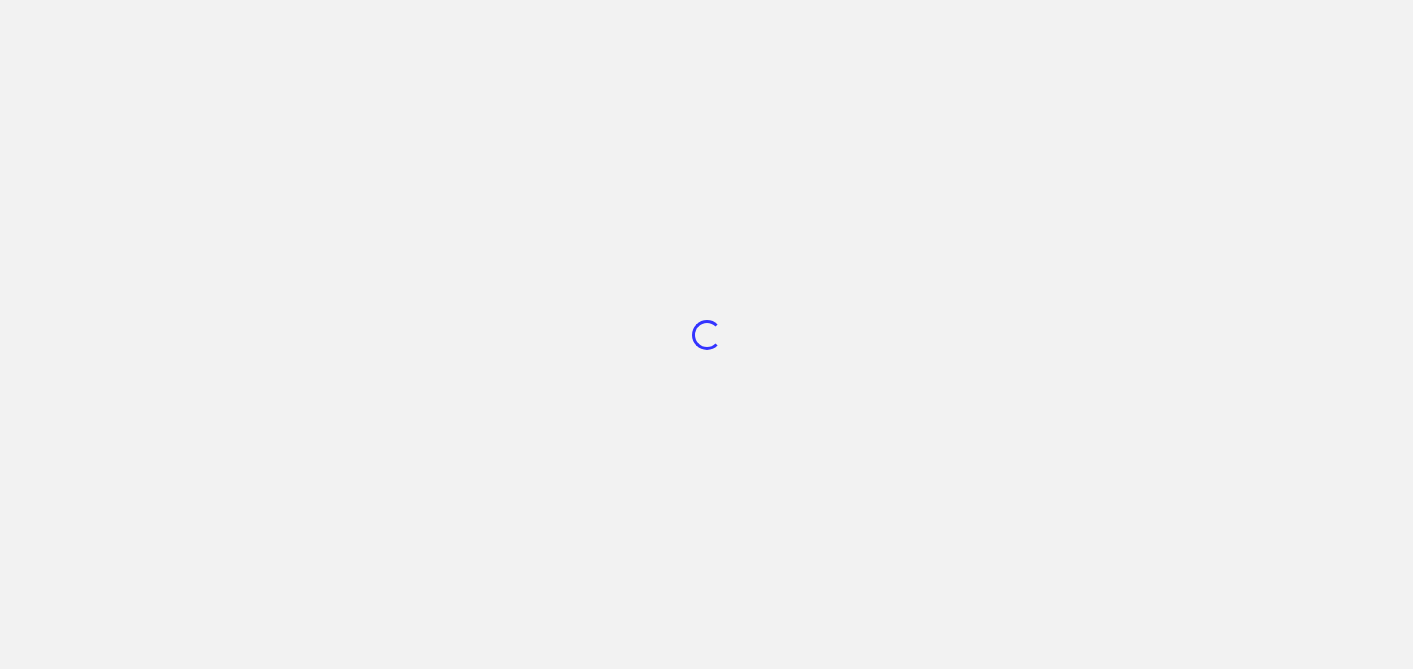 scroll, scrollTop: 0, scrollLeft: 0, axis: both 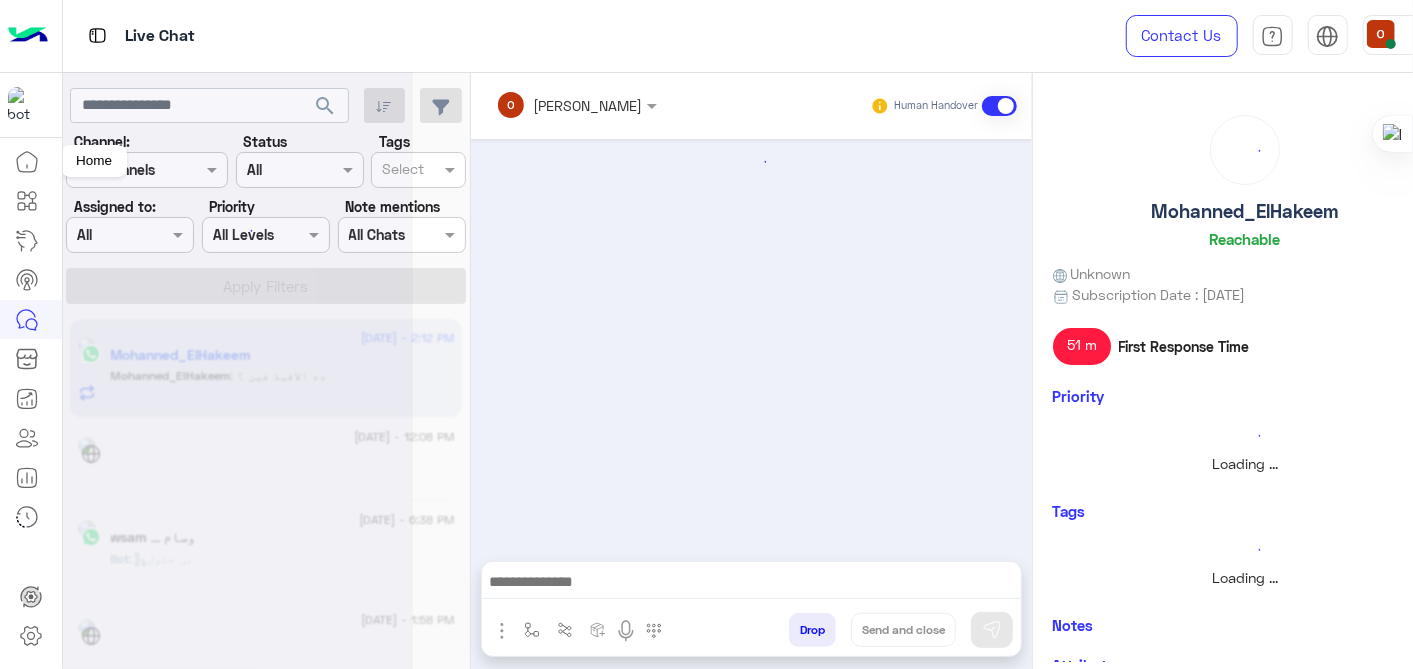 click 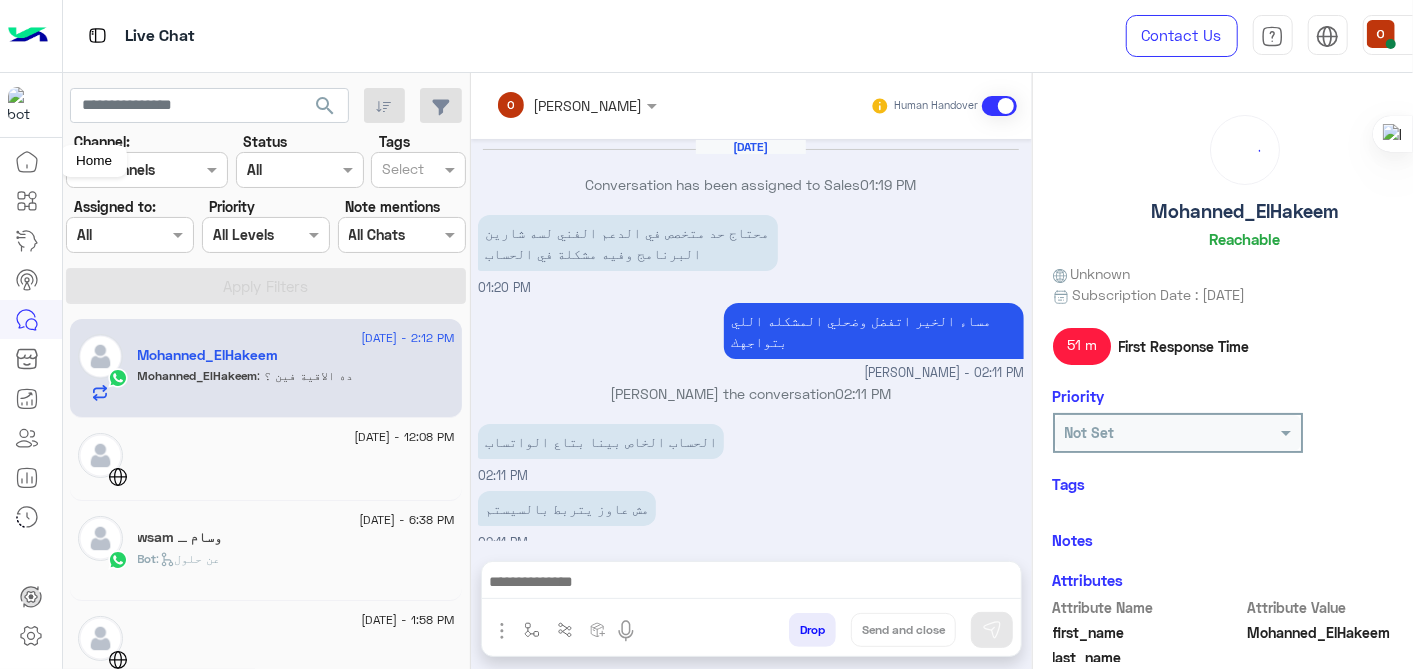 scroll, scrollTop: 284, scrollLeft: 0, axis: vertical 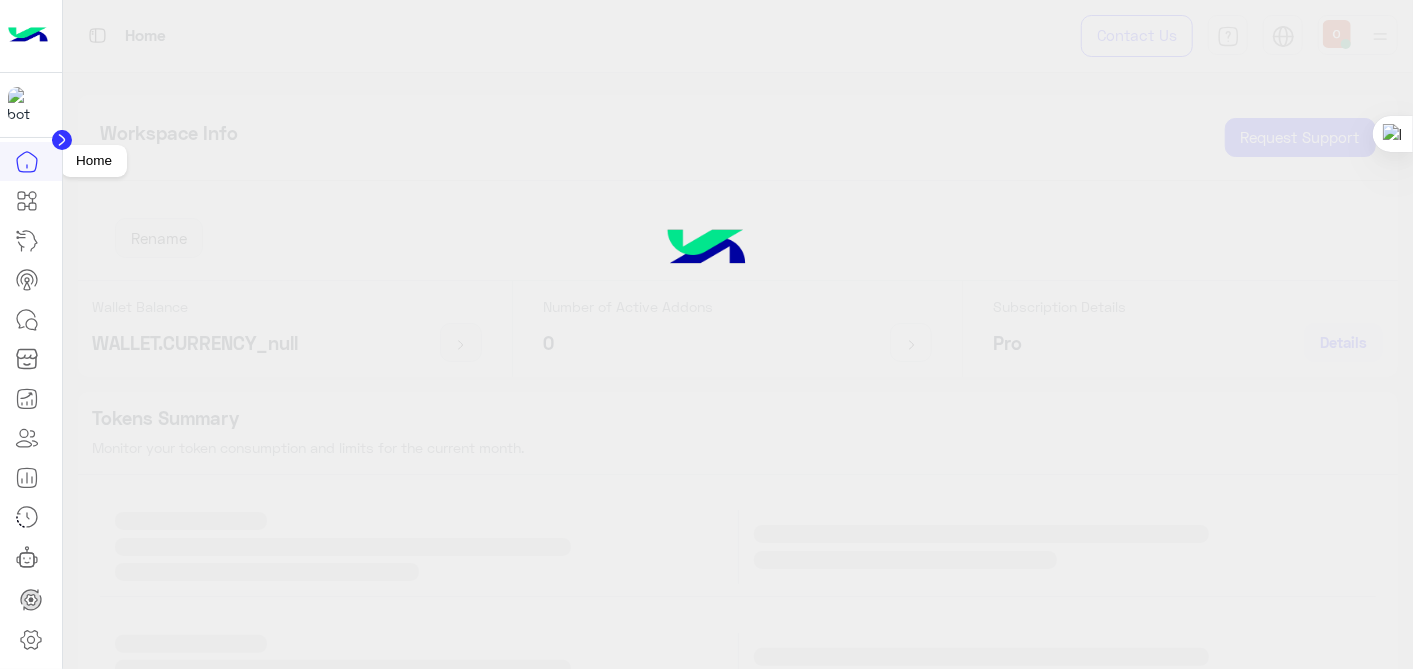 click 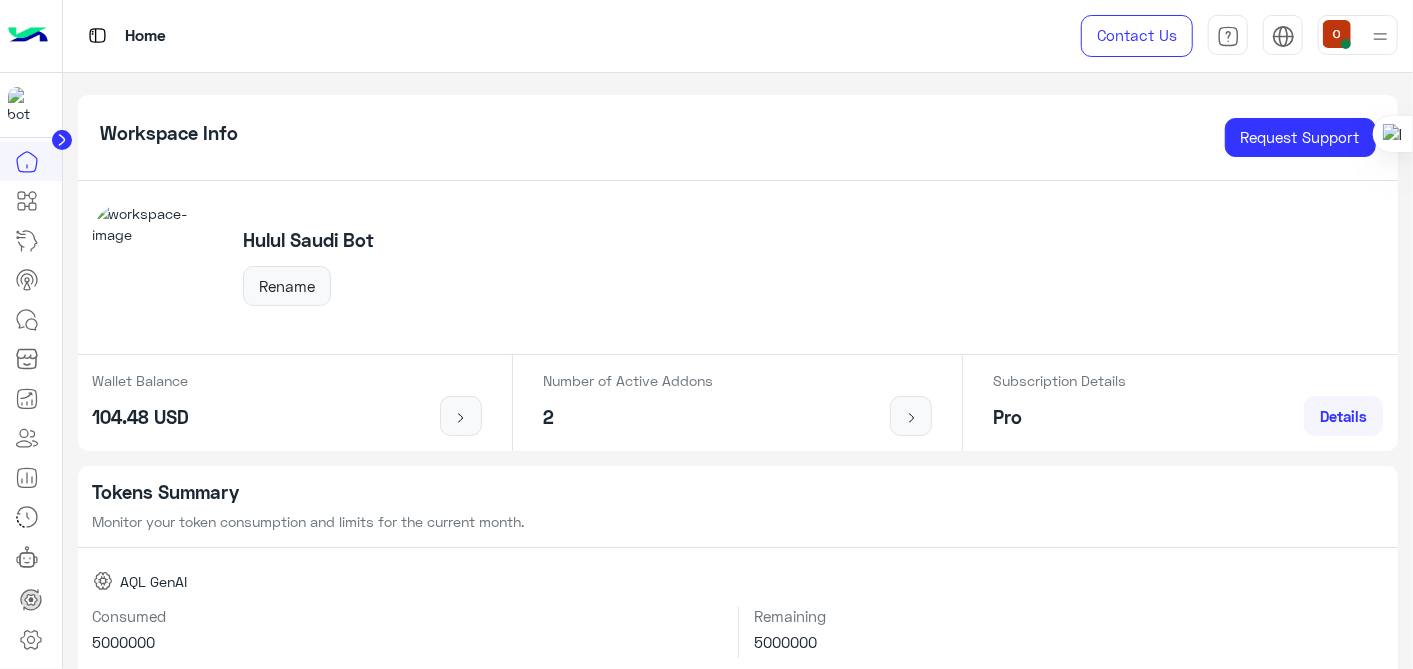 click 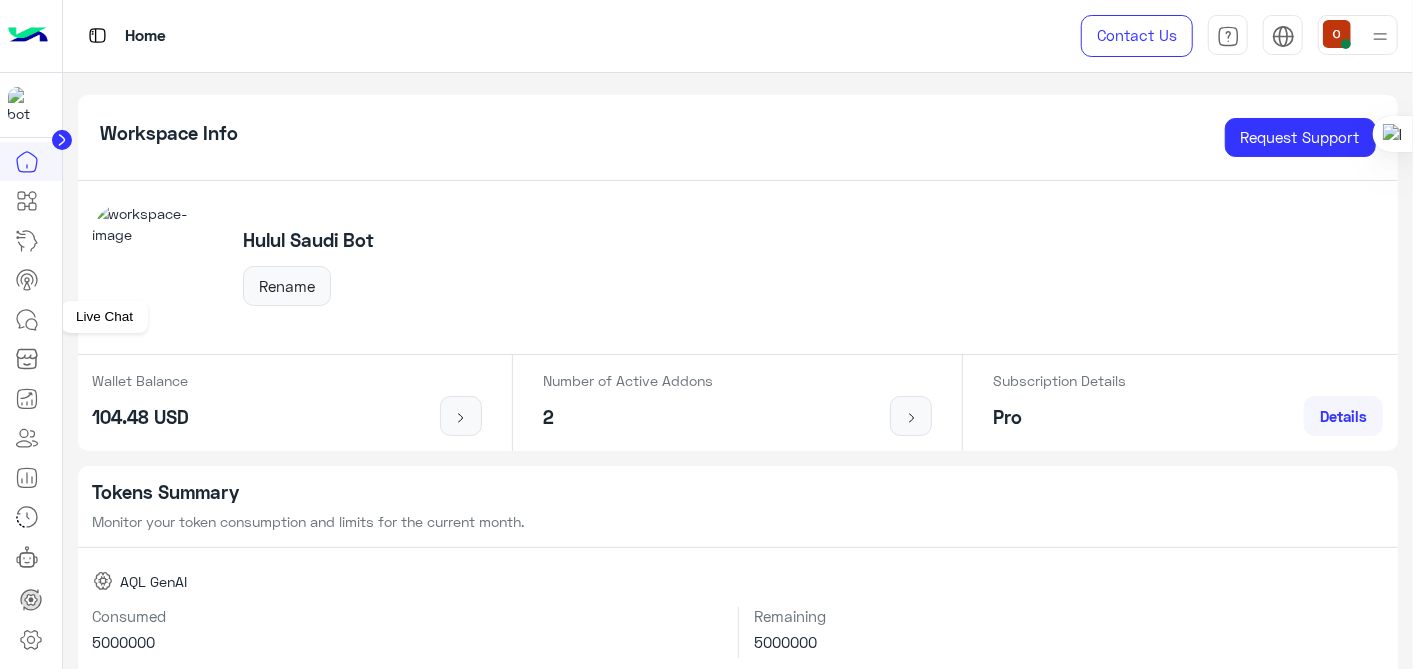 click 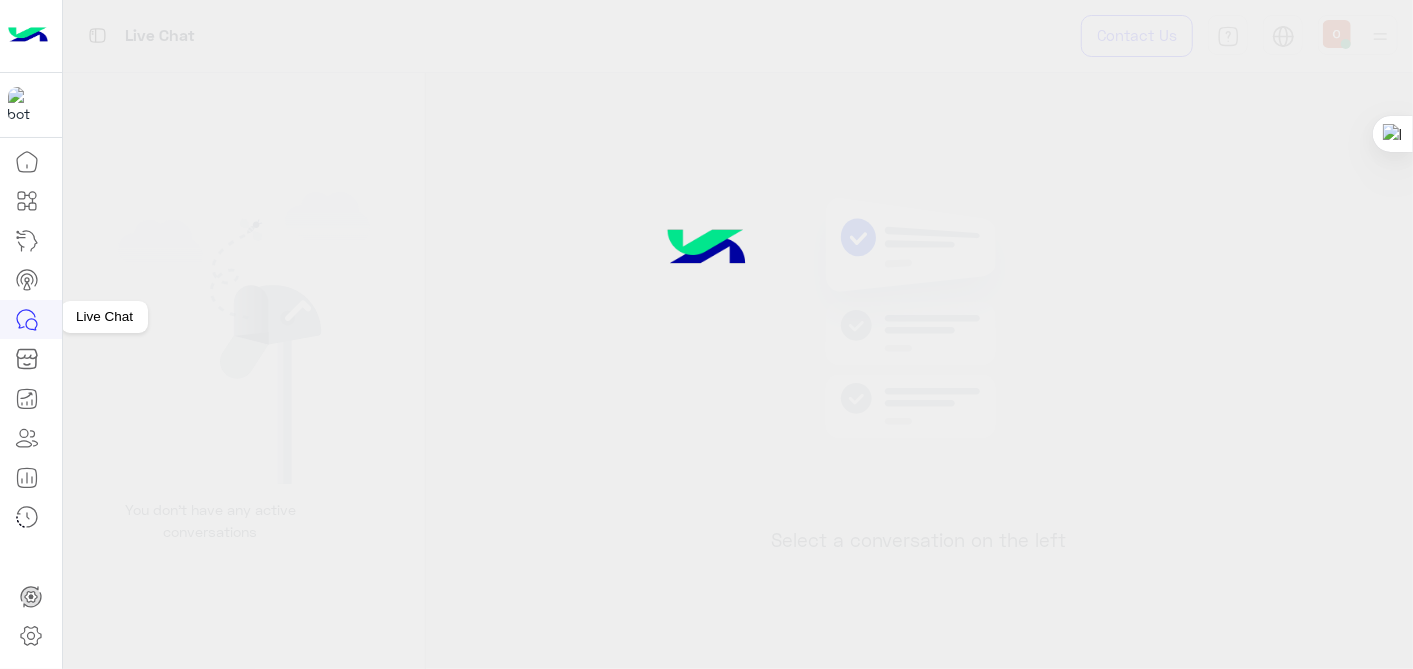 click 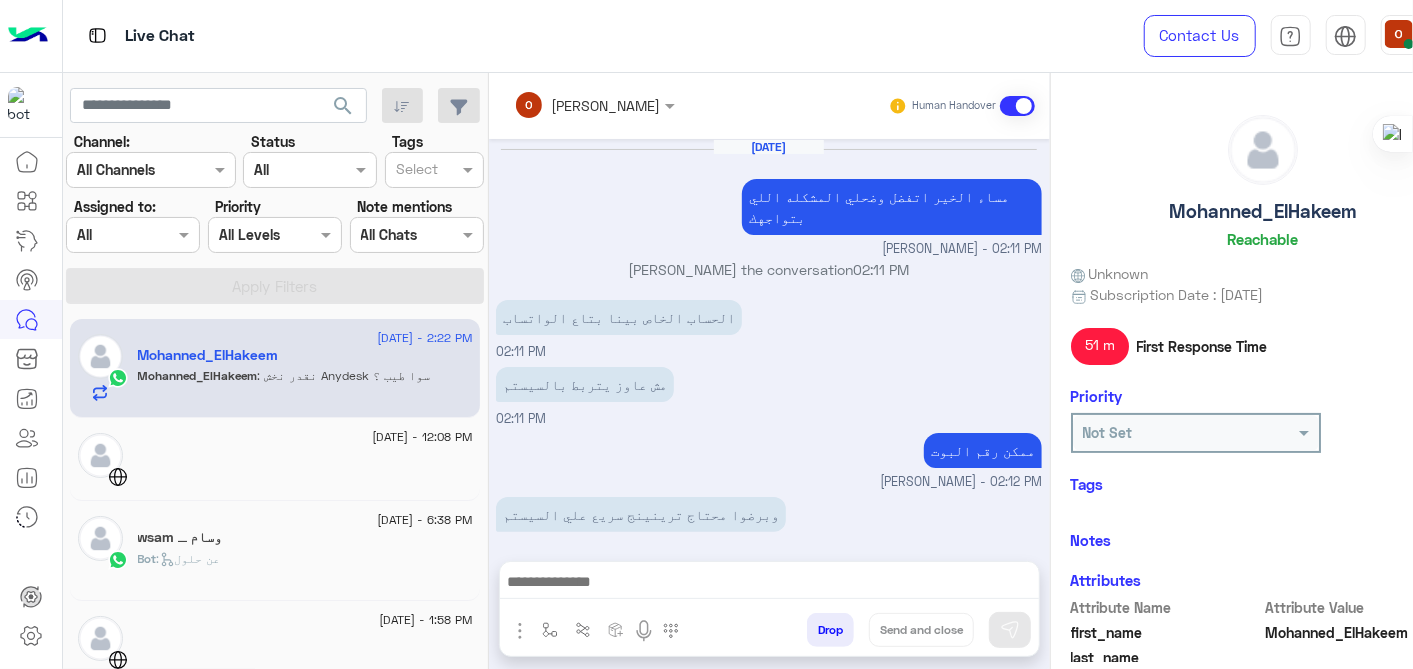 scroll, scrollTop: 293, scrollLeft: 0, axis: vertical 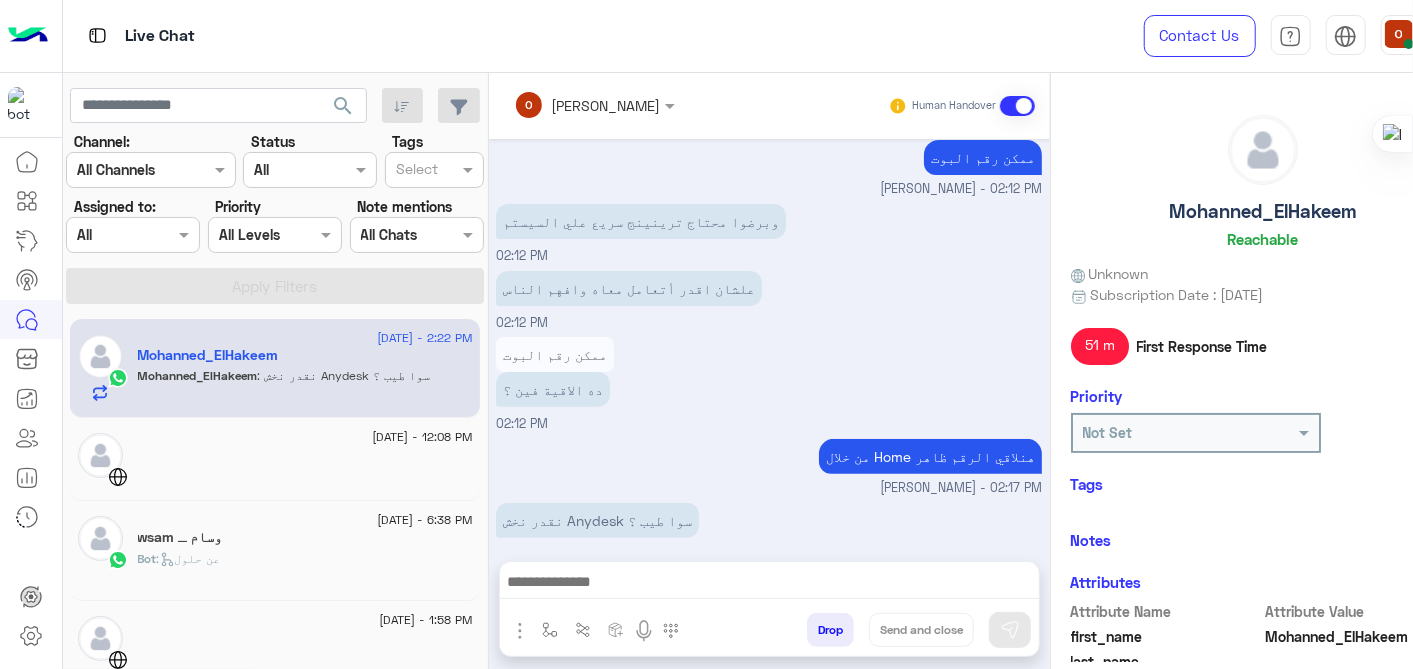 click at bounding box center (520, 631) 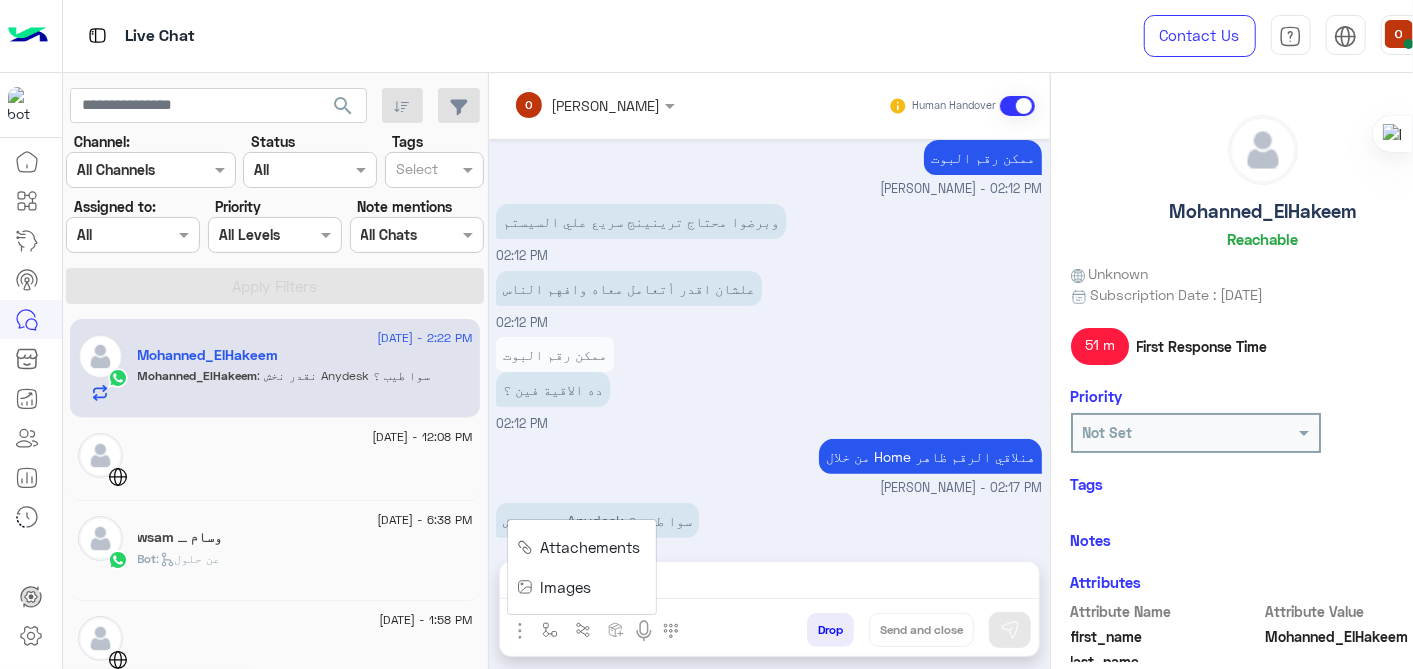 click on "Images" at bounding box center (565, 587) 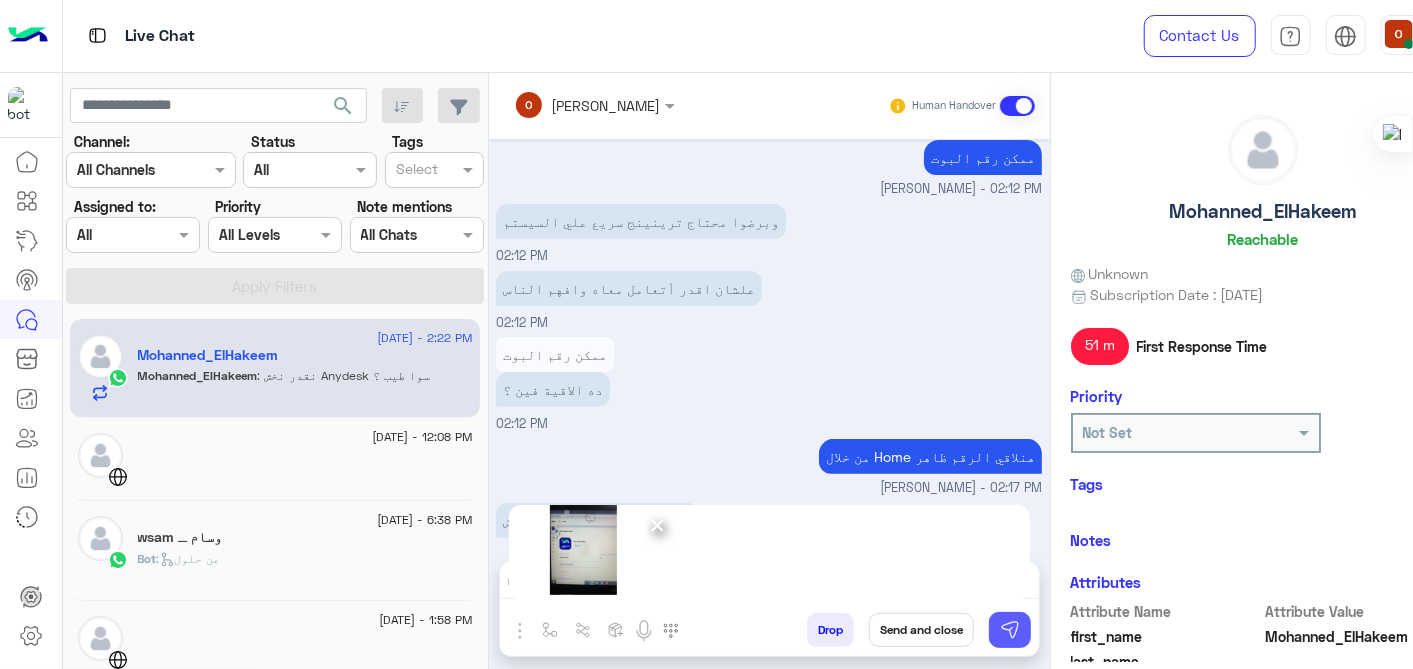 click at bounding box center (1010, 630) 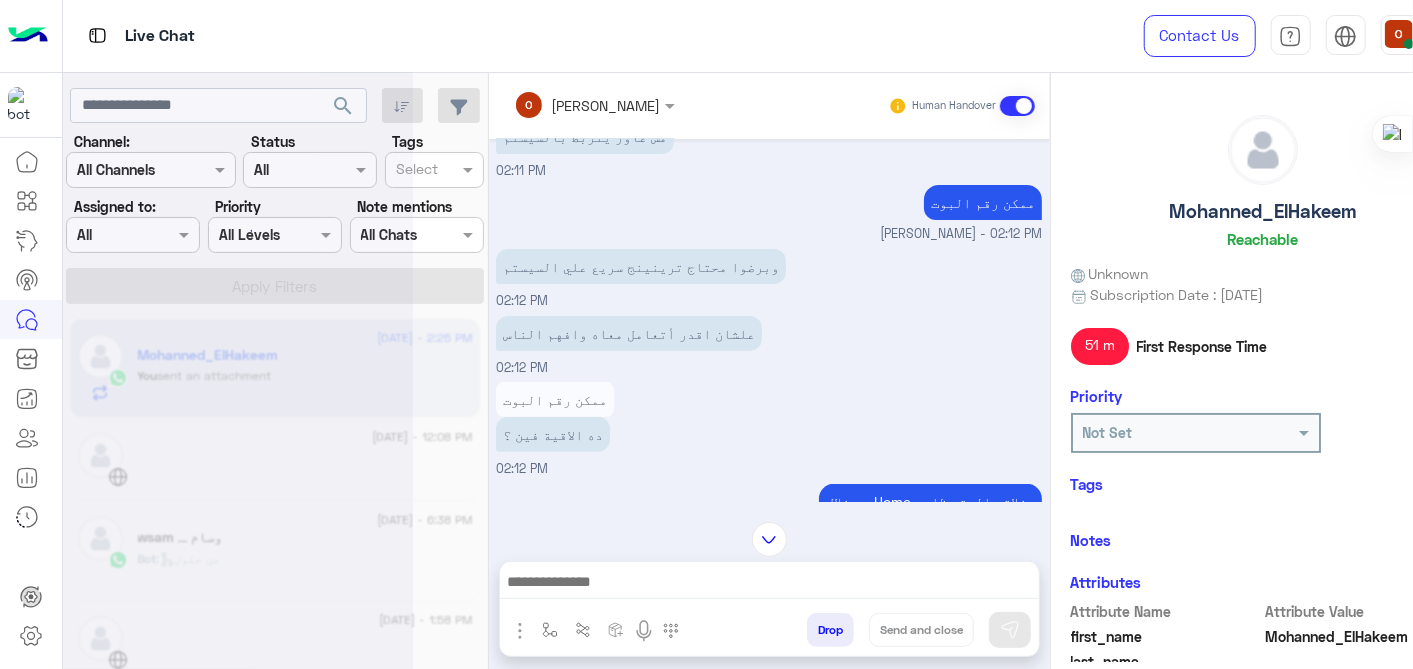 scroll, scrollTop: 0, scrollLeft: 0, axis: both 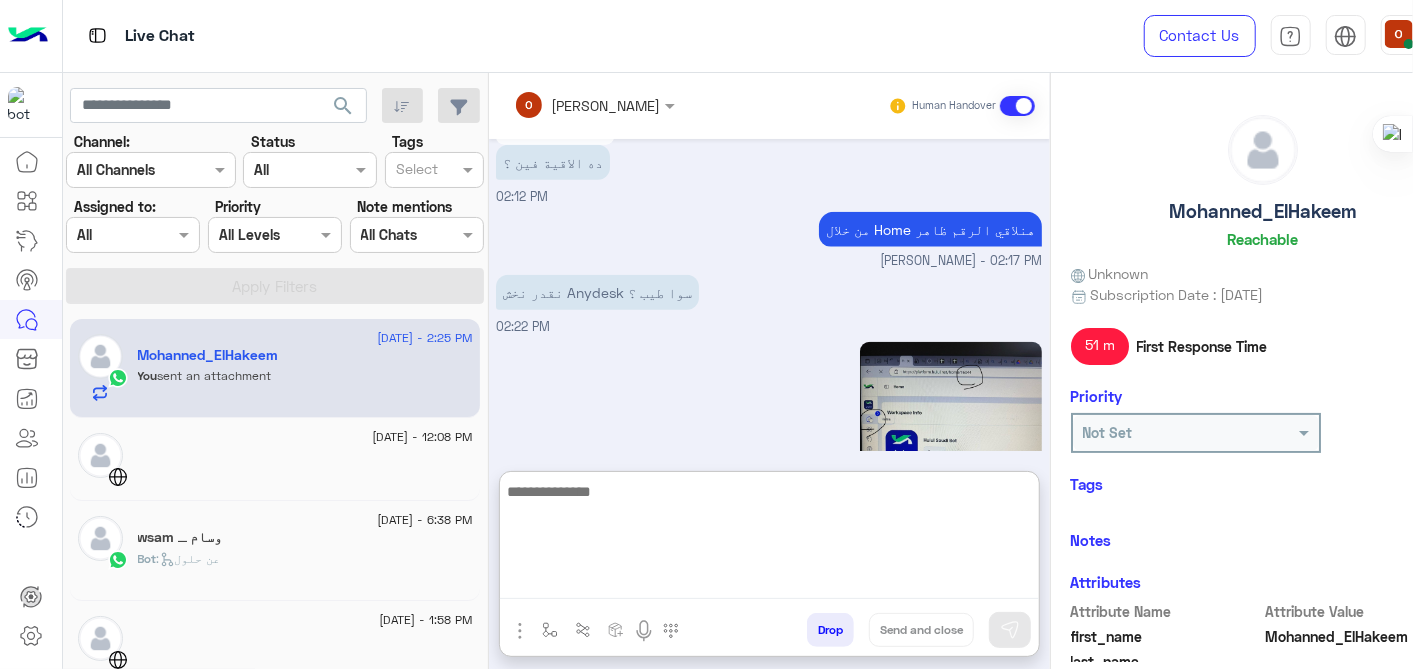click at bounding box center (769, 539) 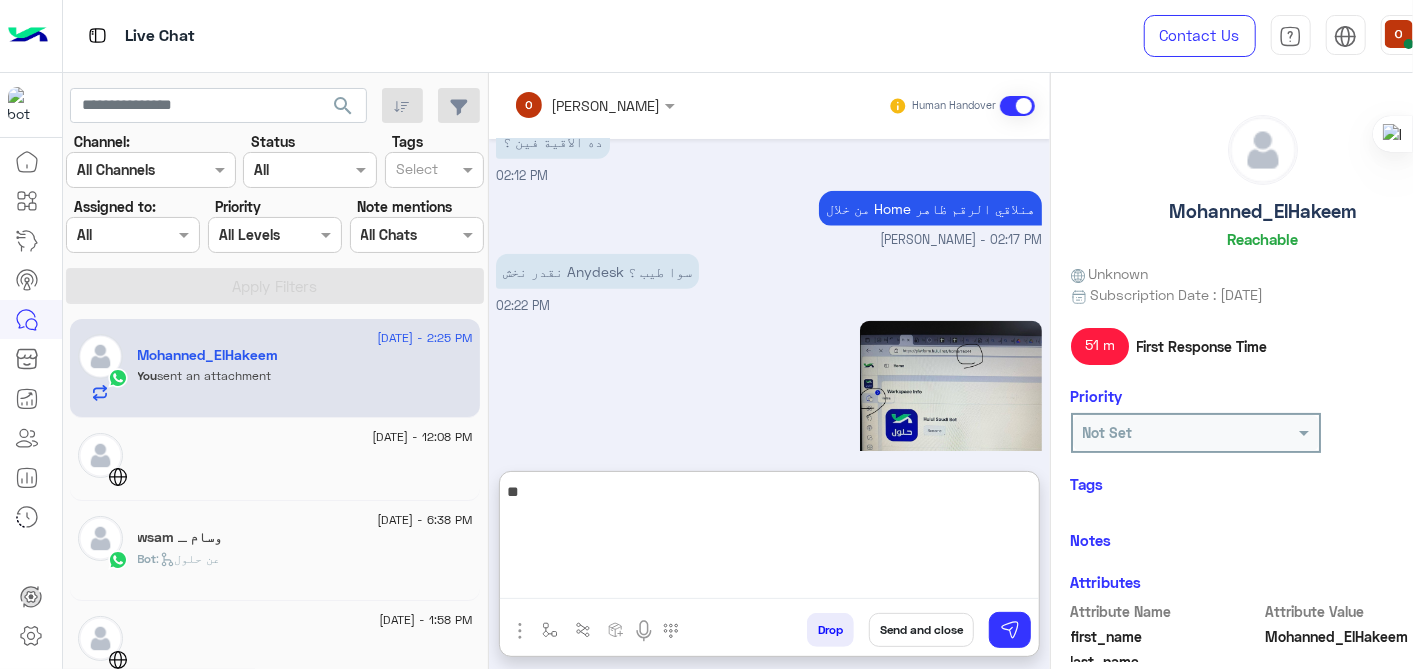 type on "*" 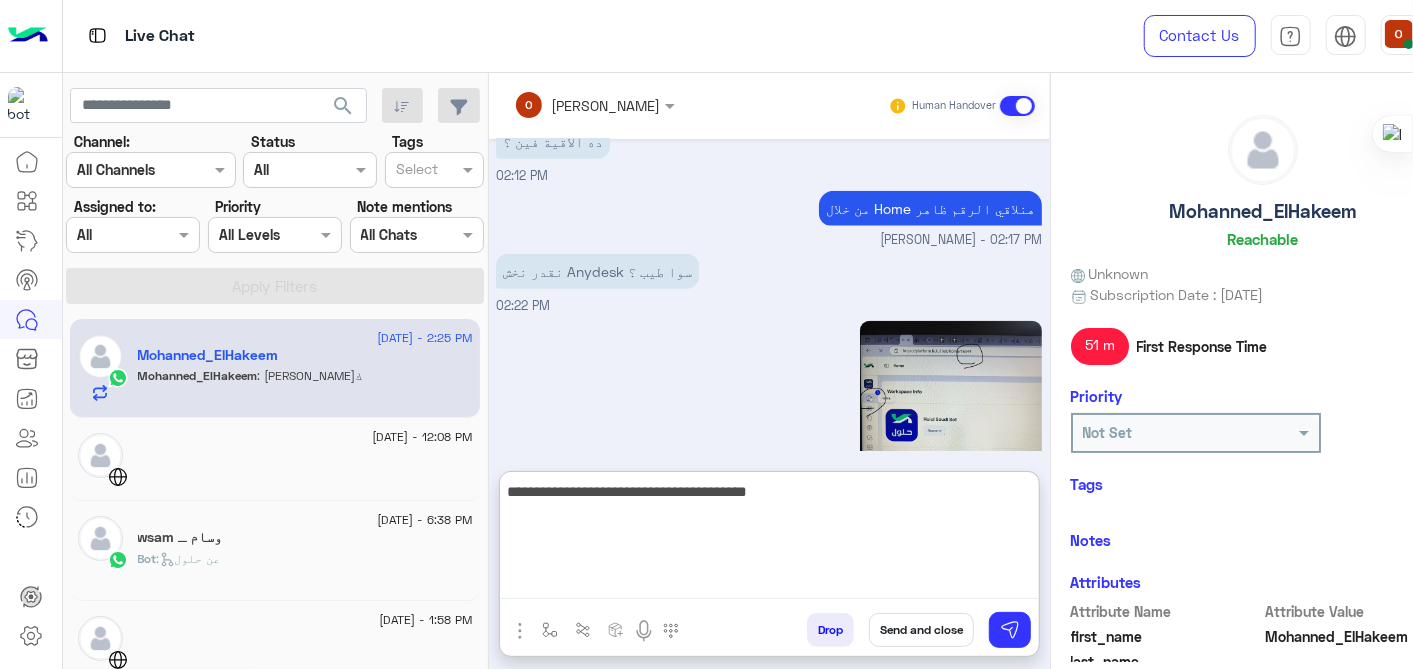 scroll, scrollTop: 1514, scrollLeft: 0, axis: vertical 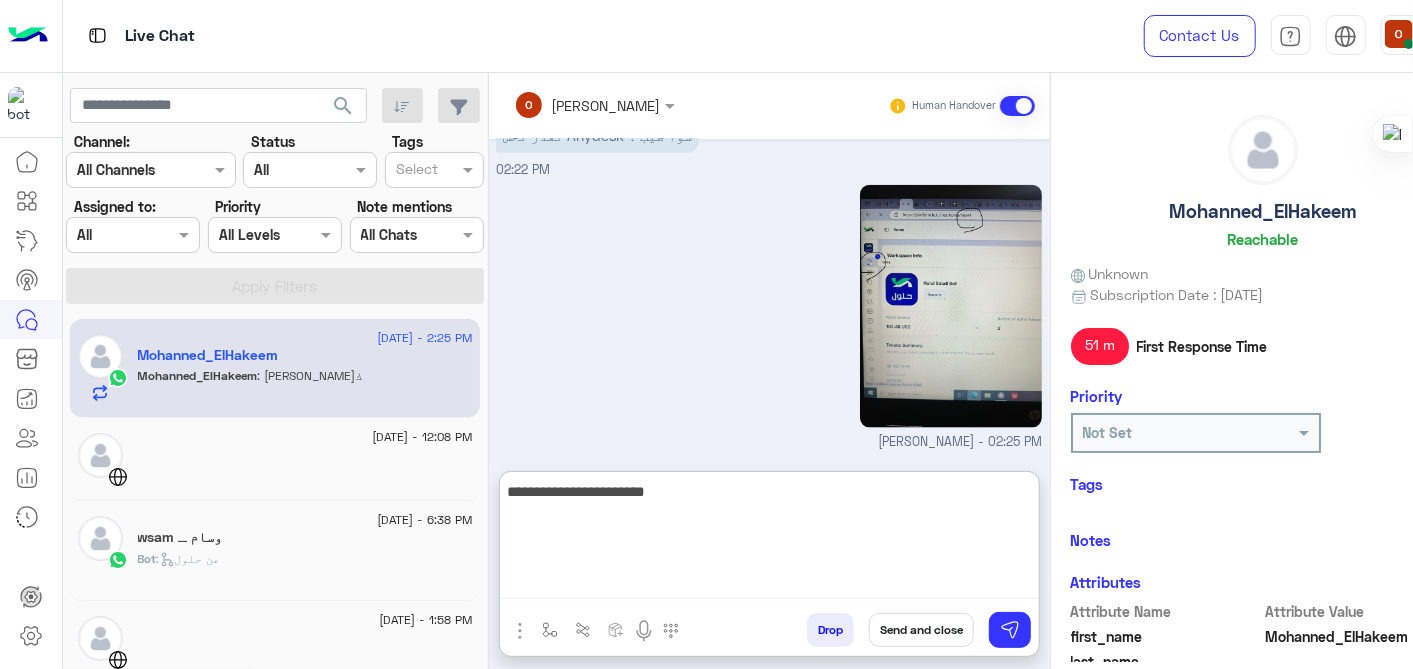 type on "**********" 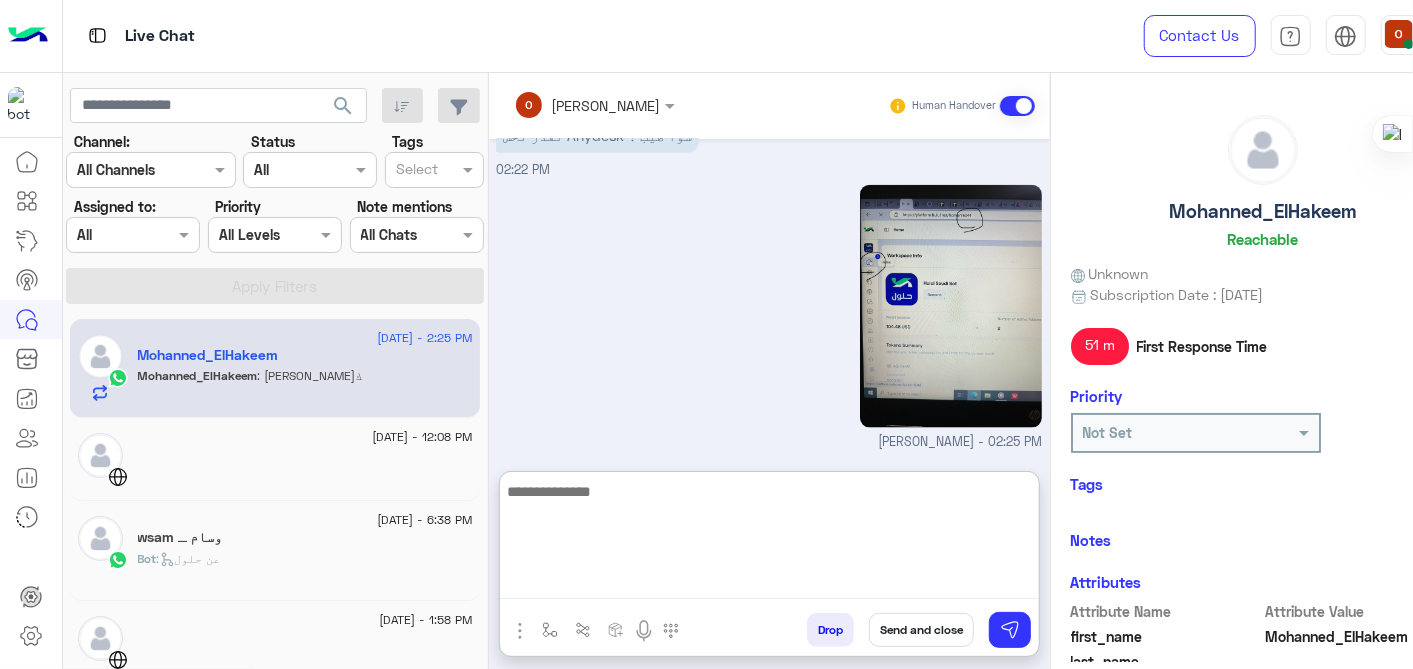 scroll, scrollTop: 1622, scrollLeft: 0, axis: vertical 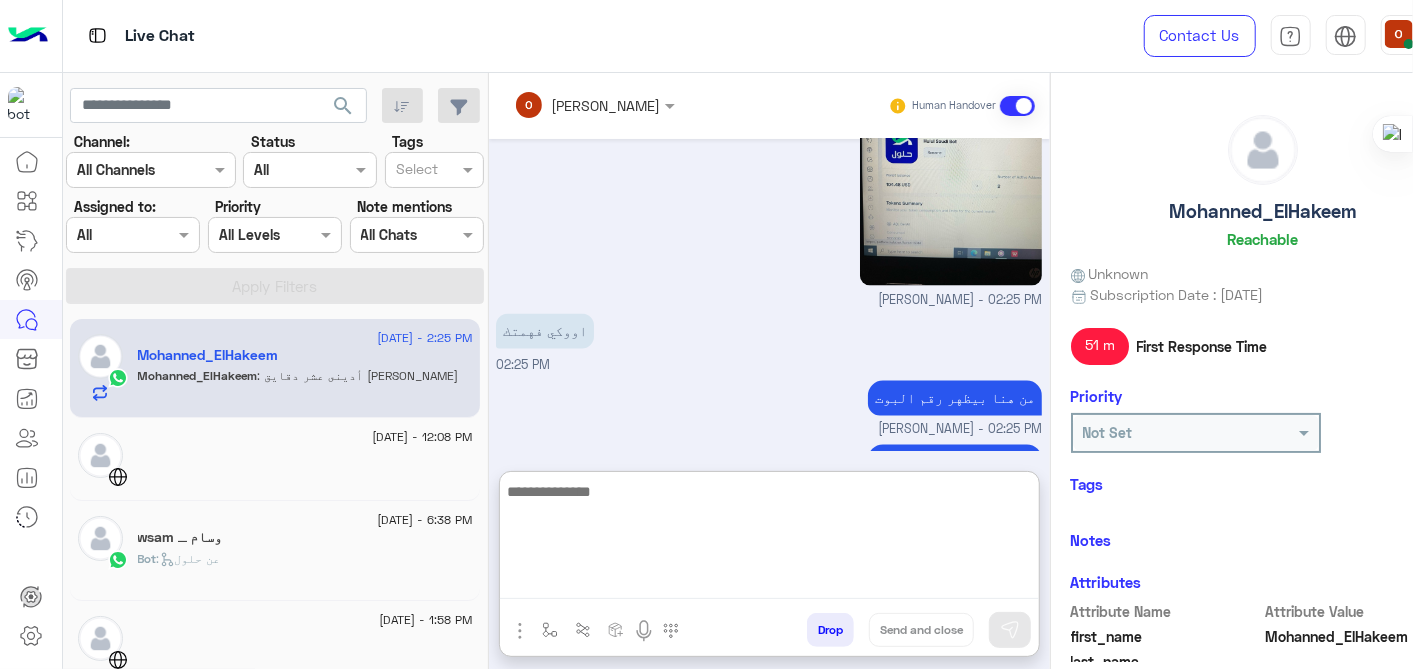 click at bounding box center [769, 539] 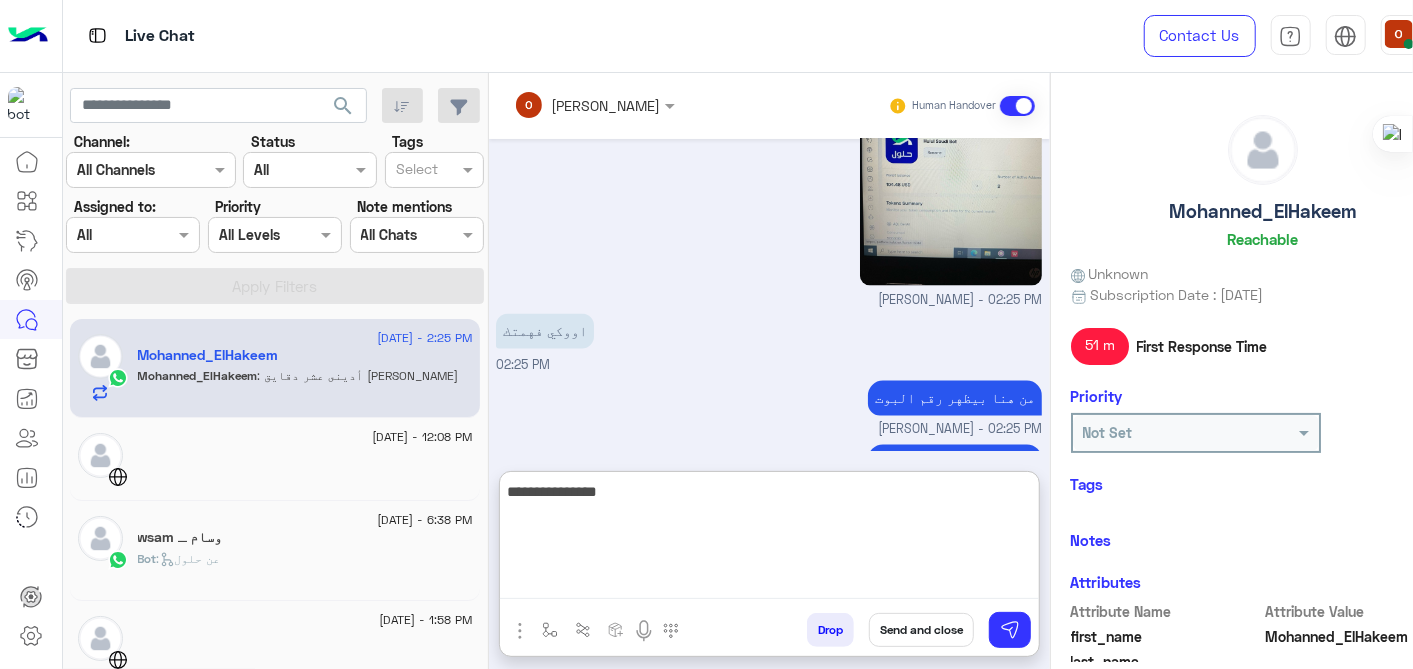 type on "**********" 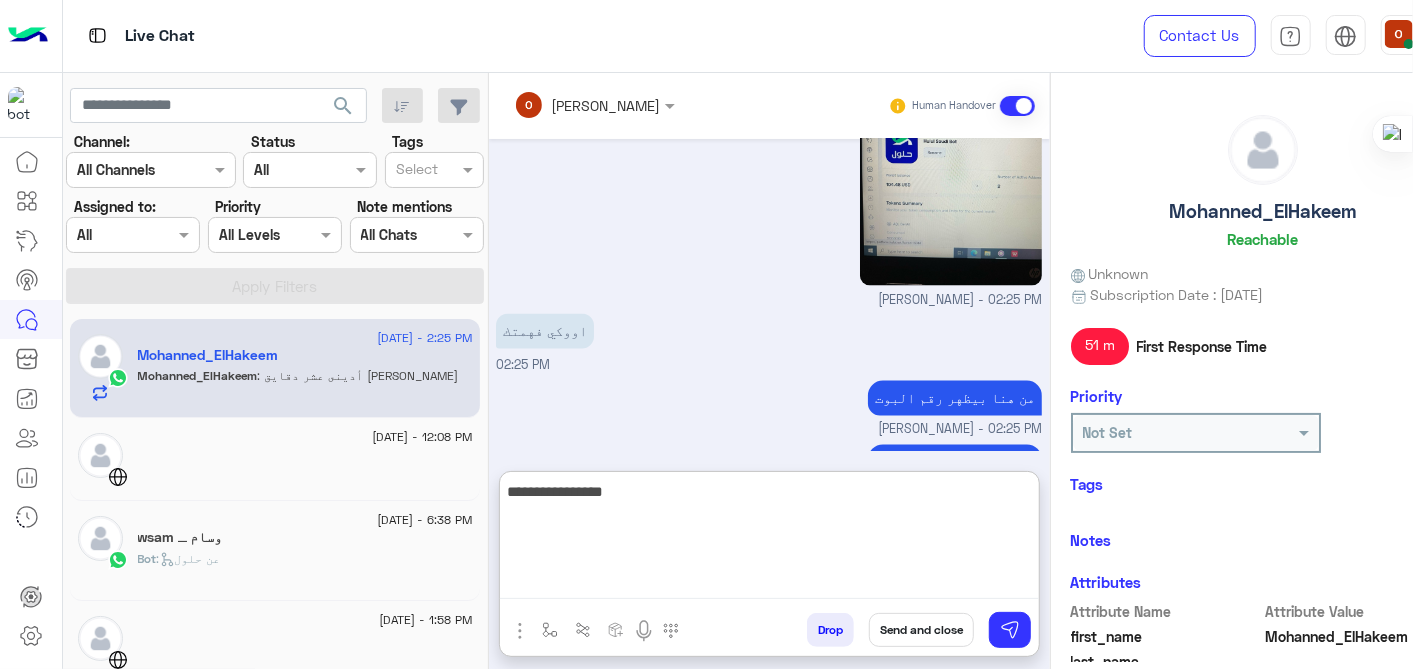 type 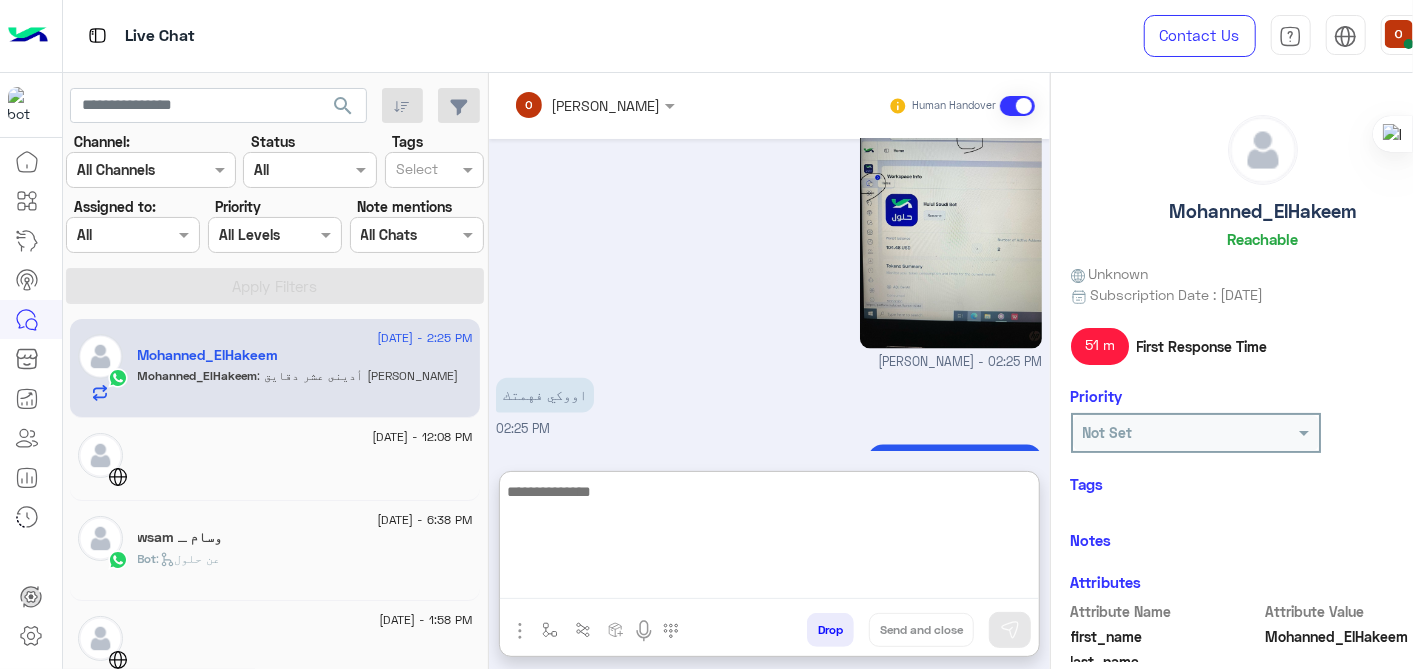 scroll, scrollTop: 2042, scrollLeft: 0, axis: vertical 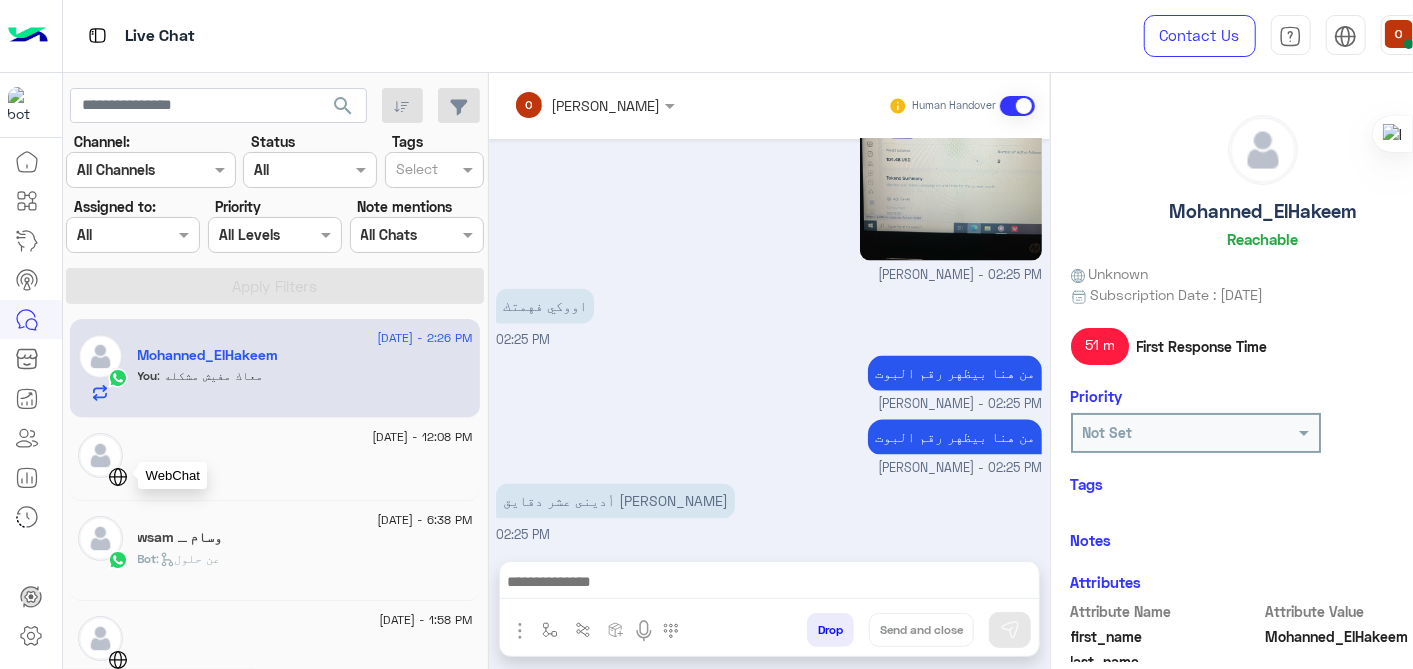 click 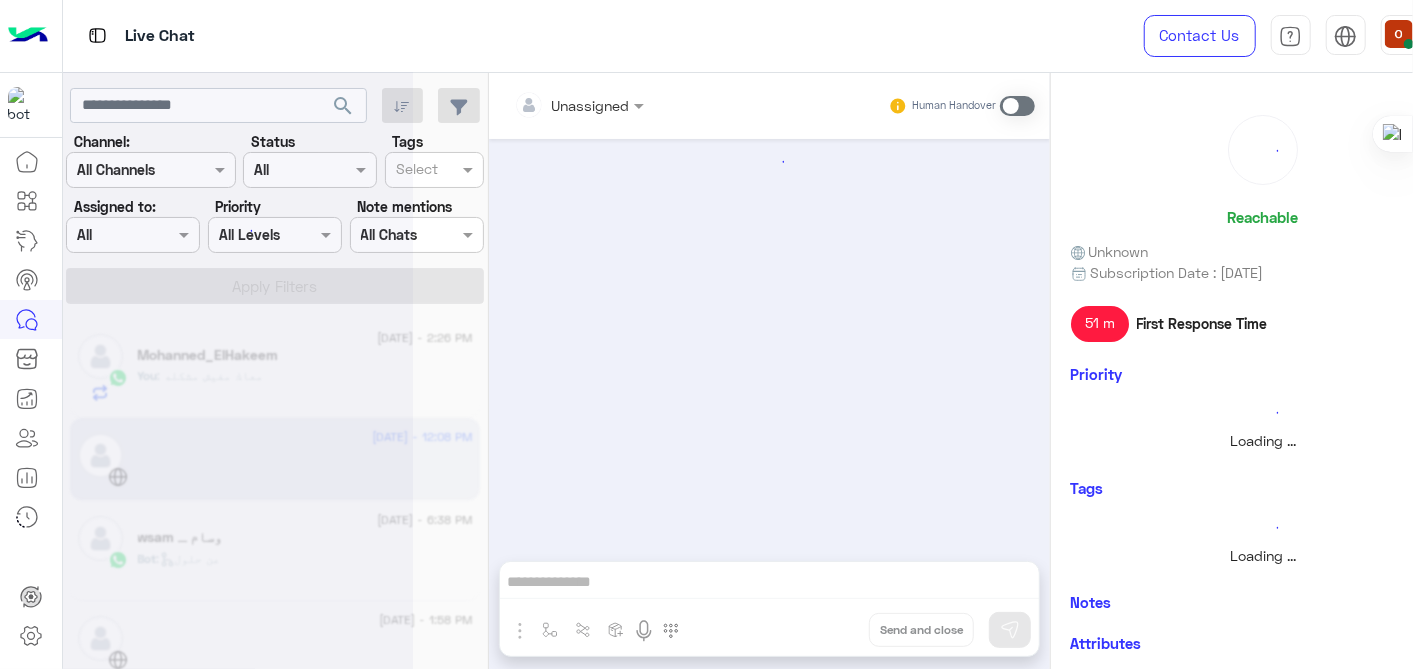scroll, scrollTop: 0, scrollLeft: 0, axis: both 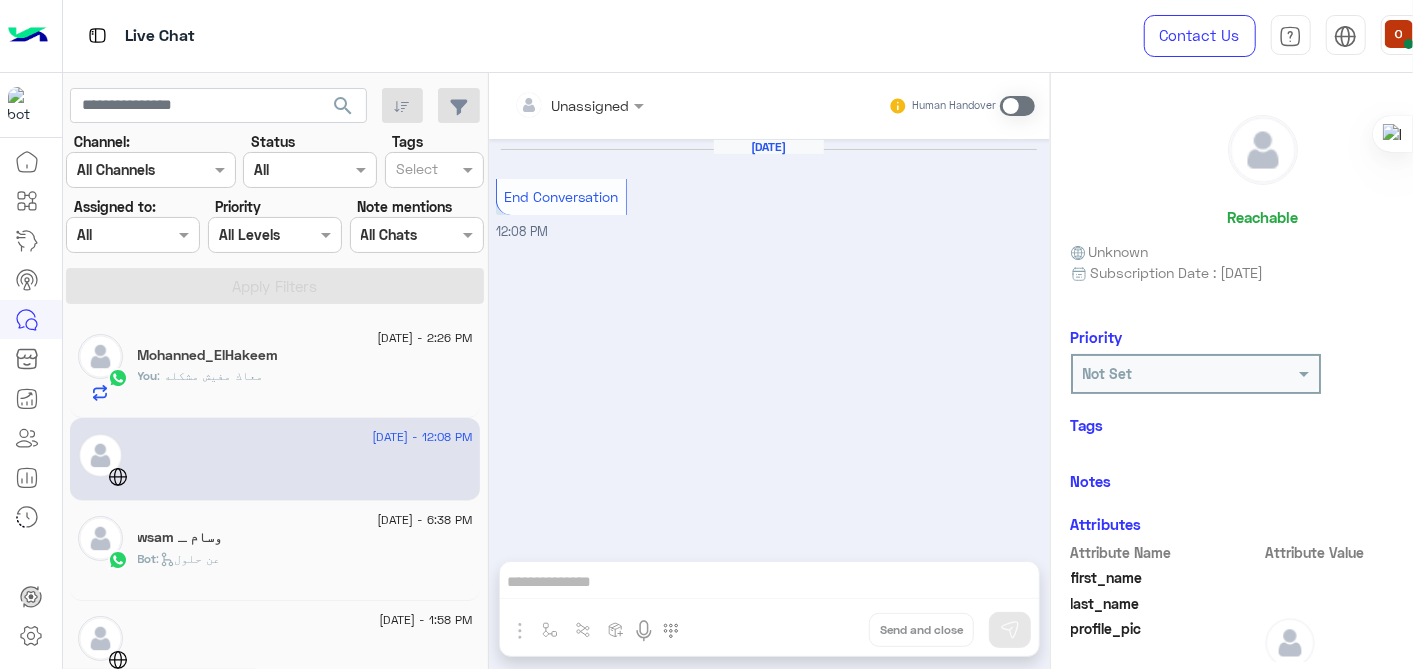 click on "You  : معاك مفيش مشكله" 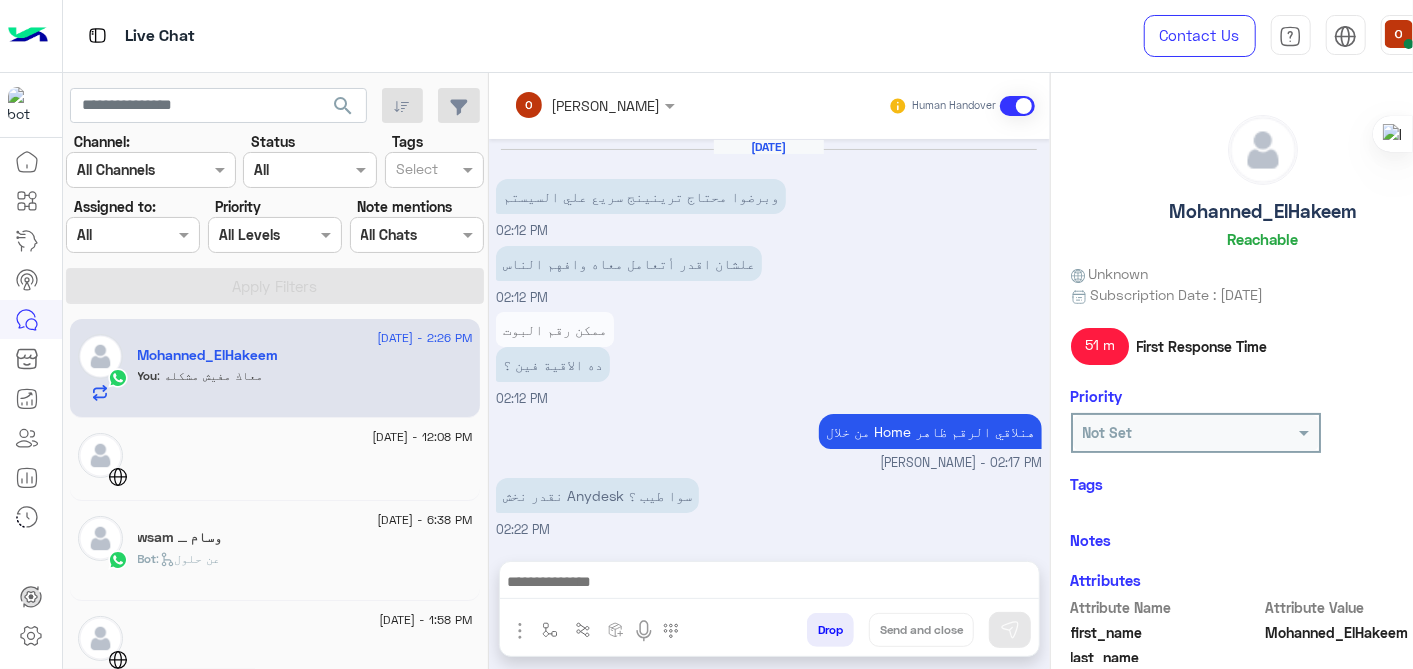 scroll, scrollTop: 528, scrollLeft: 0, axis: vertical 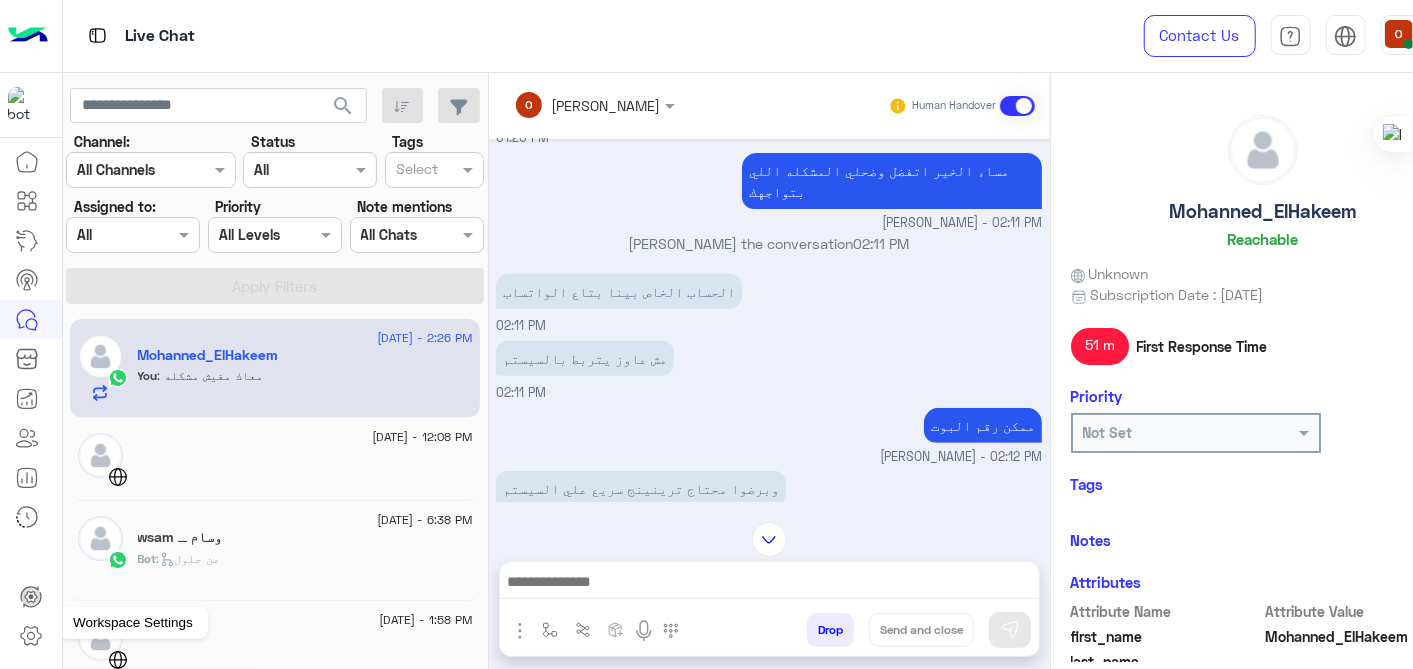 click 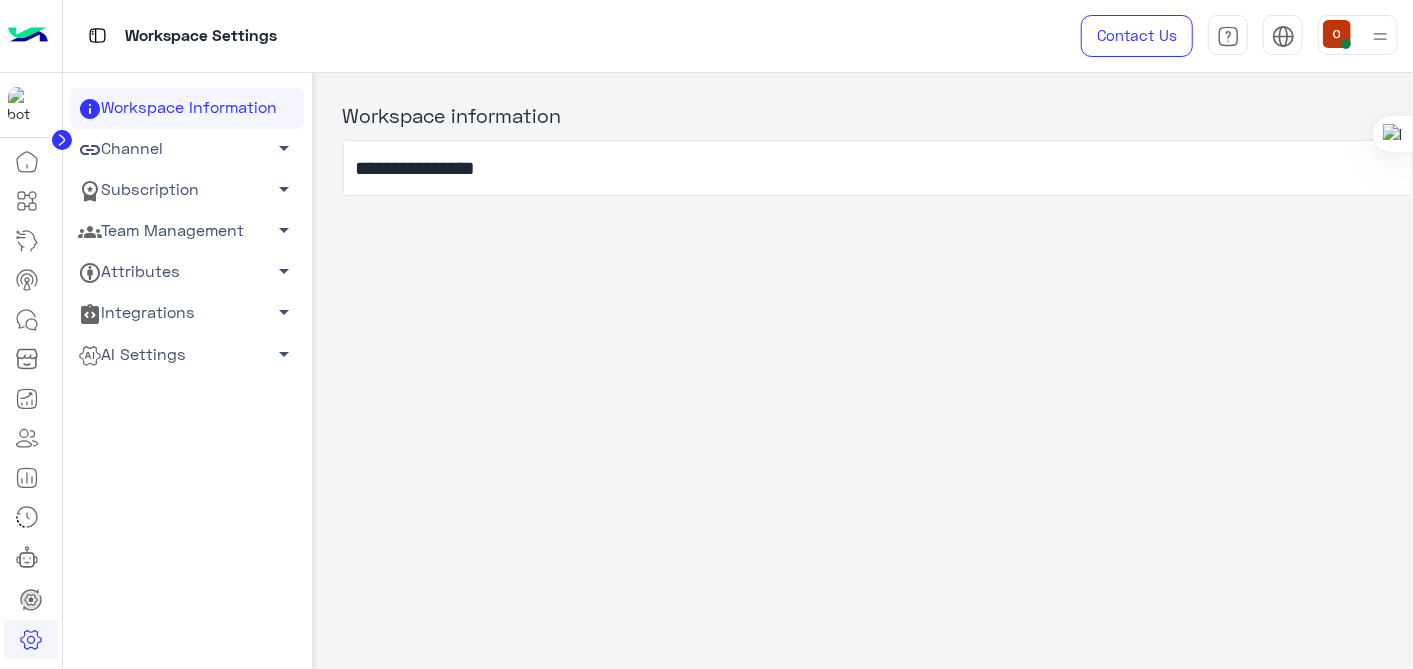 click on "arrow_drop_down" 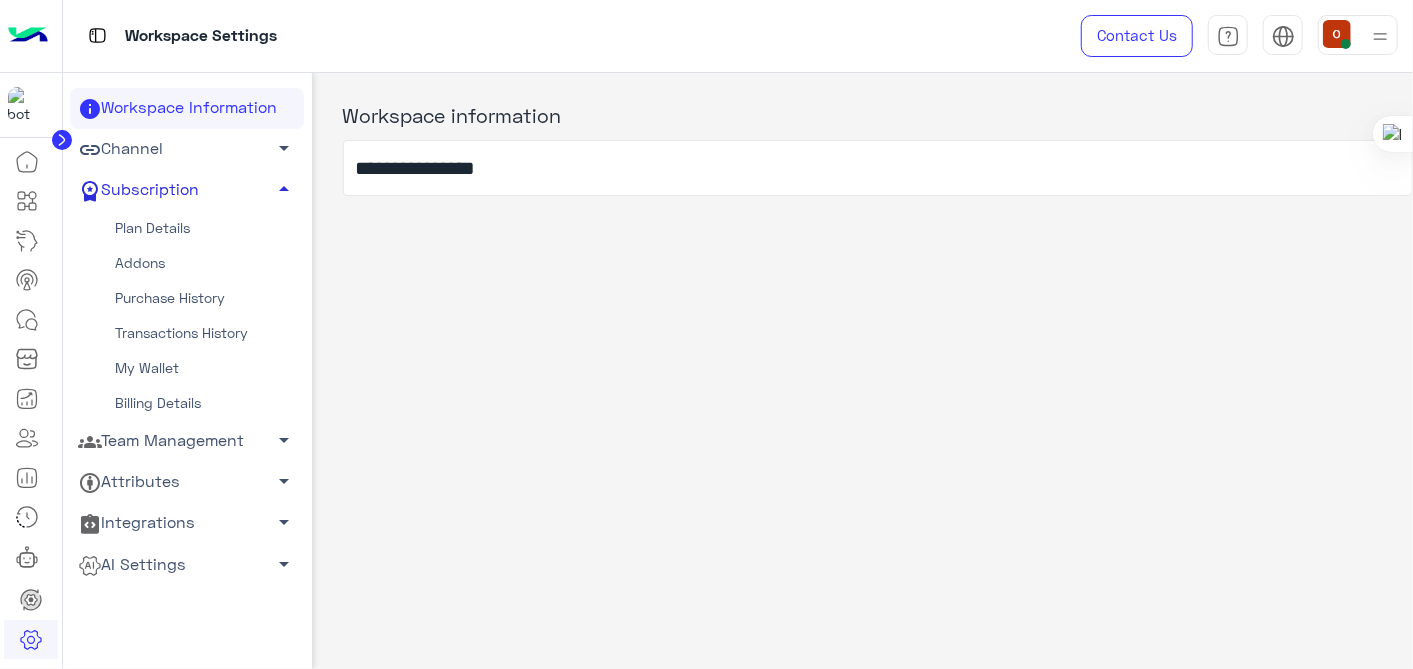 click on "arrow_drop_up" 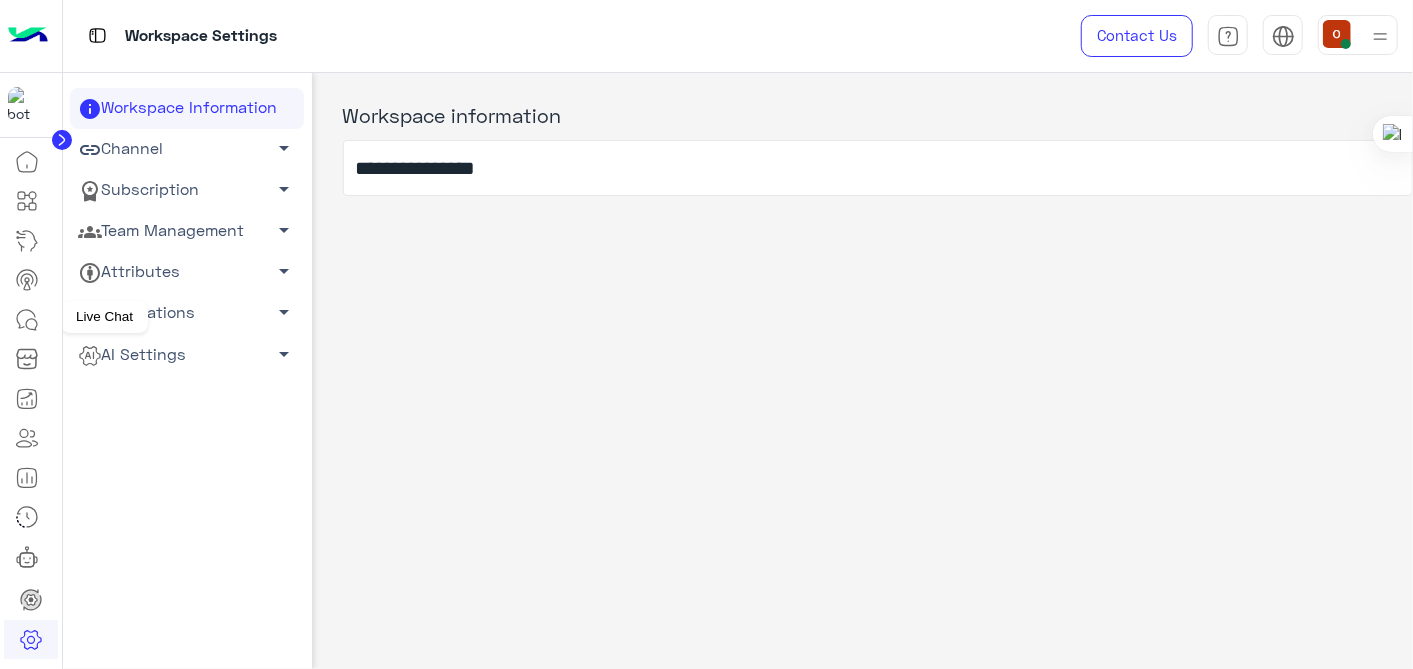 click at bounding box center [27, 320] 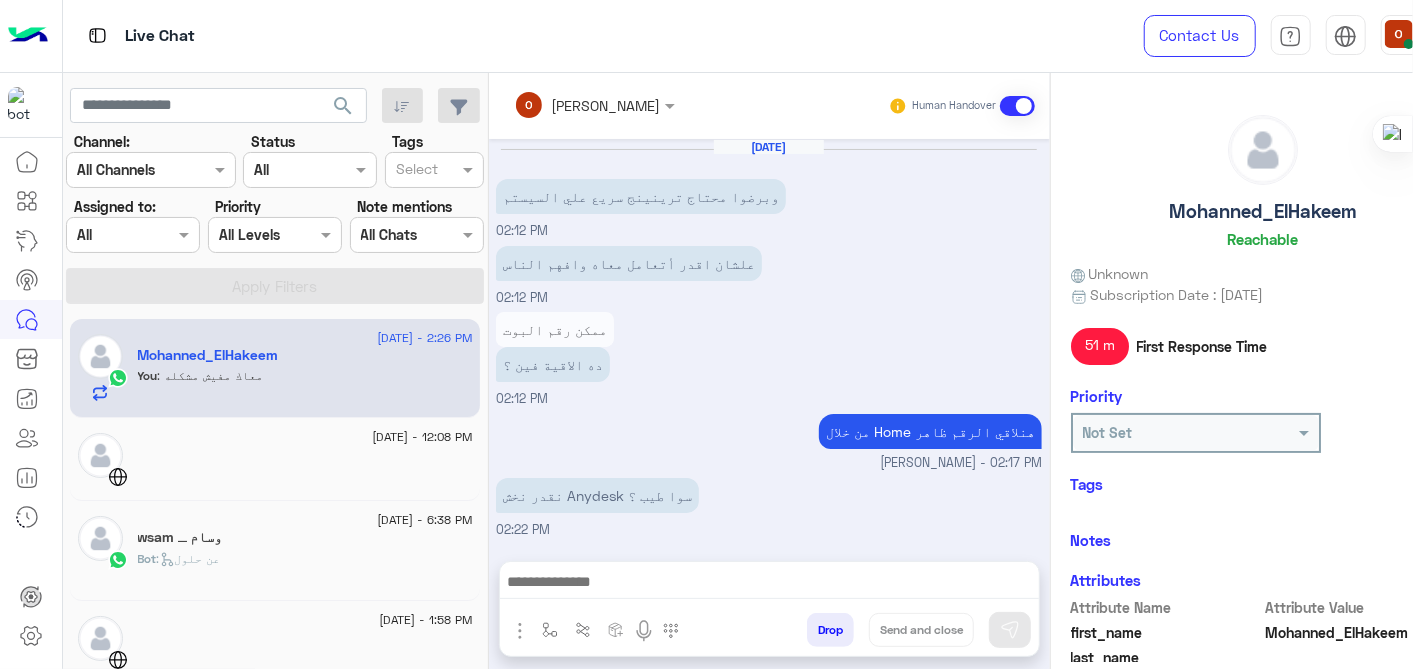 scroll, scrollTop: 528, scrollLeft: 0, axis: vertical 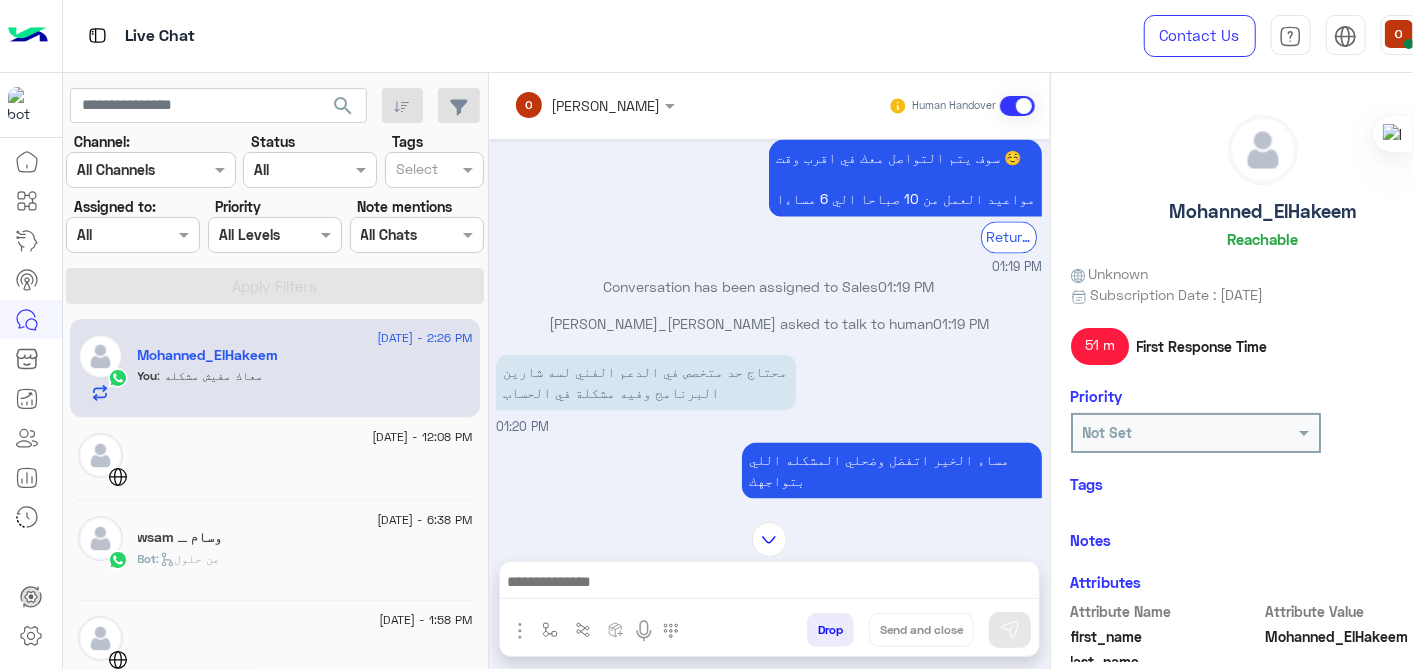drag, startPoint x: 1030, startPoint y: 363, endPoint x: 1031, endPoint y: 405, distance: 42.0119 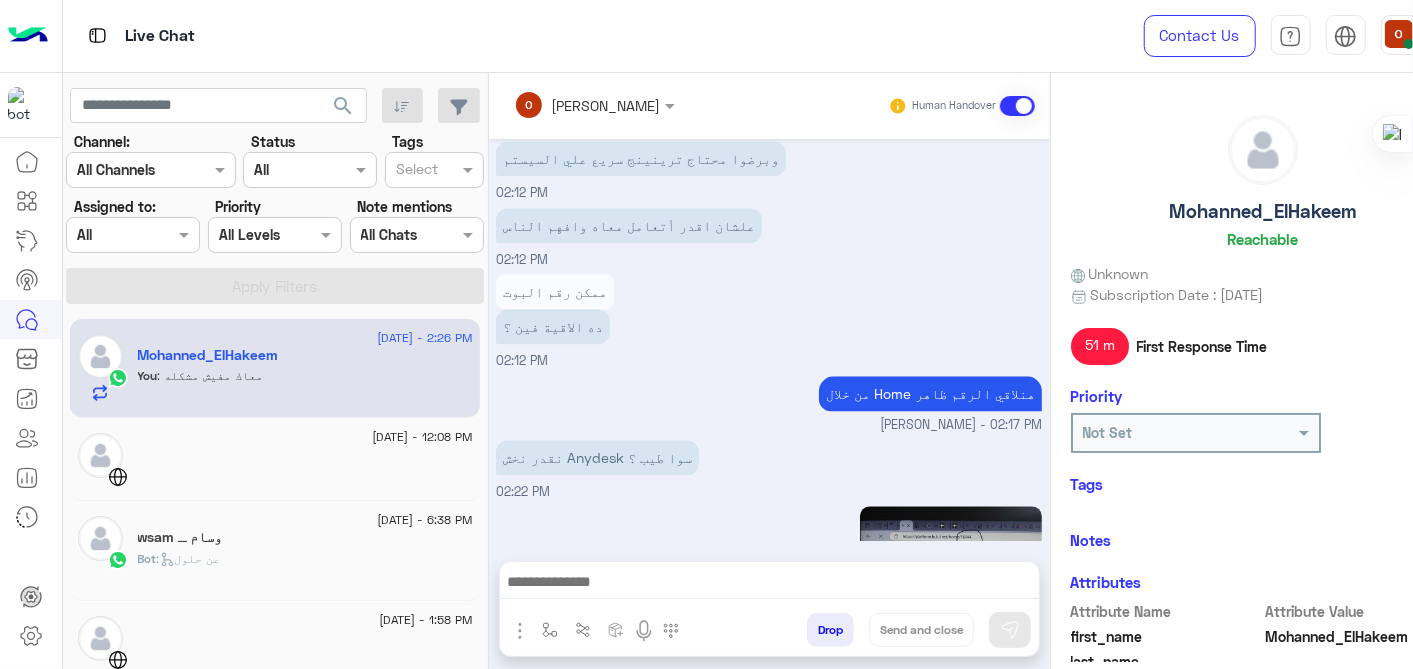 scroll, scrollTop: 3180, scrollLeft: 0, axis: vertical 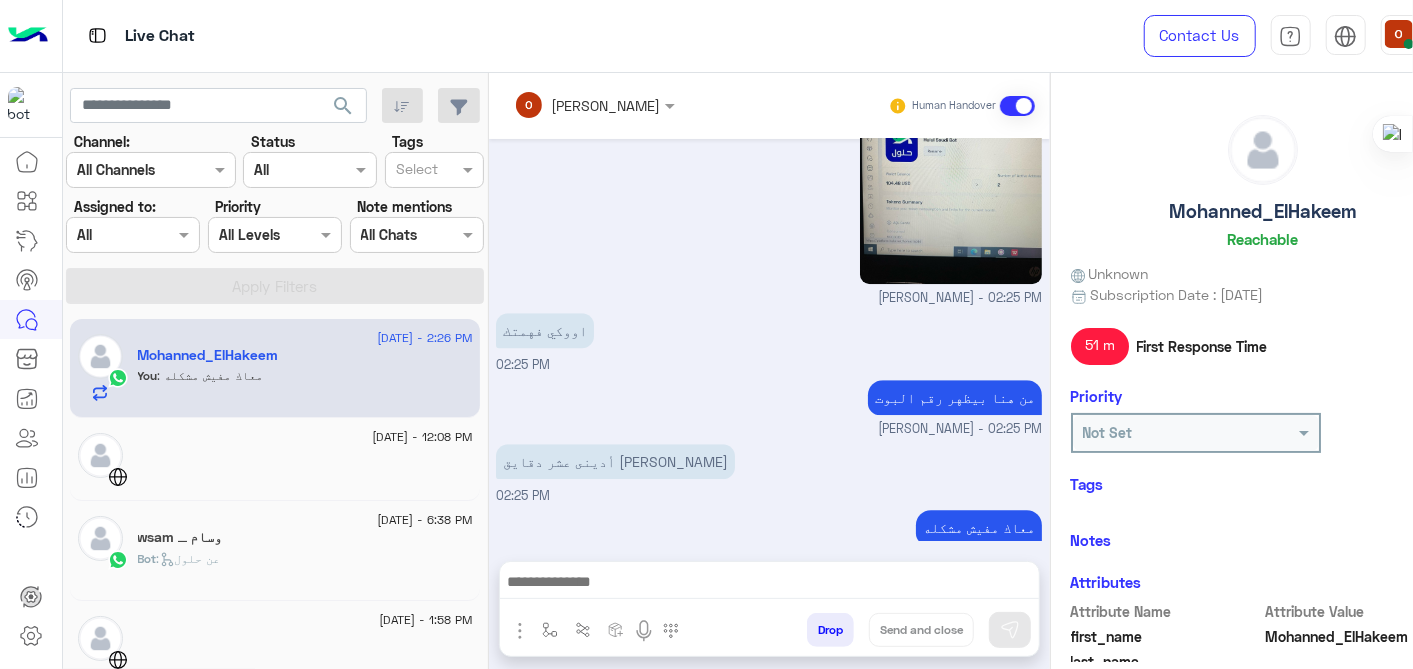 click on "Unknown" 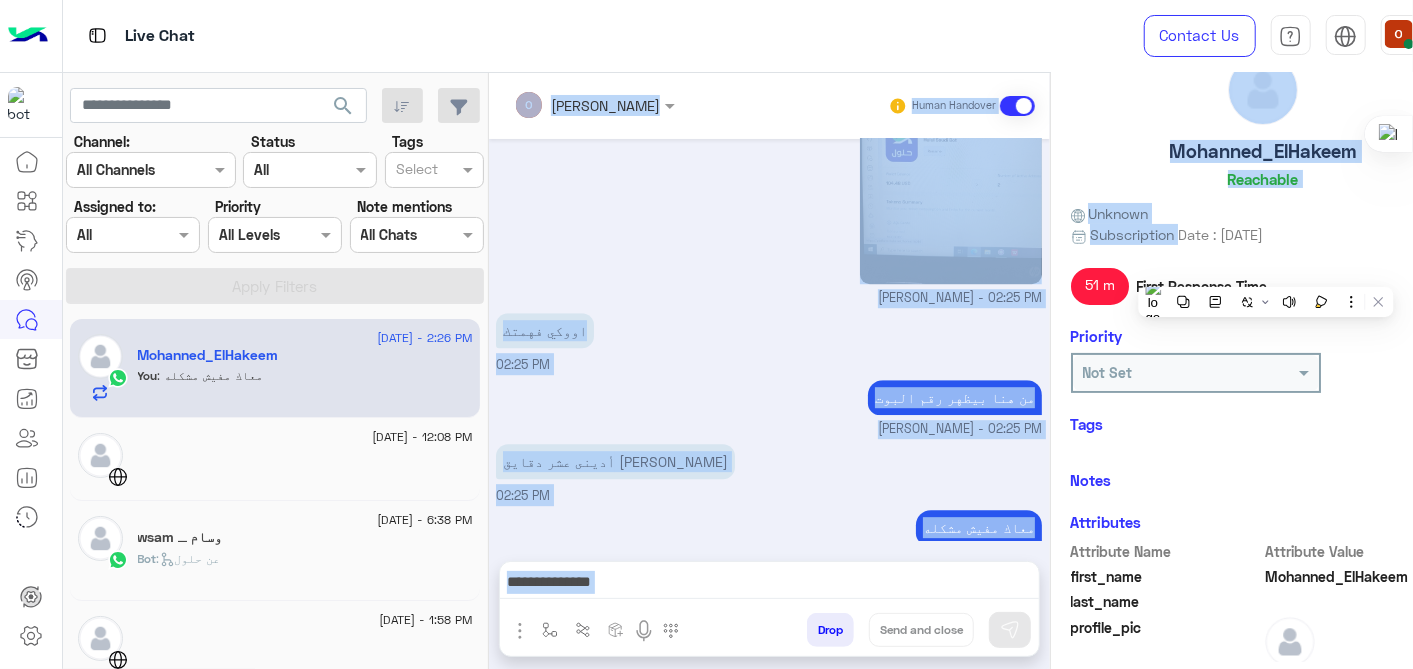 scroll, scrollTop: 460, scrollLeft: 0, axis: vertical 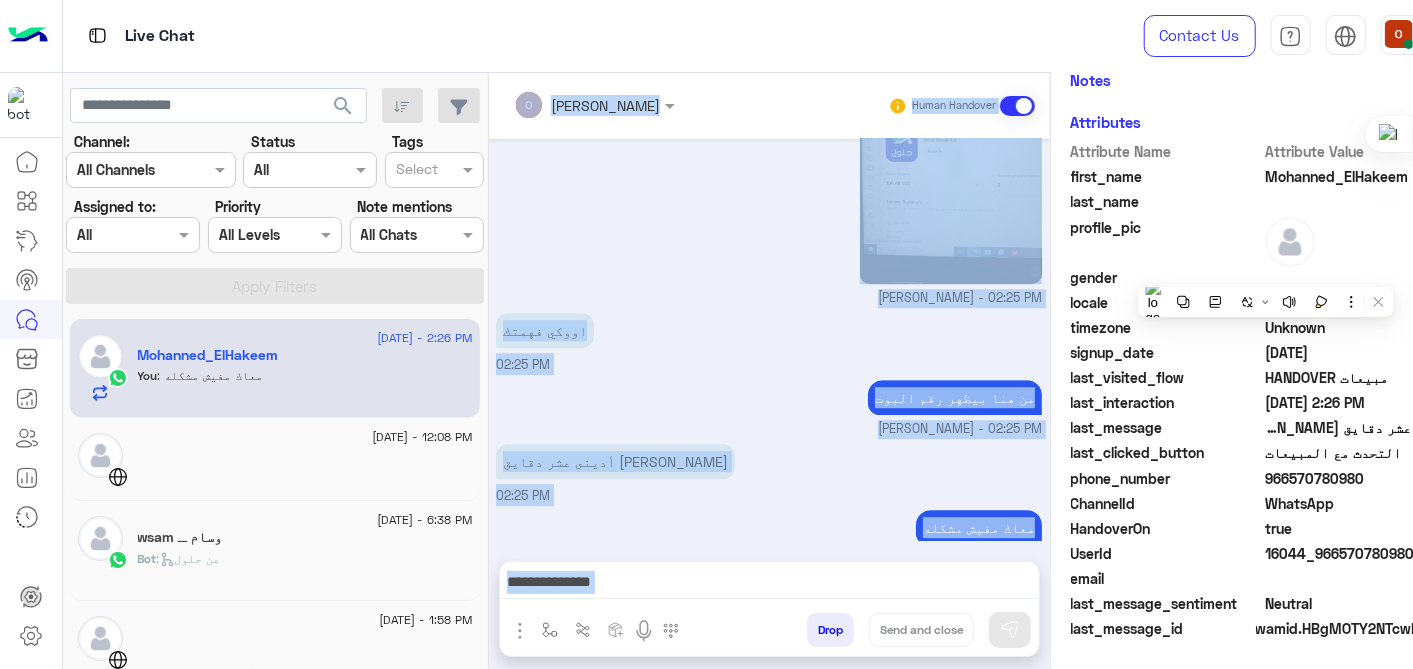 drag, startPoint x: 1377, startPoint y: 271, endPoint x: 1381, endPoint y: 562, distance: 291.0275 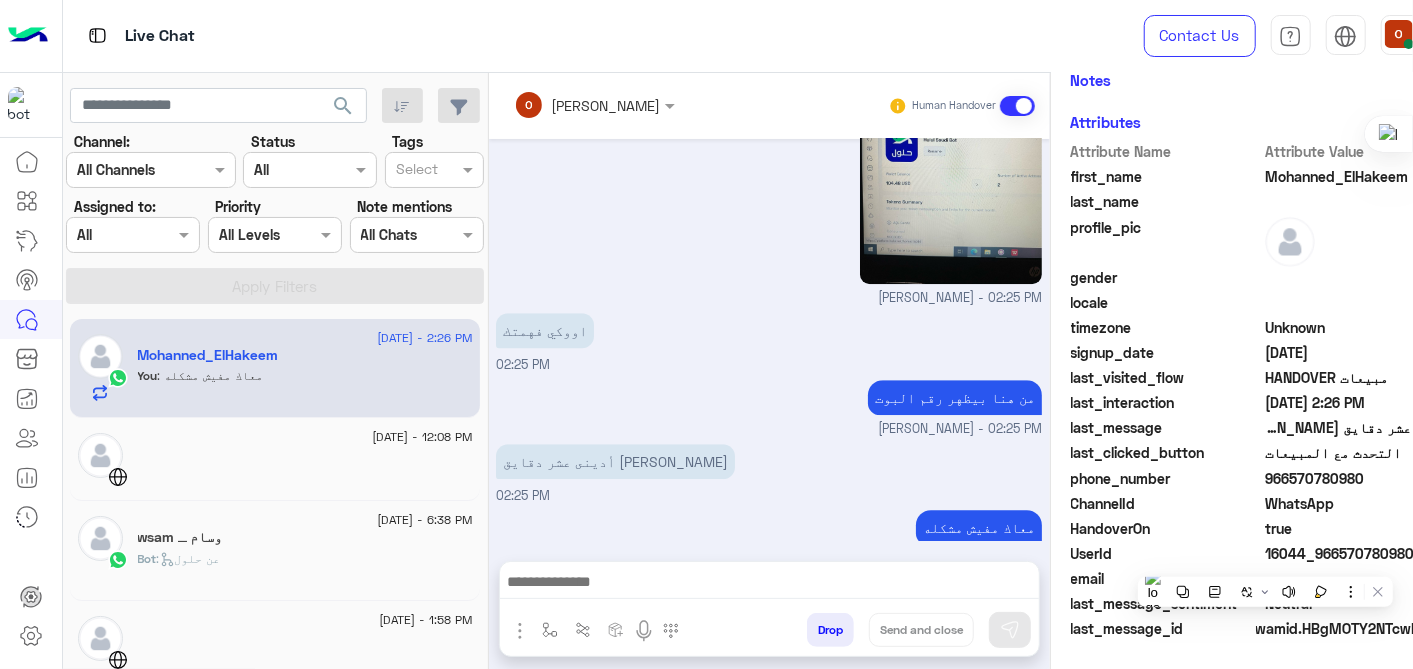click on "أدينى عشر دقايق وابعتهولك   02:25 PM" at bounding box center (769, 472) 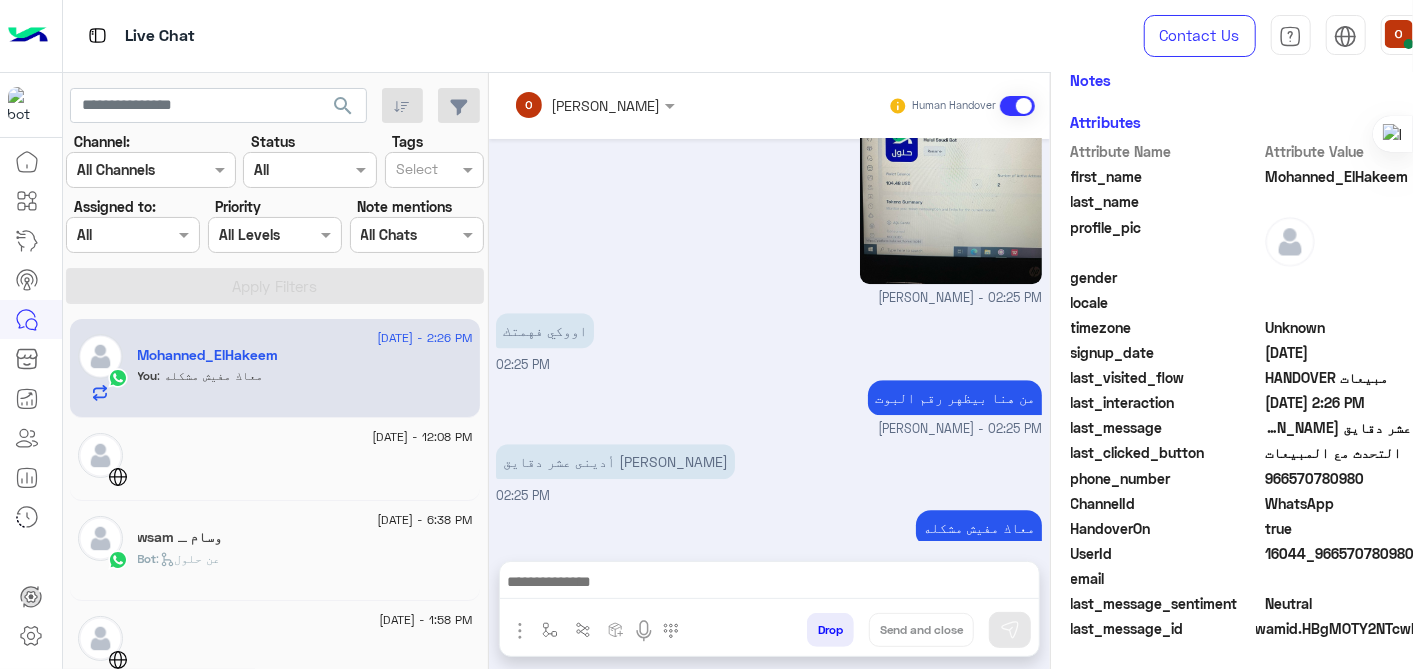 drag, startPoint x: 1346, startPoint y: 471, endPoint x: 1248, endPoint y: 480, distance: 98.4124 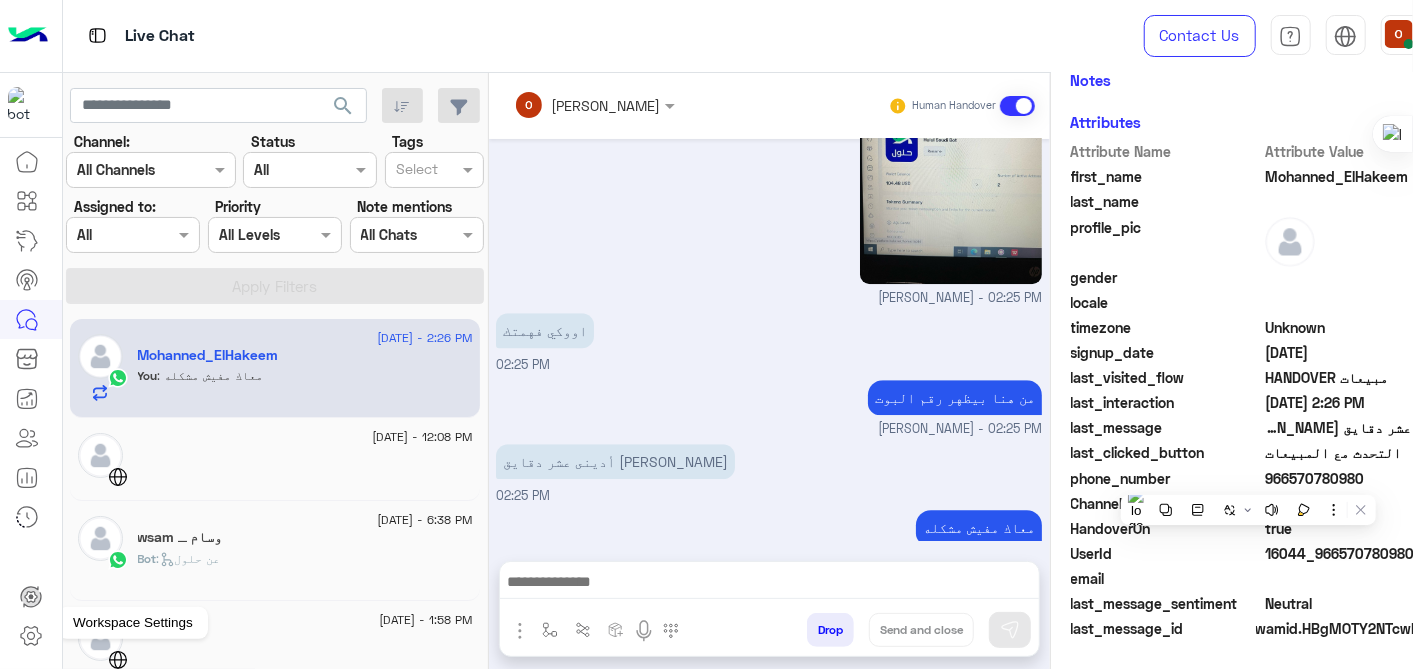 click 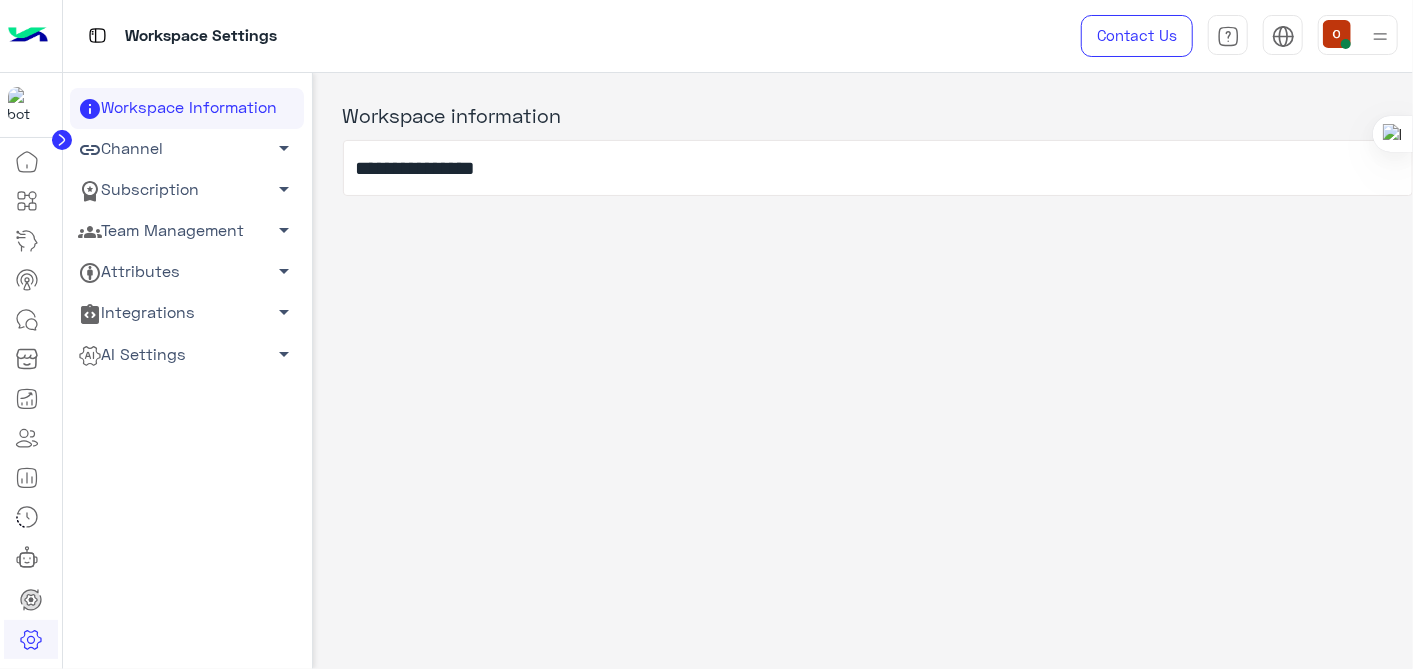 click on "arrow_drop_down" 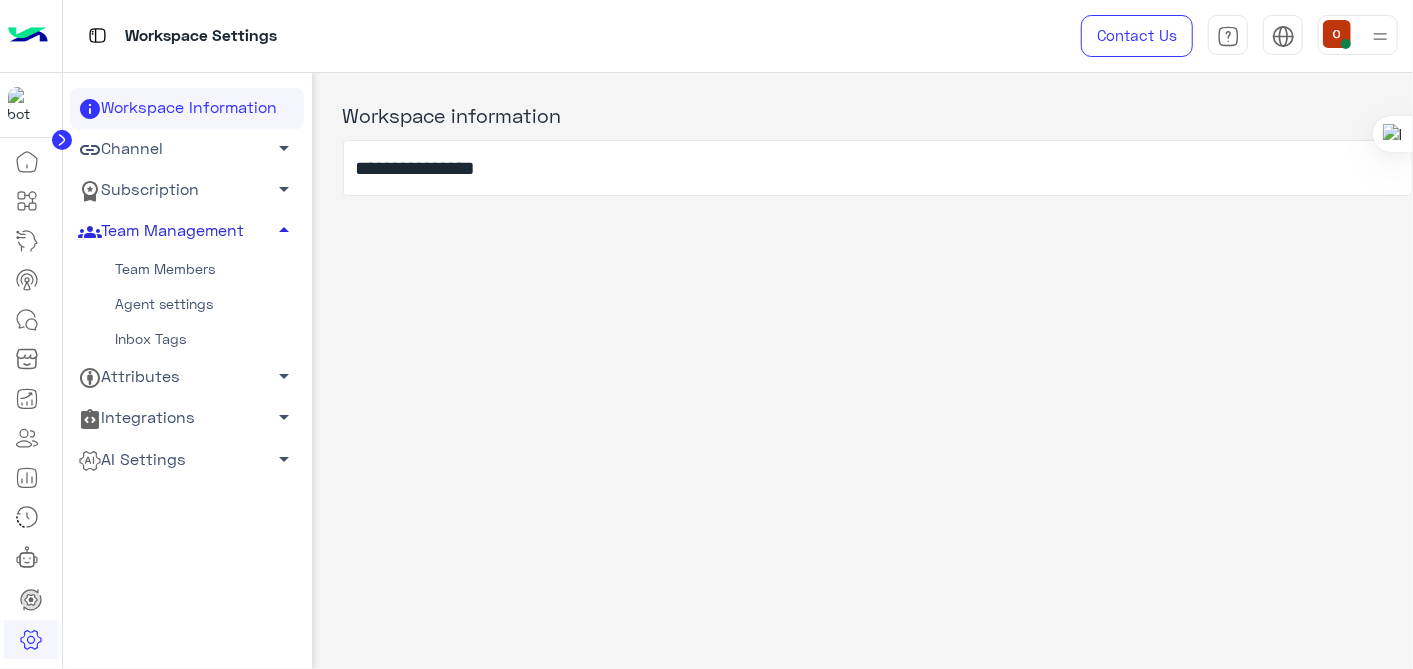 click on "Team Members" 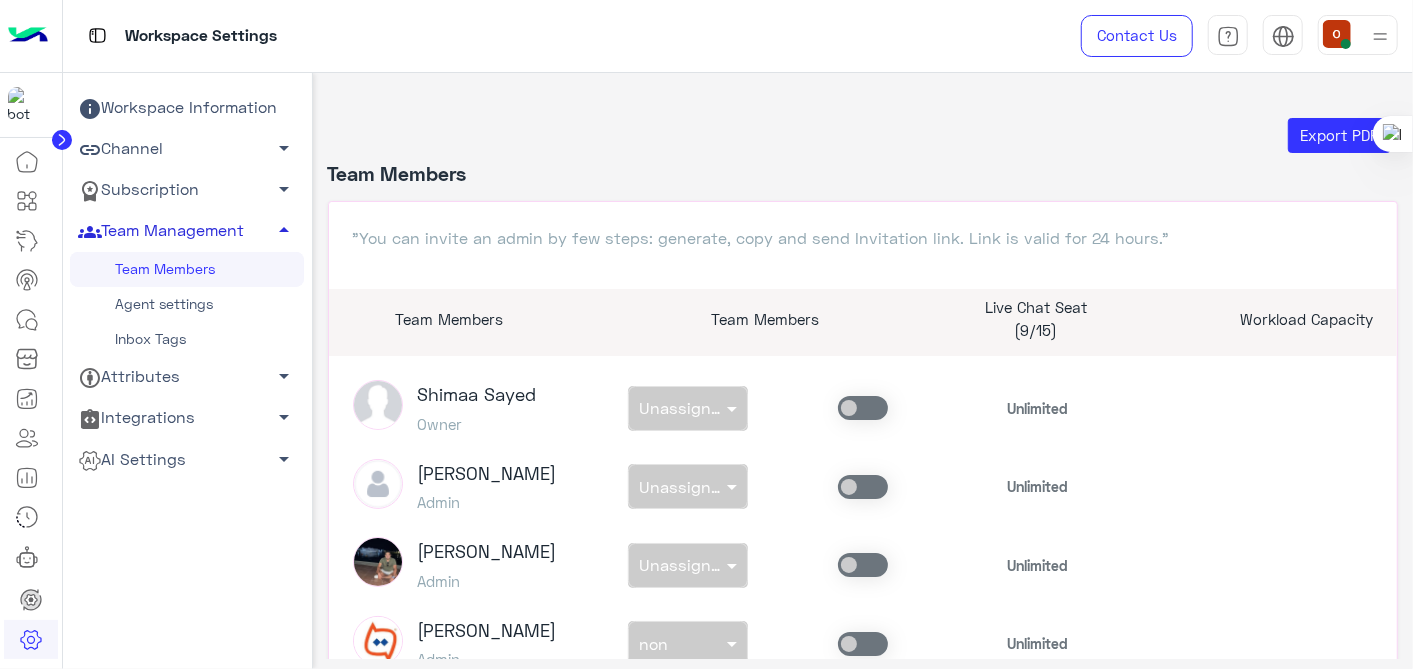click 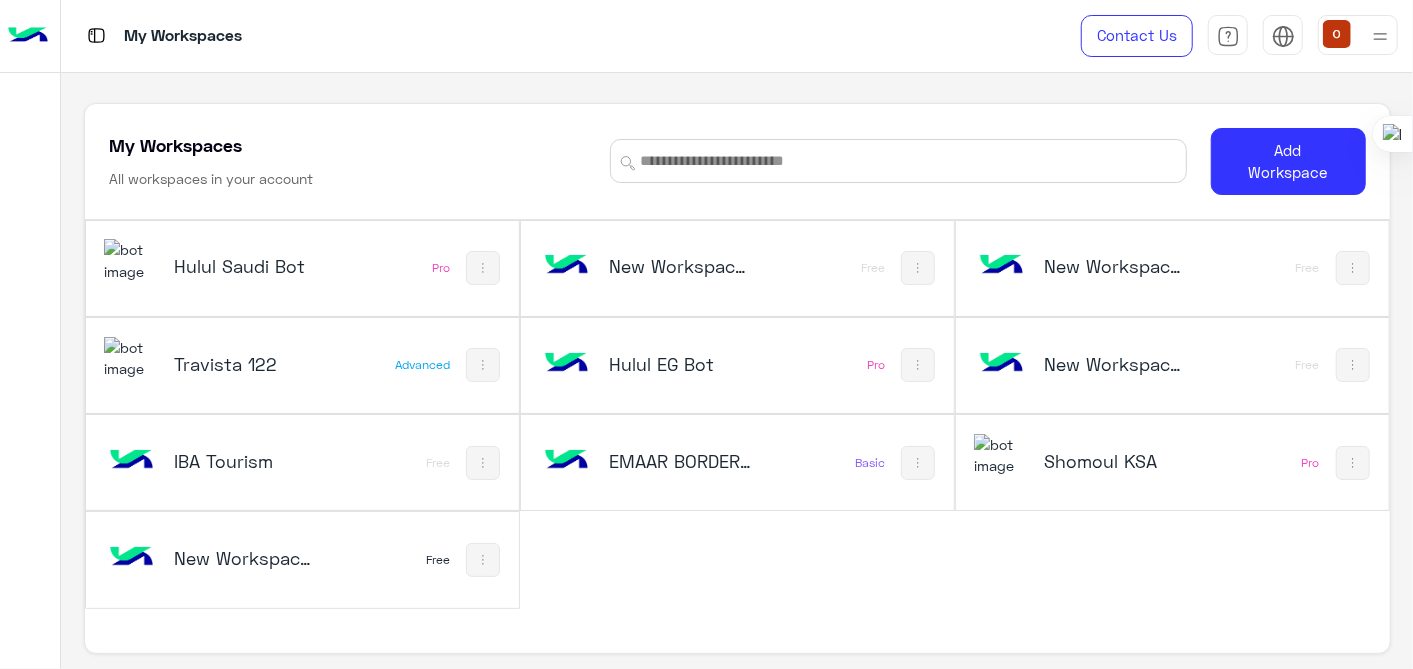 click at bounding box center (1001, 455) 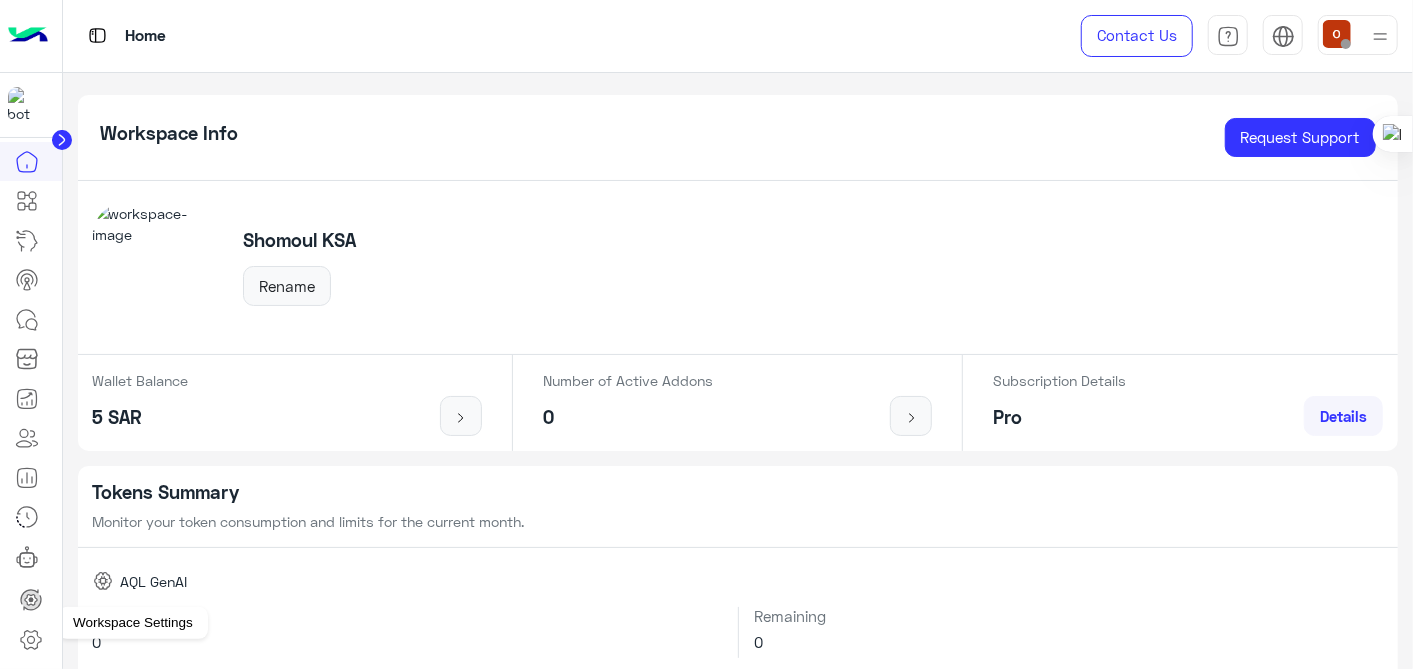 click 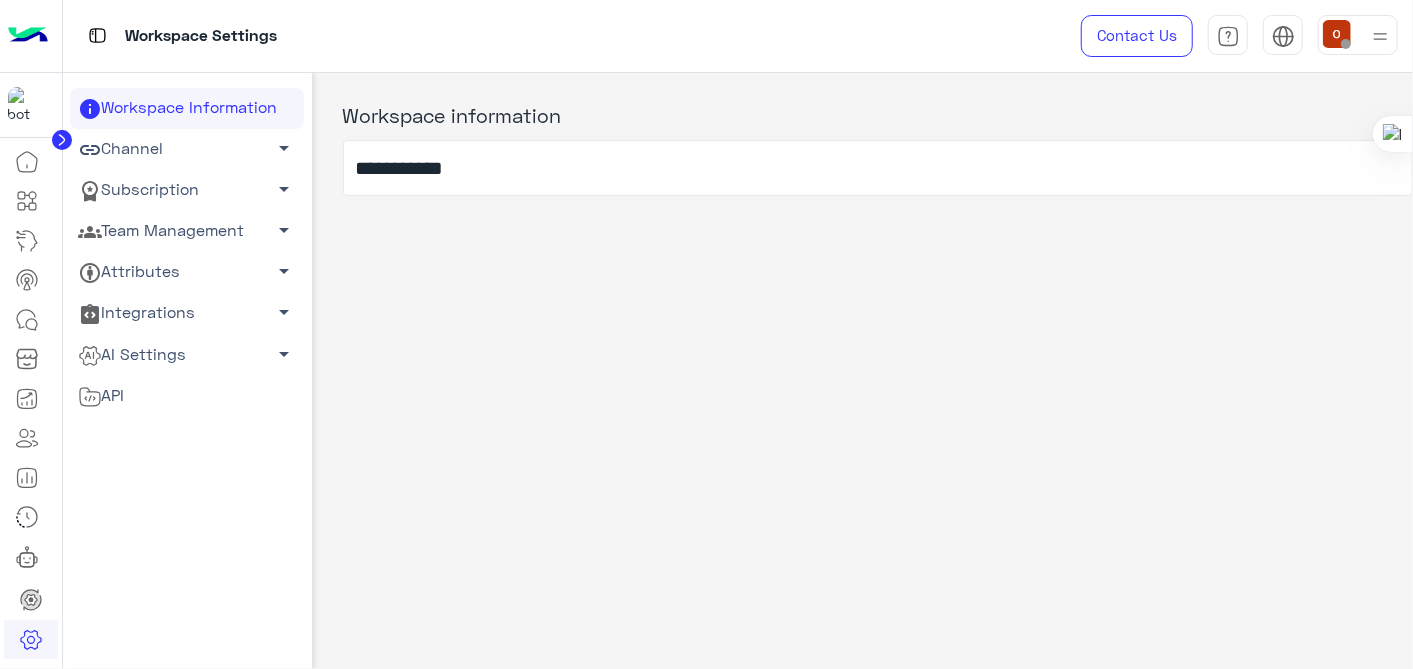 click on "arrow_drop_down" 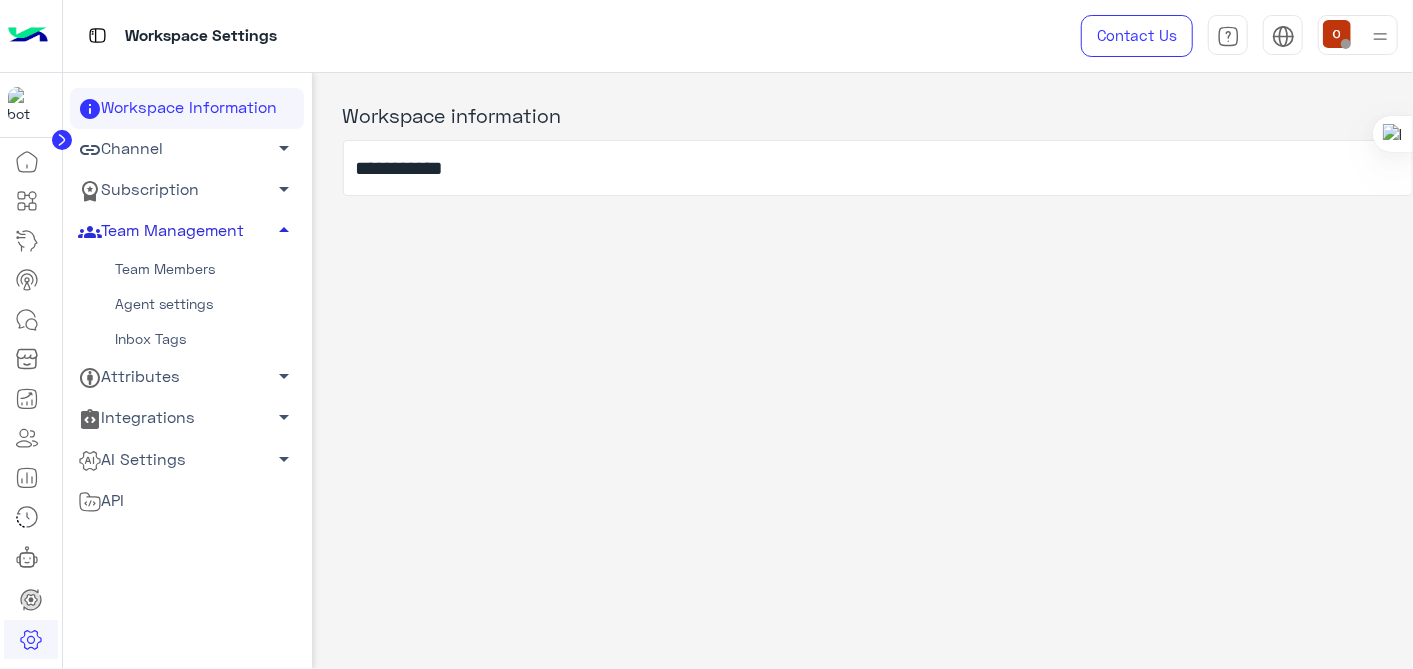 click on "Team Members" 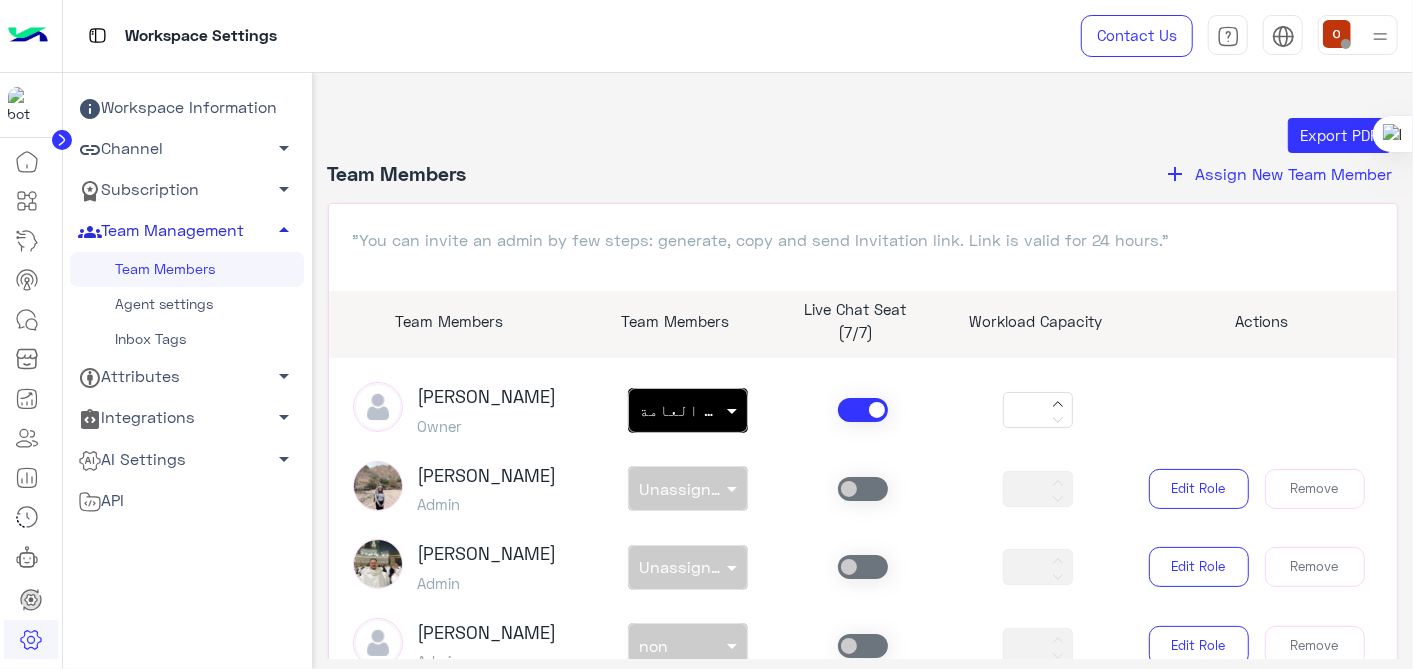 click on "Assign New Team Member" 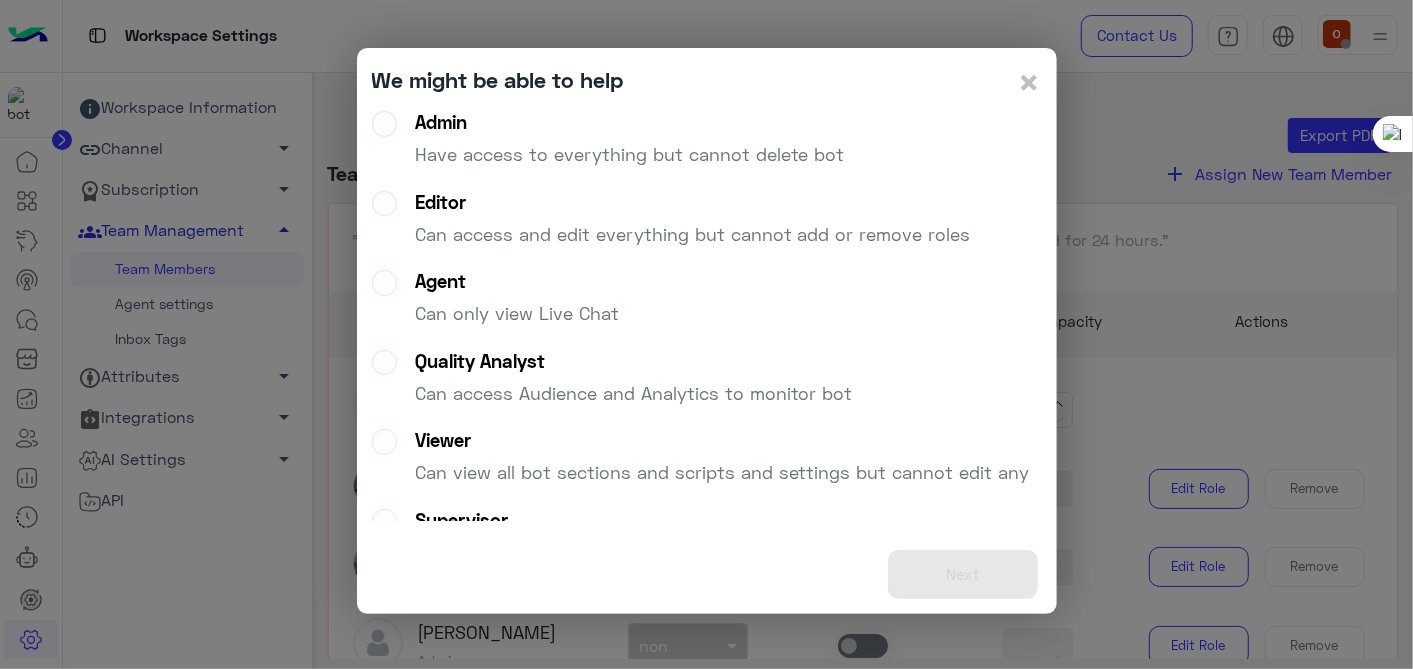 click on "Admin   Have access to everything but cannot delete bot" 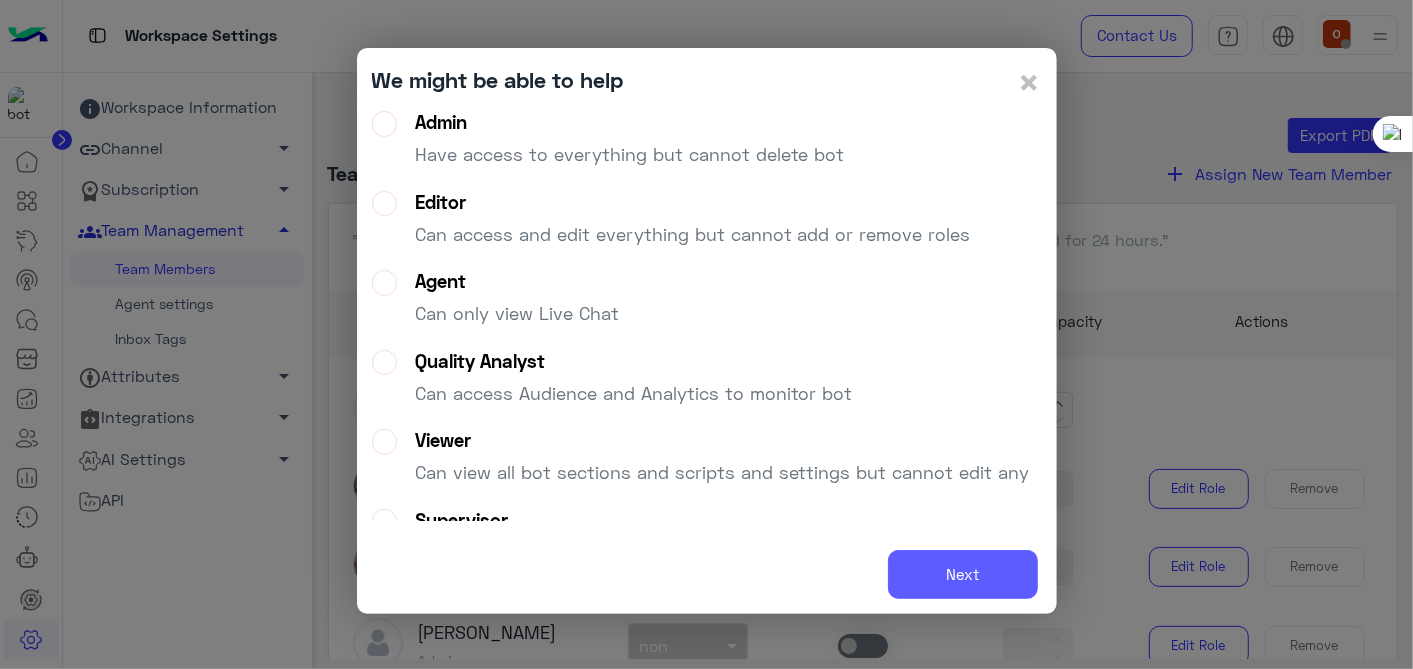 click on "Next" 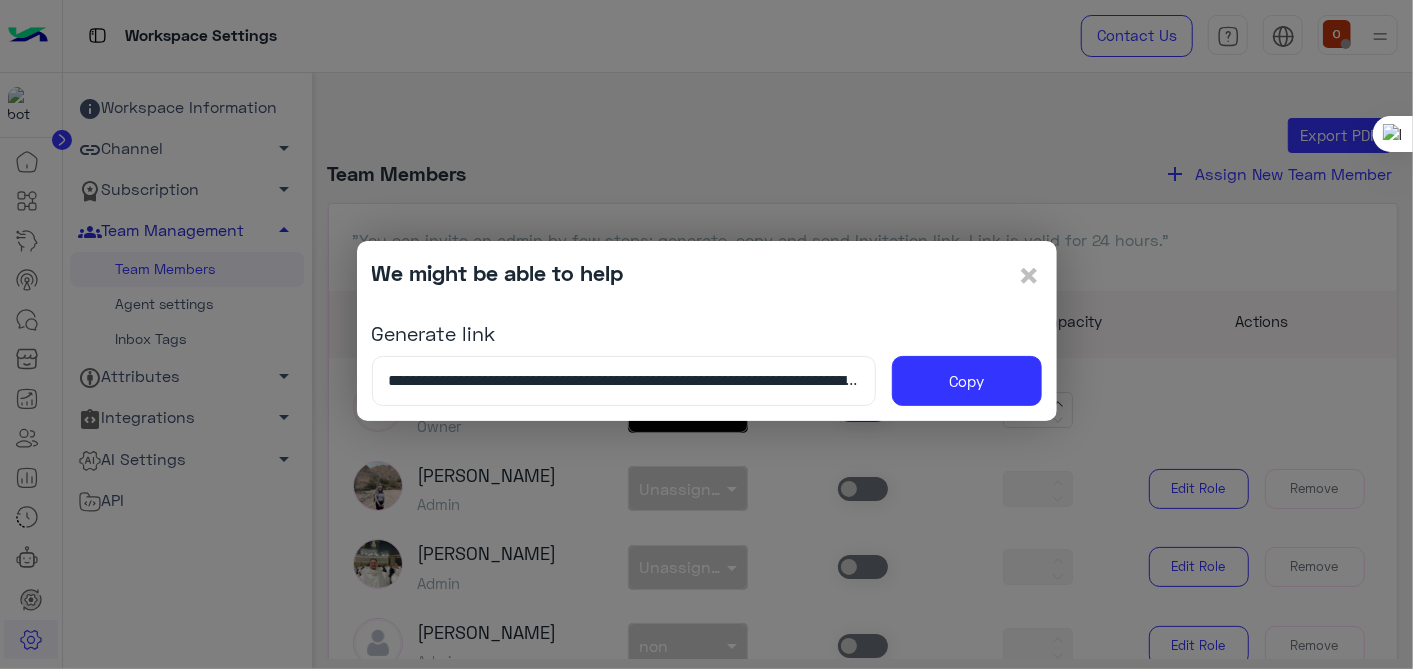 click on "**********" 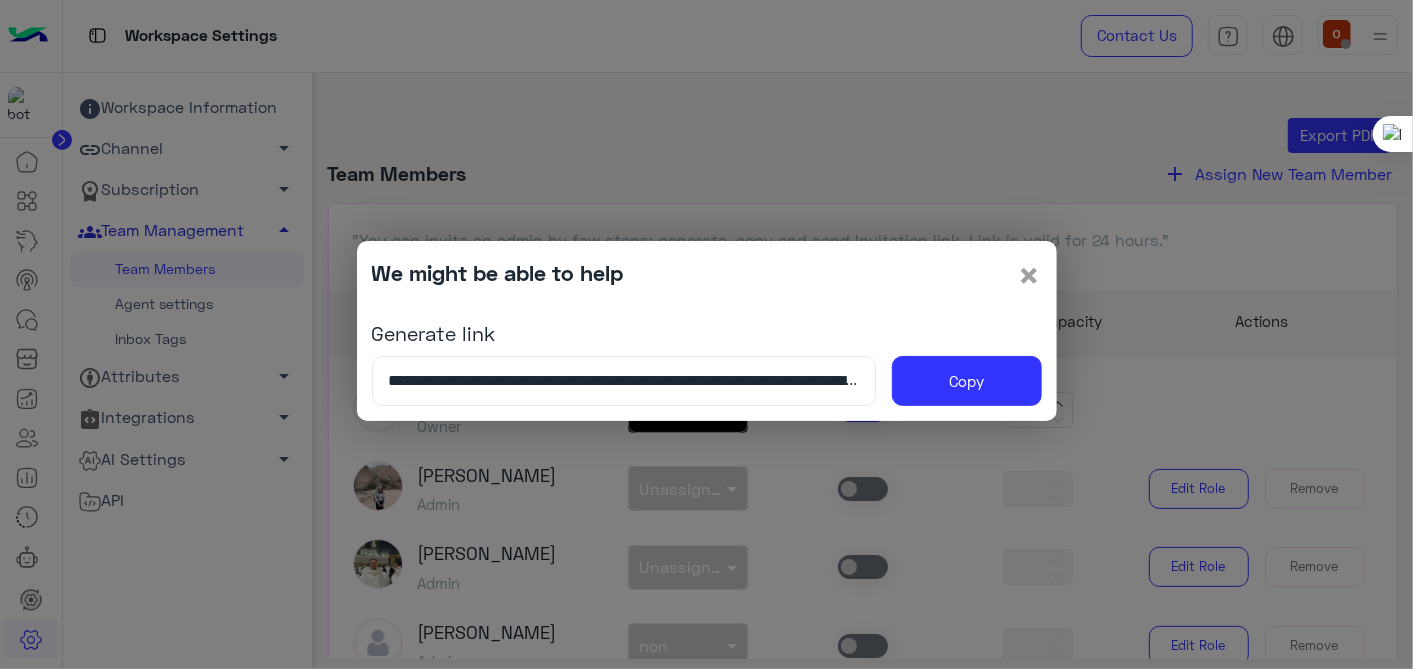click on "×" 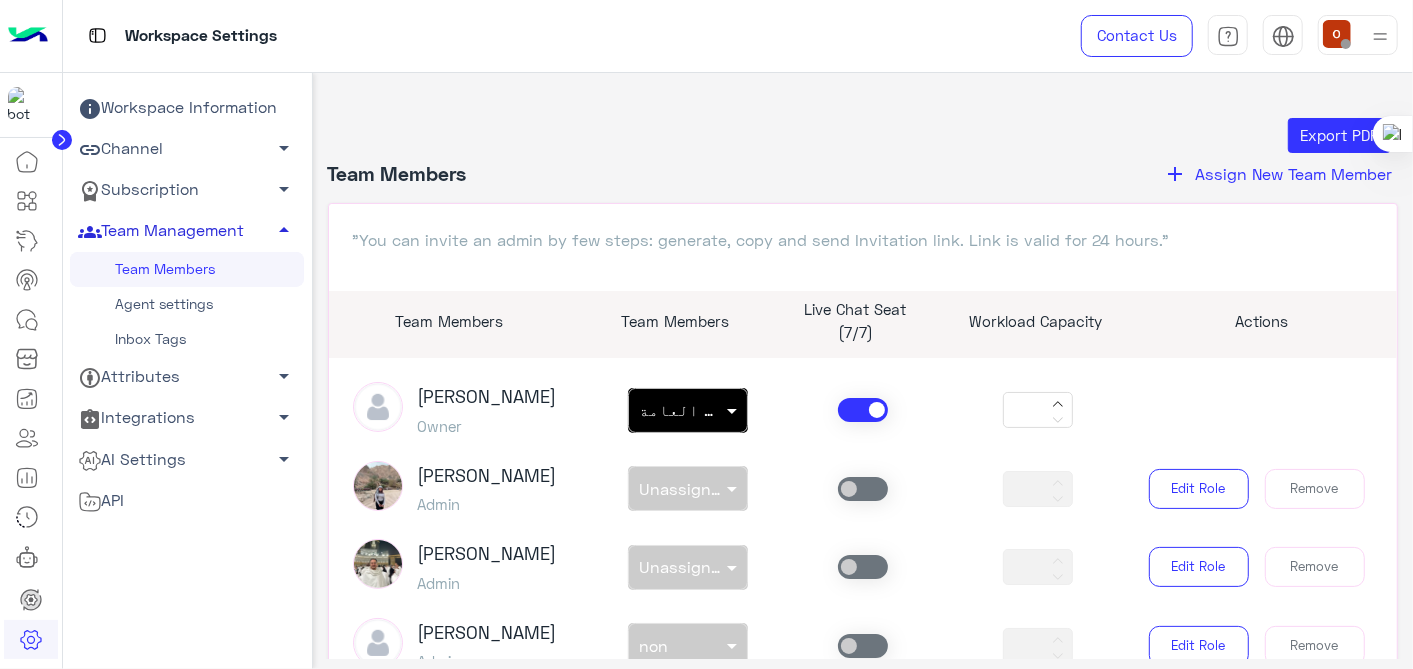 click 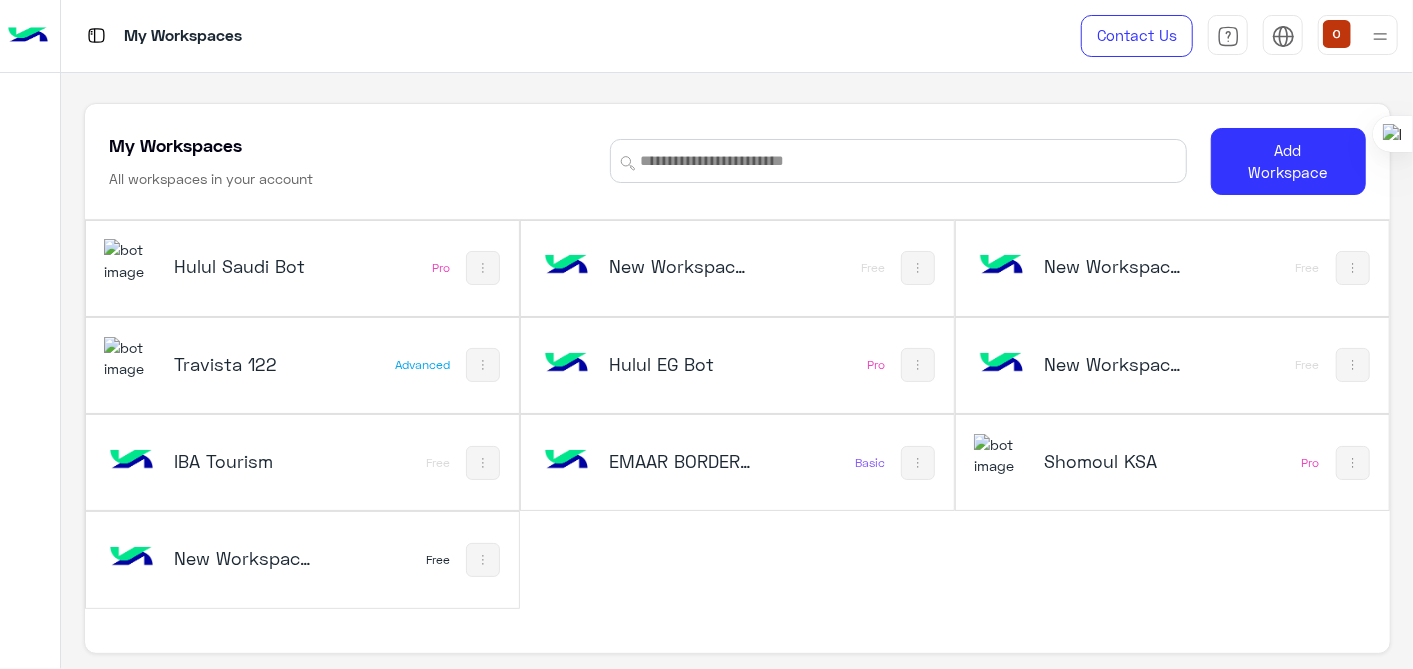 click at bounding box center (131, 260) 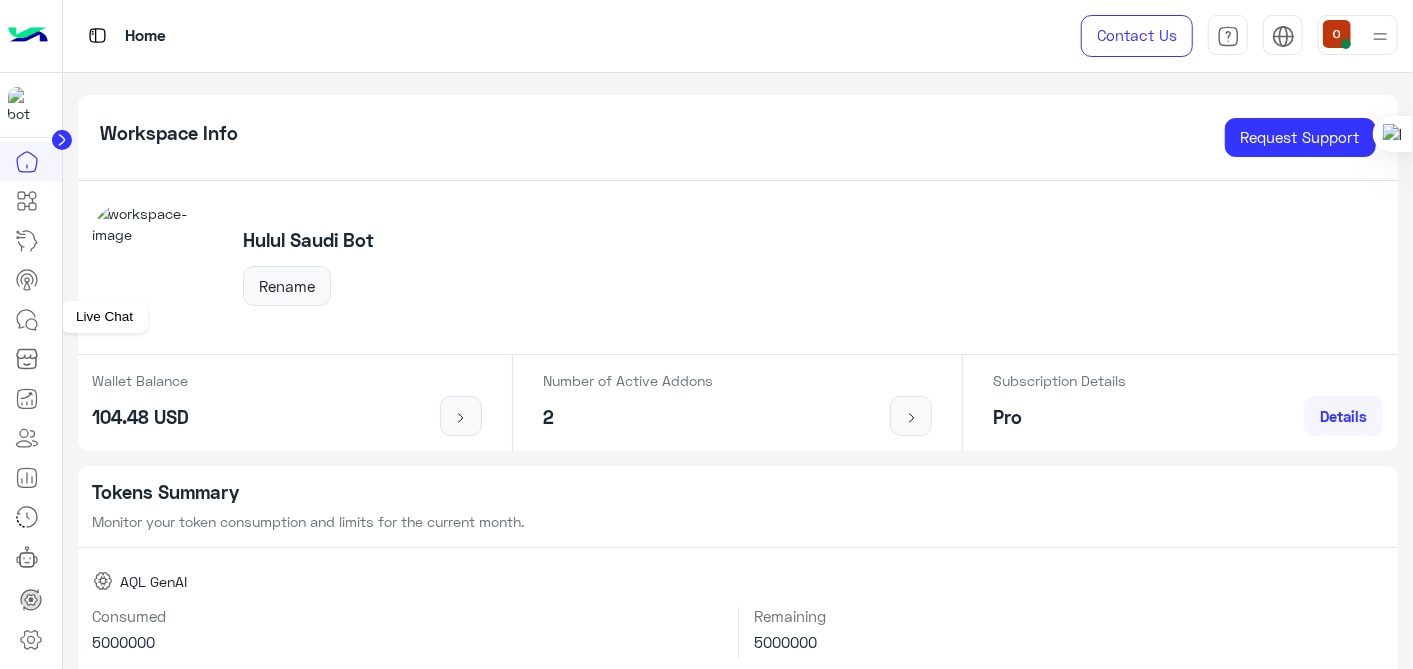 click 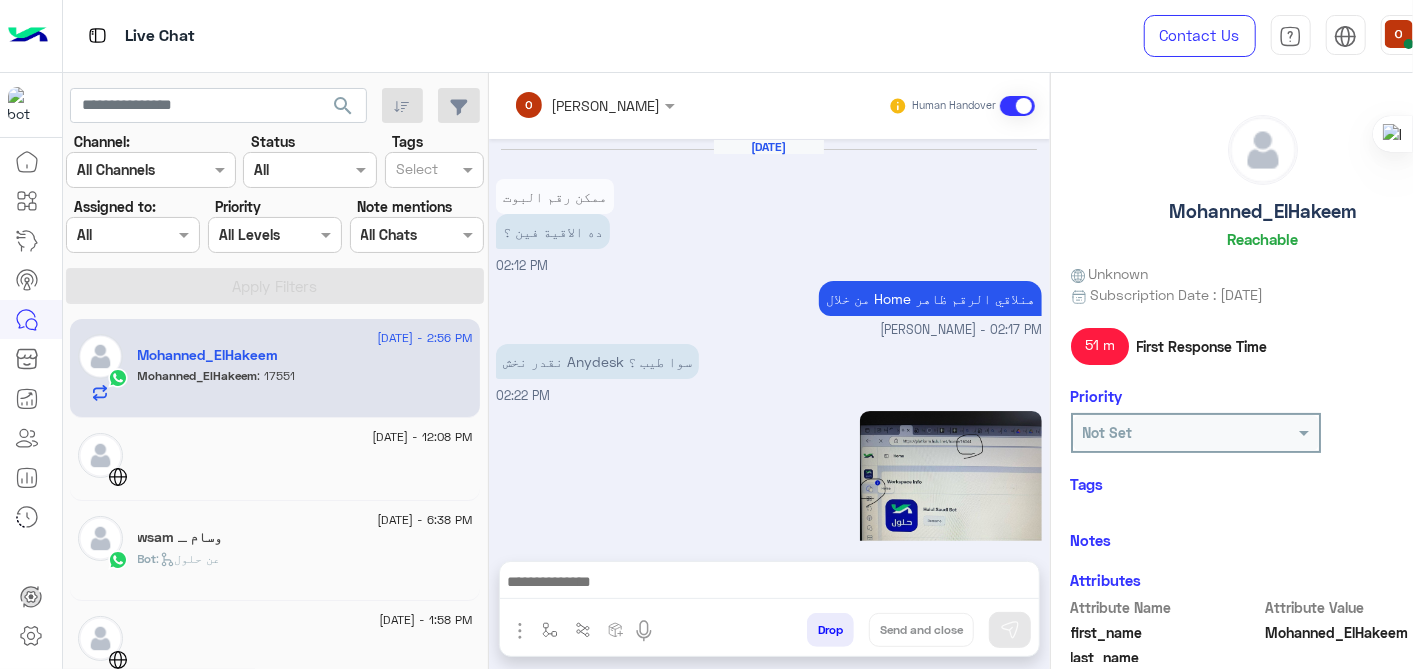 scroll, scrollTop: 746, scrollLeft: 0, axis: vertical 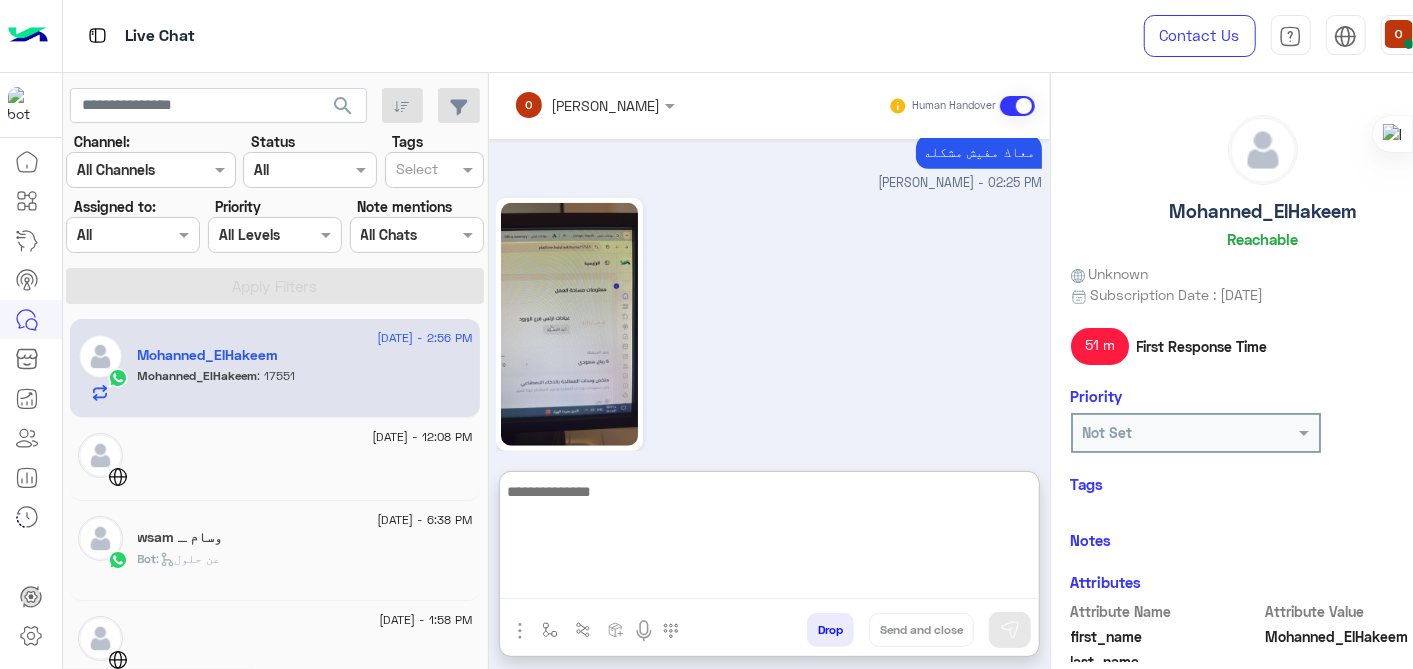 click at bounding box center (769, 539) 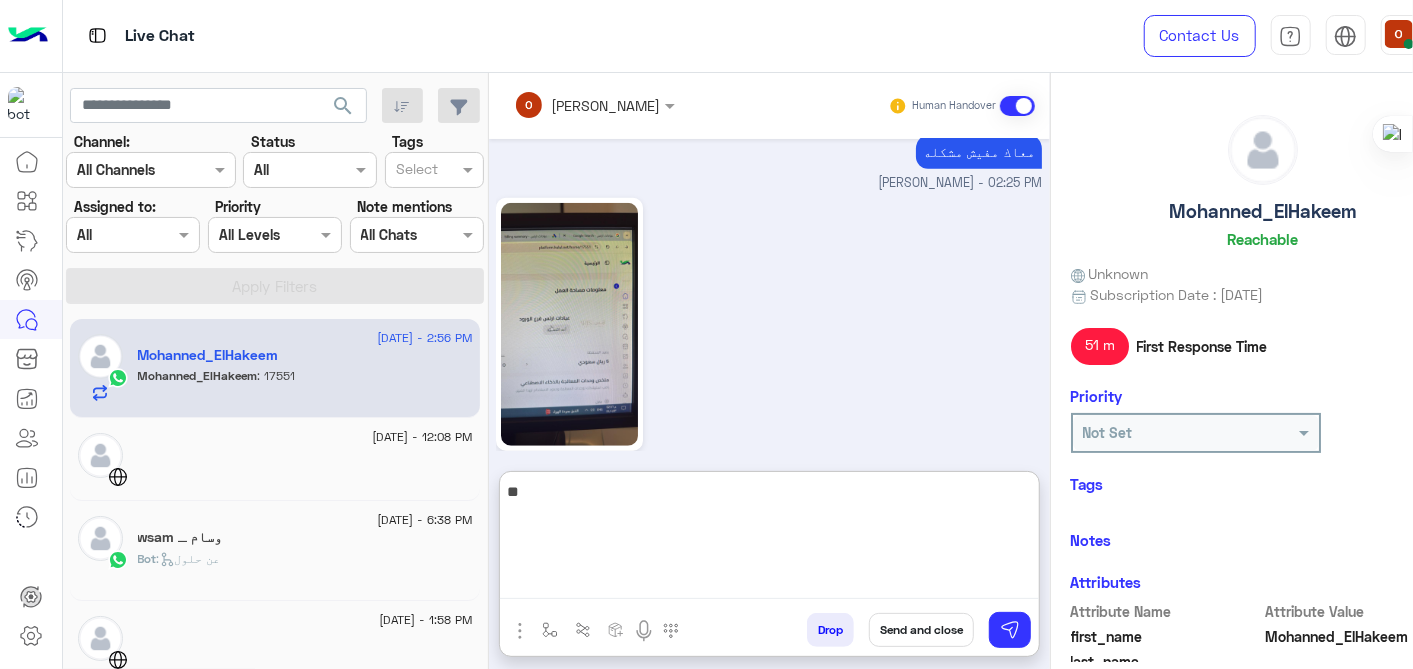 type on "*" 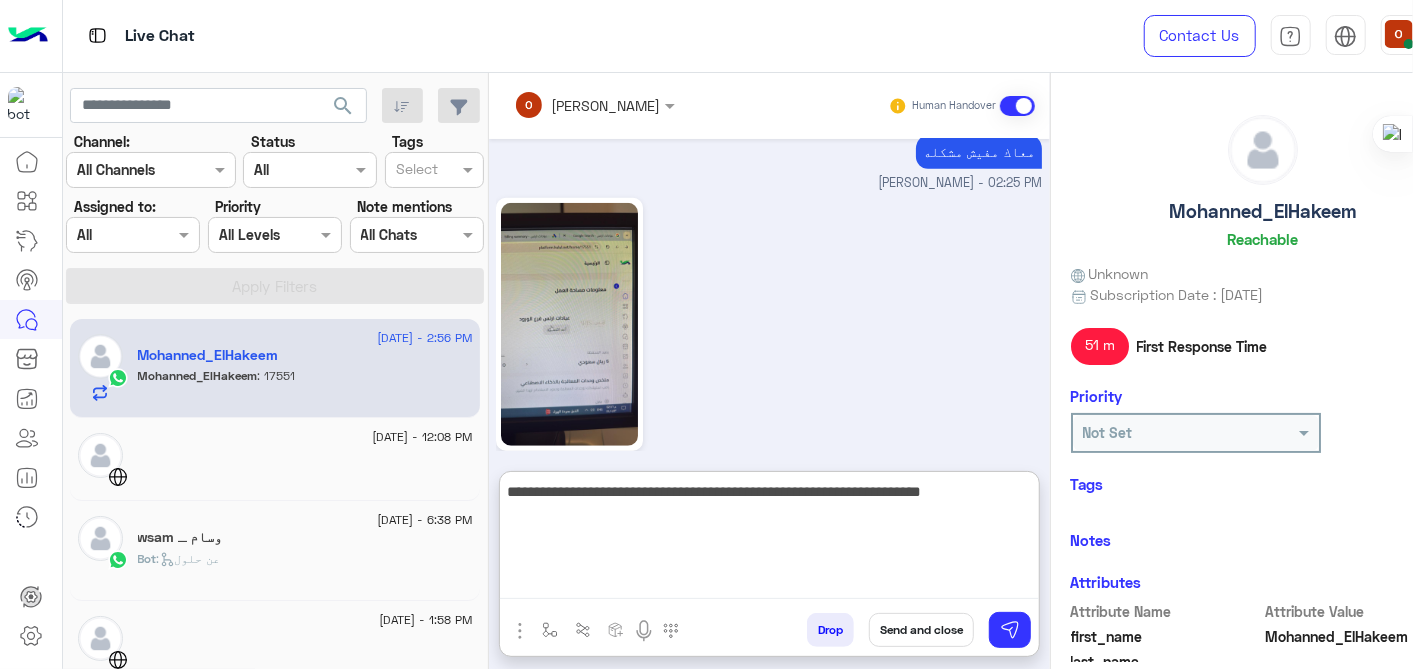 type on "**********" 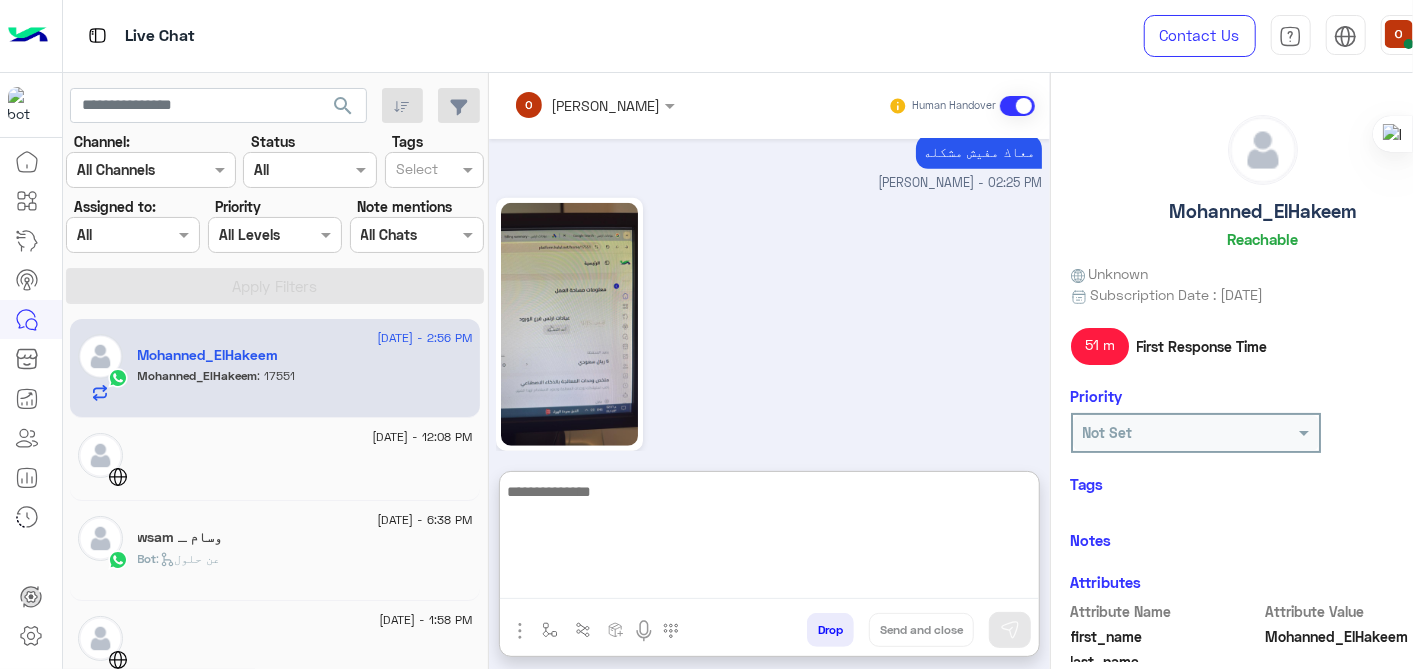 scroll, scrollTop: 920, scrollLeft: 0, axis: vertical 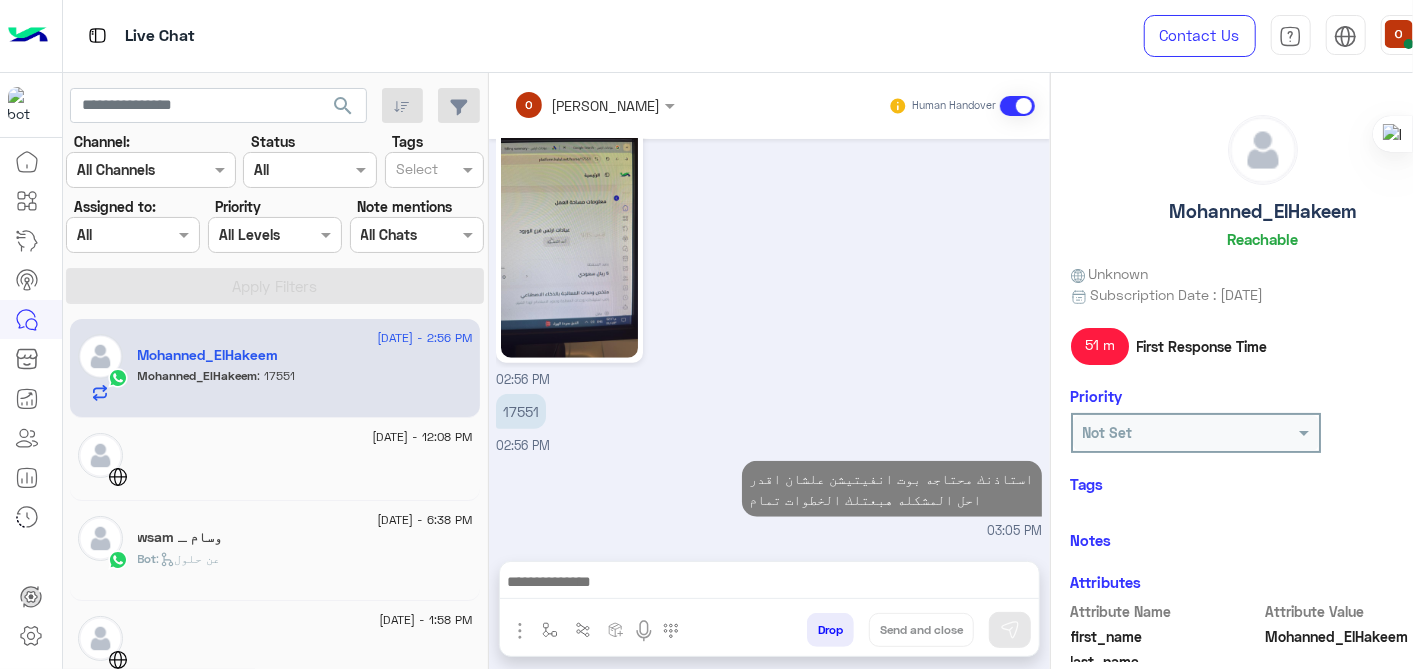 click at bounding box center (520, 631) 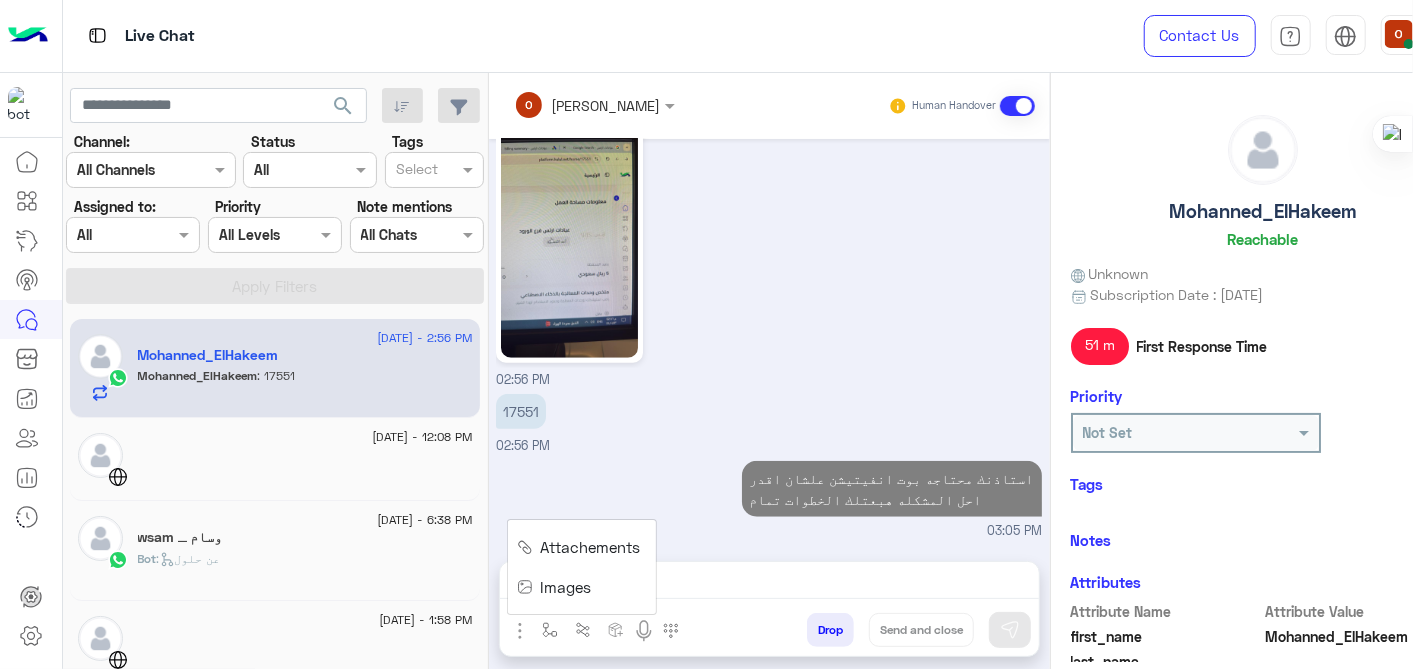 scroll, scrollTop: 831, scrollLeft: 0, axis: vertical 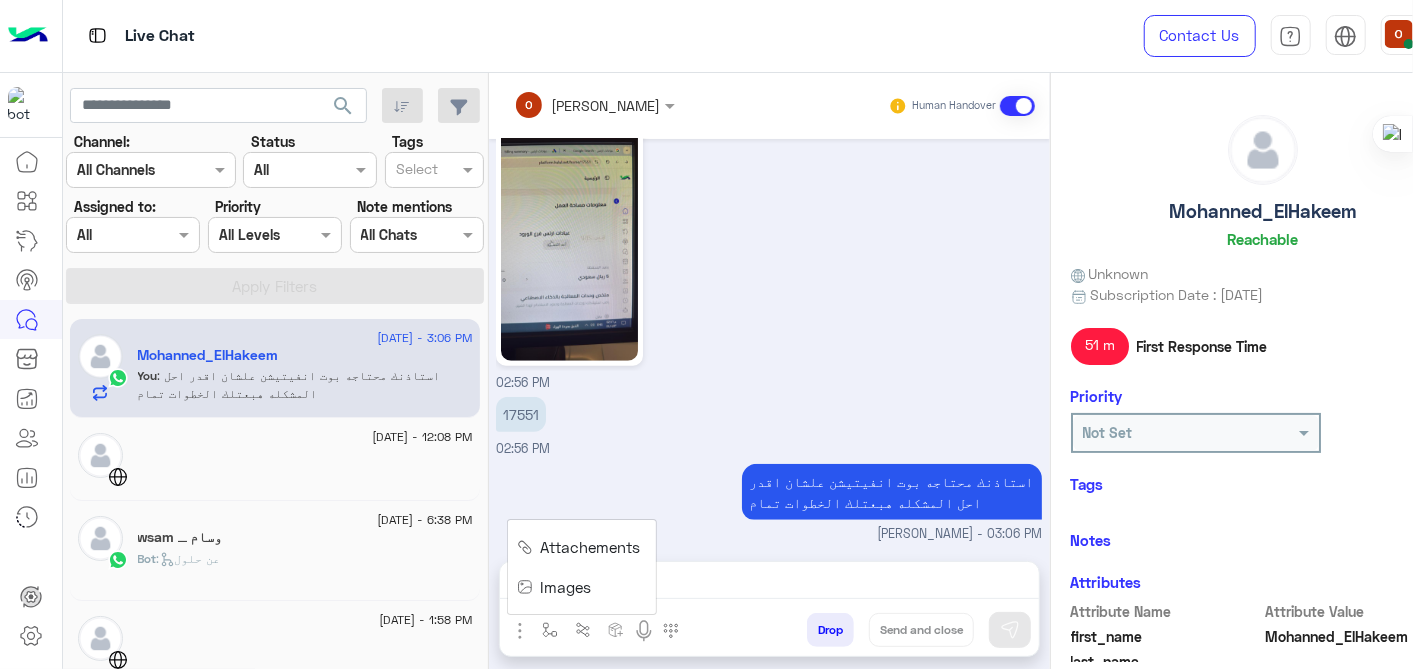 click at bounding box center [525, 587] 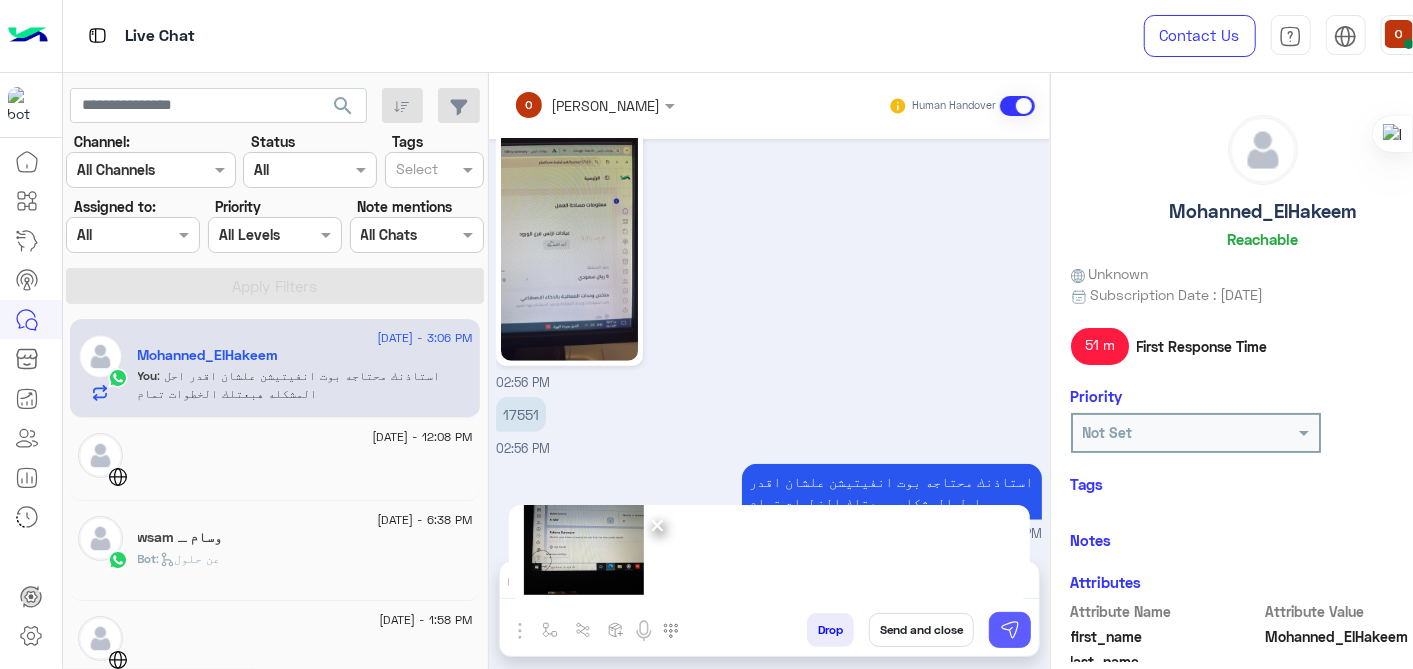click at bounding box center [1010, 630] 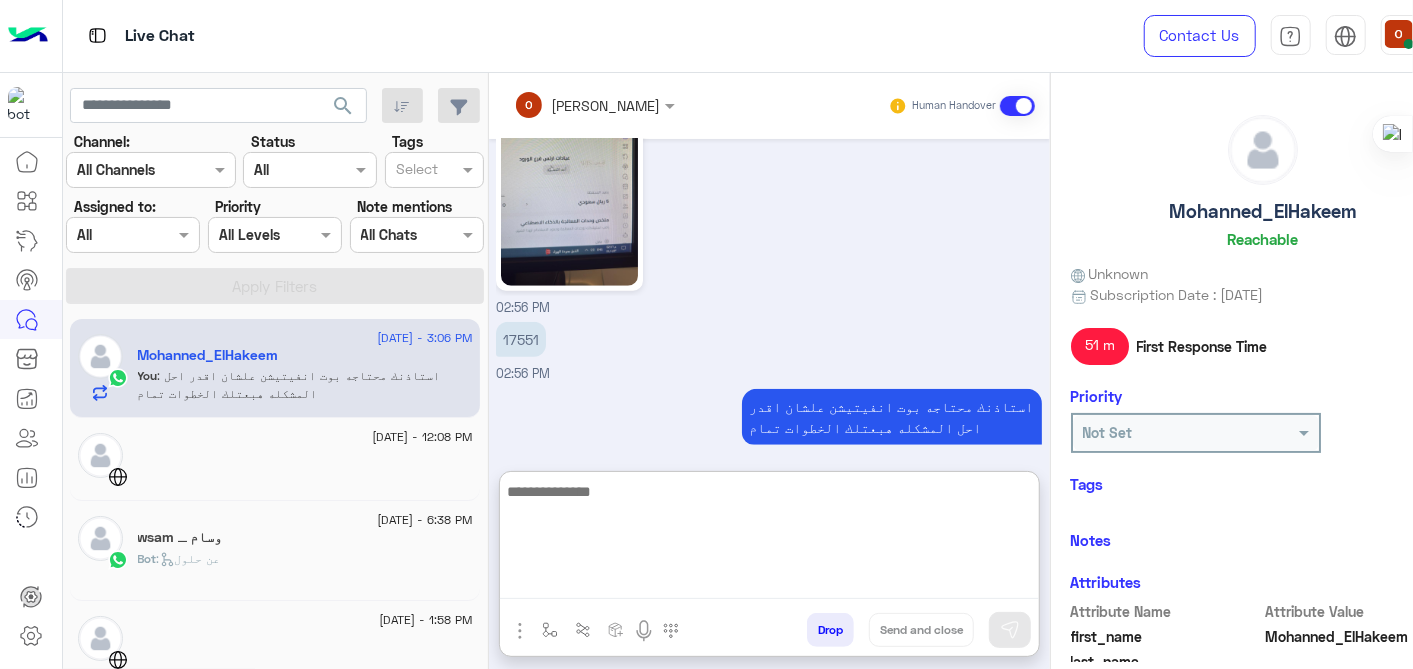 click at bounding box center (769, 539) 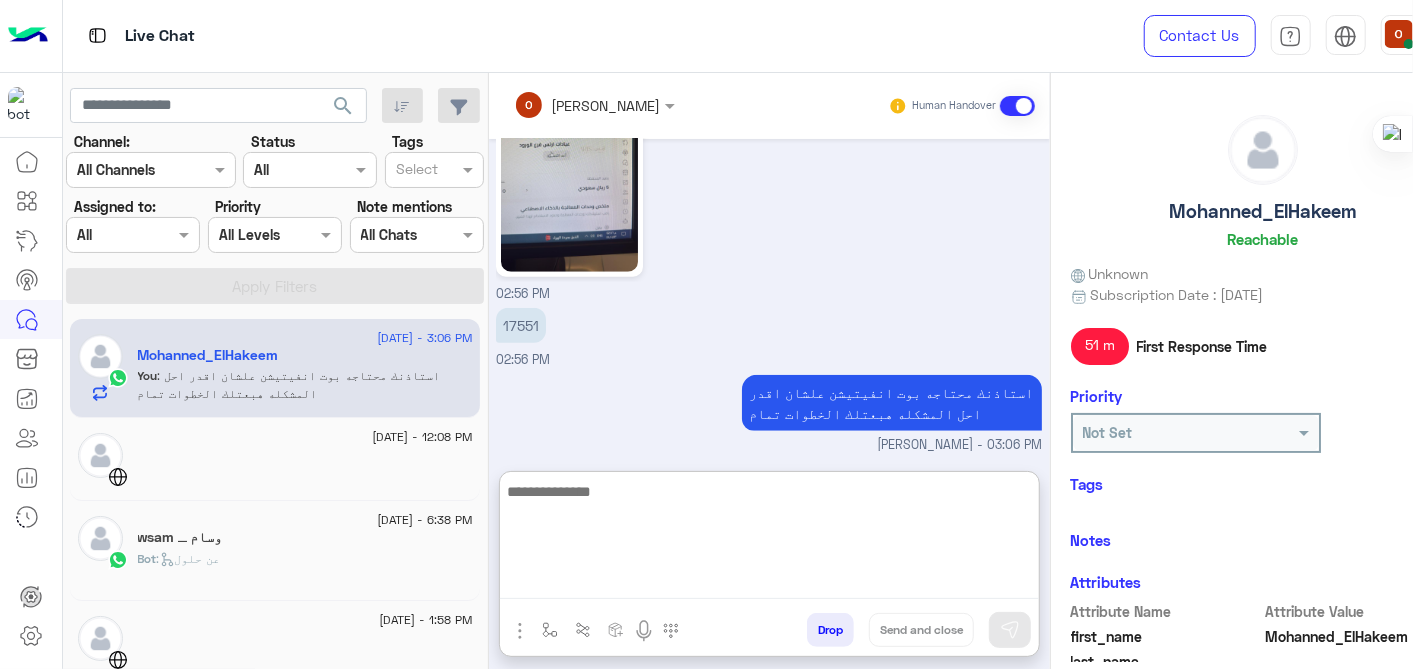 scroll, scrollTop: 920, scrollLeft: 0, axis: vertical 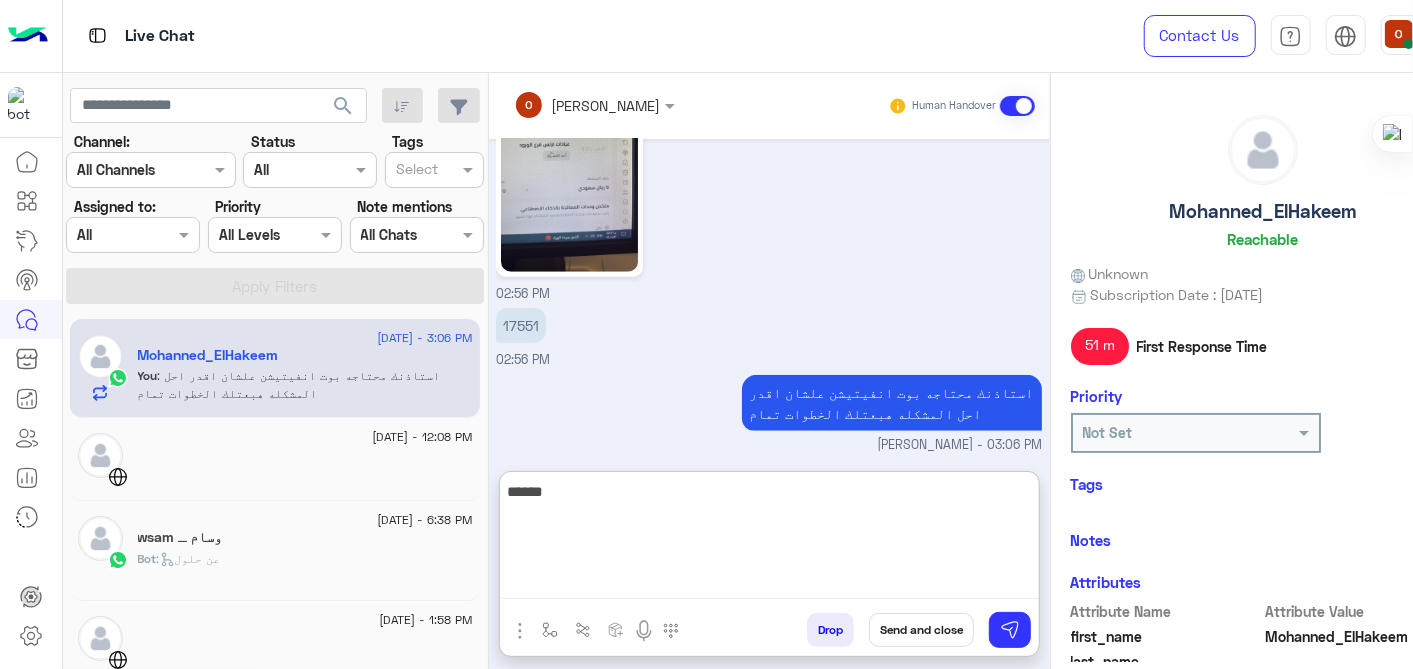 type on "******" 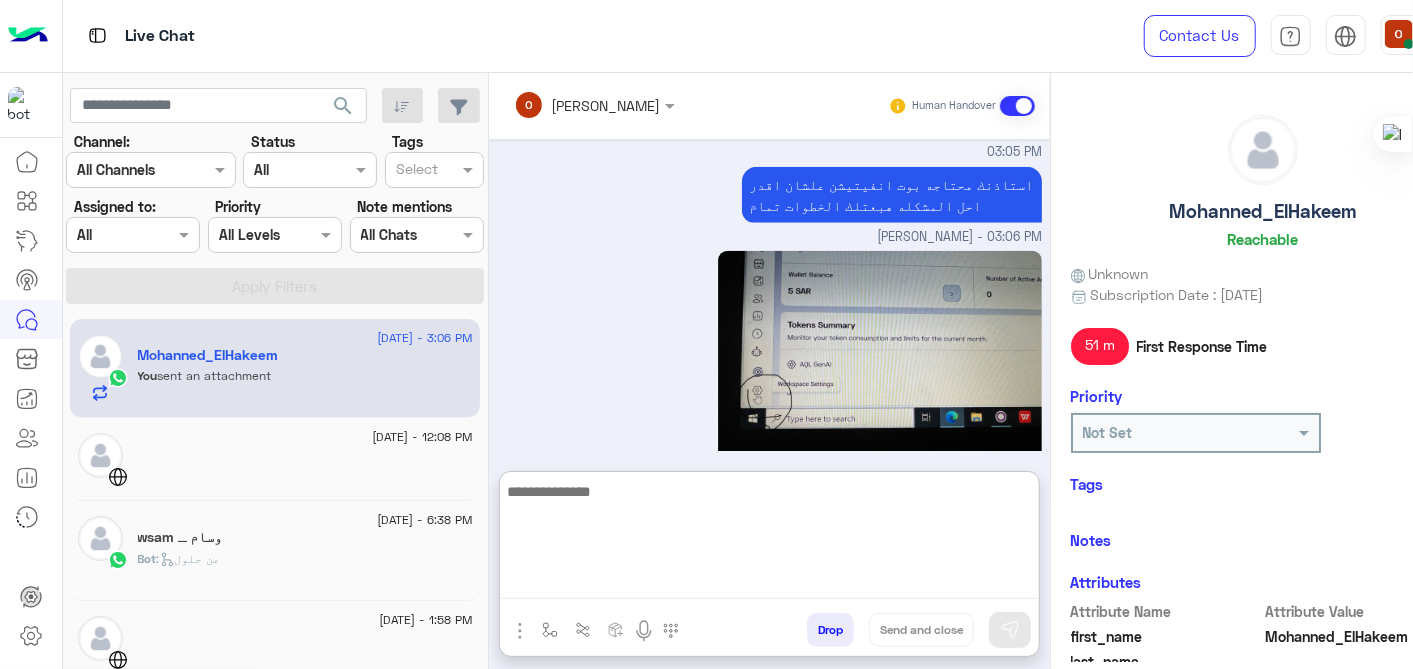 scroll, scrollTop: 1256, scrollLeft: 0, axis: vertical 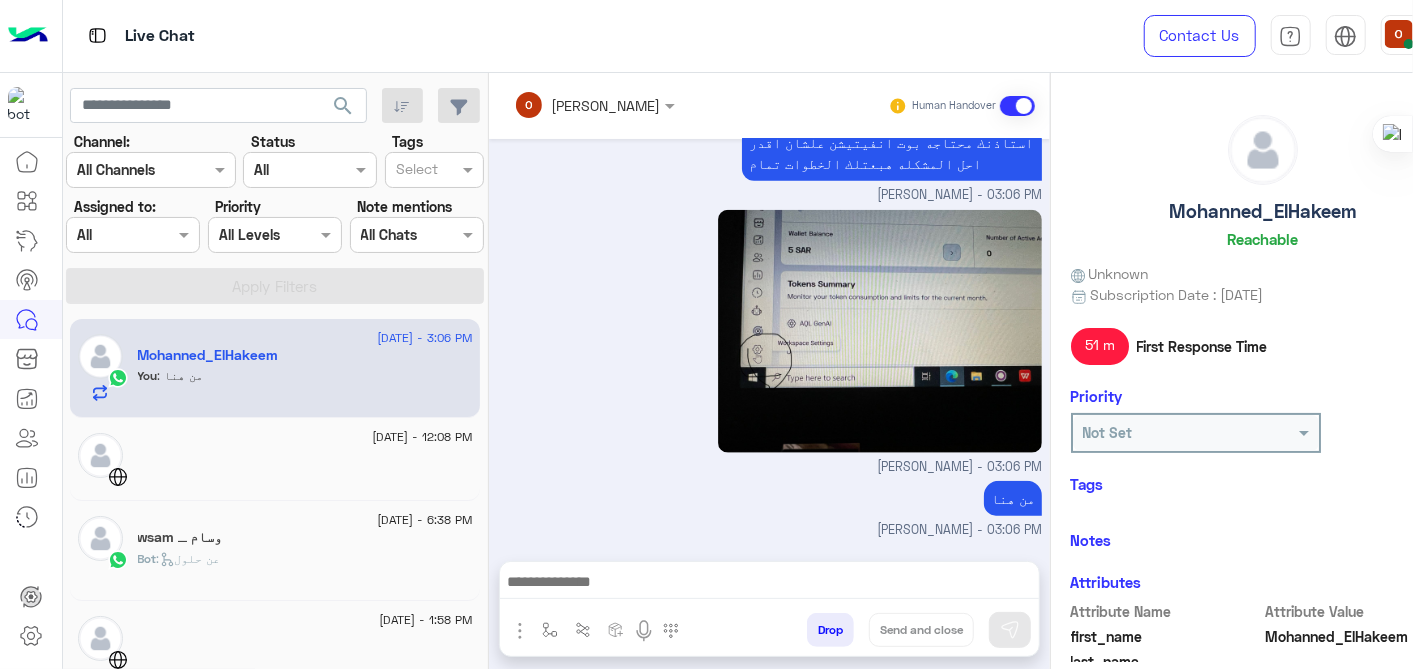 click at bounding box center (520, 631) 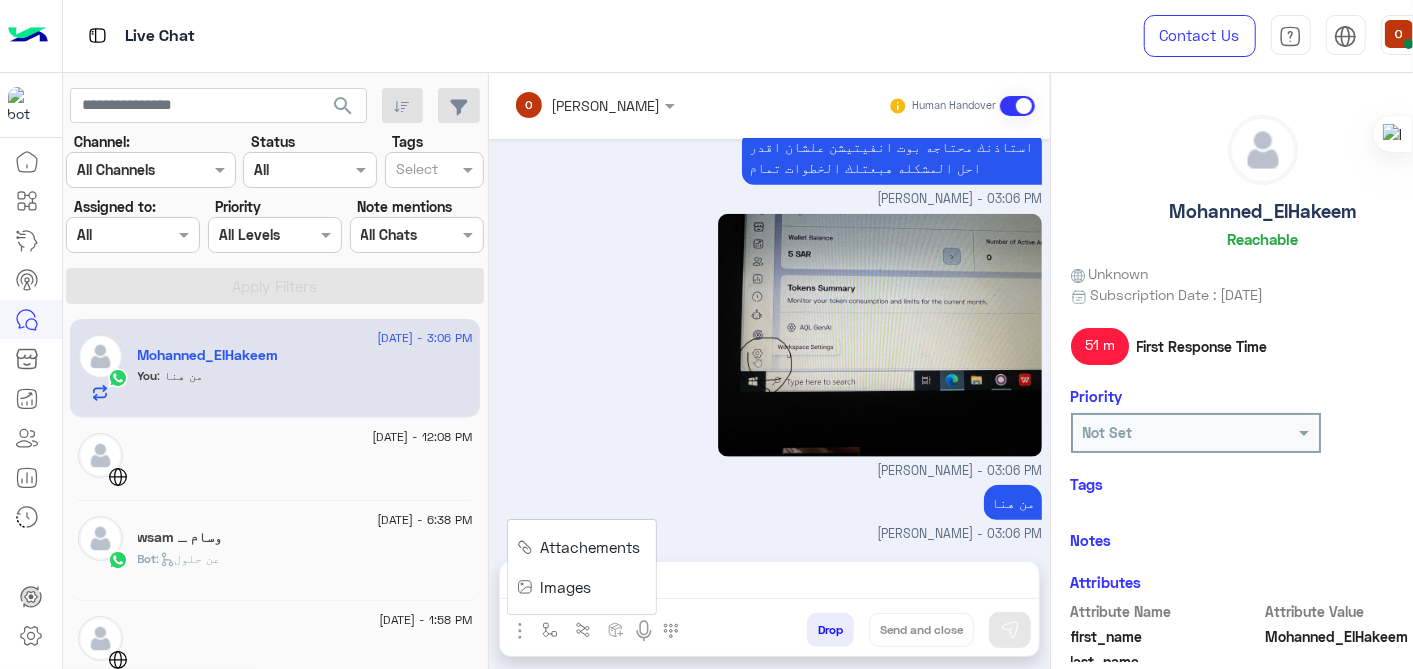 click on "Images" at bounding box center (565, 587) 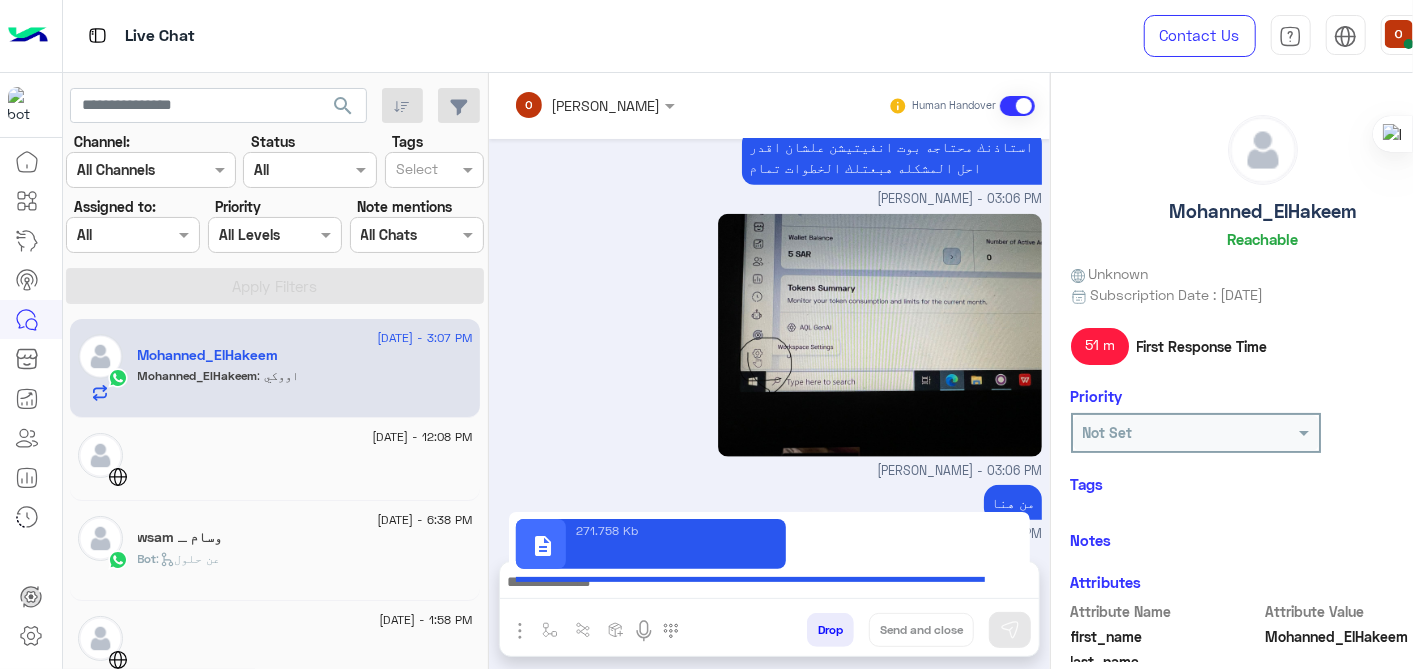 scroll, scrollTop: 1232, scrollLeft: 0, axis: vertical 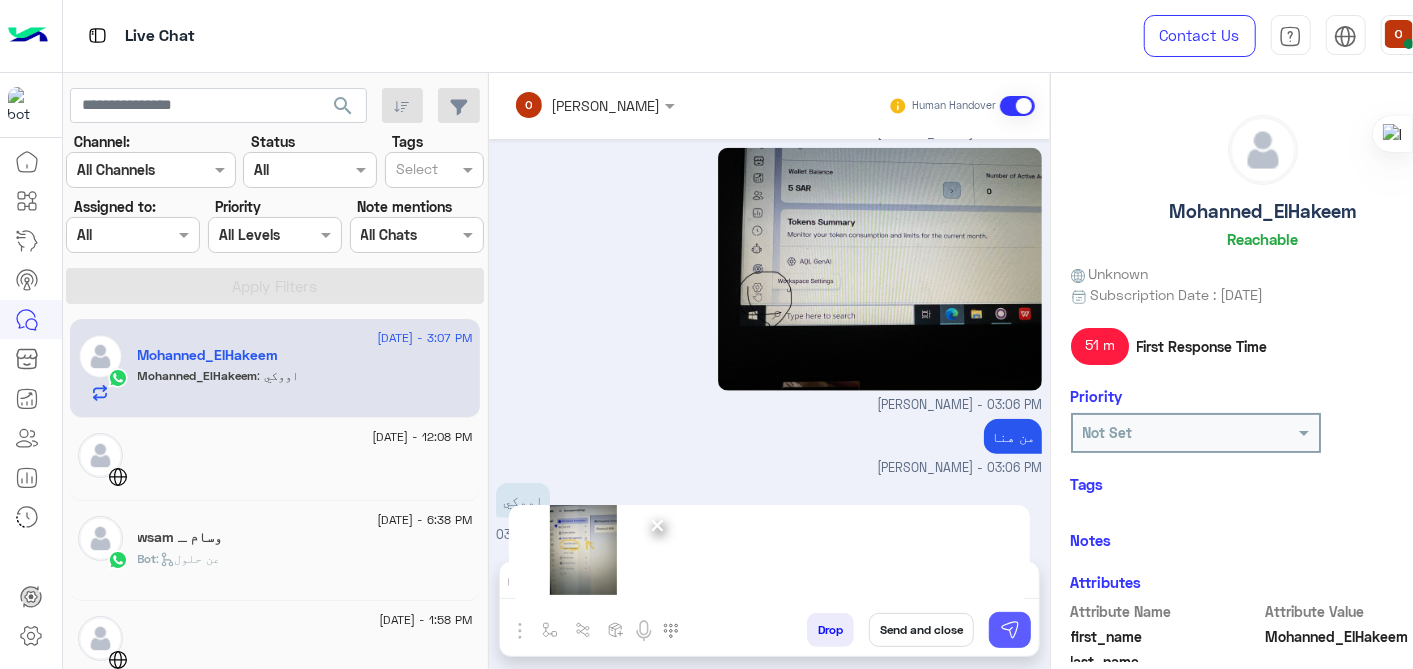 click at bounding box center [1010, 630] 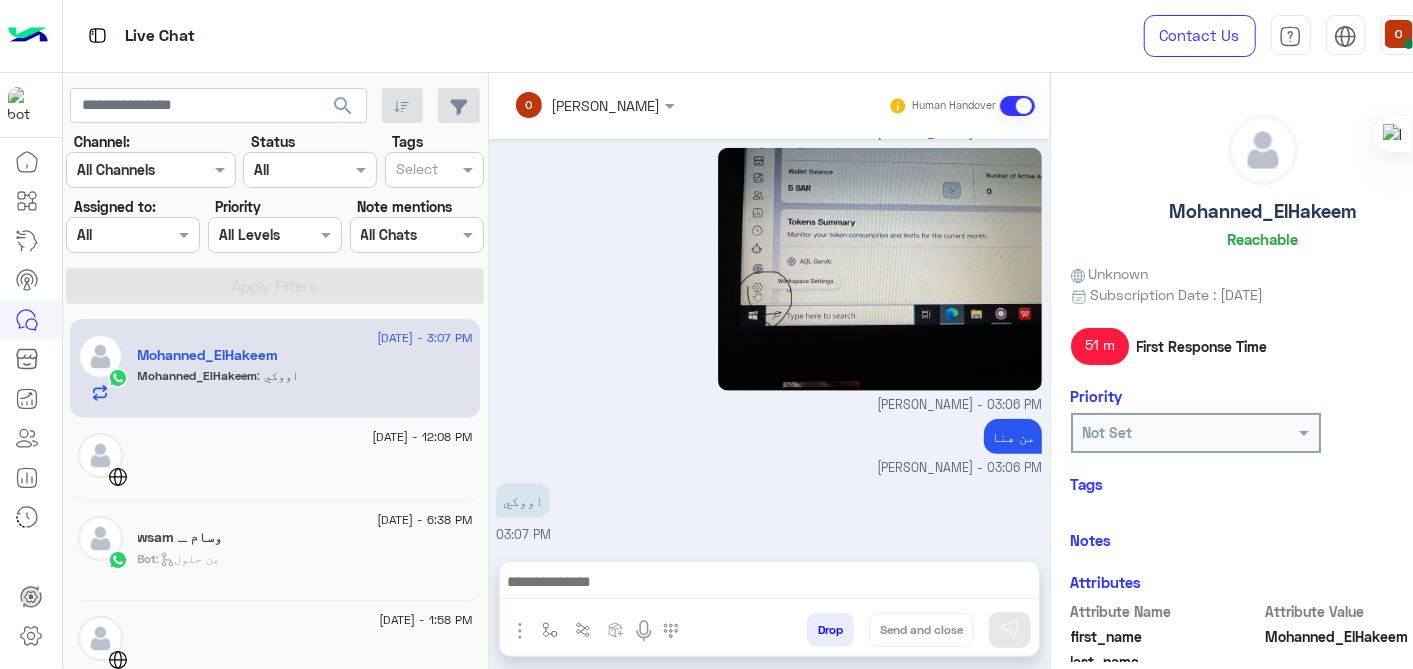 scroll, scrollTop: 1504, scrollLeft: 0, axis: vertical 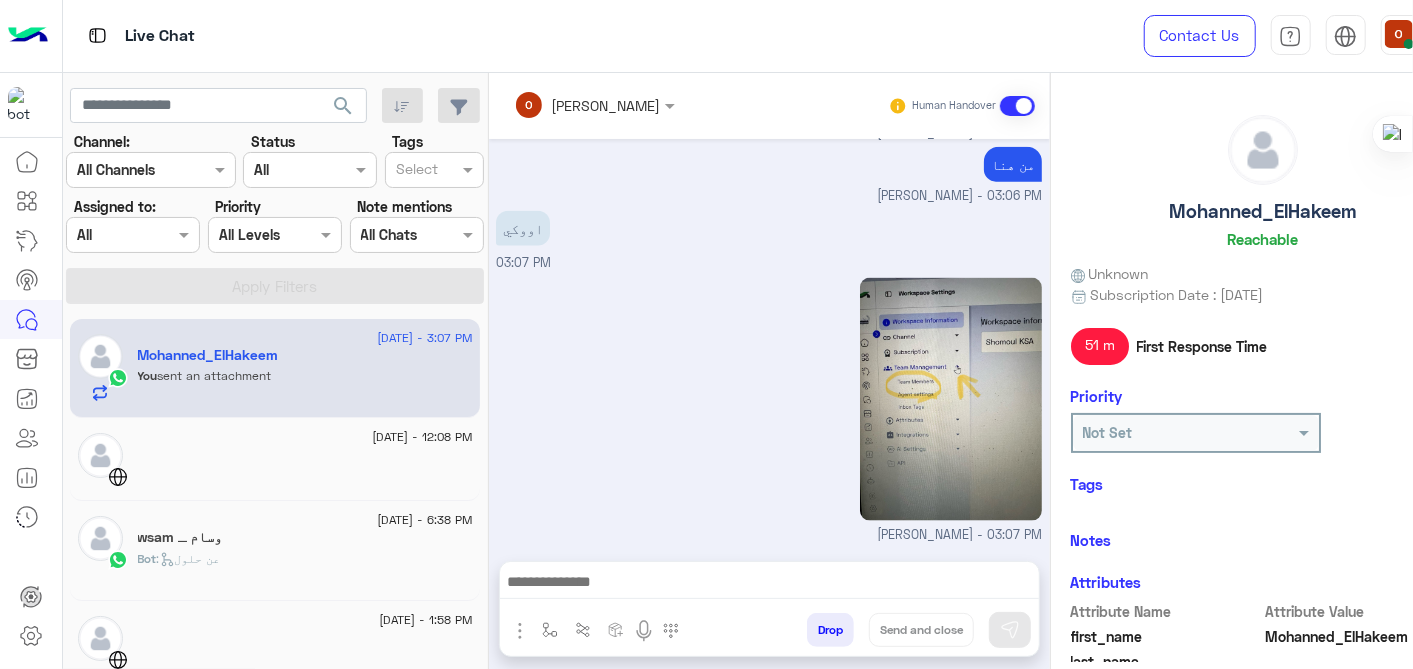 click at bounding box center (520, 631) 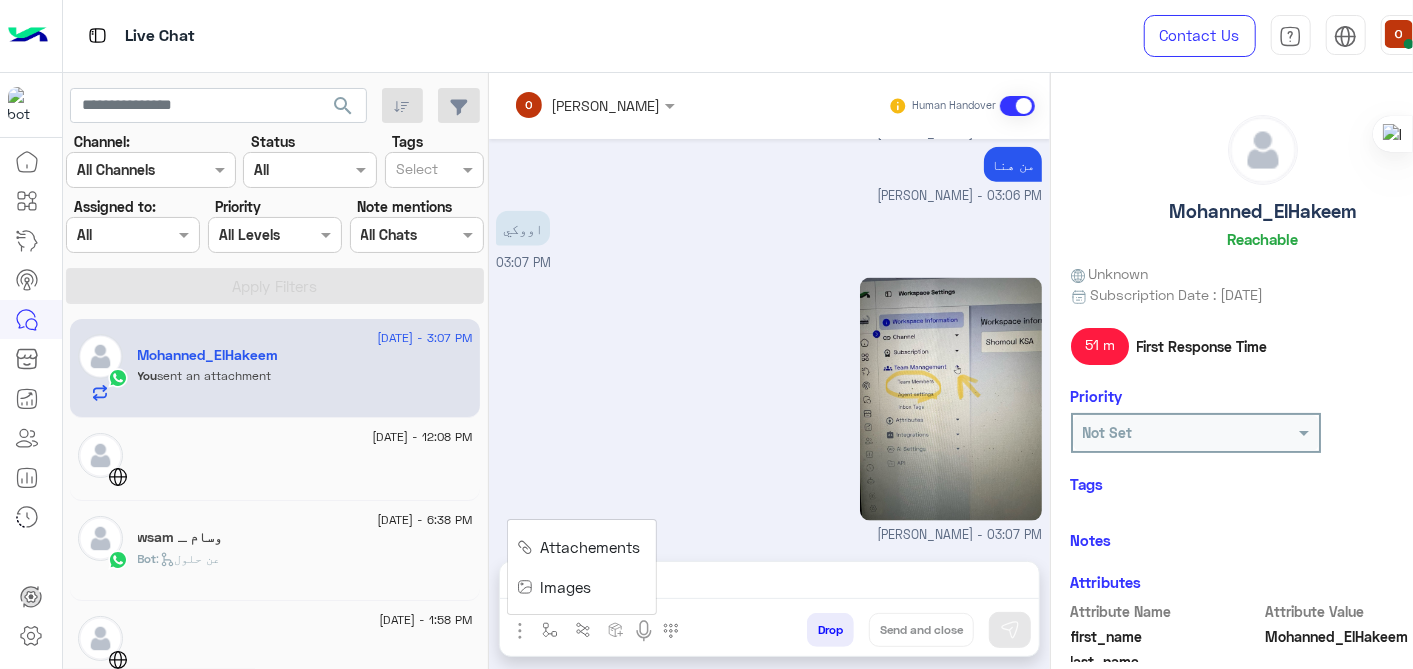 click at bounding box center (525, 587) 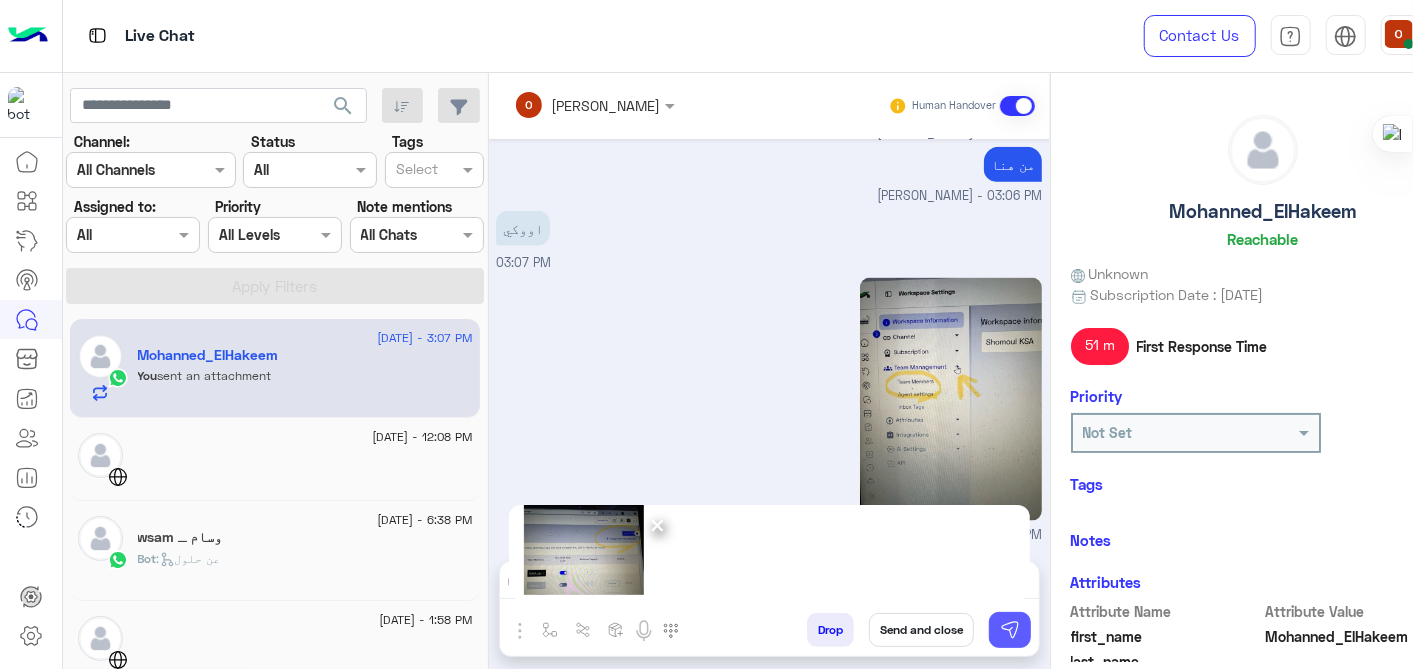 click at bounding box center [1010, 630] 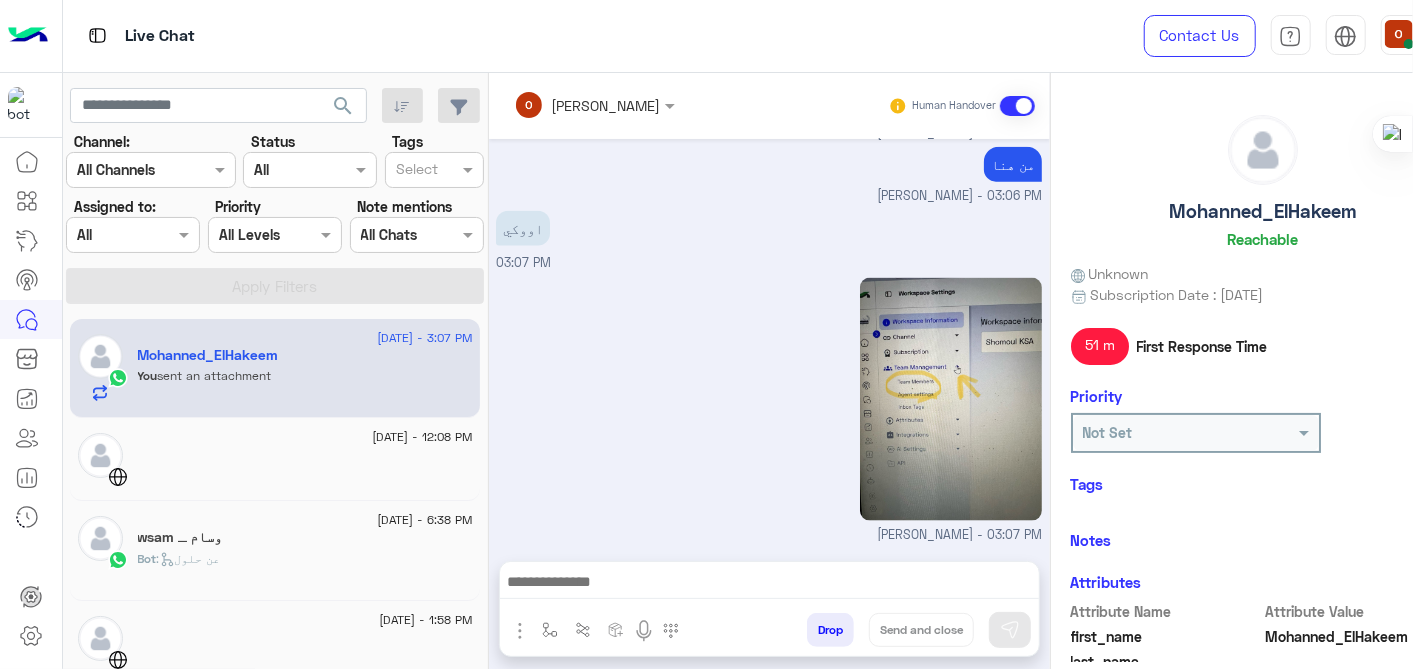 scroll, scrollTop: 1776, scrollLeft: 0, axis: vertical 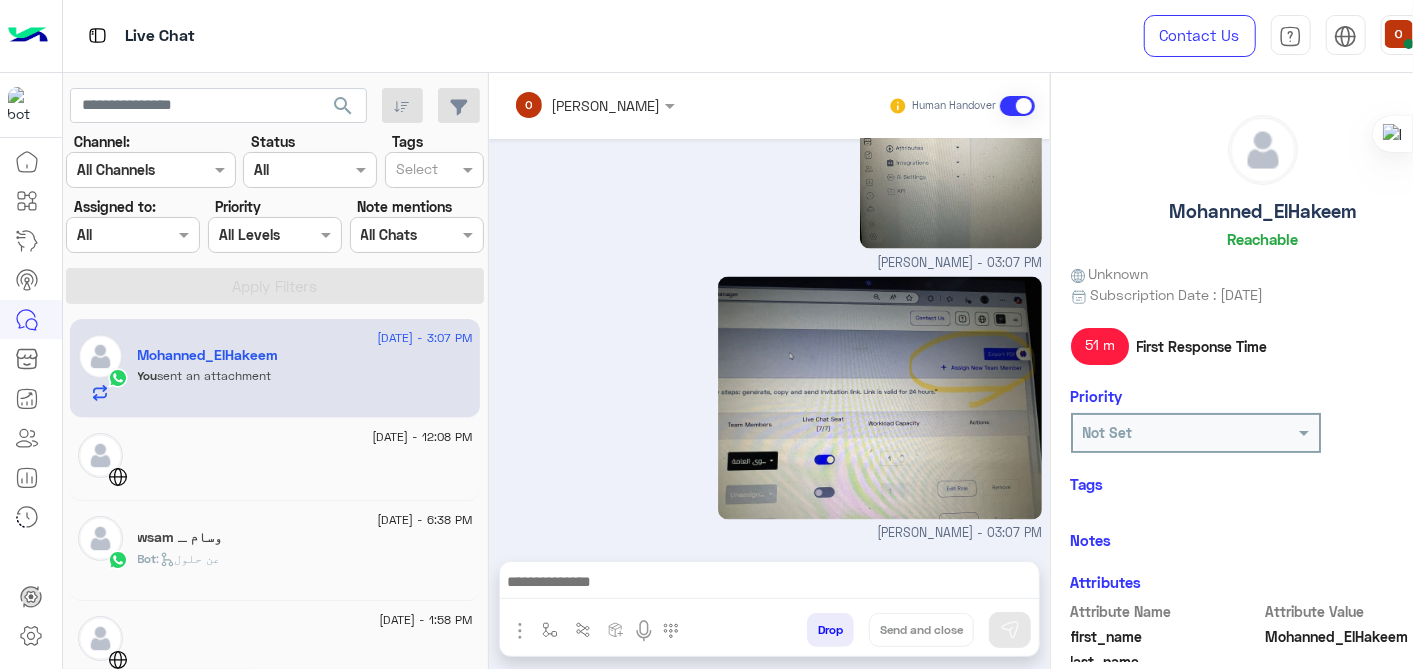 click at bounding box center [520, 631] 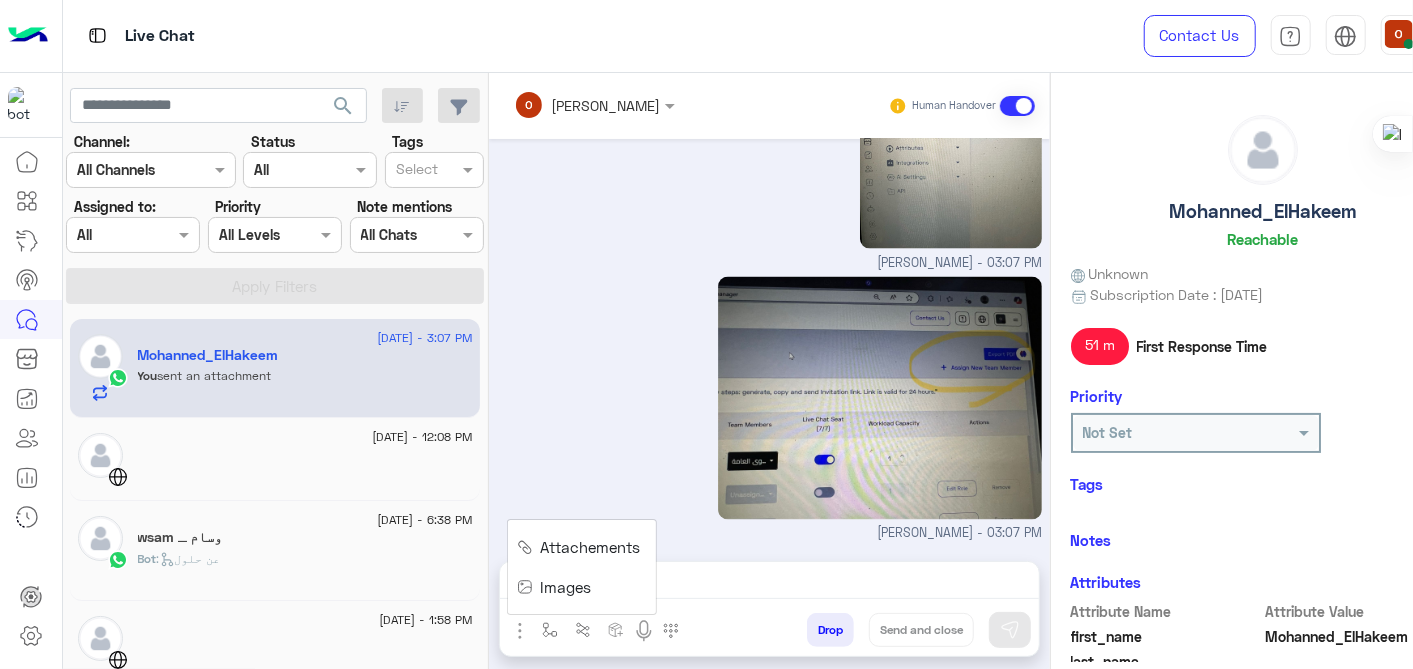 click on "Images" at bounding box center (557, 587) 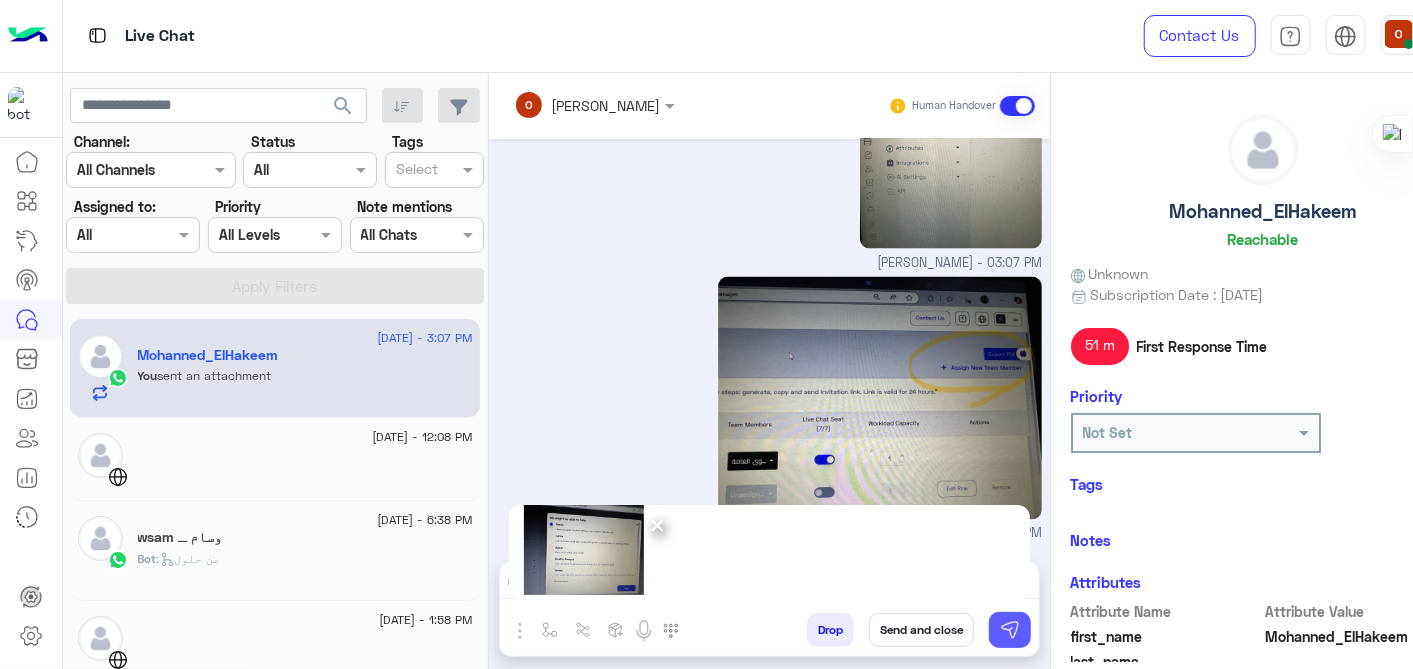 click at bounding box center [1010, 630] 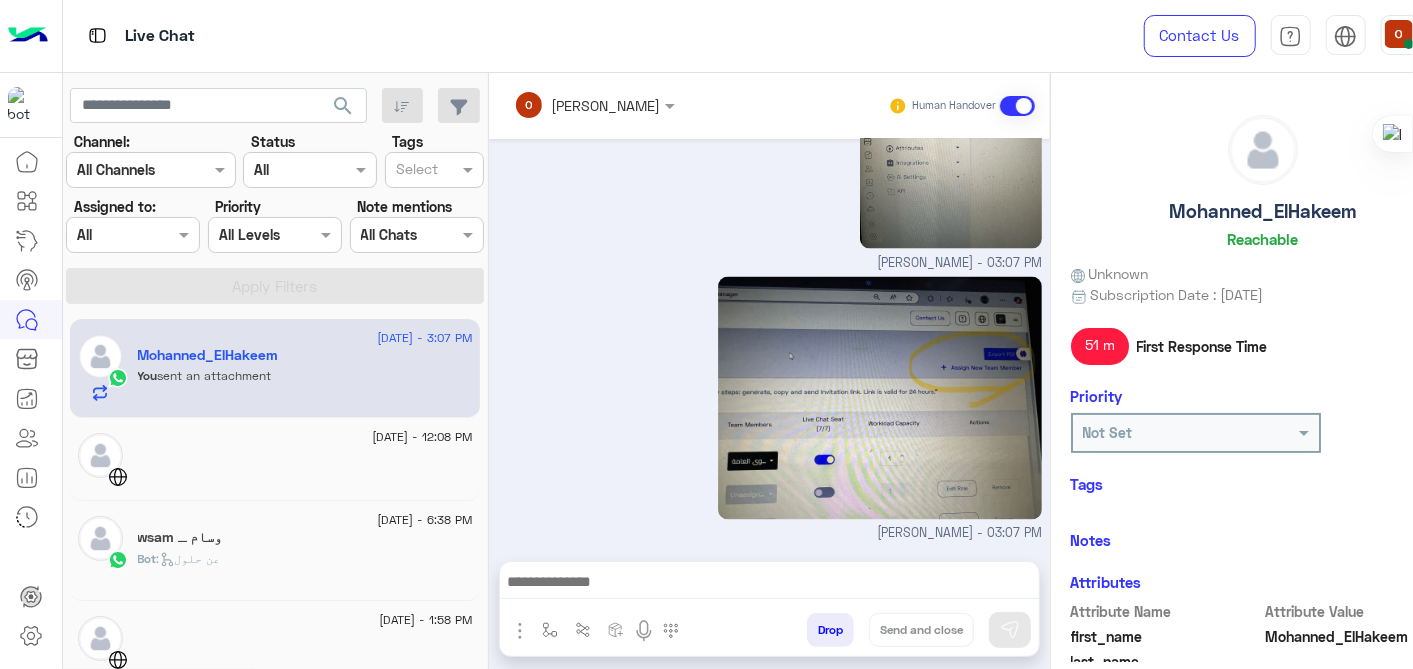 scroll, scrollTop: 2048, scrollLeft: 0, axis: vertical 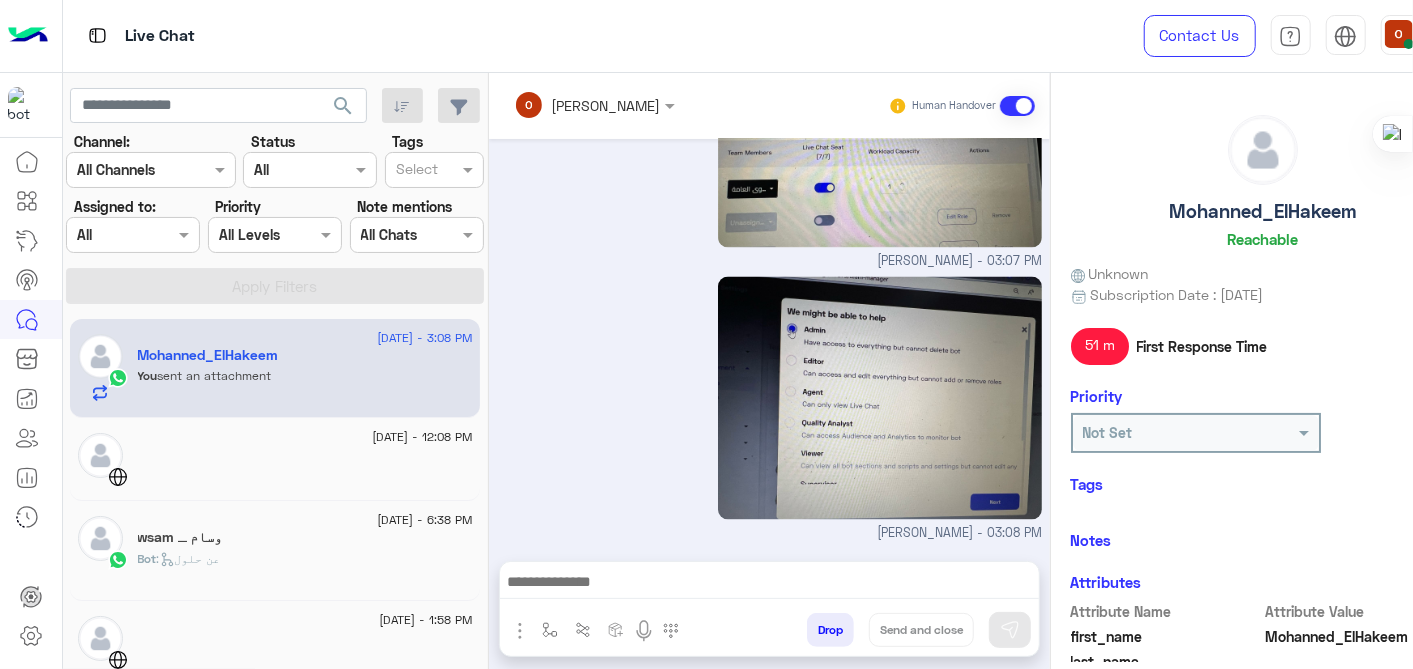 click at bounding box center (520, 631) 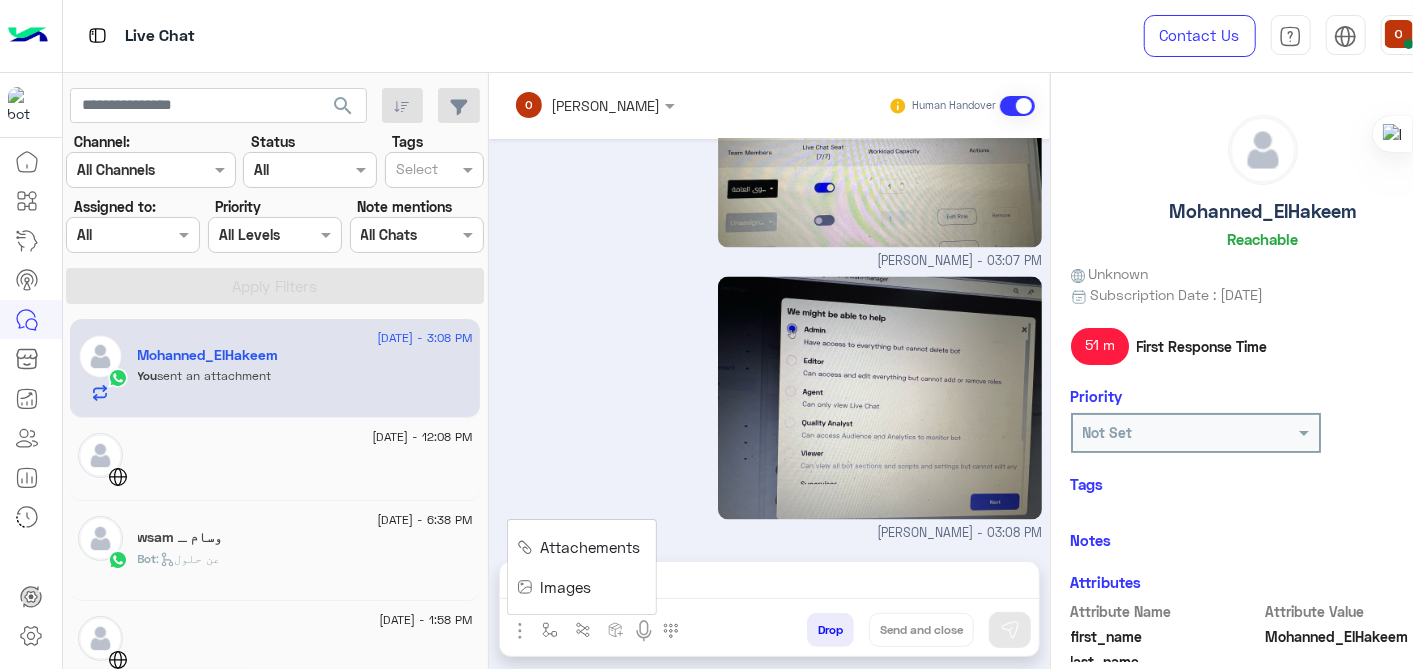 click on "Images" at bounding box center (565, 587) 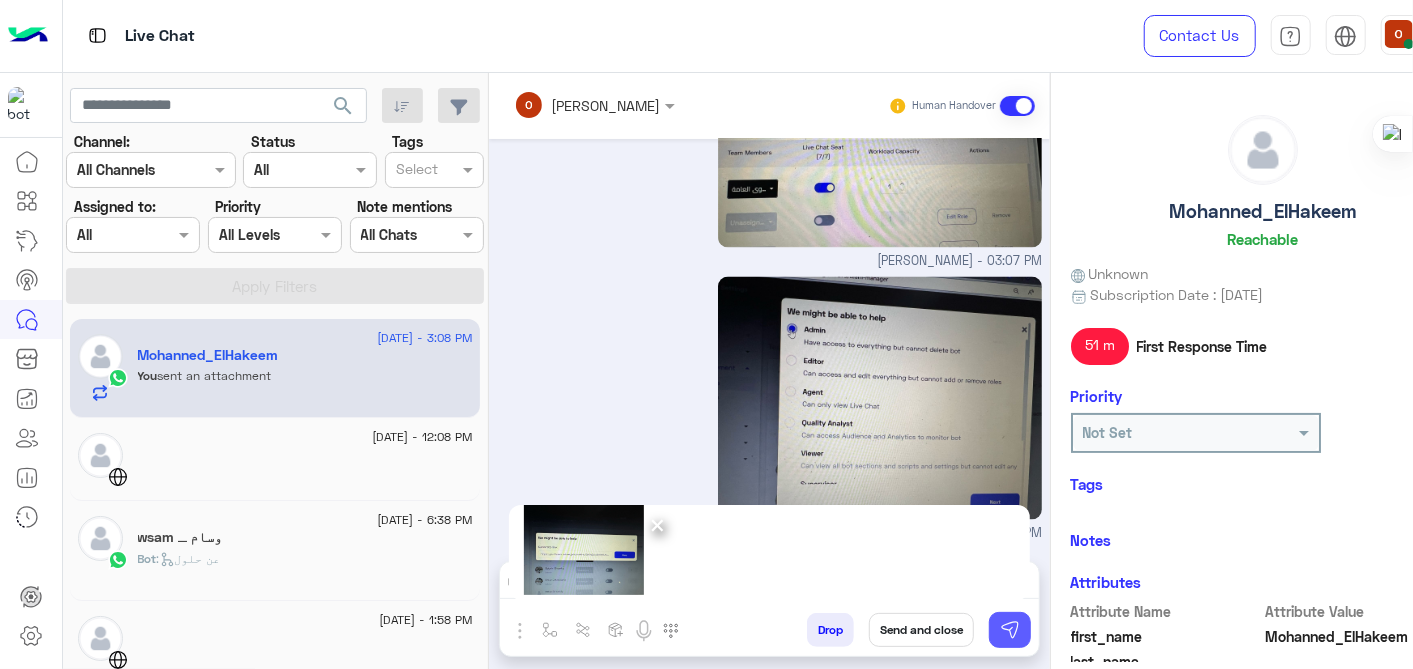 click at bounding box center [1010, 630] 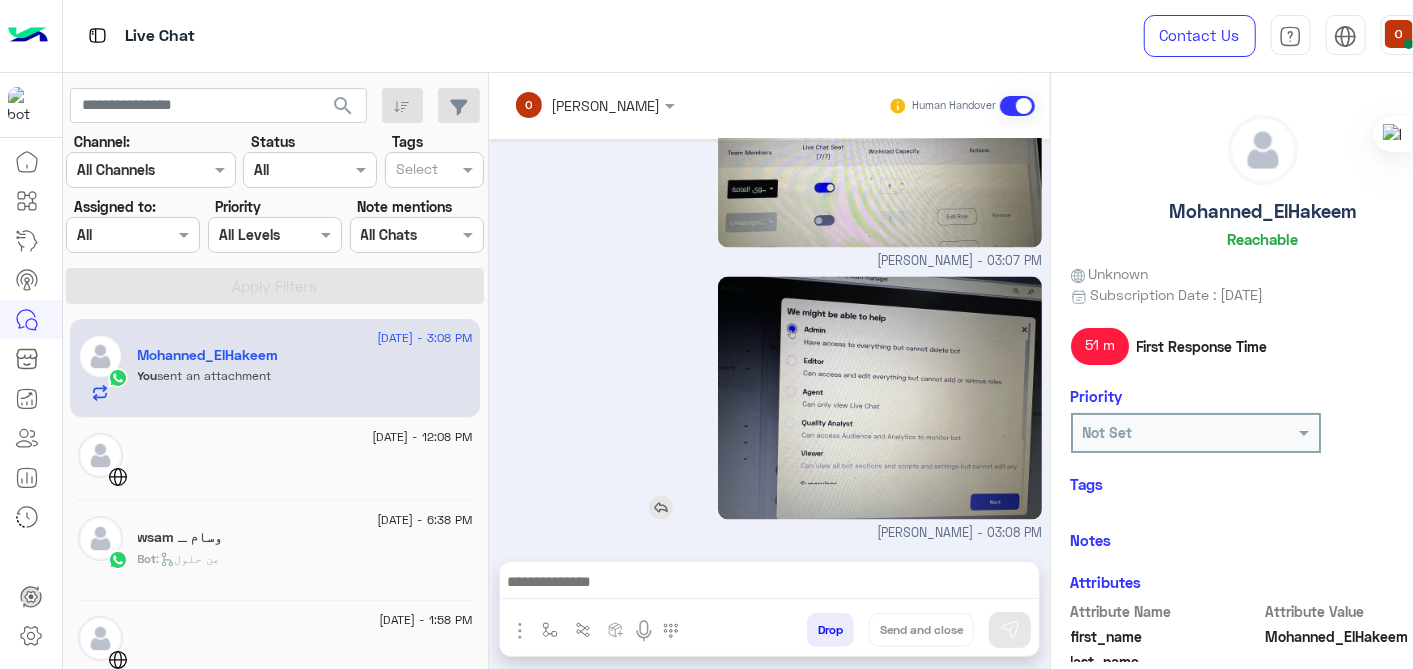scroll, scrollTop: 2319, scrollLeft: 0, axis: vertical 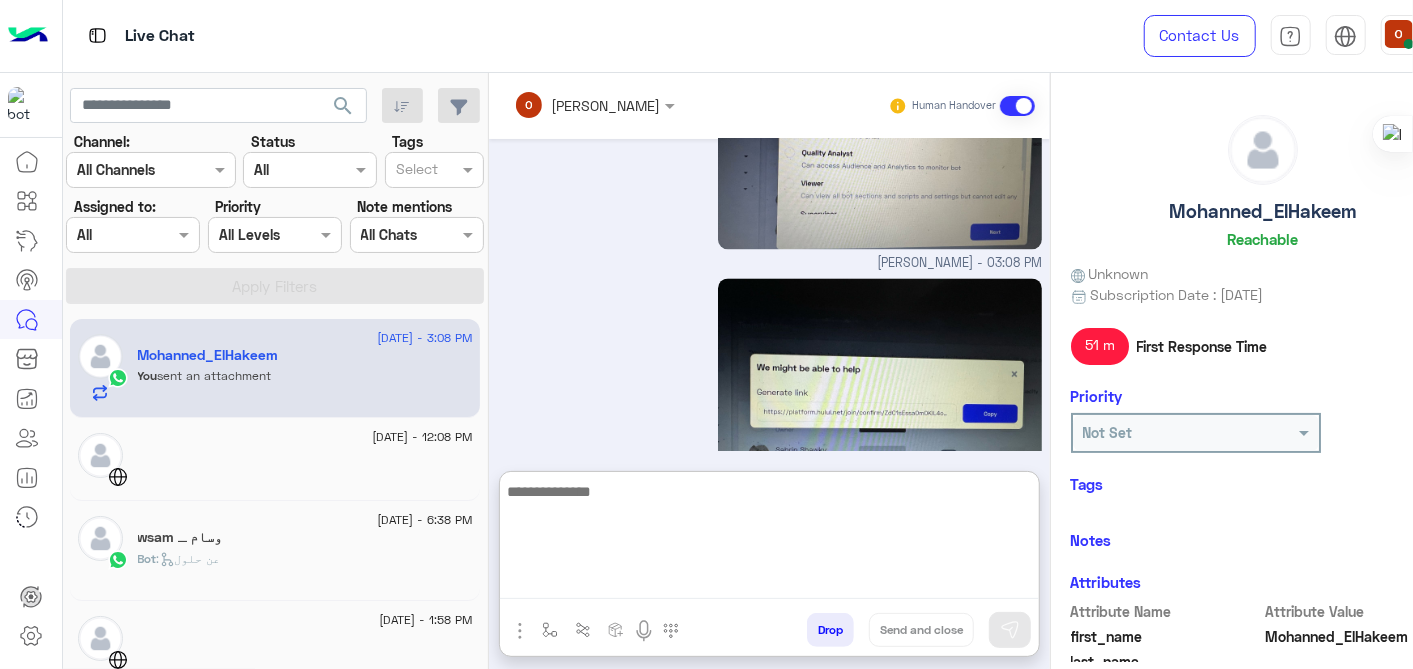 click at bounding box center [769, 539] 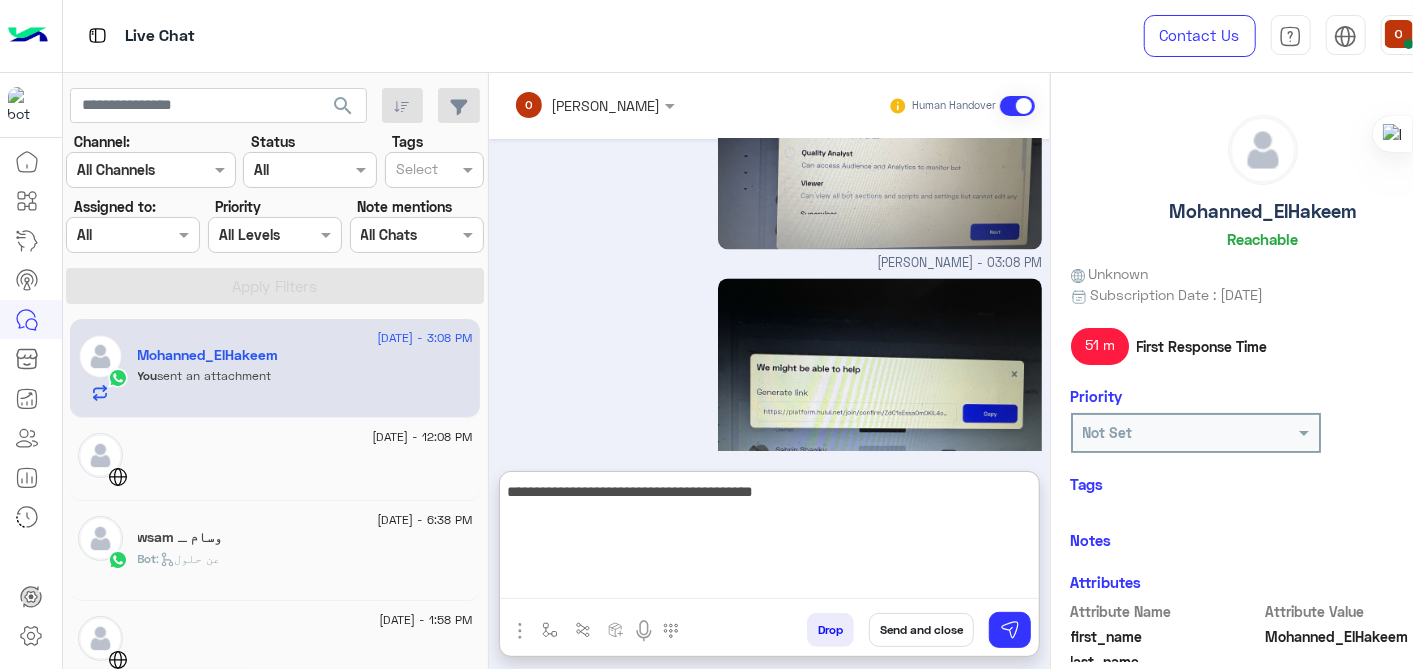 type on "**********" 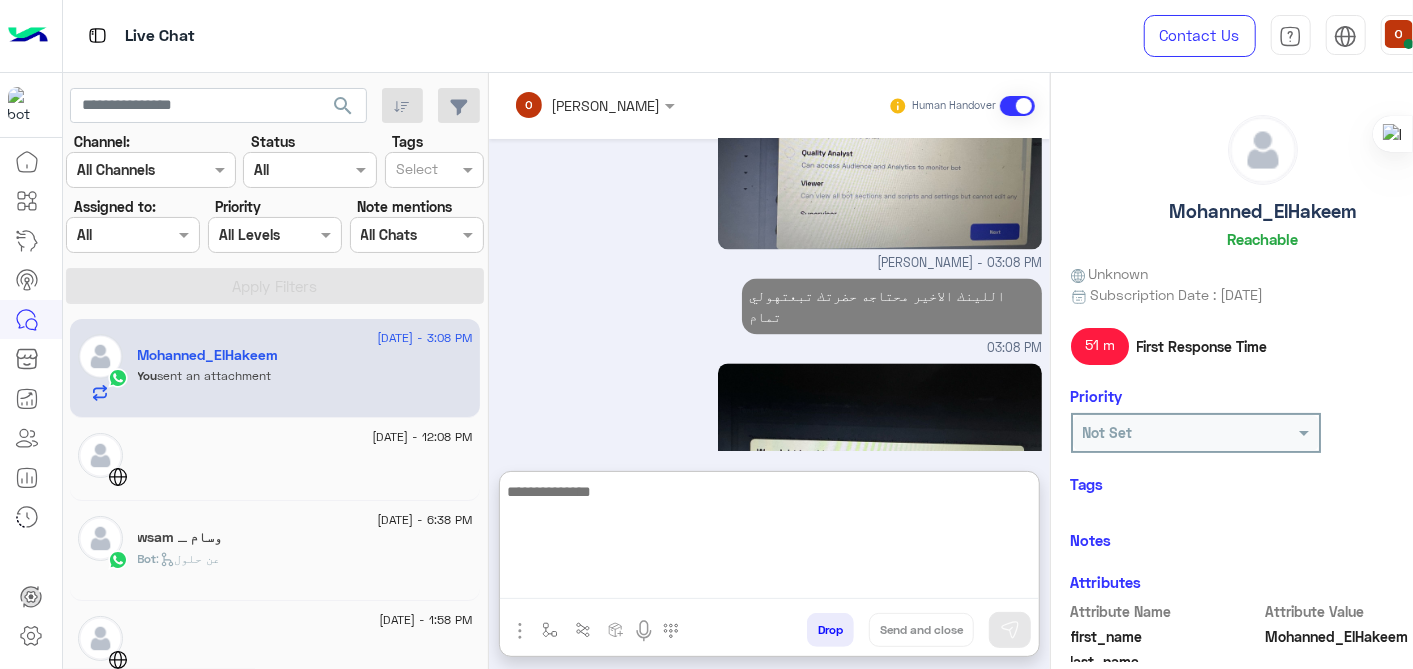 scroll, scrollTop: 2472, scrollLeft: 0, axis: vertical 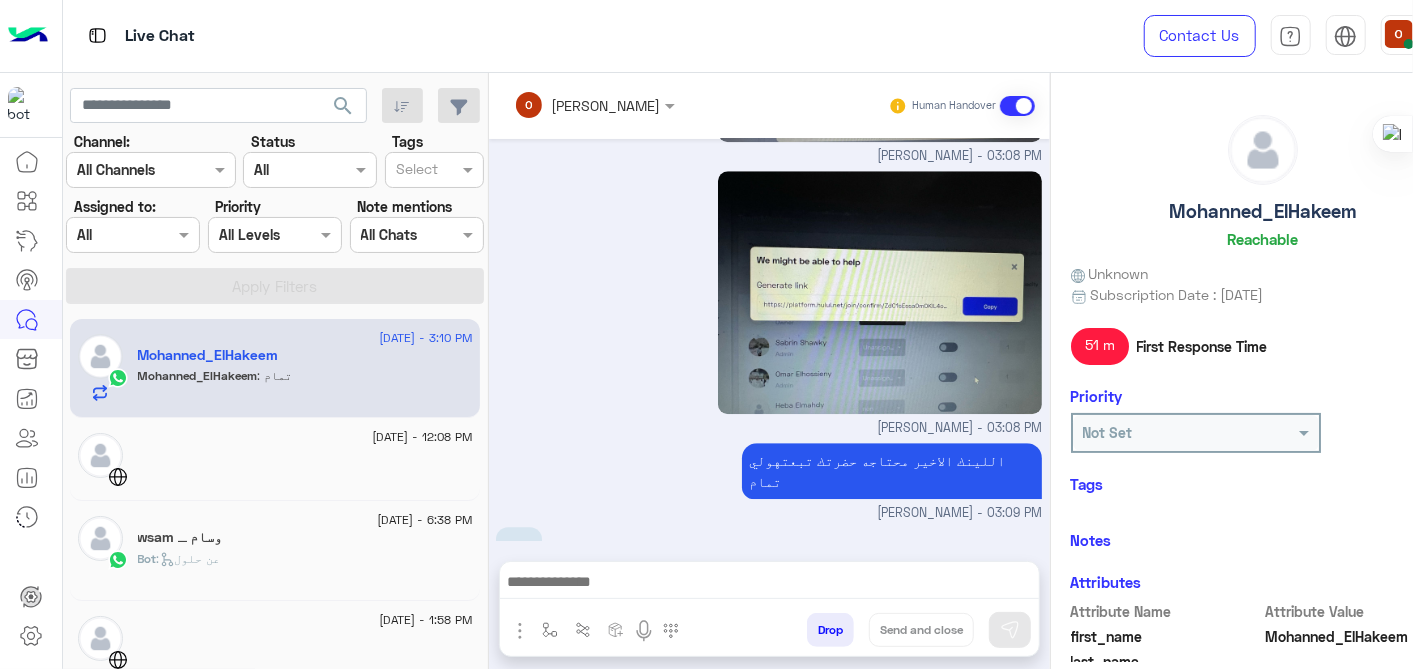 click on "Mohanned_ElHakeem    Reachable   Unknown      Subscription Date : 07/07/2025   51 m  First Response Time Priority Not Set  Tags   See All   Notes  Notes History No notes added yet.  Add note   Attributes  Attribute Name Attribute Value first_name  Mohanned_ElHakeem  last_name    profile_pic gender    locale    timezone  Unknown signup_date  07/07/2025  last_visited_flow  مبيعات HANDOVER  last_interaction  07/08/2025, 2:56 PM  last_message  17551  last_clicked_button  التحدث مع المبيعات  phone_number  966570780980  ChannelId  WhatsApp  HandoverOn  true  UserId  16044_966570780980  email    last_message_sentiment  Neutral  last_message_id  wamid.HBgMOTY2NTcwNzgwOTgwFQIAEhggMDVGODQzMkE2REY1MUE1NjZGMzUyQ0VCNDMzRkUzMkQA" 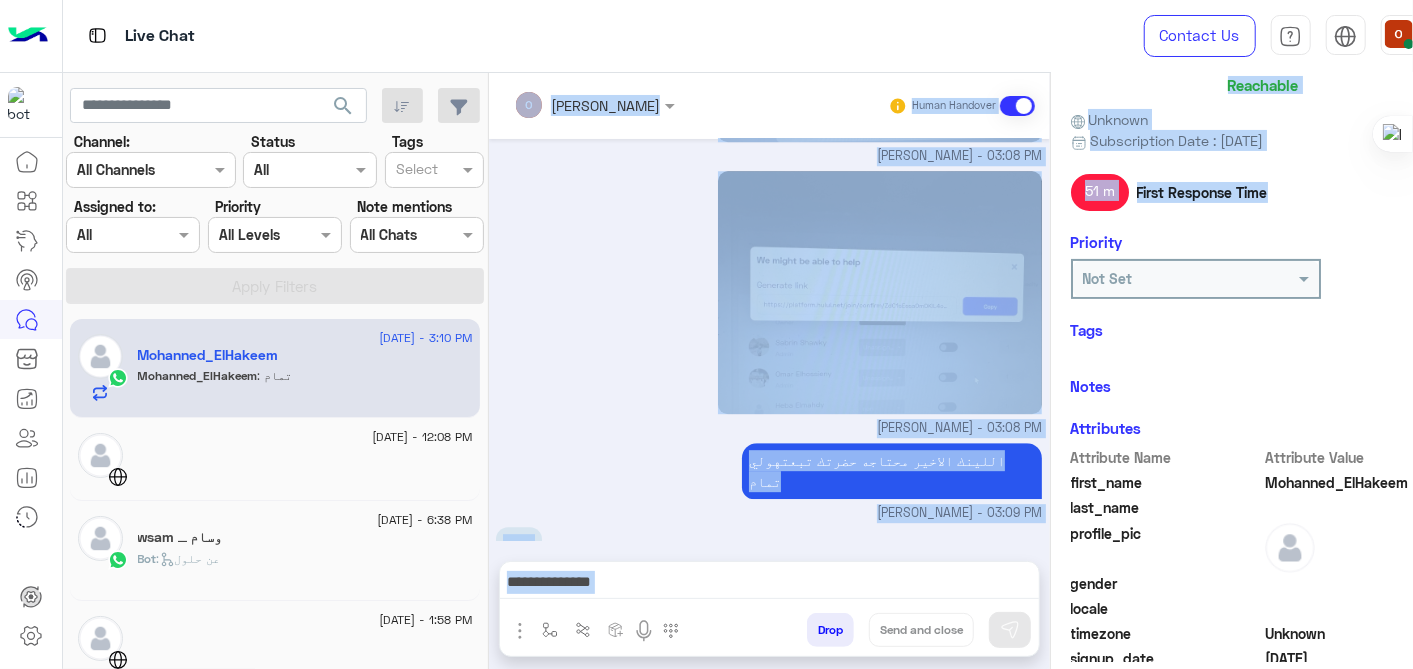 scroll, scrollTop: 460, scrollLeft: 0, axis: vertical 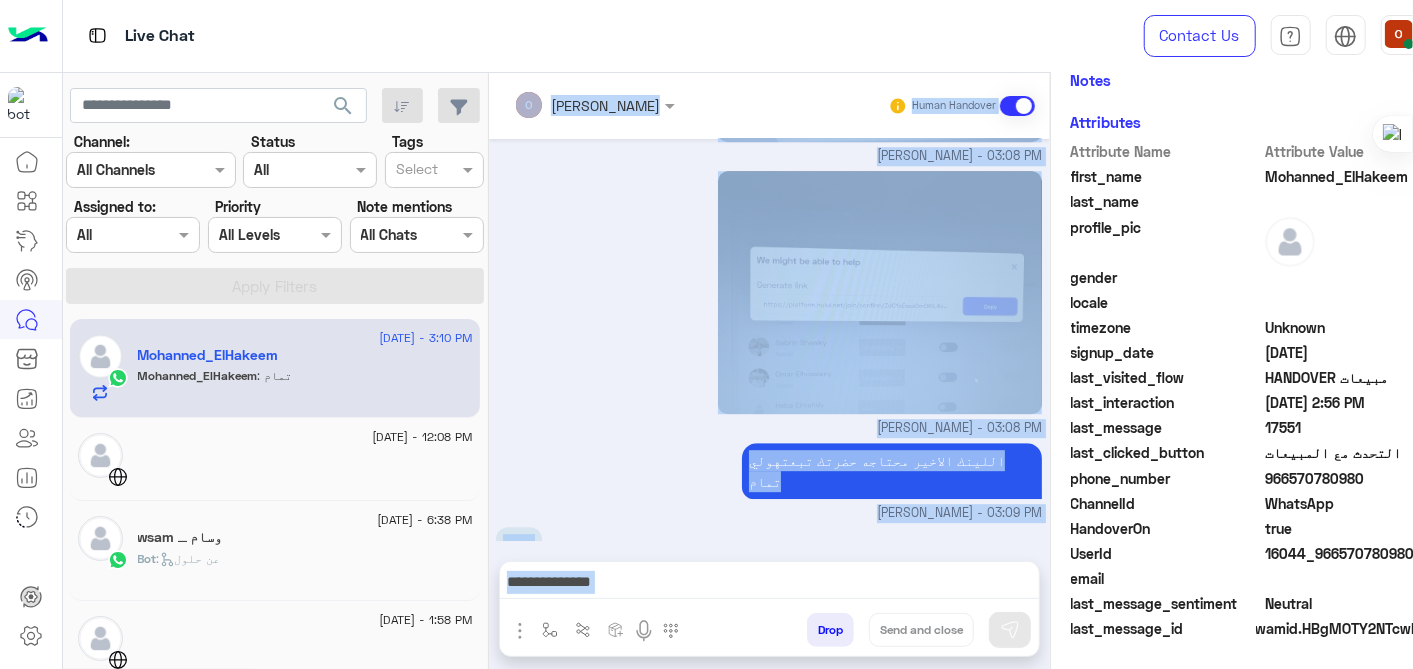 drag, startPoint x: 1381, startPoint y: 314, endPoint x: 1359, endPoint y: 717, distance: 403.60004 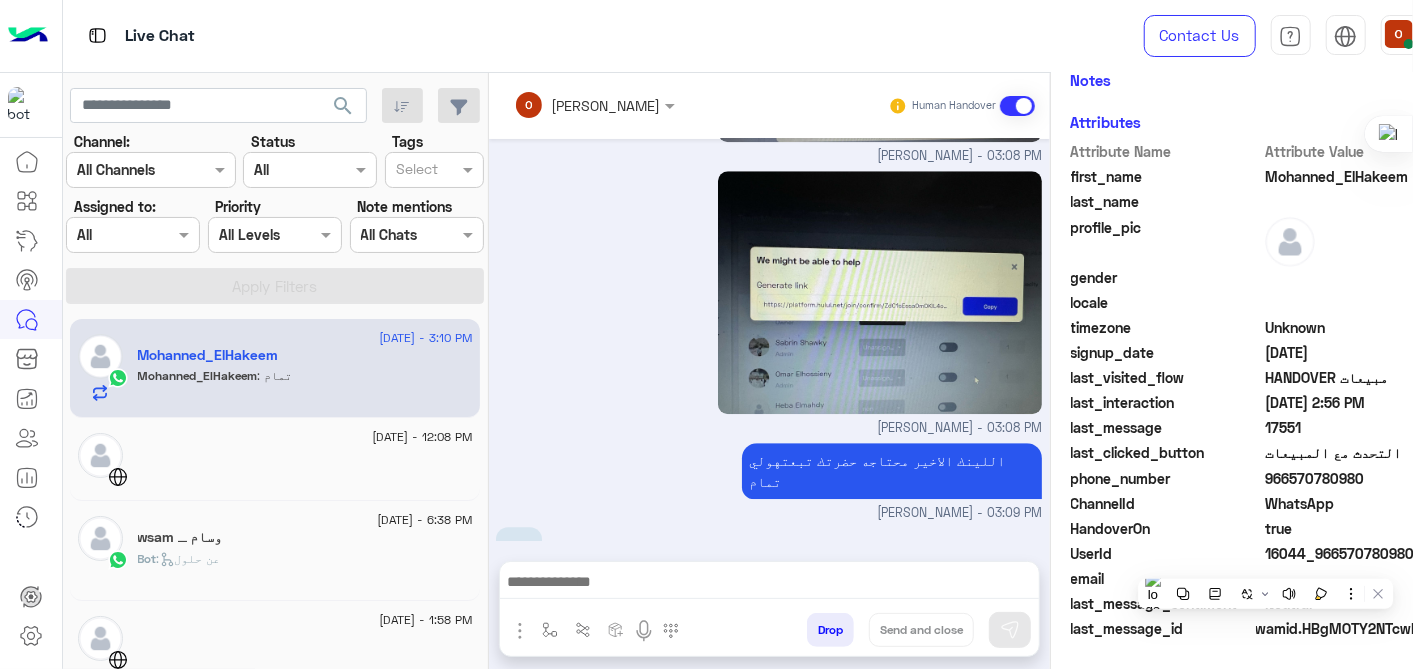 drag, startPoint x: 1359, startPoint y: 717, endPoint x: 1401, endPoint y: 344, distance: 375.35718 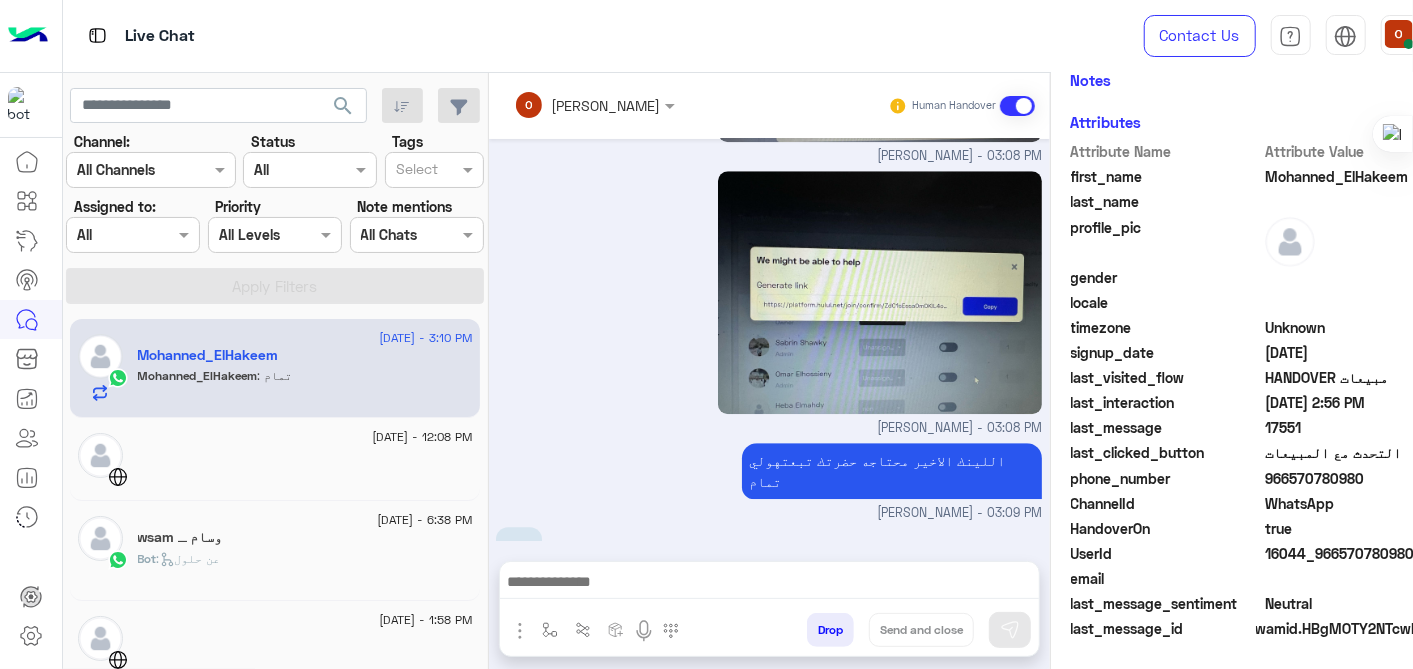 drag, startPoint x: 1349, startPoint y: 477, endPoint x: 1245, endPoint y: 475, distance: 104.019226 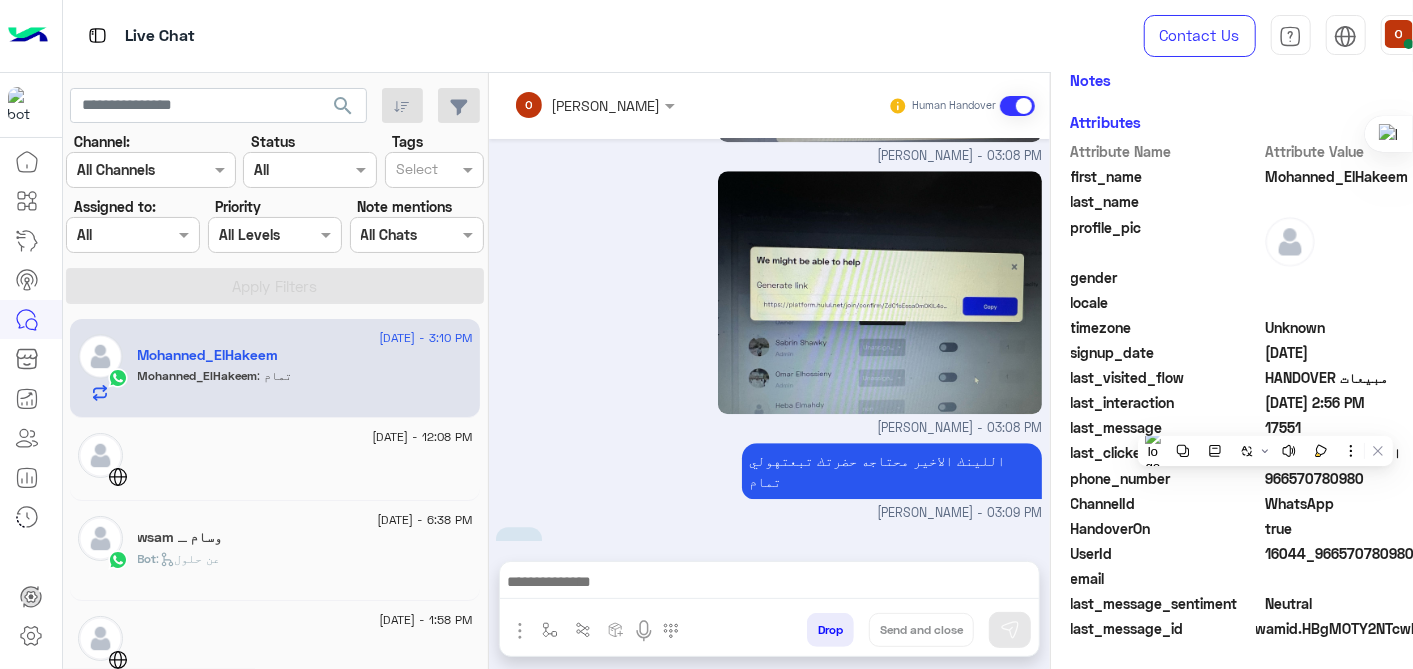 copy on "966570780980" 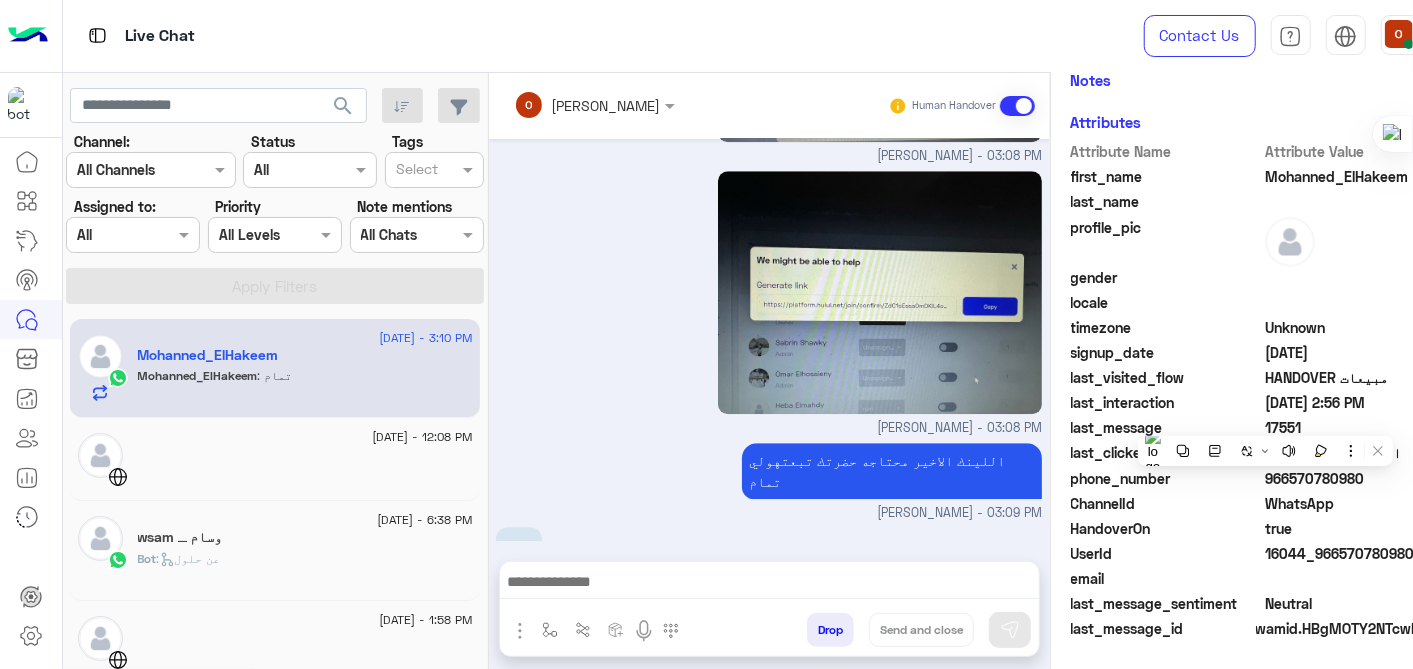 click on "تمام   03:10 PM" at bounding box center (769, 555) 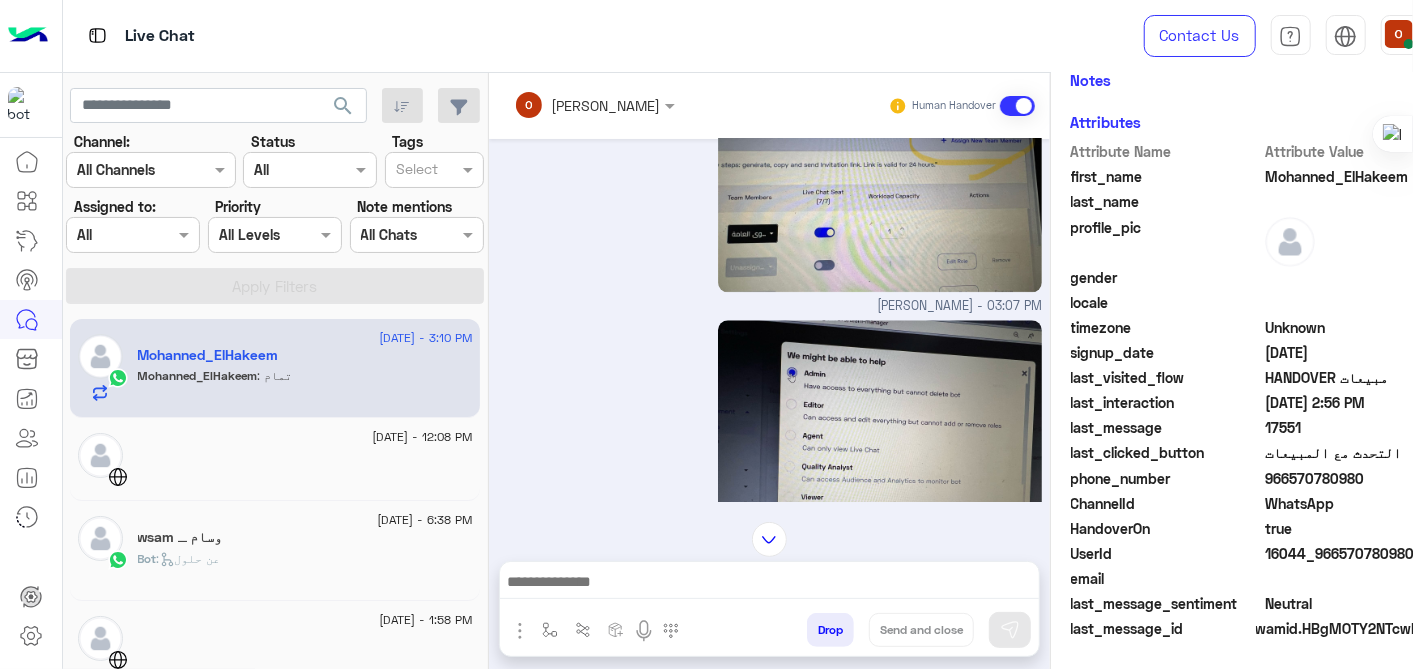scroll, scrollTop: 2597, scrollLeft: 0, axis: vertical 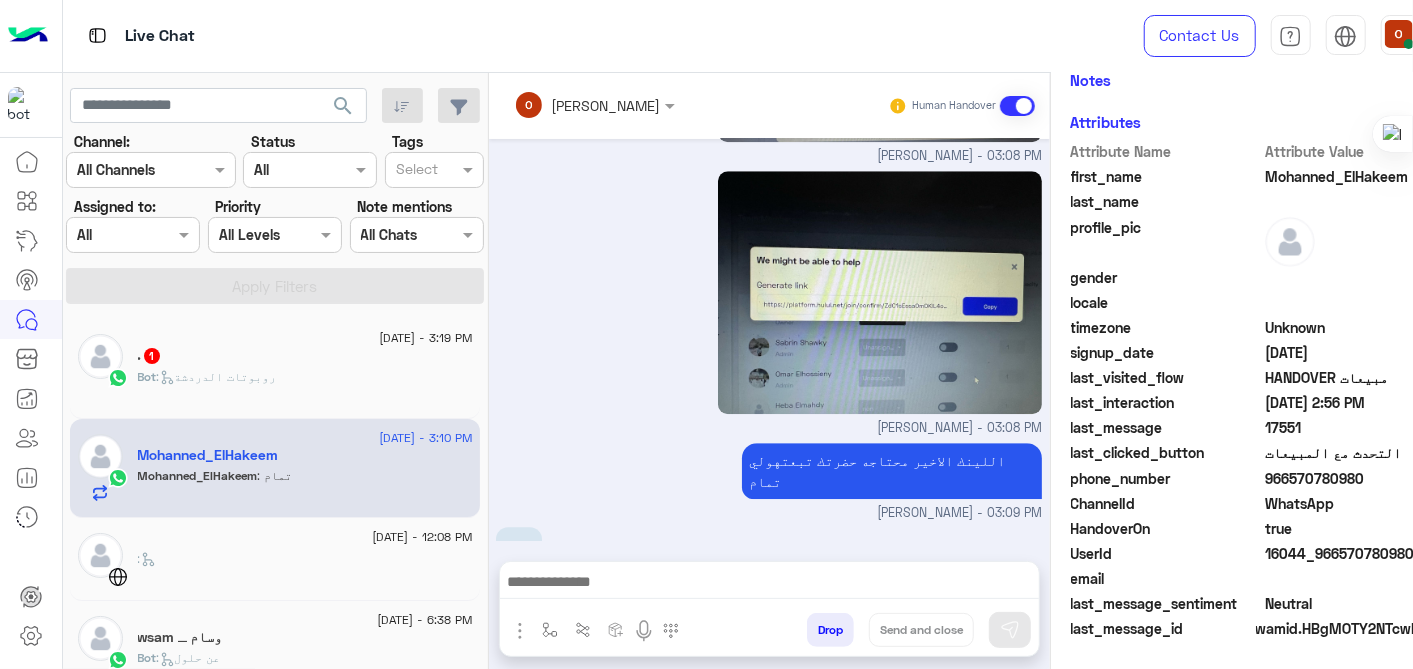 click on ".   1" 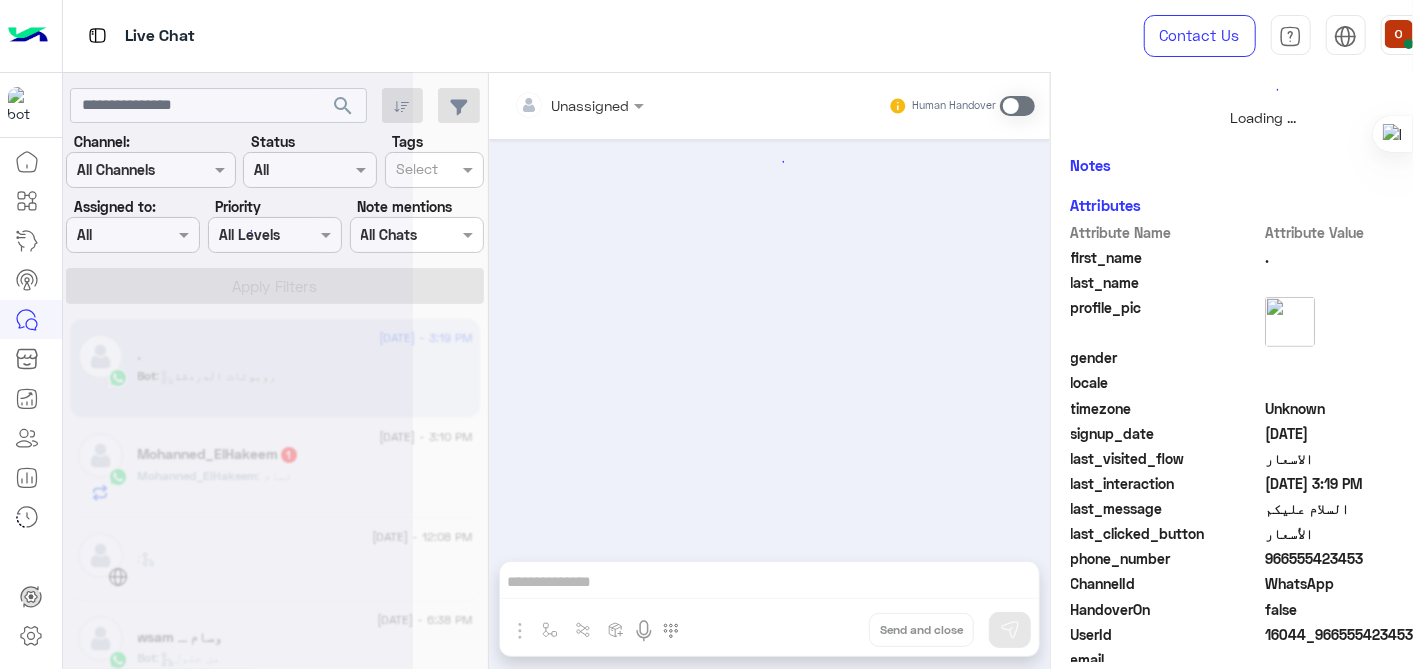 scroll, scrollTop: 542, scrollLeft: 0, axis: vertical 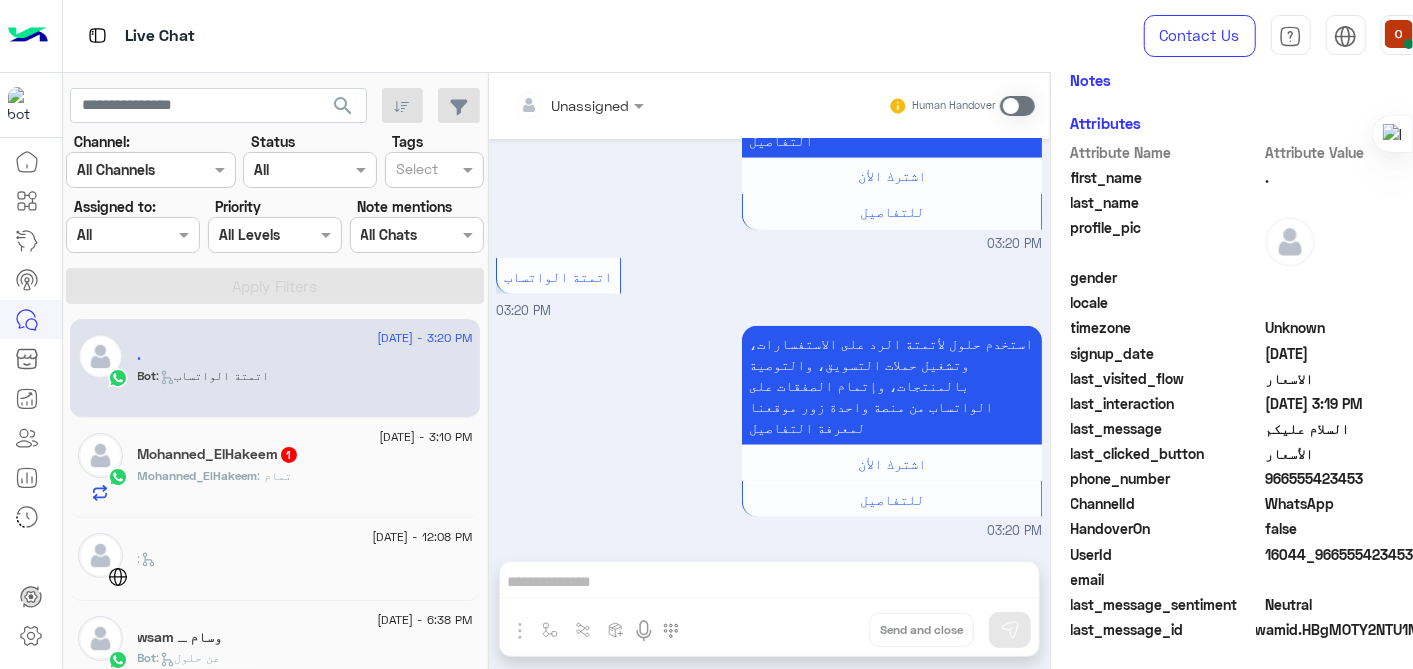 drag, startPoint x: 467, startPoint y: 334, endPoint x: 474, endPoint y: 352, distance: 19.313208 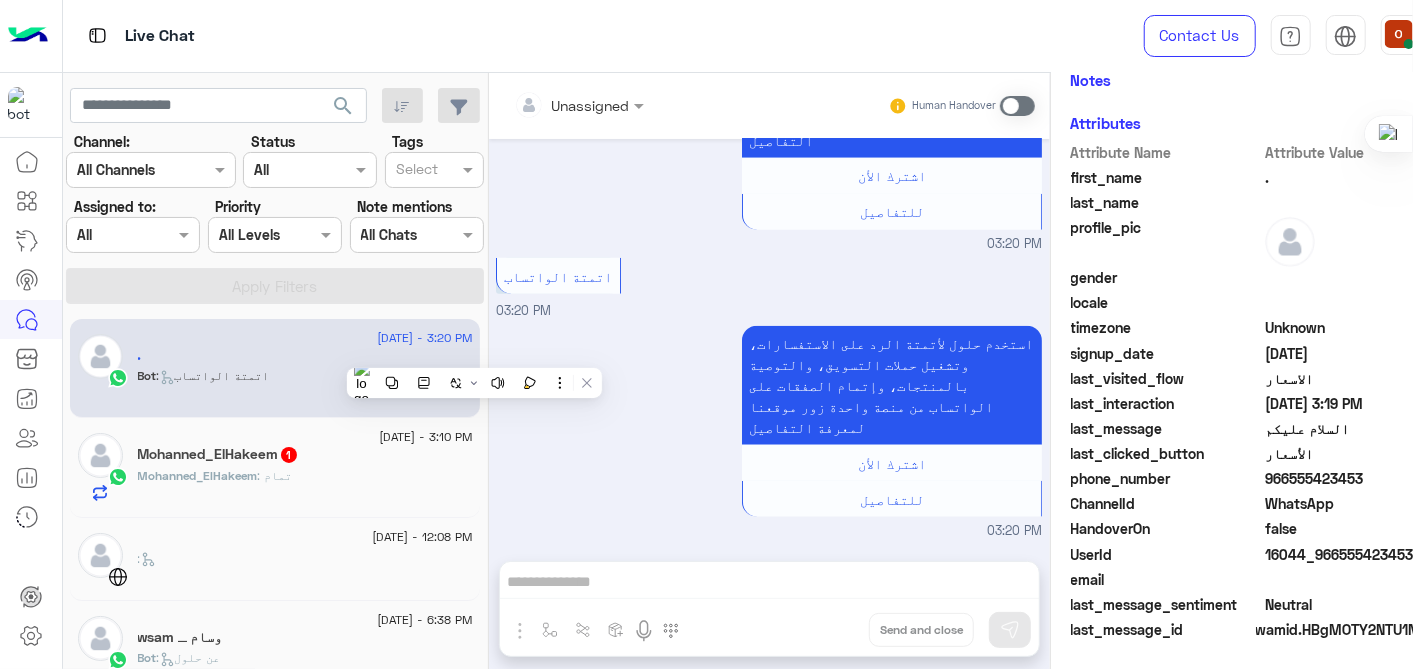 click on "استخدم حلول لأتمتة الرد على الاستفسارات، وتشغيل حملات التسويق، والتوصية بالمنتجات، وإتمام الصفقات على الواتساب من منصة واحدة زور موقعنا لمعرفة التفاصيل  اشترك الأن   للتفاصيل     03:20 PM" at bounding box center (769, 431) 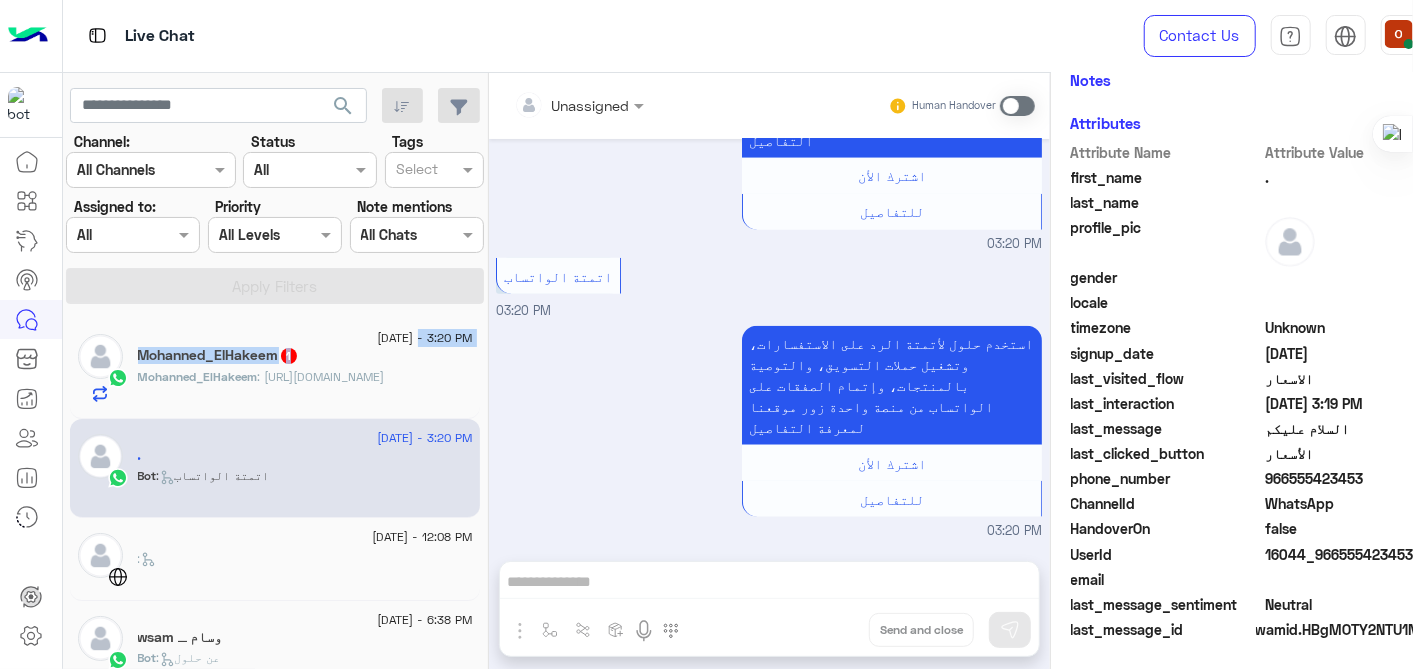 drag, startPoint x: 472, startPoint y: 341, endPoint x: 472, endPoint y: 357, distance: 16 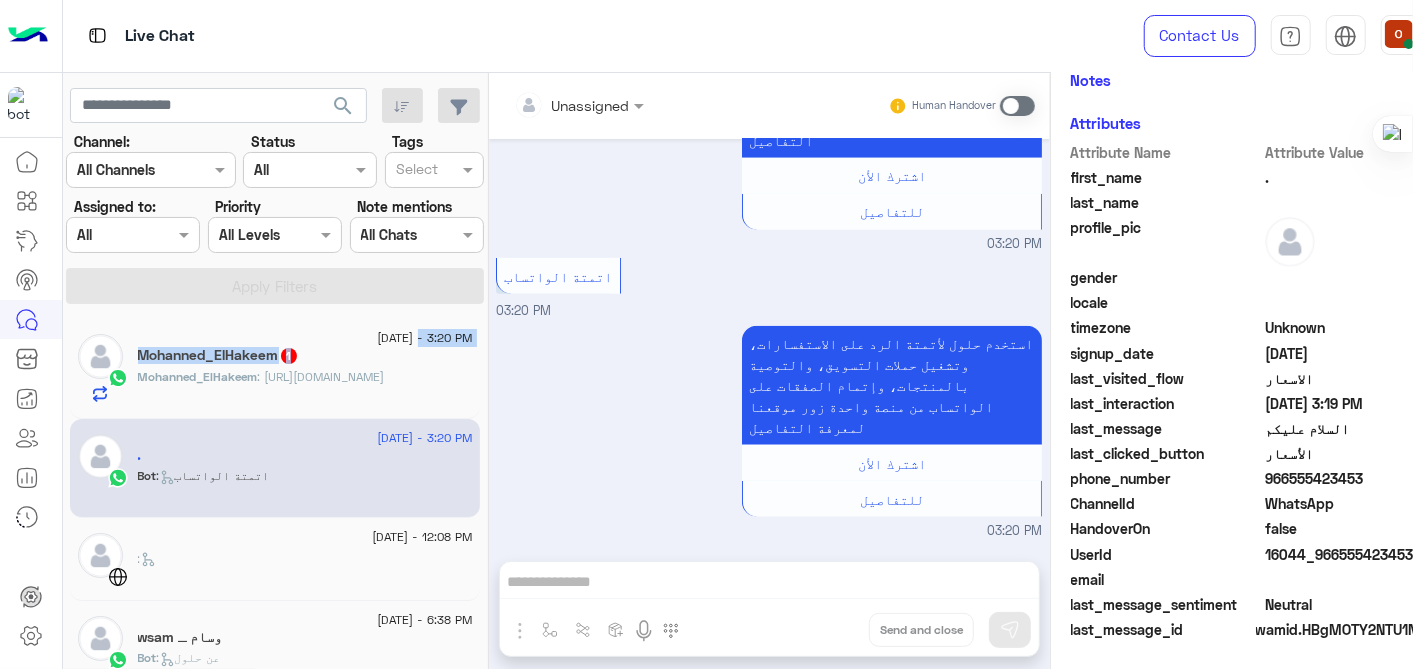 click on "8 July - 3:20 PM  Mohanned_ElHakeem   1 Mohanned_ElHakeem : https://platform.hulul.net/join/confirm/M9K9RvOIeAtZ6f7YKgw%2B%2Bxy79NmXuH%2BsvYUwi5PcuFxqLAVygJp3ZbWckgunZ%2FTO?ZNBeWUw=%D8%B9%D9%8A%D8%A7%D8%AF%D8%A7%D8%AA%20%D8%A7%D8%B1%D8%AA%D8%B3%20%D9%81%D8%B1%D8%B9%20%D8%A7%D9%84%D9%88%D8%B1%D9%88%D8%AF&jDKxU1aNr=%D9%85%D8%B1%D9%83%D8%B2%20%D9%81%D9%86%D9%88%D9%86%20%D8%A7%D9%84%D8%AC%D9%85%D8%A7%D9%84%20&role=0&botId=17551" 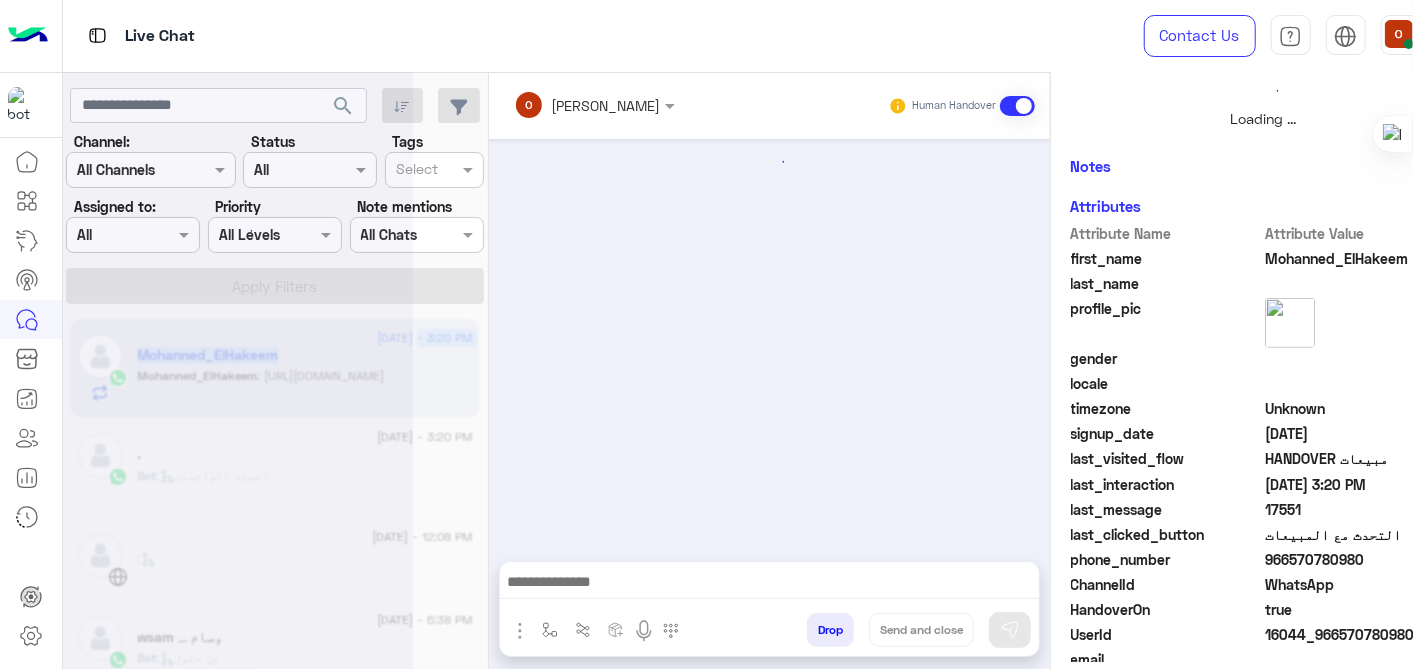 scroll, scrollTop: 505, scrollLeft: 0, axis: vertical 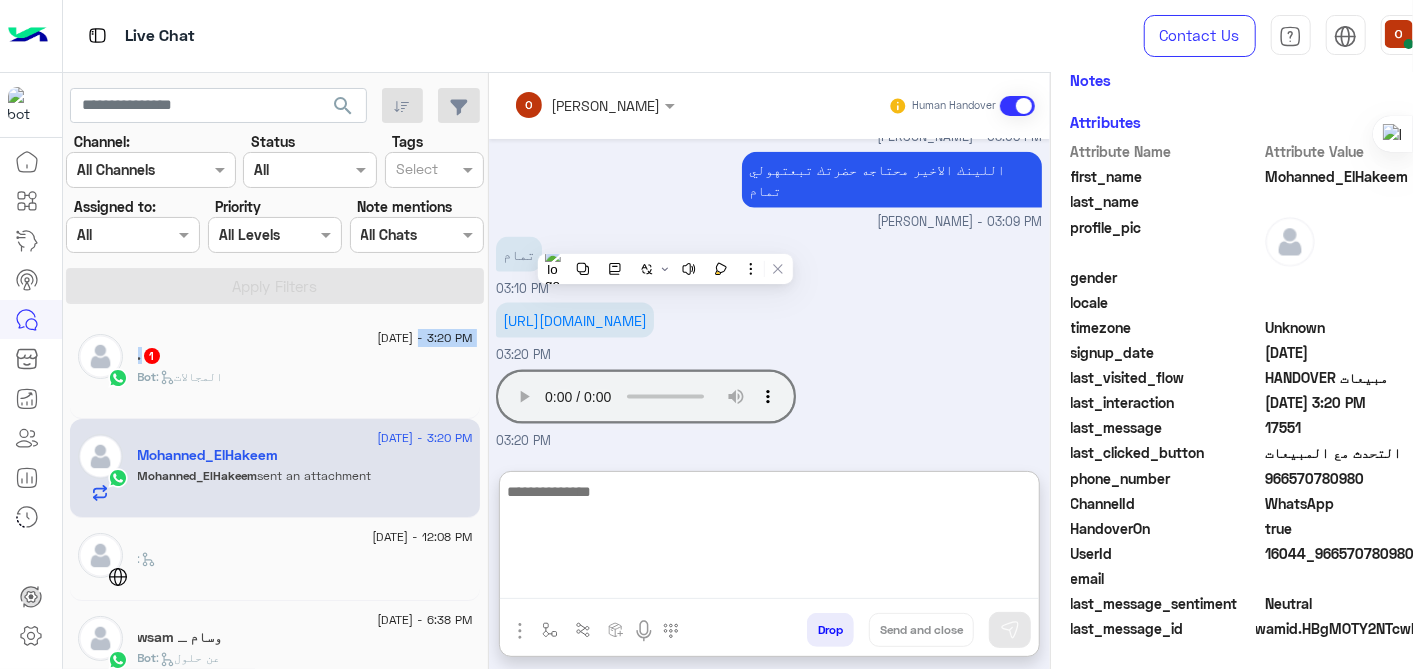 click at bounding box center [769, 539] 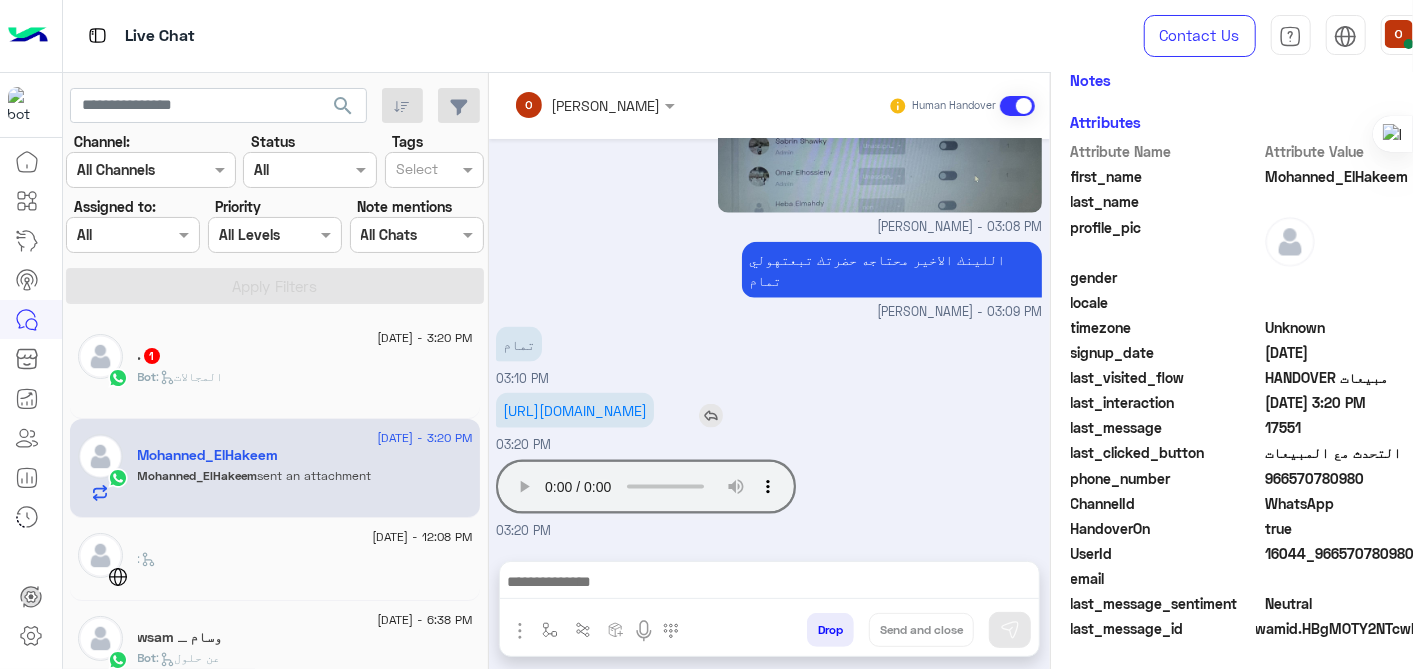 click on "[URL][DOMAIN_NAME]" at bounding box center (632, 410) 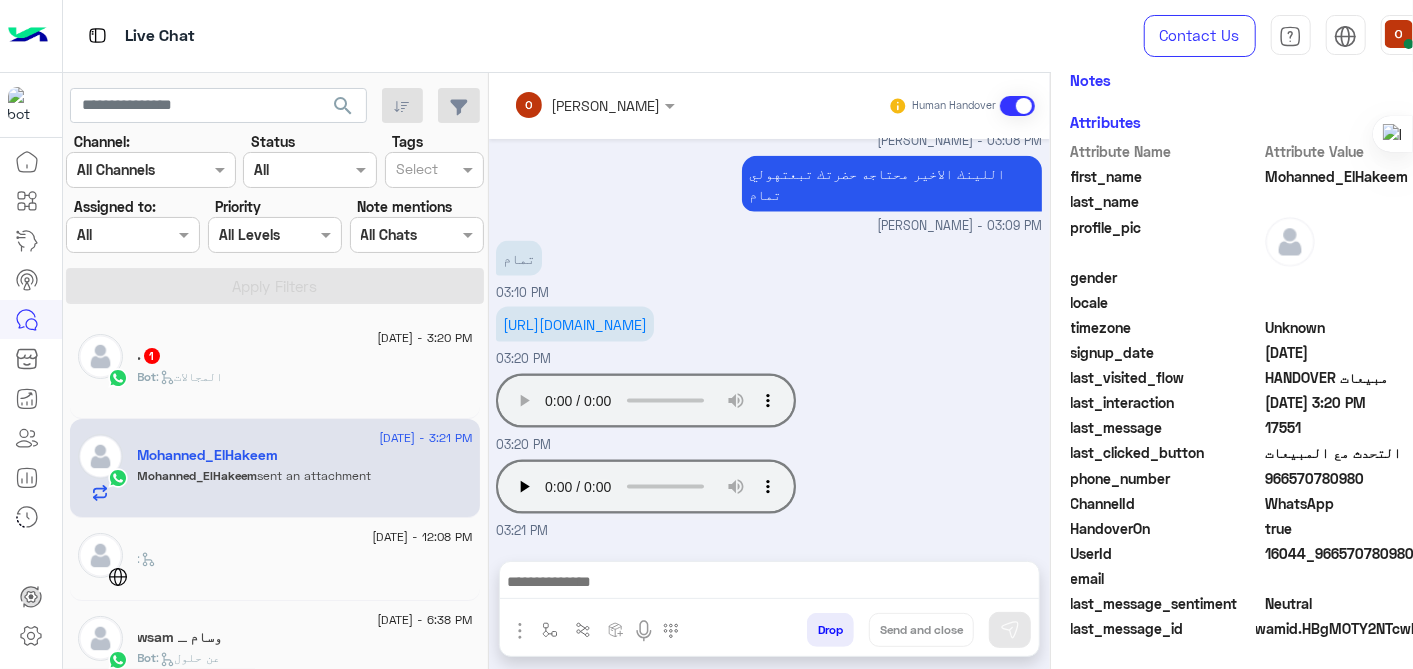 scroll, scrollTop: 1740, scrollLeft: 0, axis: vertical 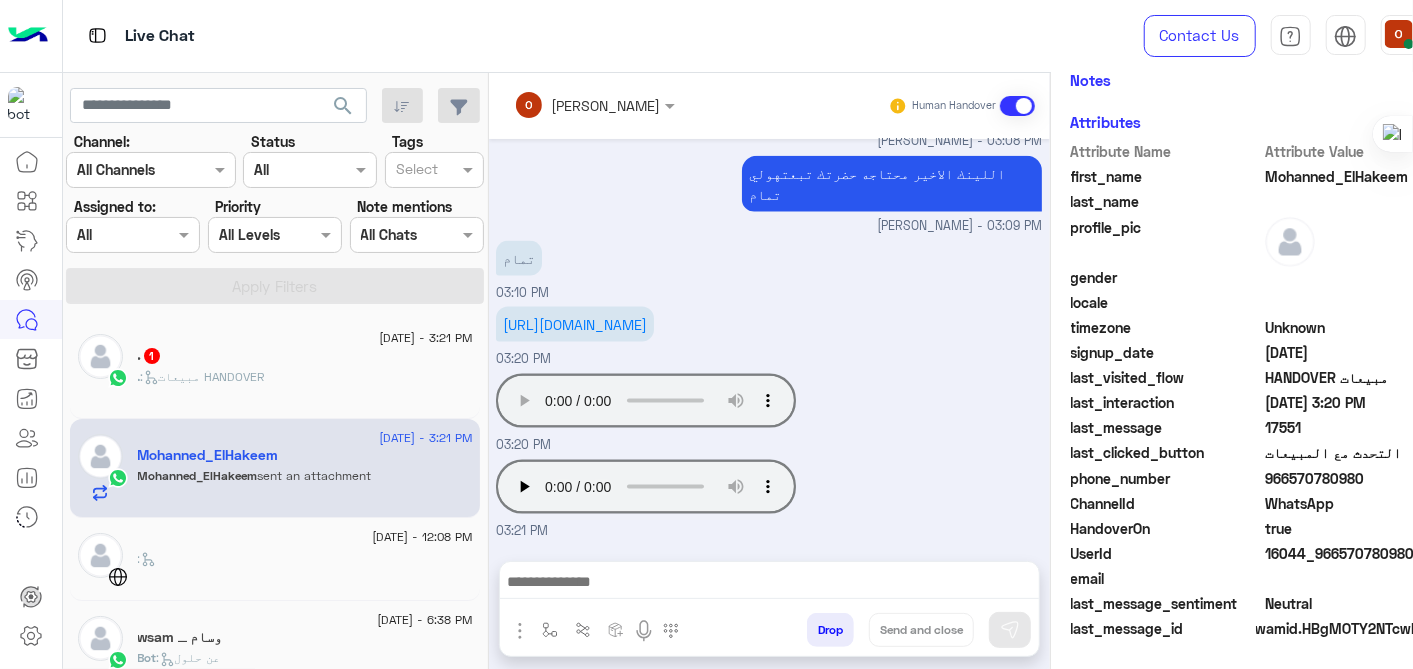 click on "Your browser does not support the audio tag.
03:21 PM" at bounding box center (769, 498) 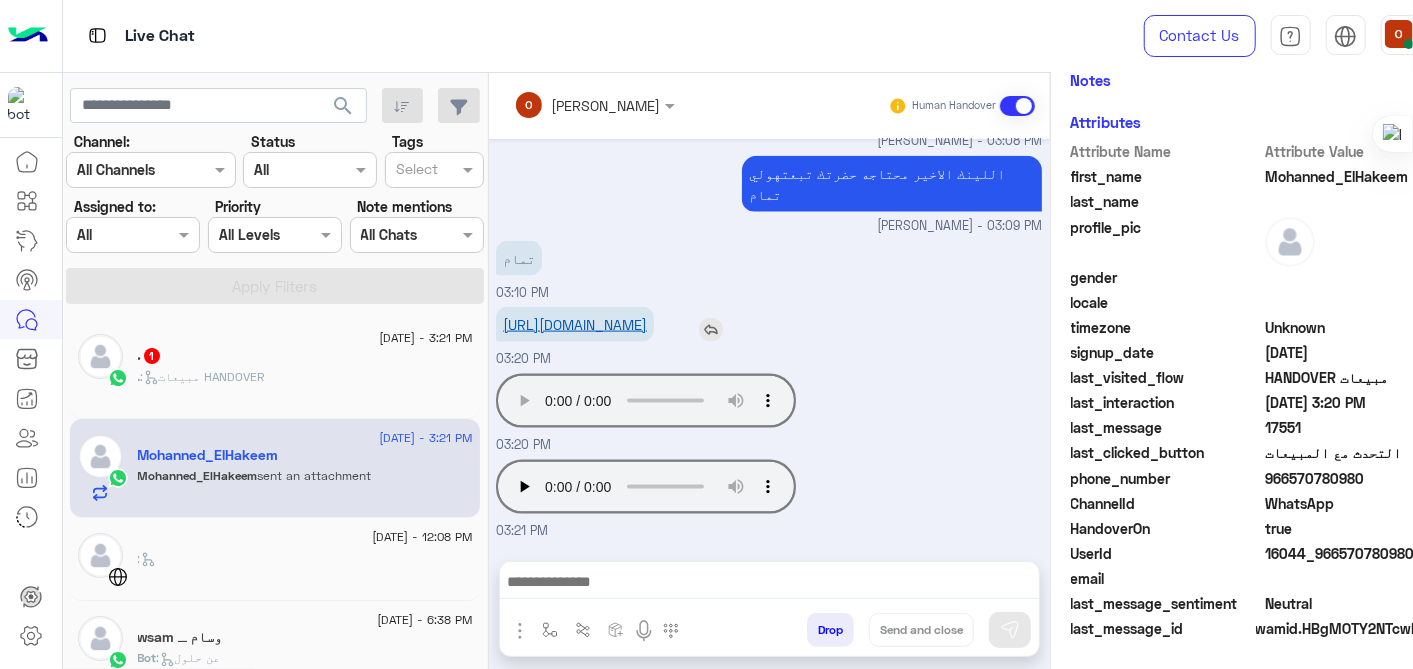 click on "[URL][DOMAIN_NAME]" at bounding box center (575, 324) 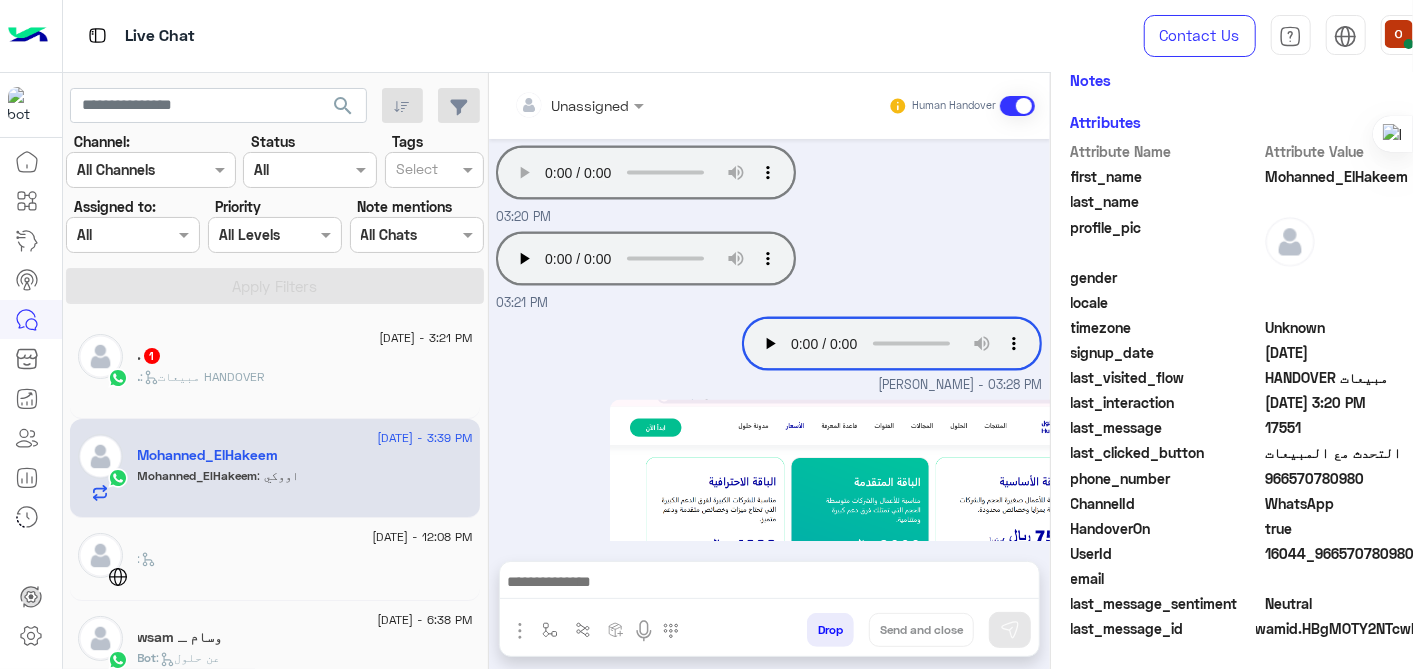 scroll, scrollTop: 2251, scrollLeft: 0, axis: vertical 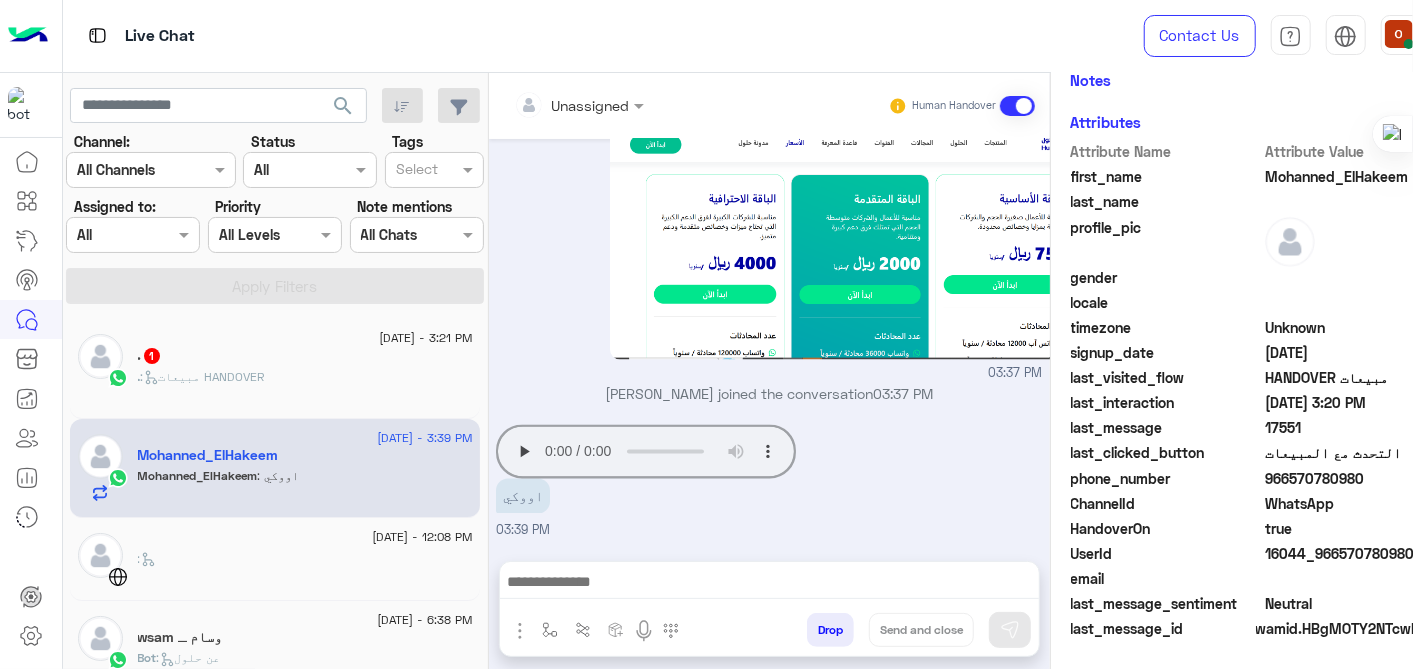click on ".   1" 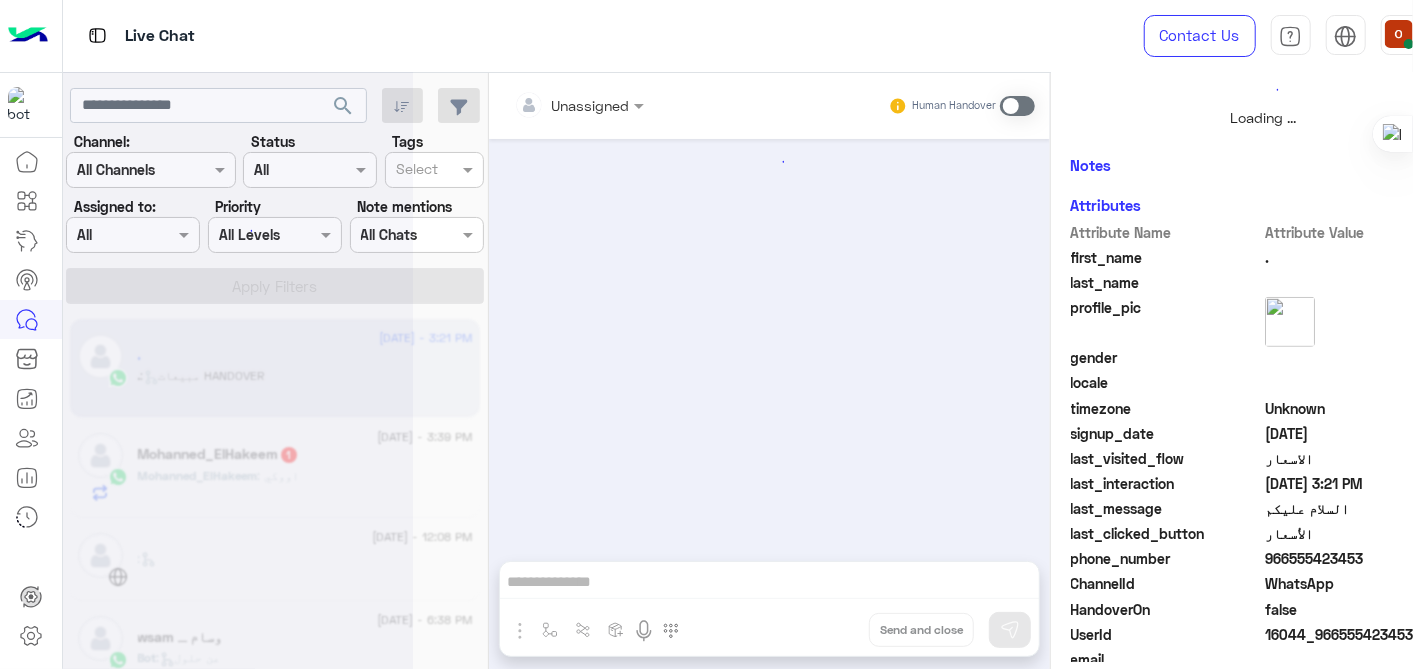 scroll, scrollTop: 542, scrollLeft: 0, axis: vertical 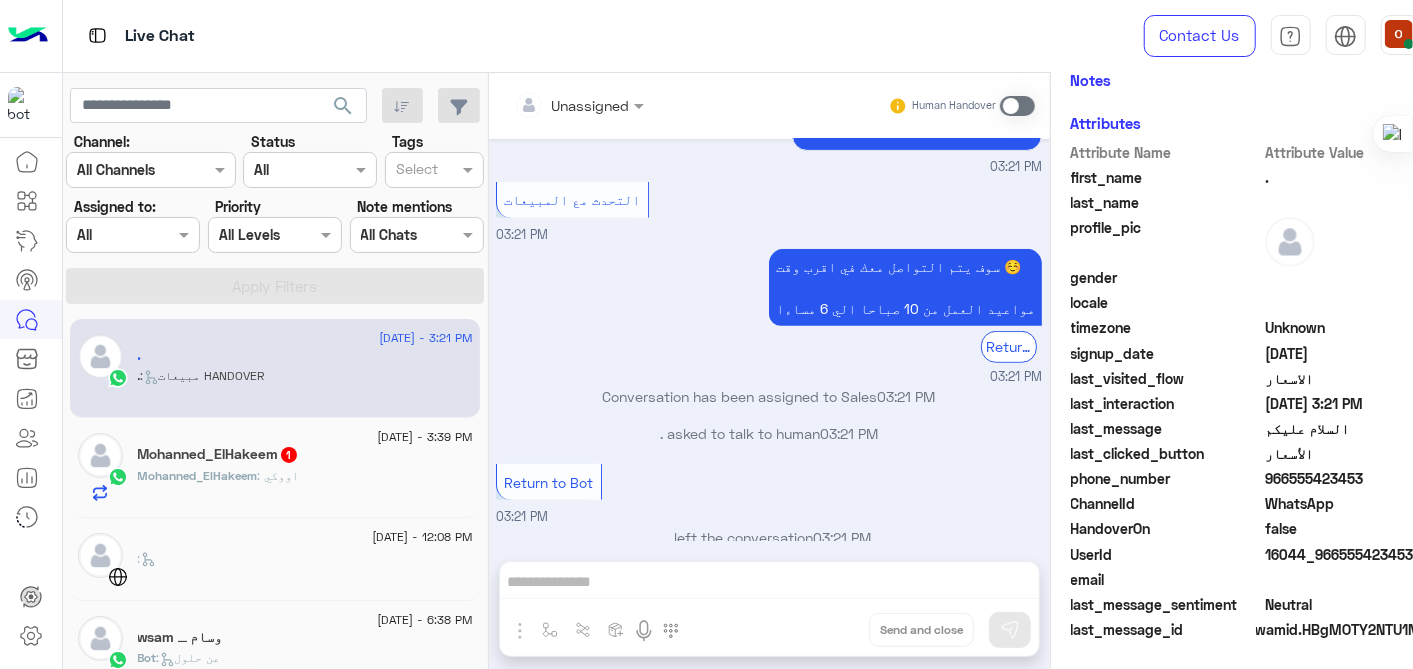 click on "Mohanned_ElHakeem" 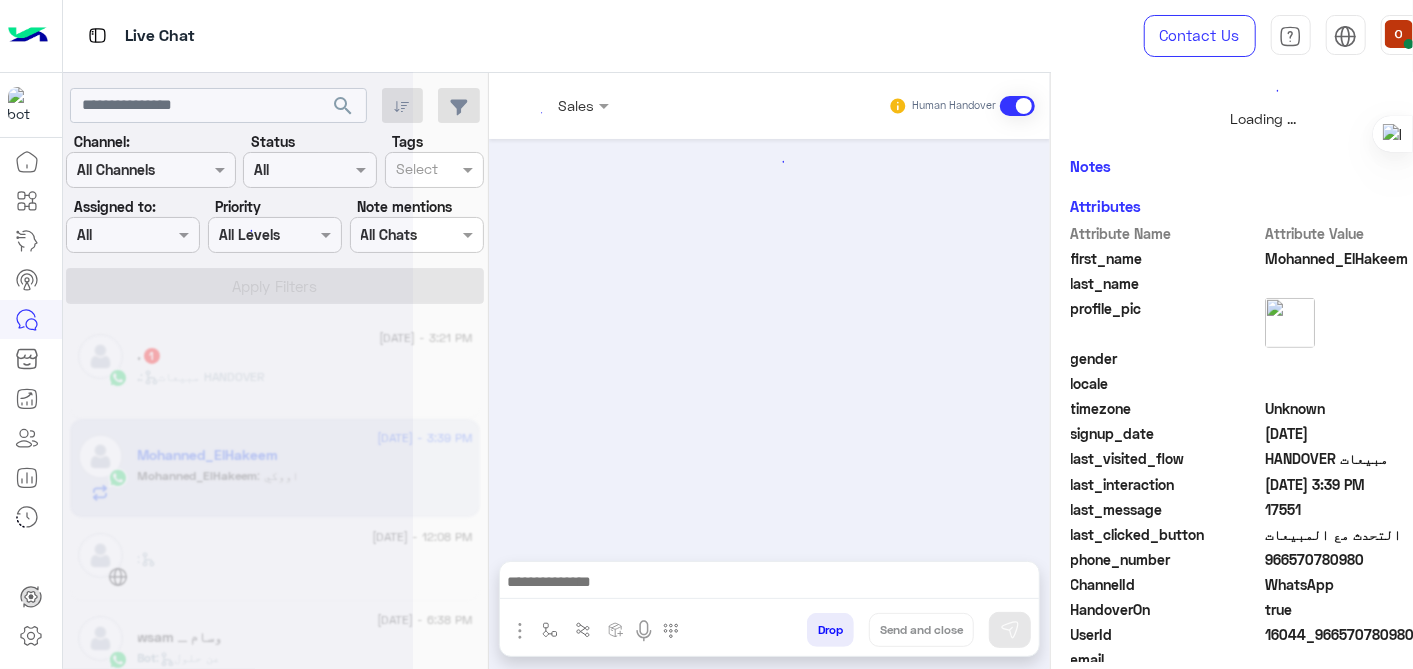 scroll, scrollTop: 505, scrollLeft: 0, axis: vertical 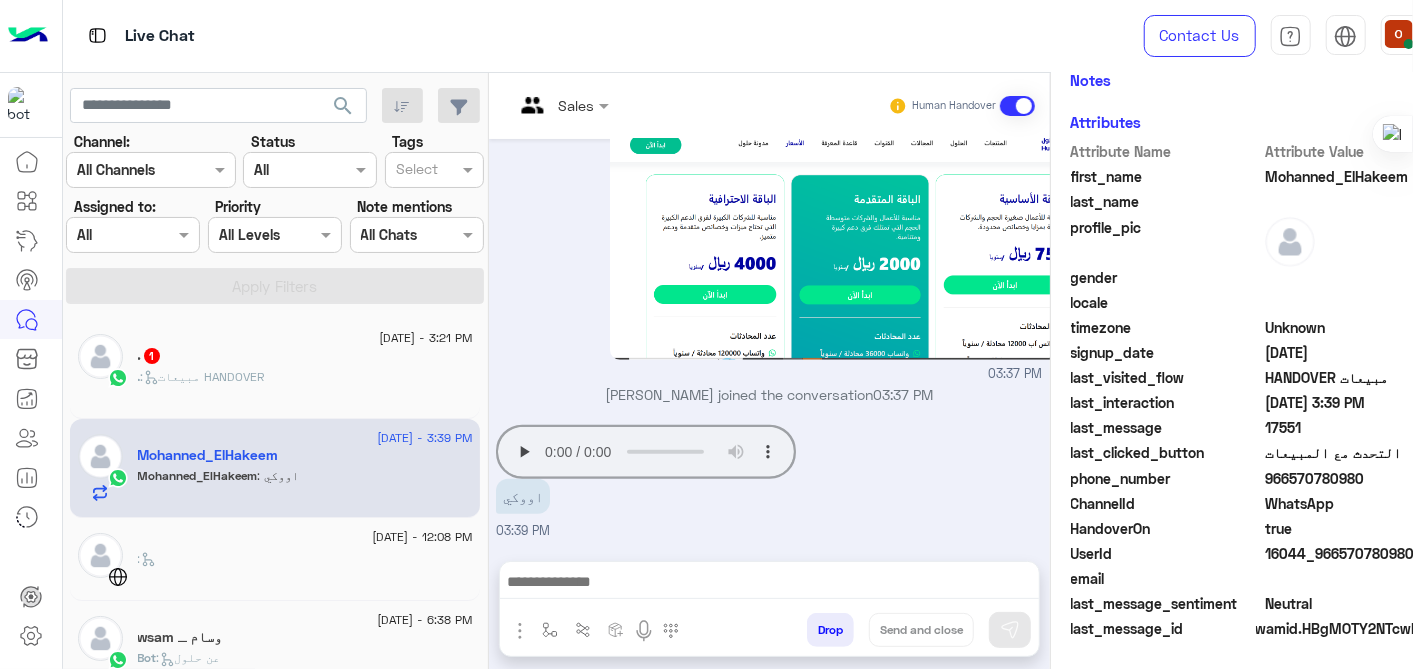click on ".   1" 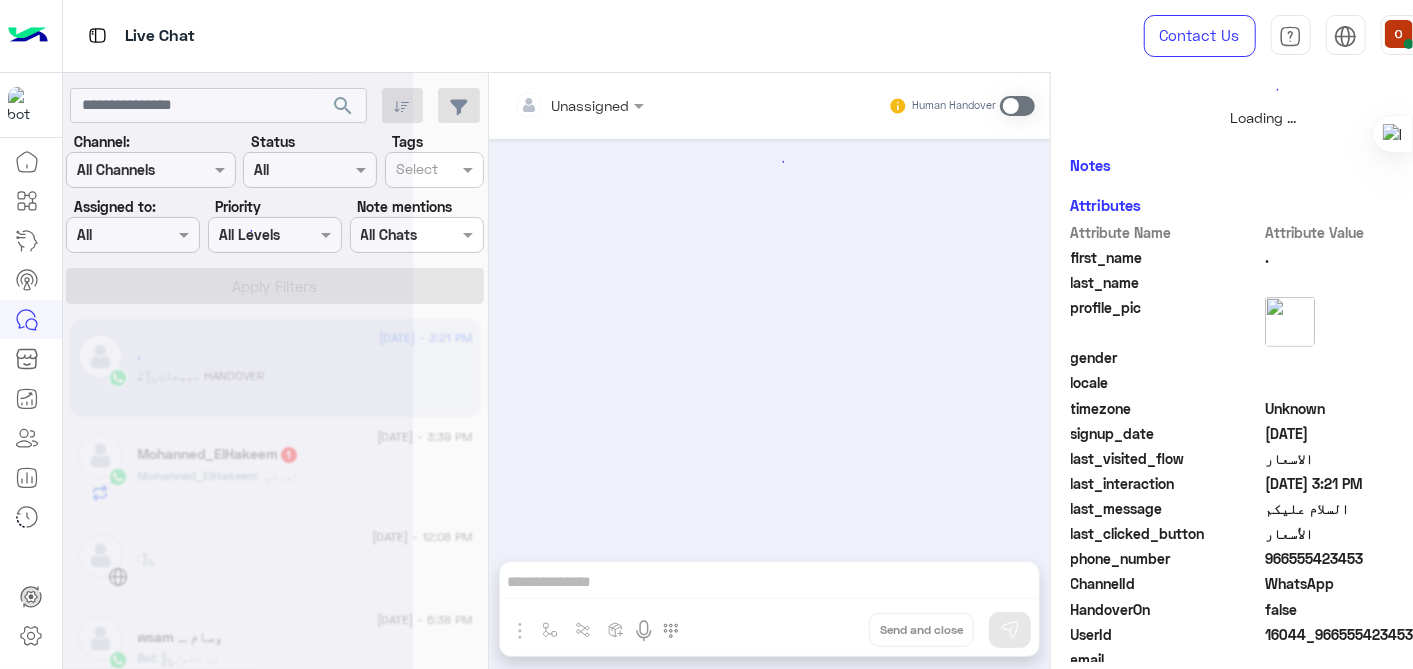 scroll, scrollTop: 542, scrollLeft: 0, axis: vertical 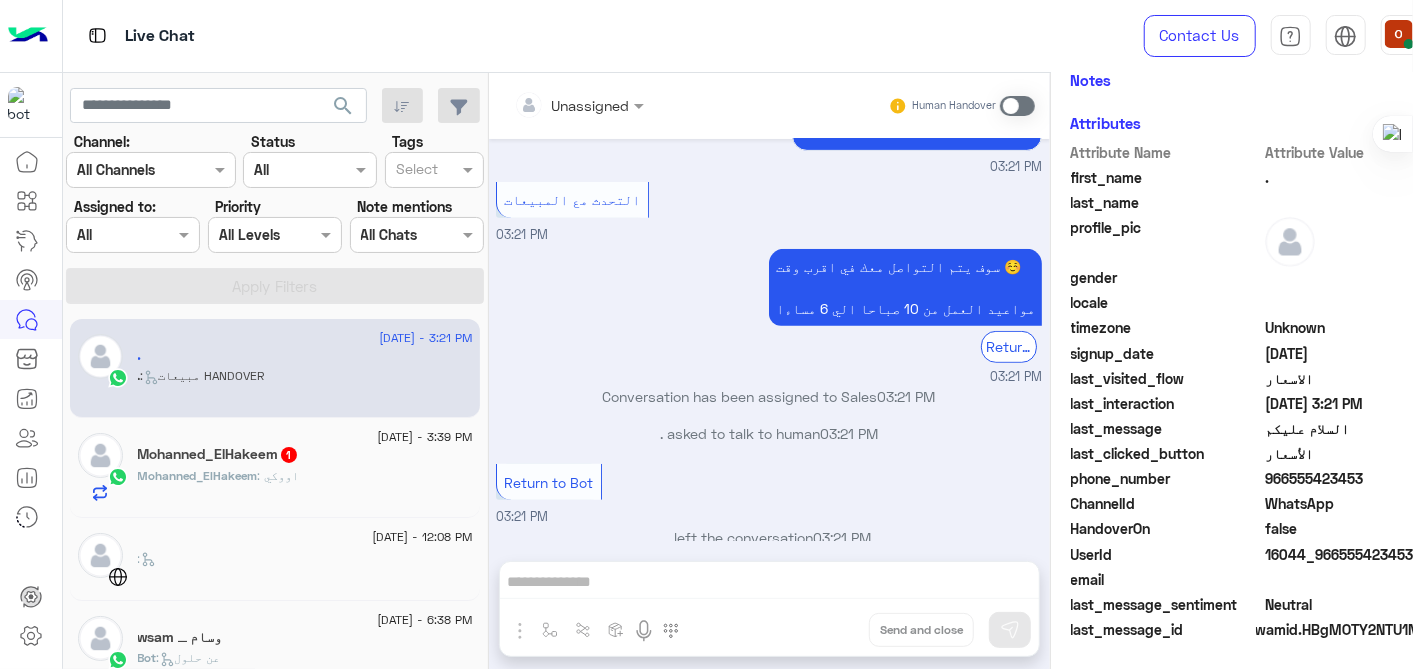 click on "Mohanned_ElHakeem : اووكي" 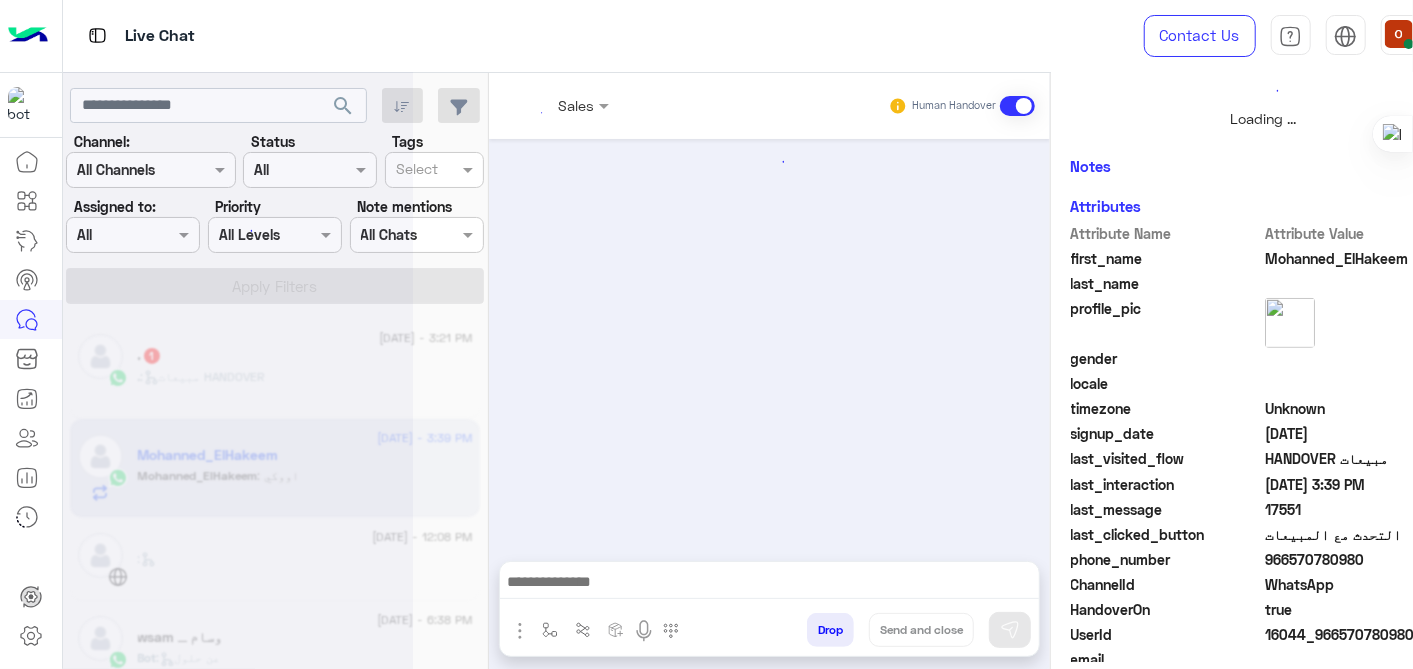 scroll, scrollTop: 505, scrollLeft: 0, axis: vertical 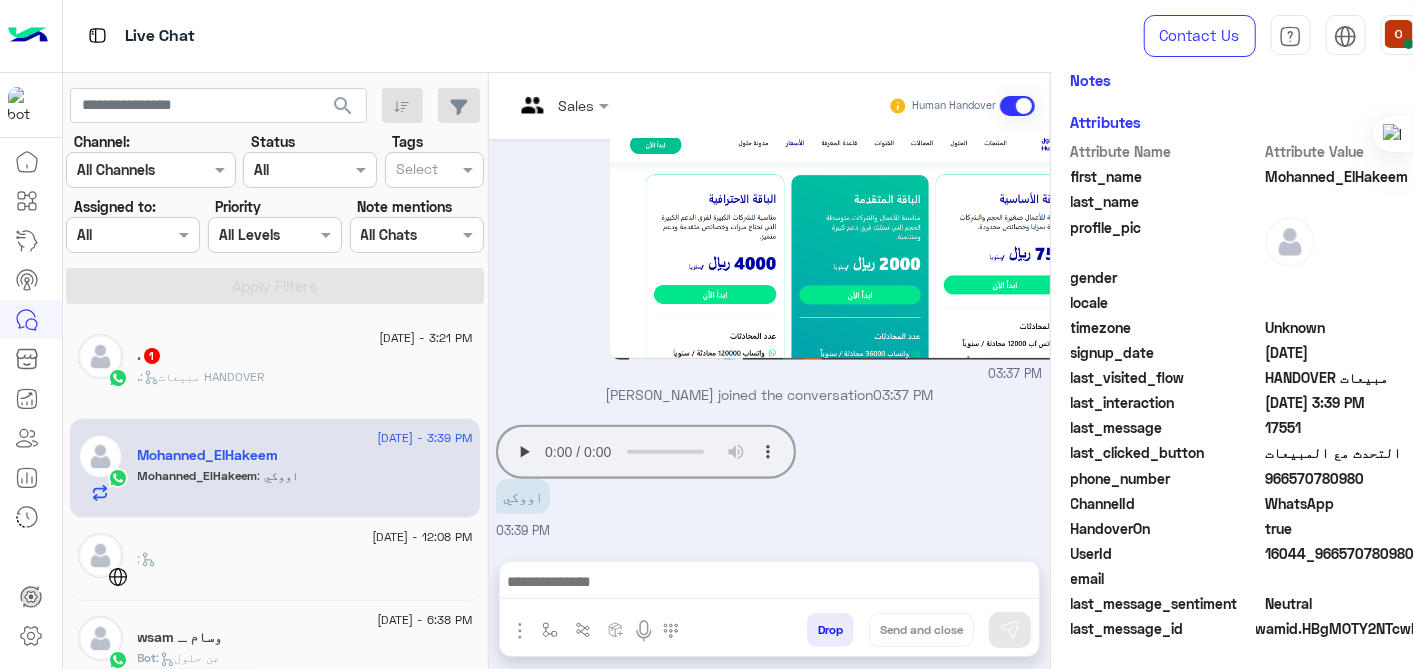 click on ":   مبيعات HANDOVER" 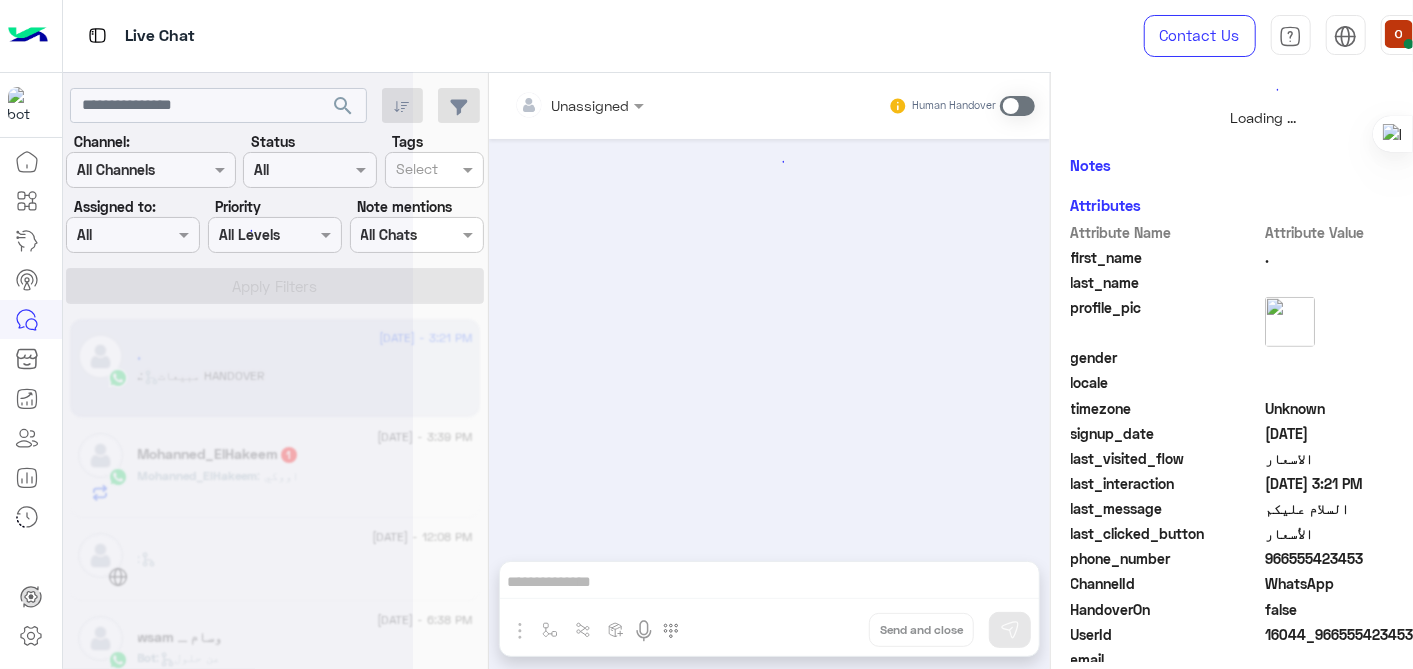 scroll, scrollTop: 542, scrollLeft: 0, axis: vertical 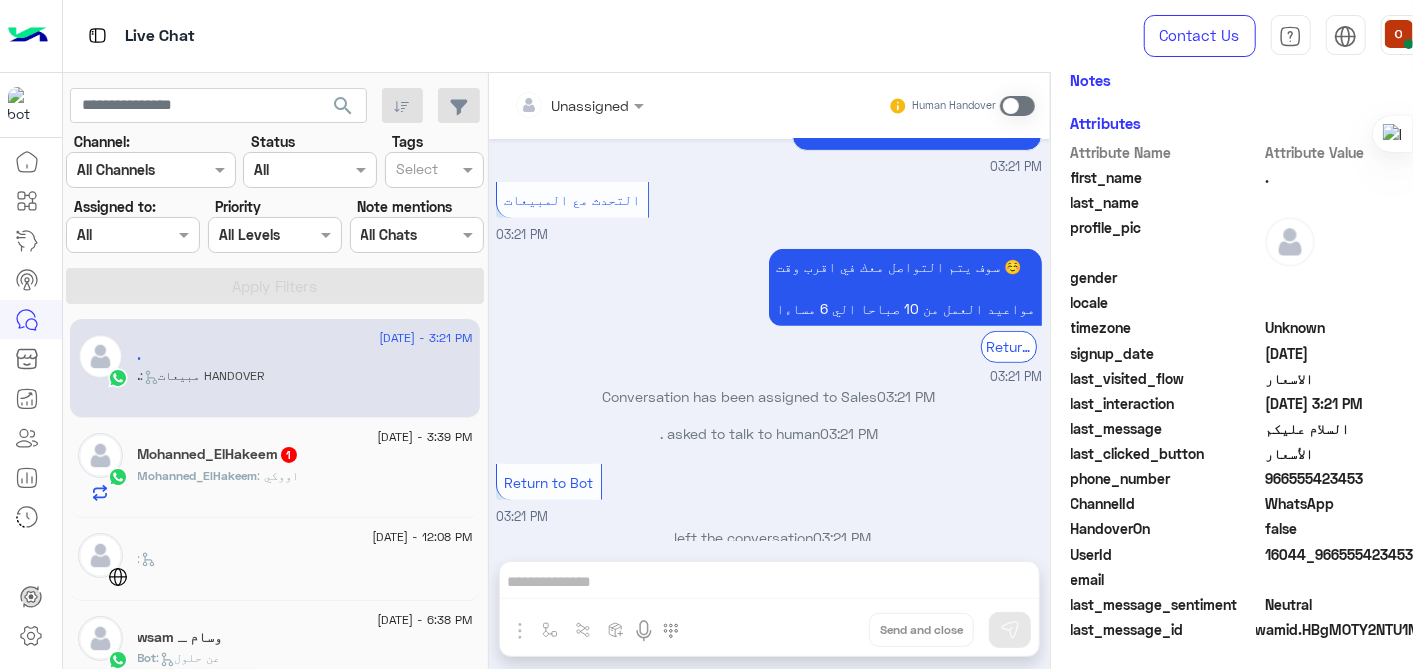 click at bounding box center [1017, 106] 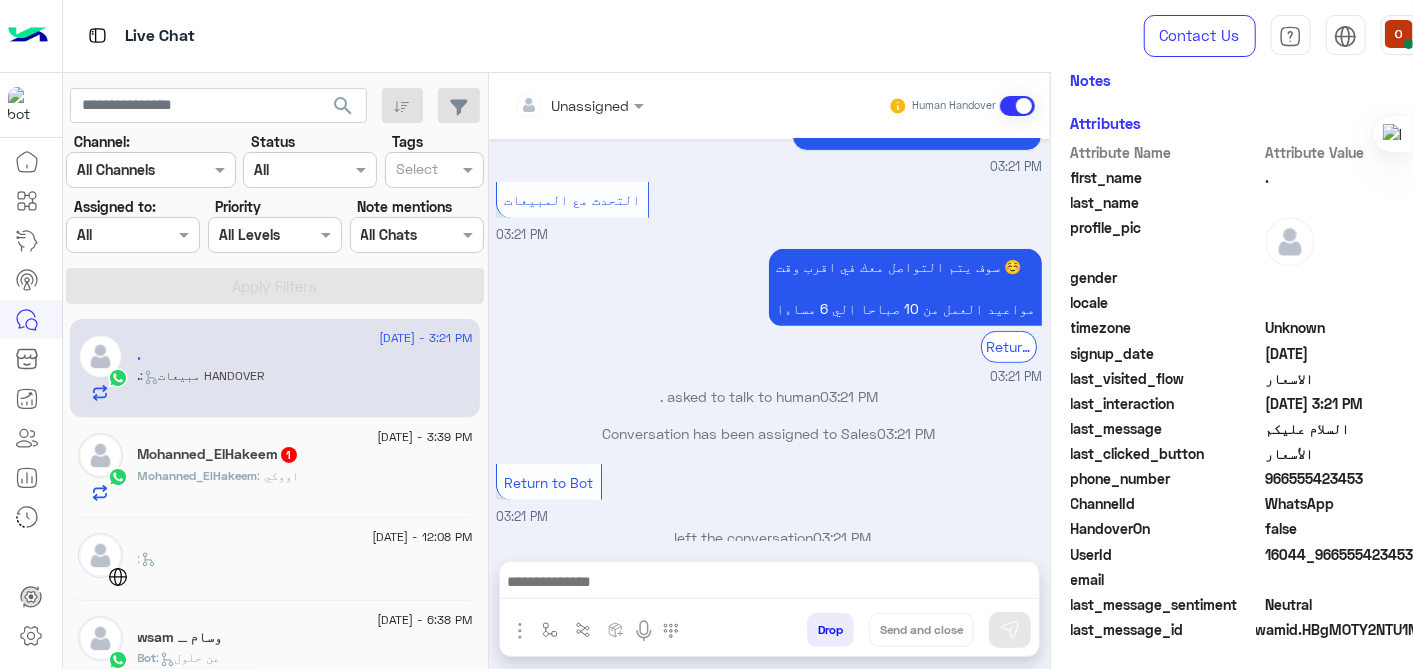 scroll, scrollTop: 515, scrollLeft: 0, axis: vertical 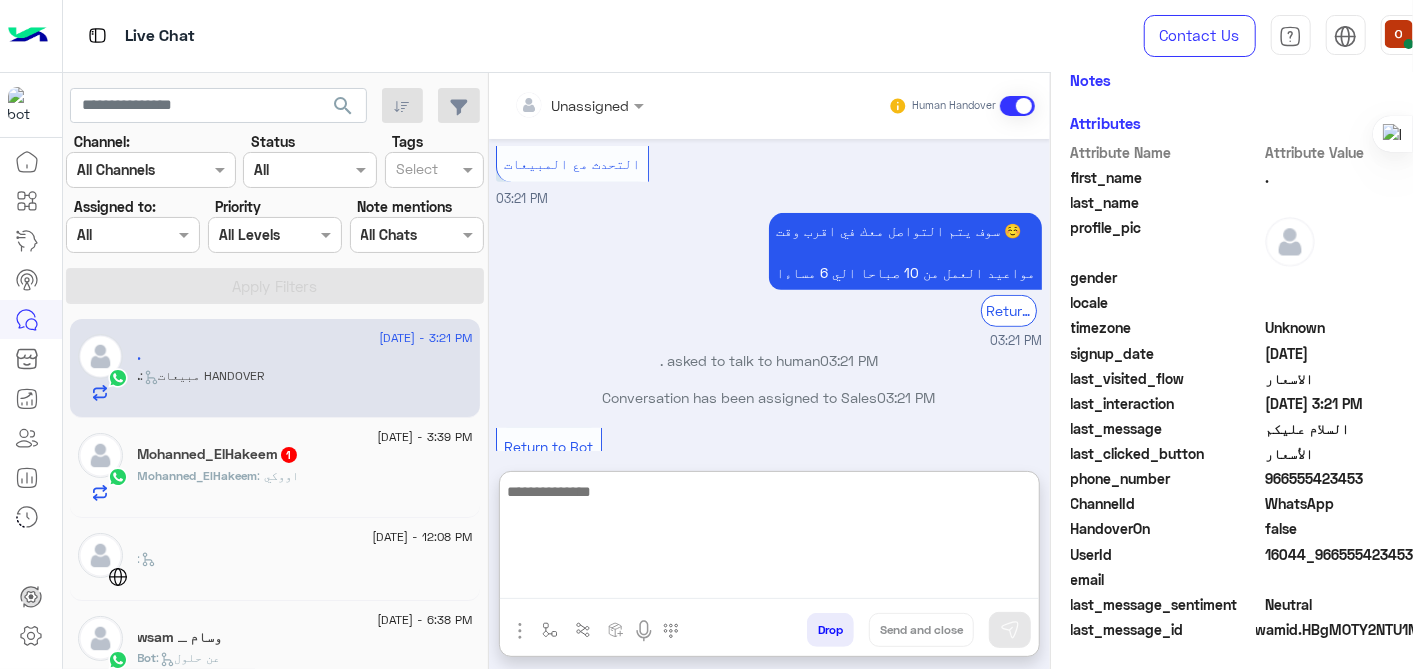 click at bounding box center (769, 539) 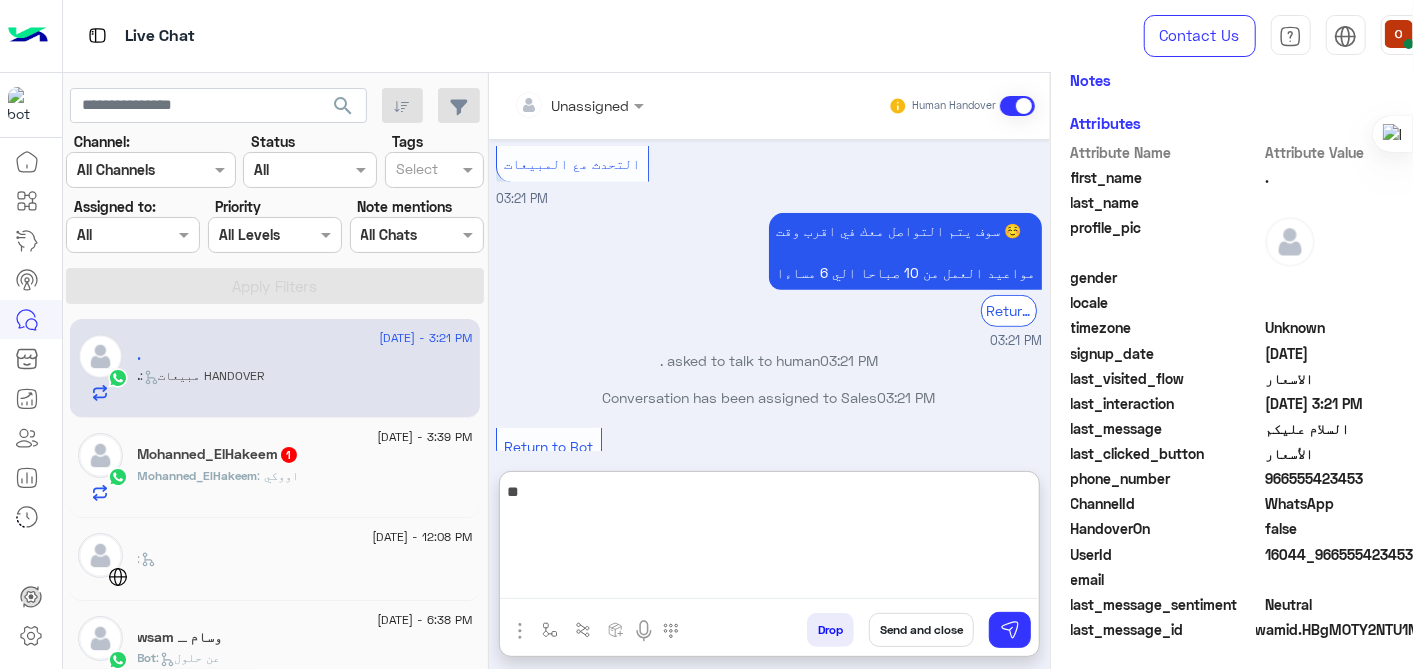 type on "*" 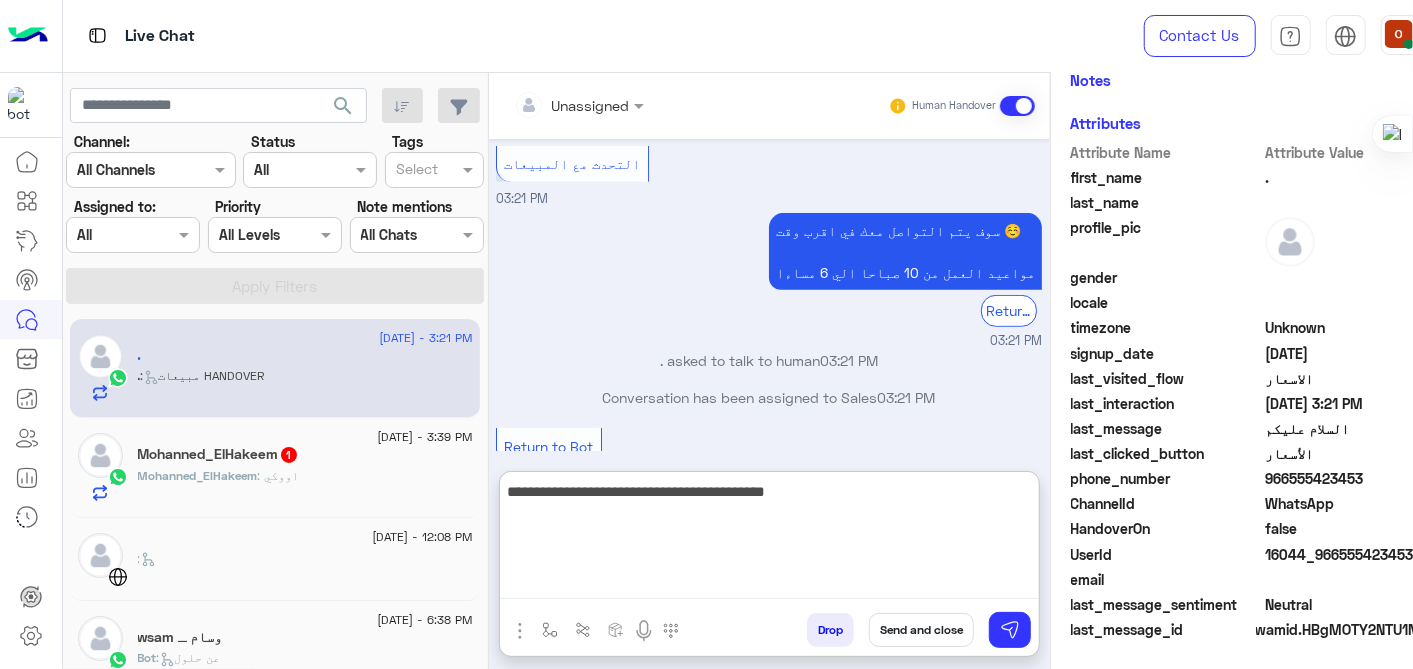 click on "**********" at bounding box center (769, 539) 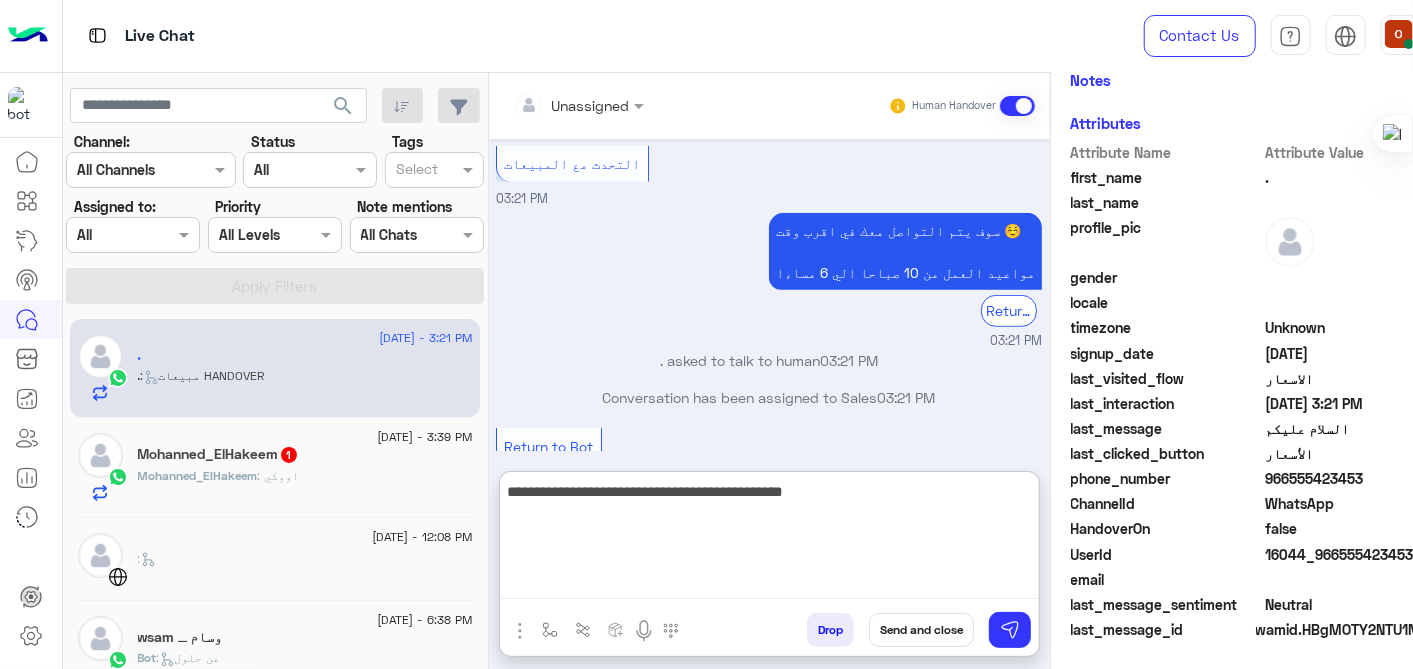 type on "**********" 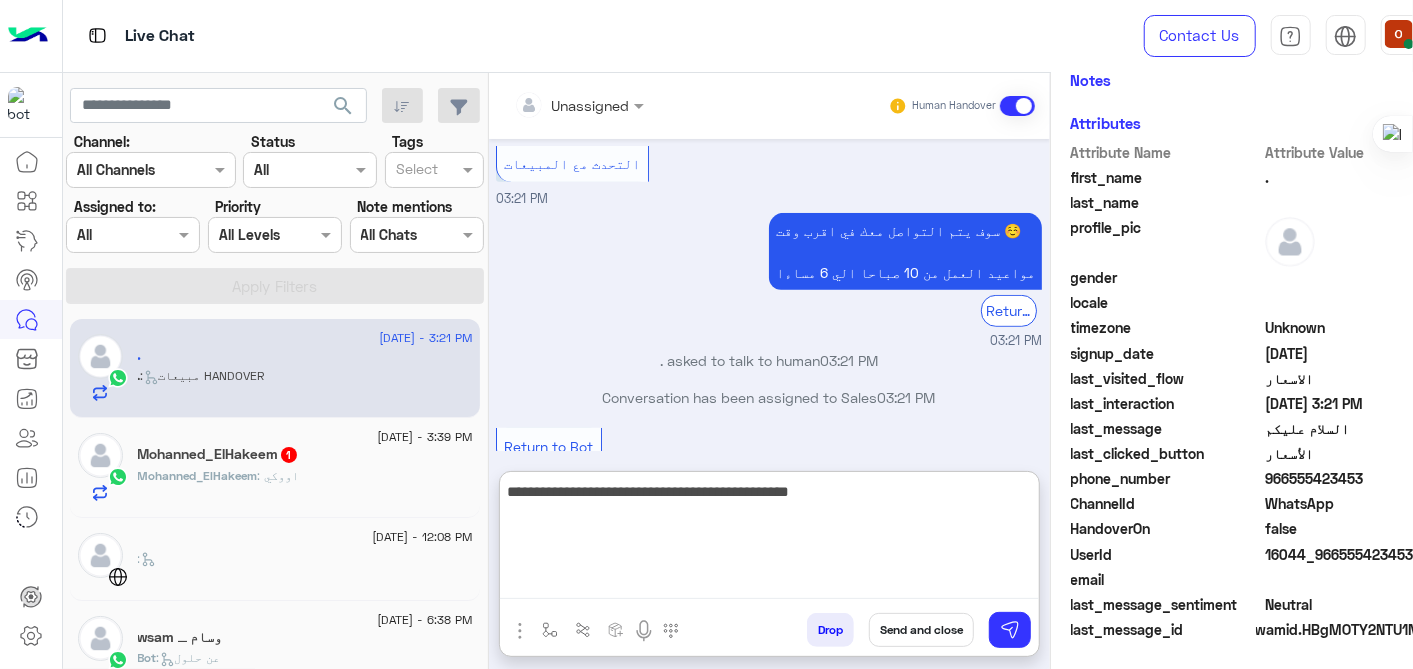 click on "**********" at bounding box center [769, 539] 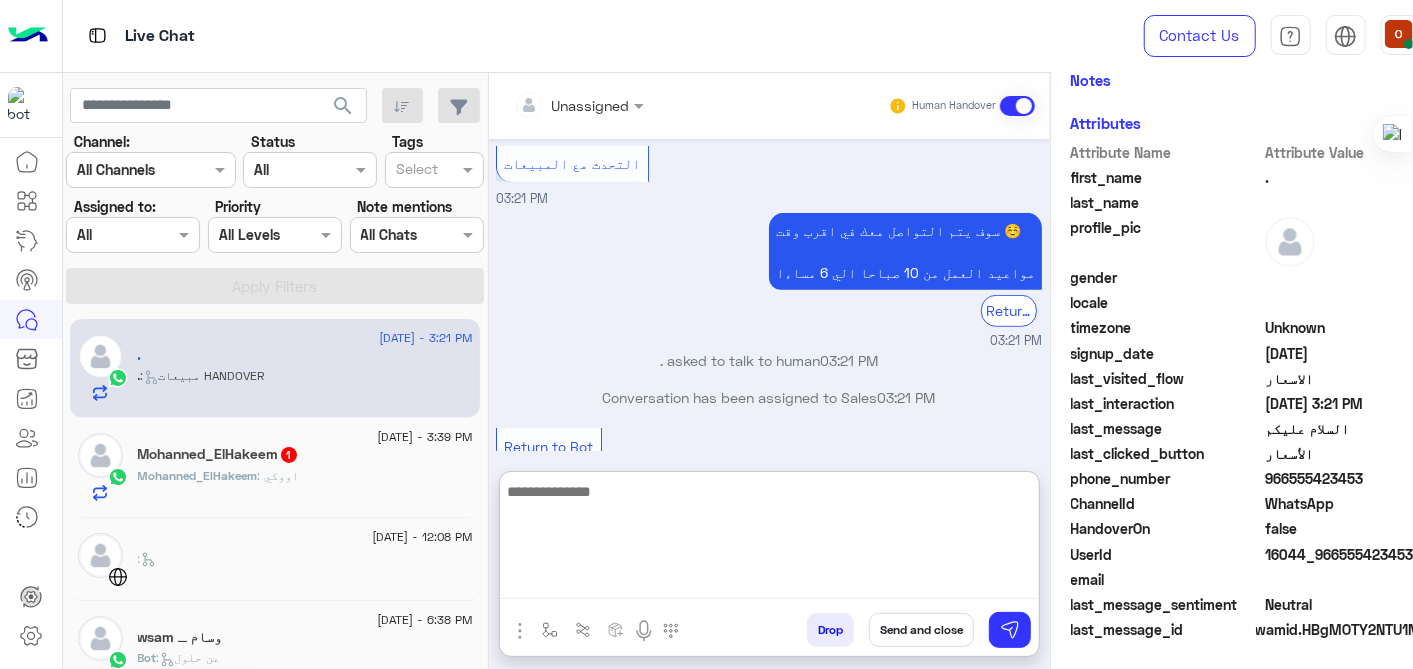 scroll, scrollTop: 668, scrollLeft: 0, axis: vertical 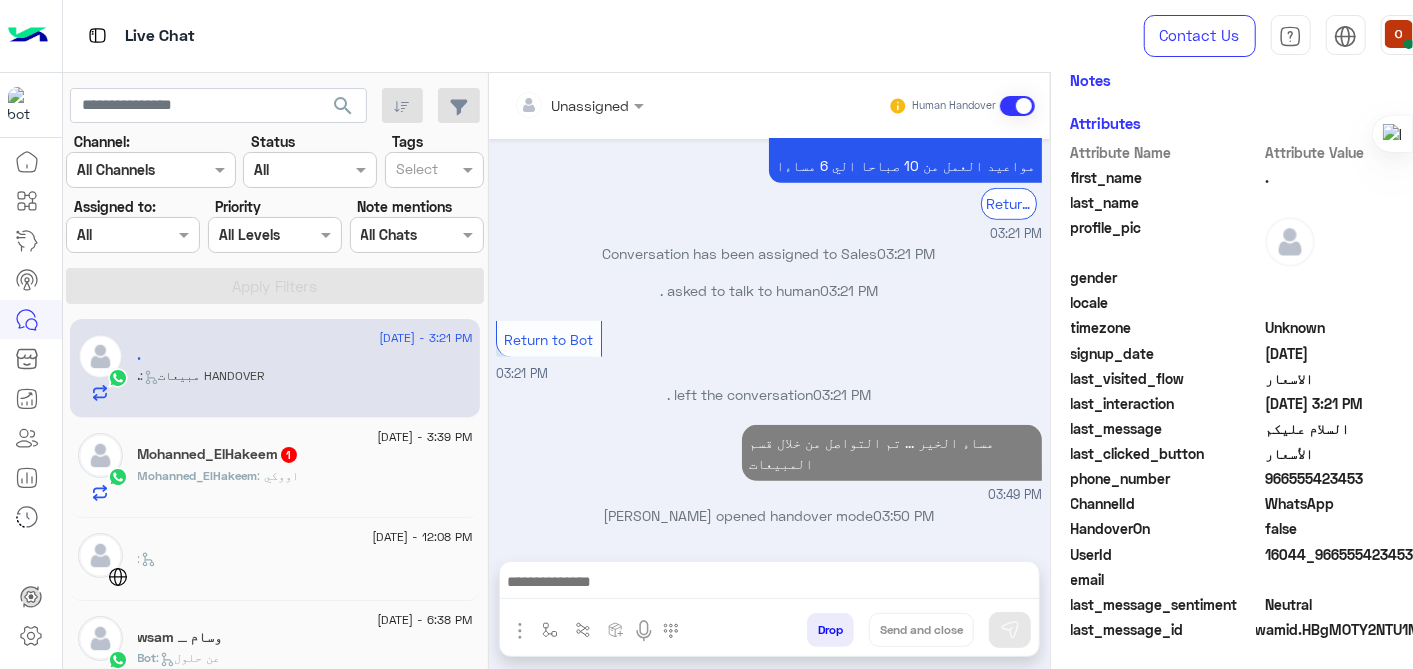 click on ": اووكي" 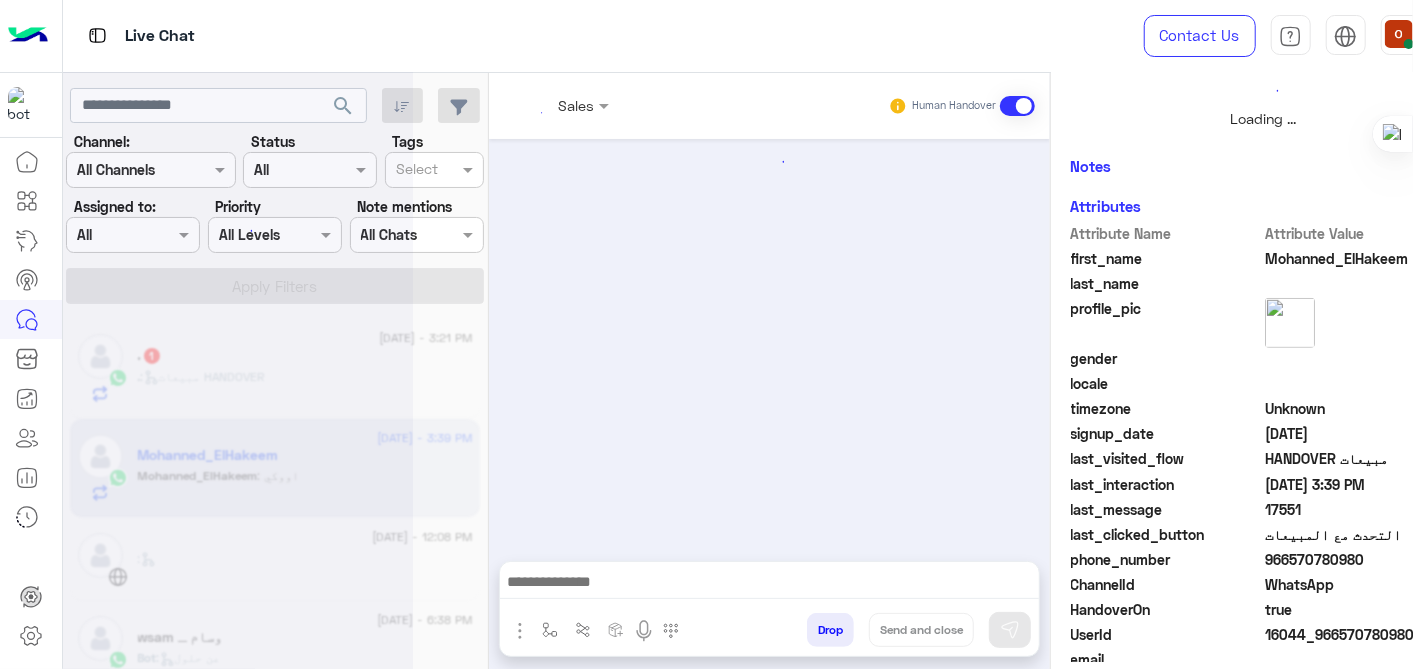scroll, scrollTop: 0, scrollLeft: 0, axis: both 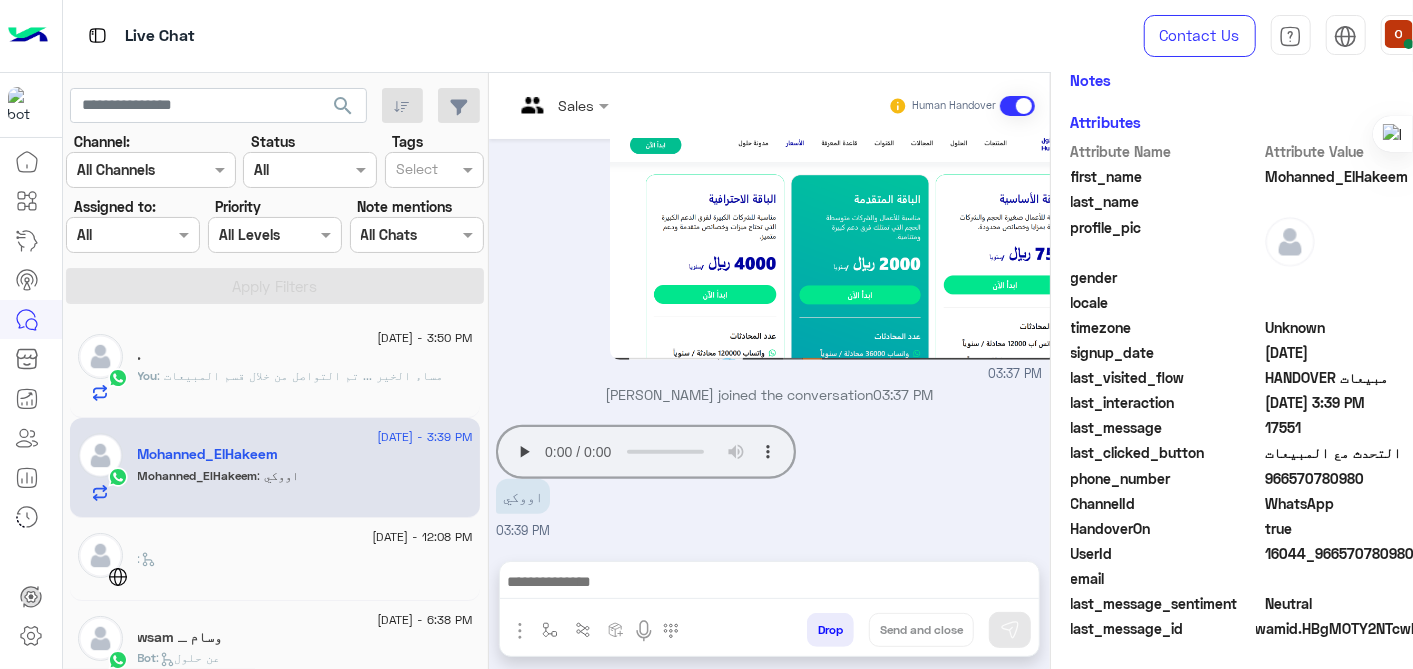 click on "You  : مساء الخير ... تم التواصل من خلال قسم المبيعات" 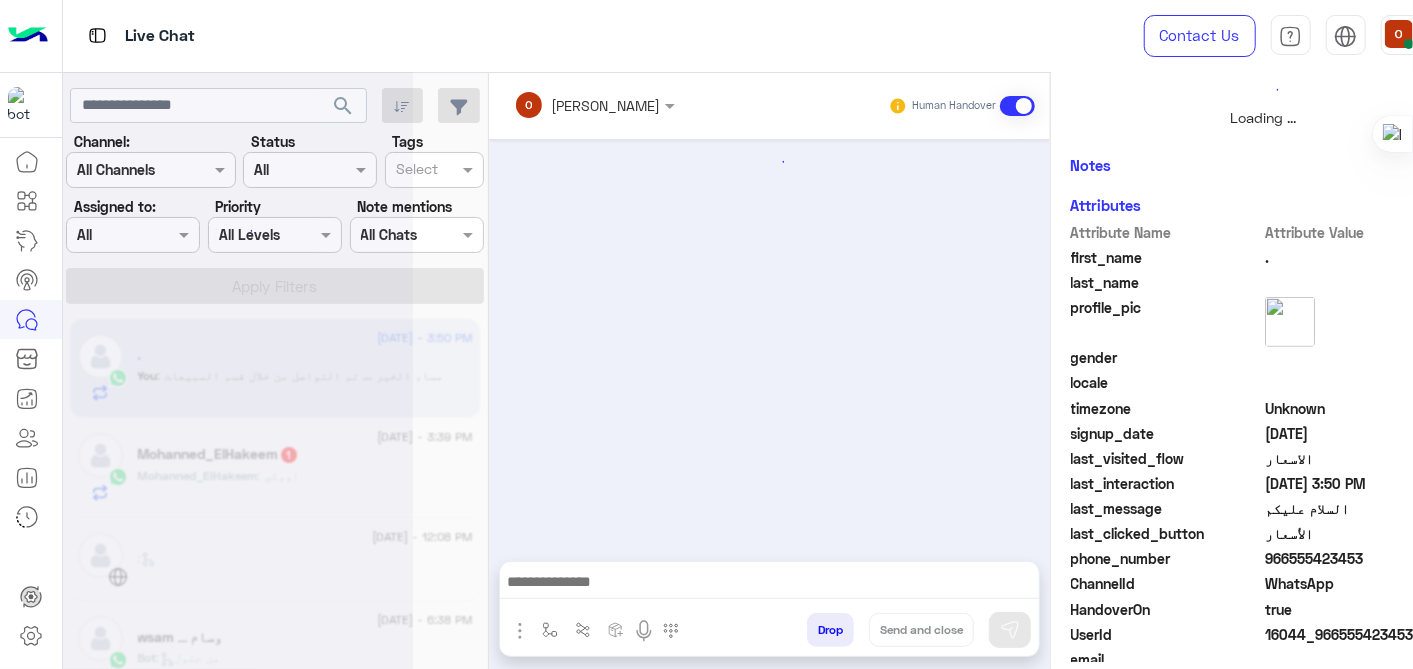 scroll, scrollTop: 542, scrollLeft: 0, axis: vertical 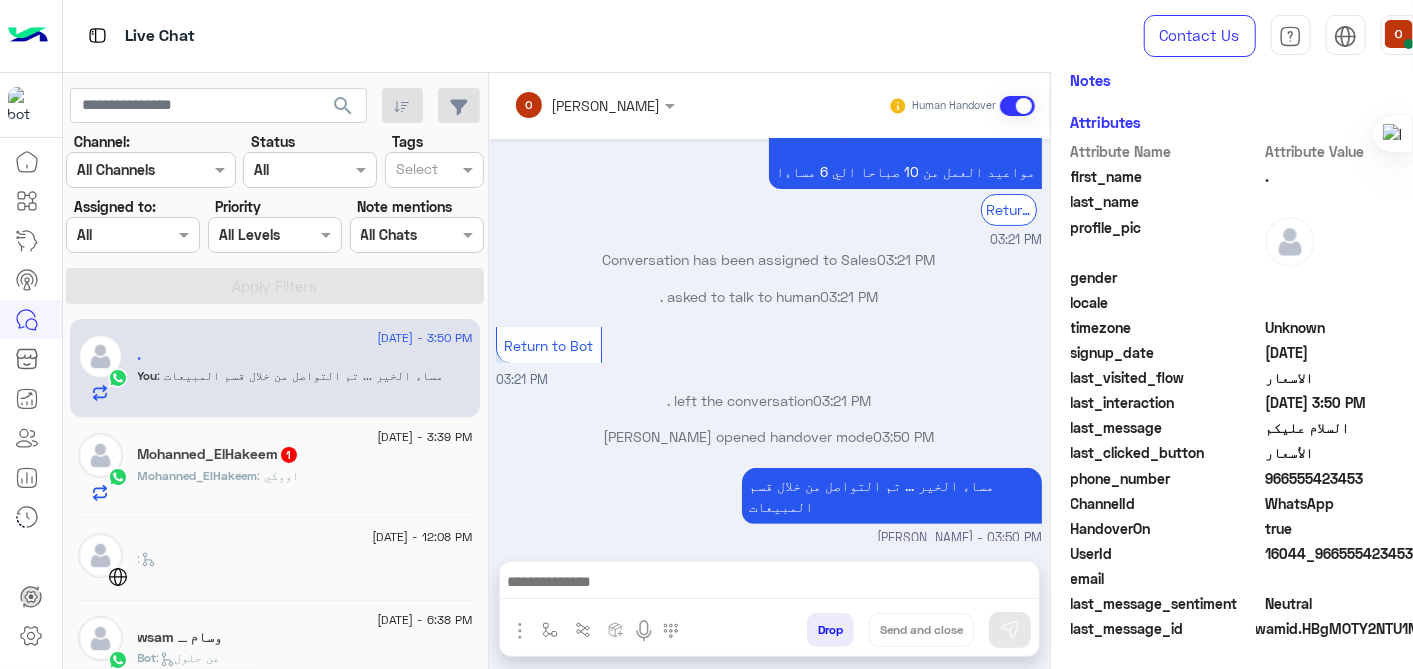 click on "Mohanned_ElHakeem   1" 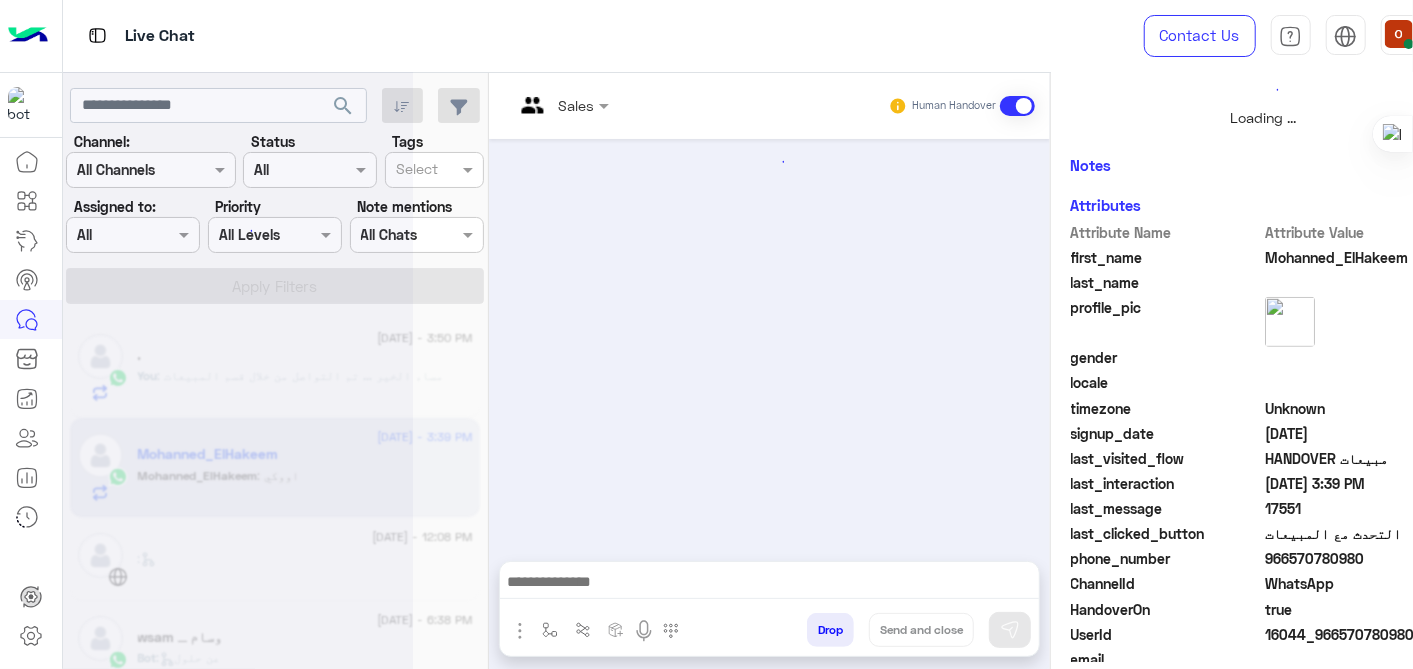 scroll, scrollTop: 542, scrollLeft: 0, axis: vertical 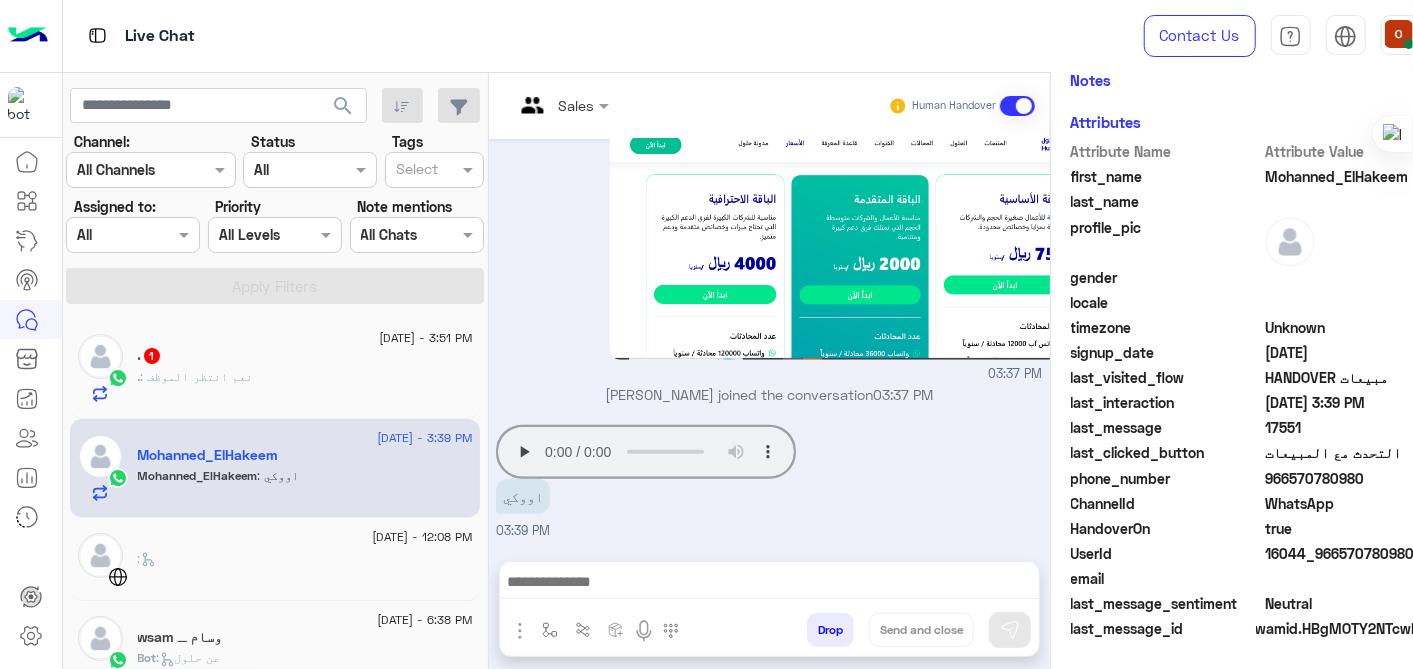 click on "1" 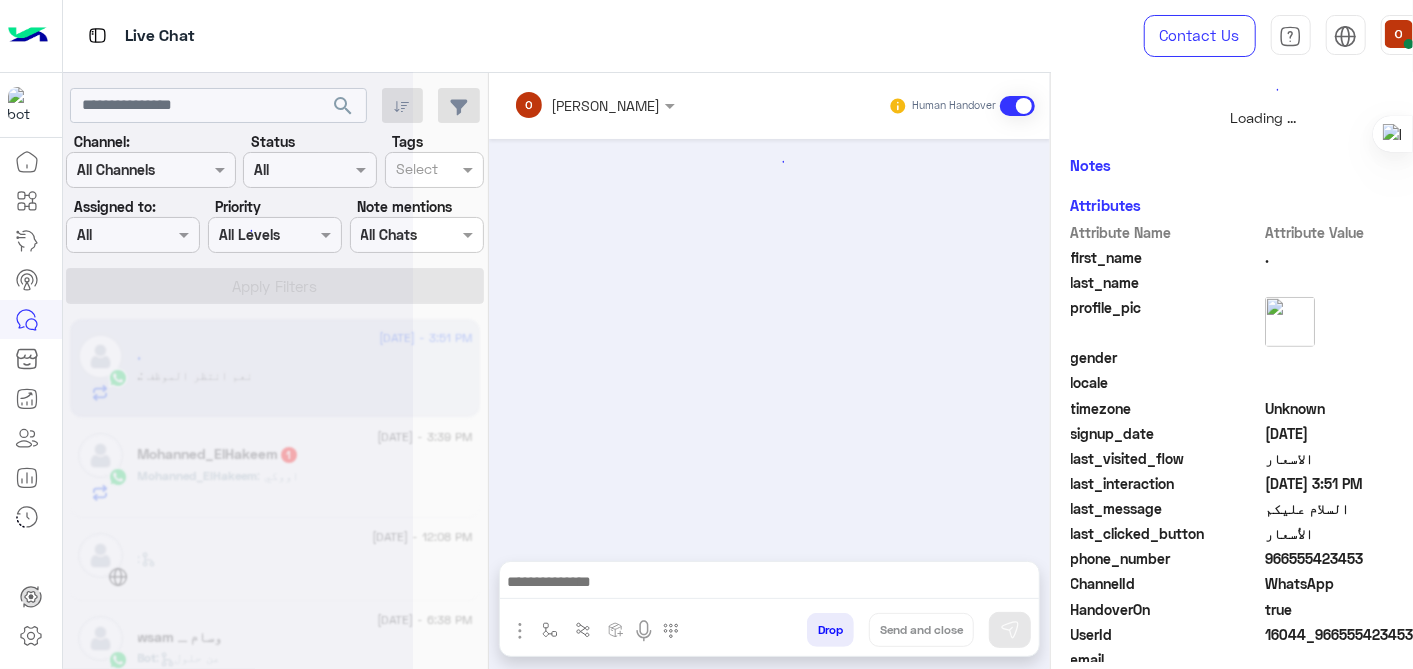 scroll, scrollTop: 542, scrollLeft: 0, axis: vertical 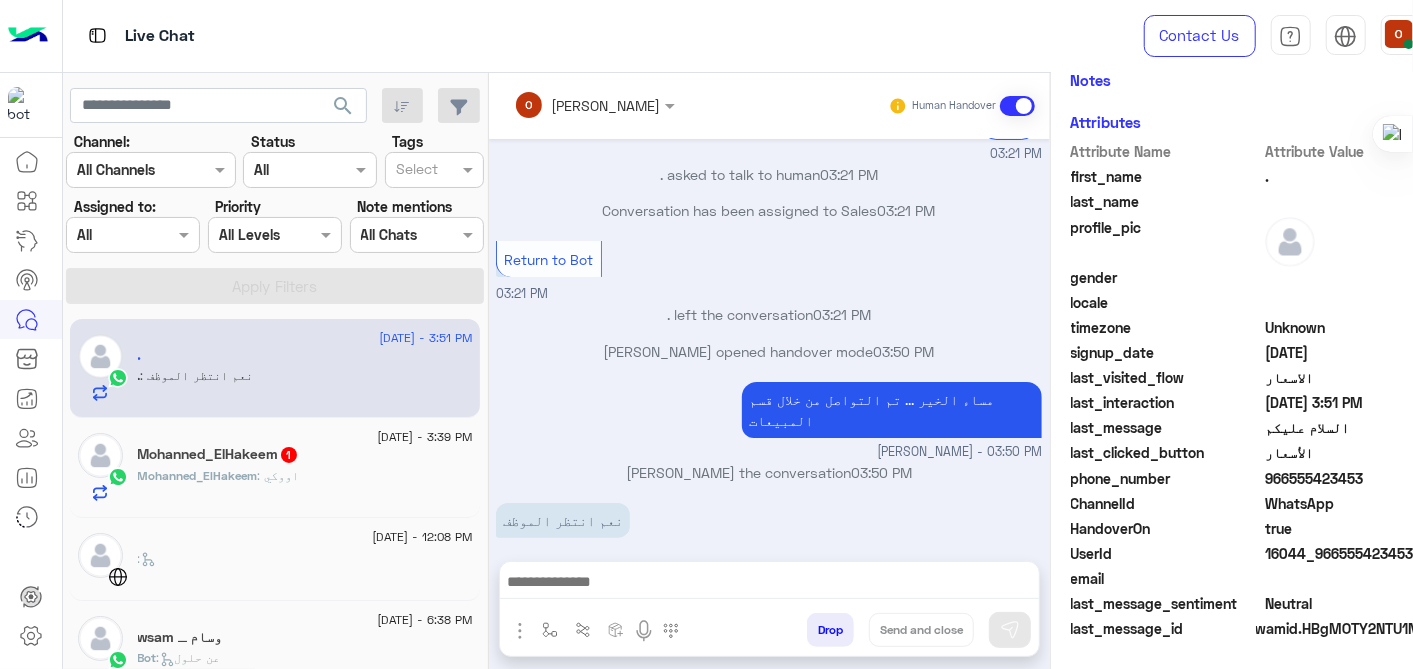 click on "Mohanned_ElHakeem" 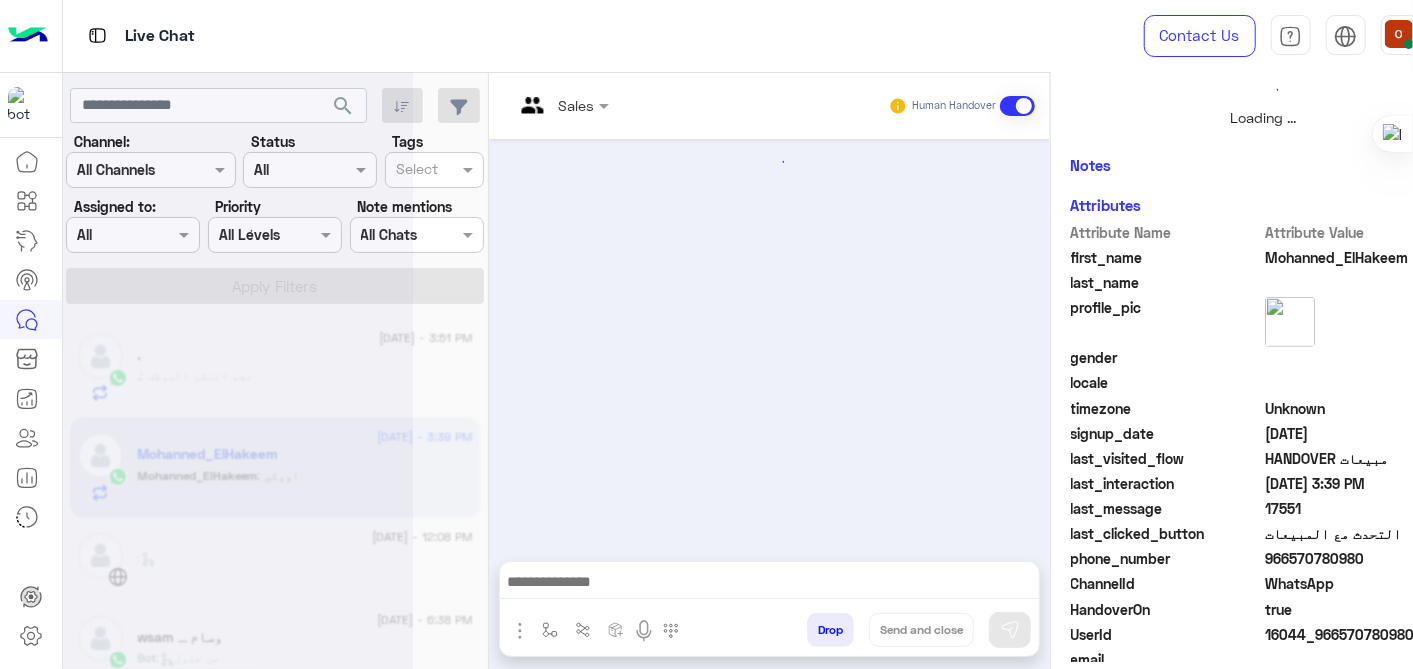 scroll, scrollTop: 542, scrollLeft: 0, axis: vertical 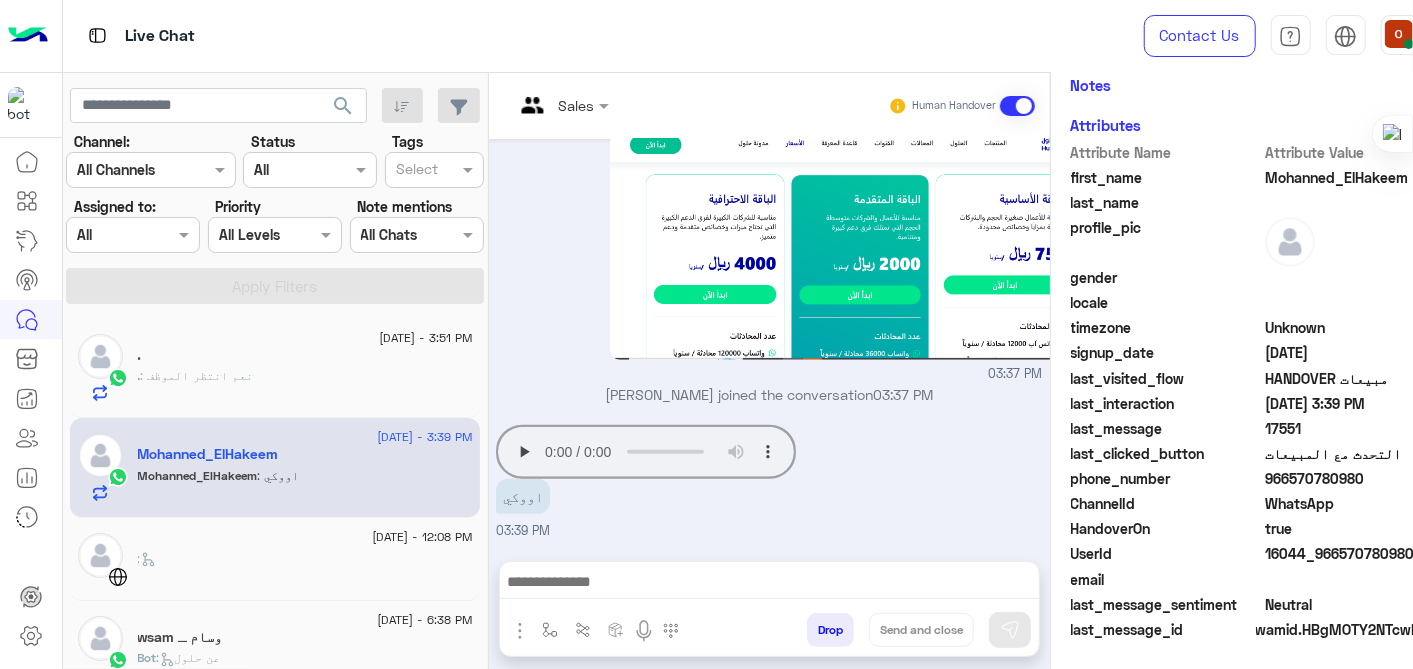 click on ": نعم انتظر الموظف" 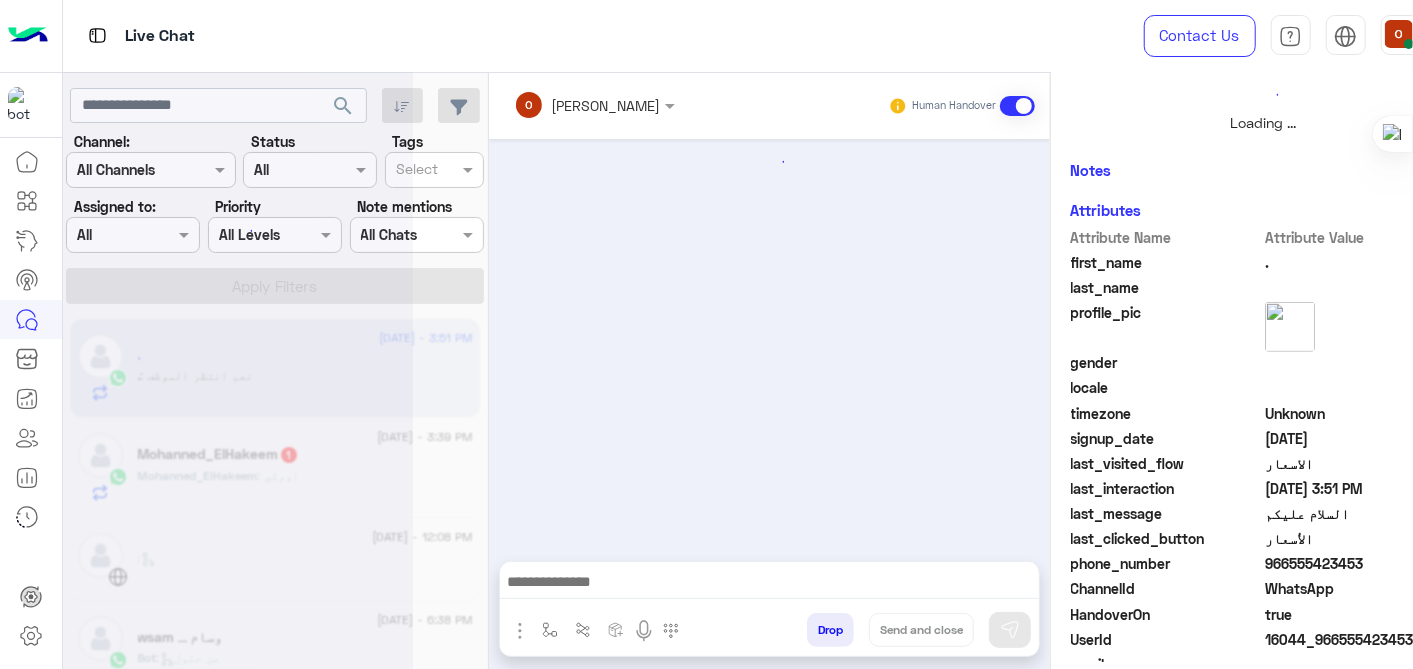 scroll, scrollTop: 545, scrollLeft: 0, axis: vertical 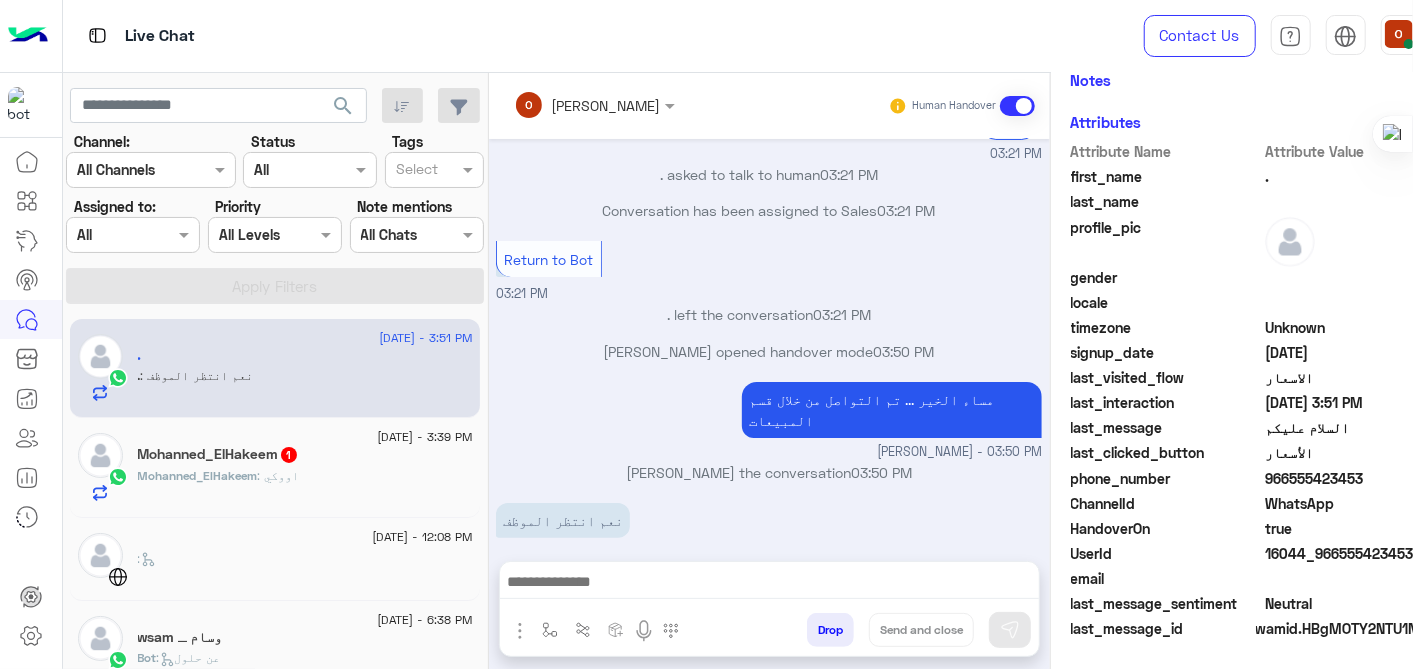 click on "Mohanned_ElHakeem : اووكي" 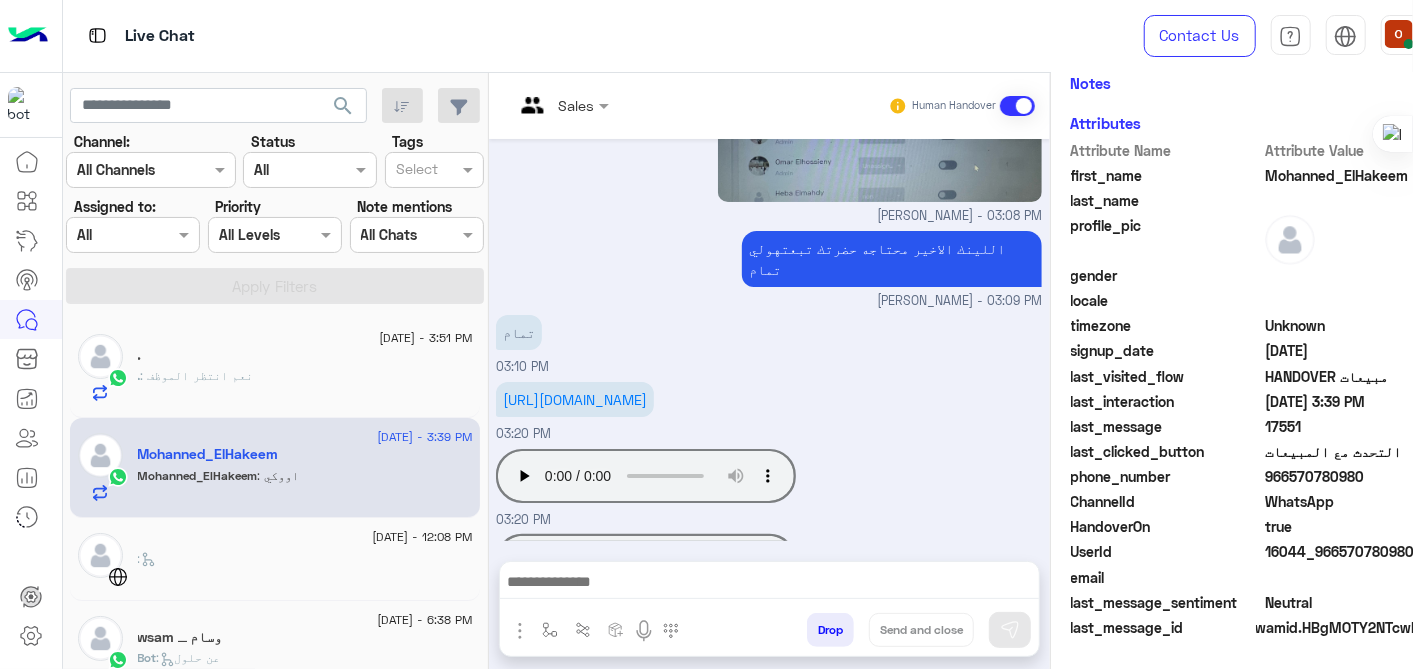 scroll, scrollTop: 455, scrollLeft: 0, axis: vertical 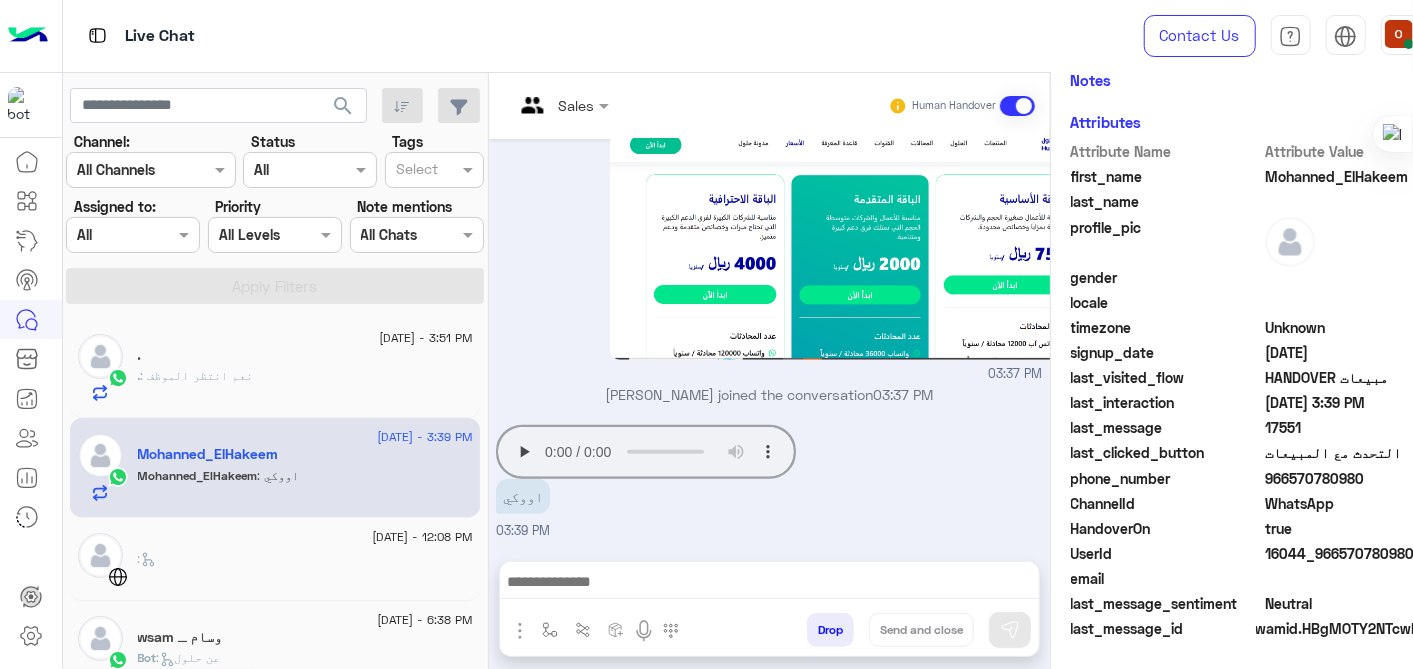 click on ": نعم انتظر الموظف" 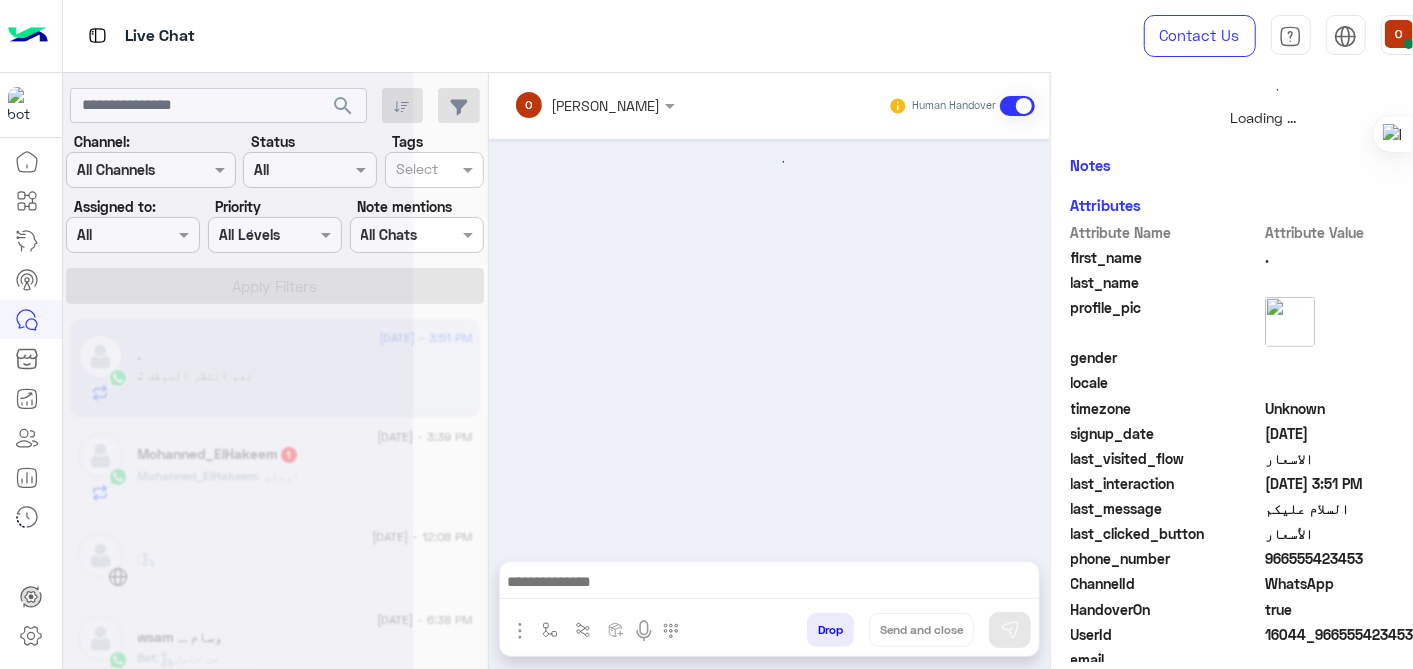 scroll, scrollTop: 542, scrollLeft: 0, axis: vertical 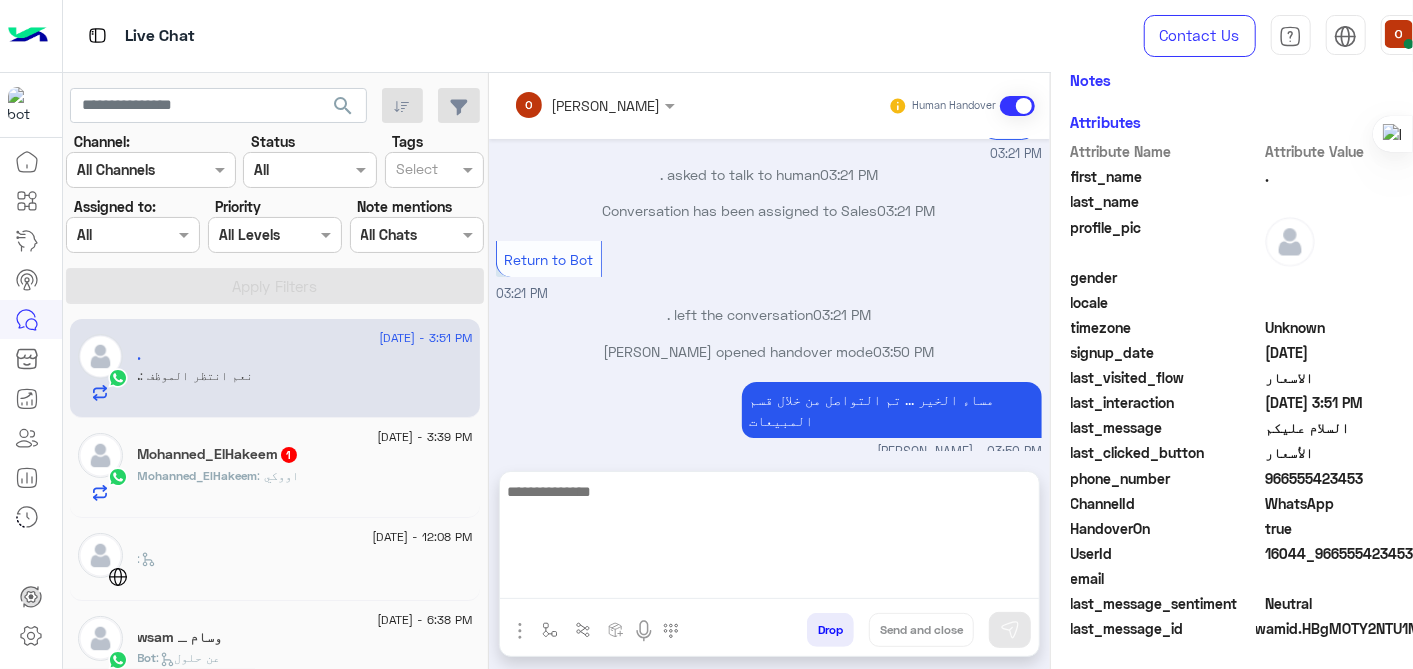 click at bounding box center (769, 539) 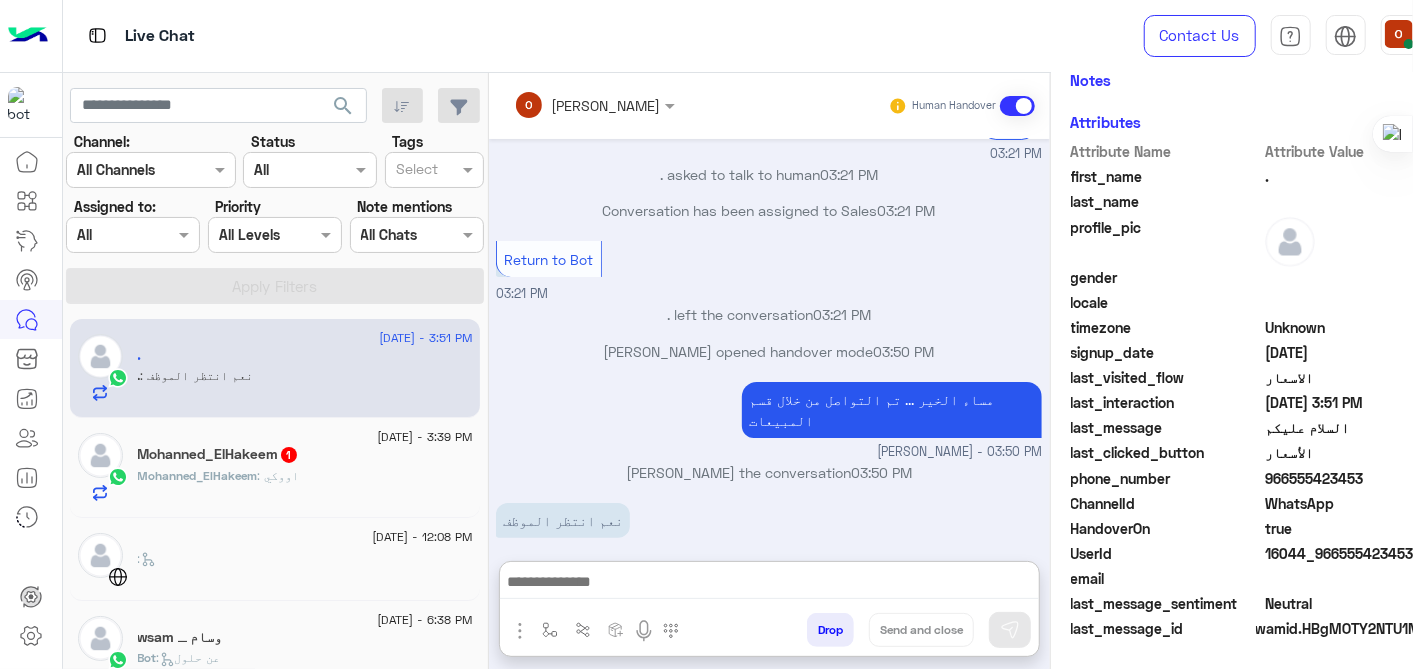 click on "[PERSON_NAME] -  03:50 PM" at bounding box center (769, 452) 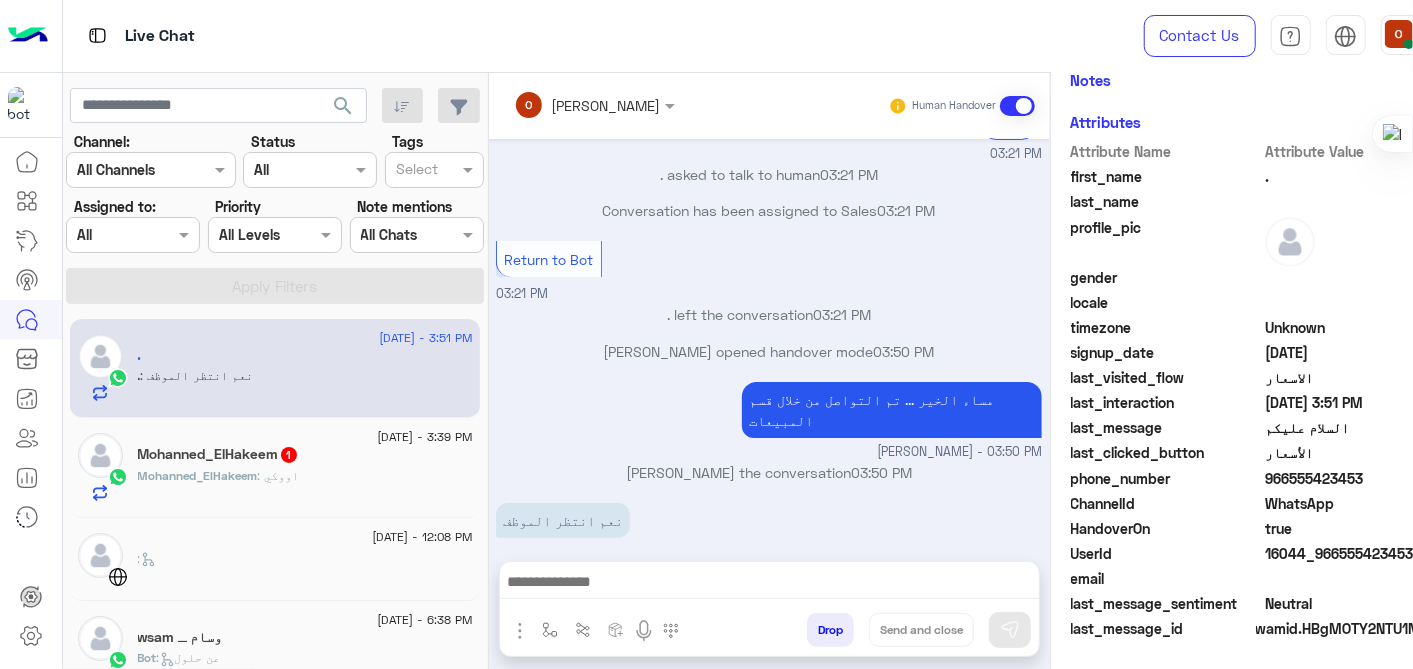 click on "Mohanned_ElHakeem   1" 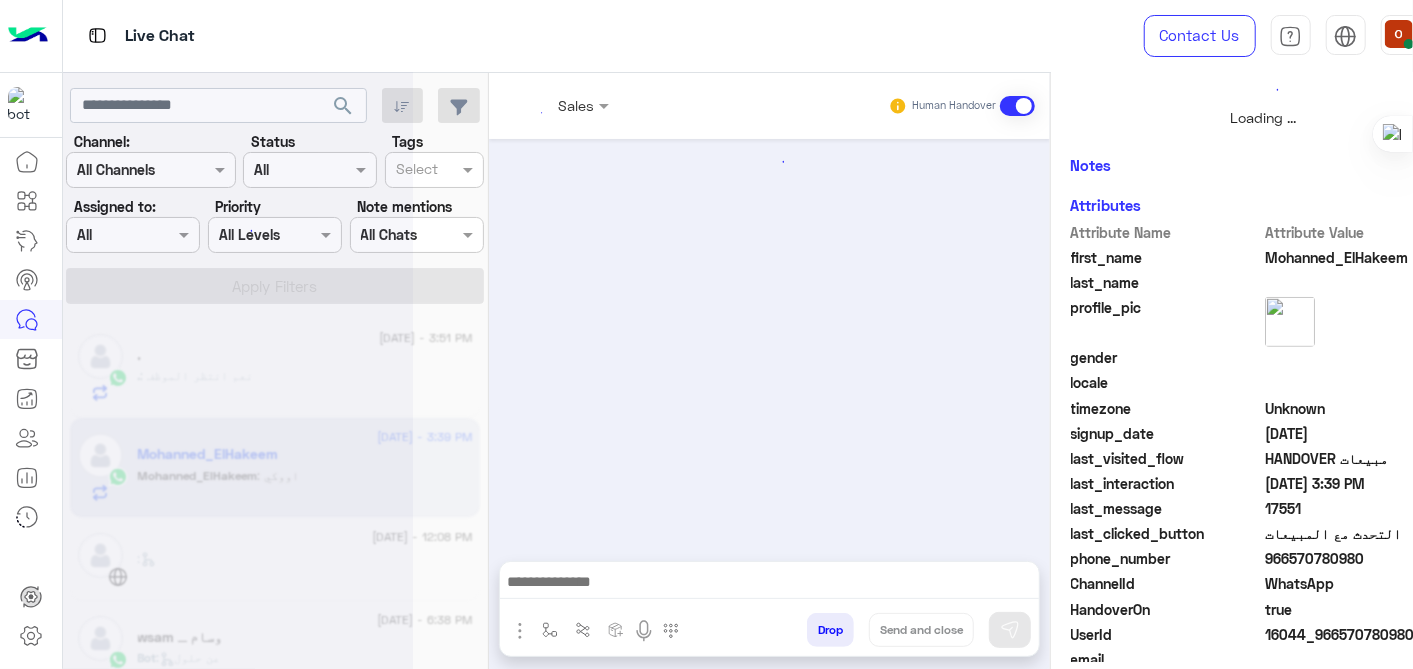 scroll, scrollTop: 542, scrollLeft: 0, axis: vertical 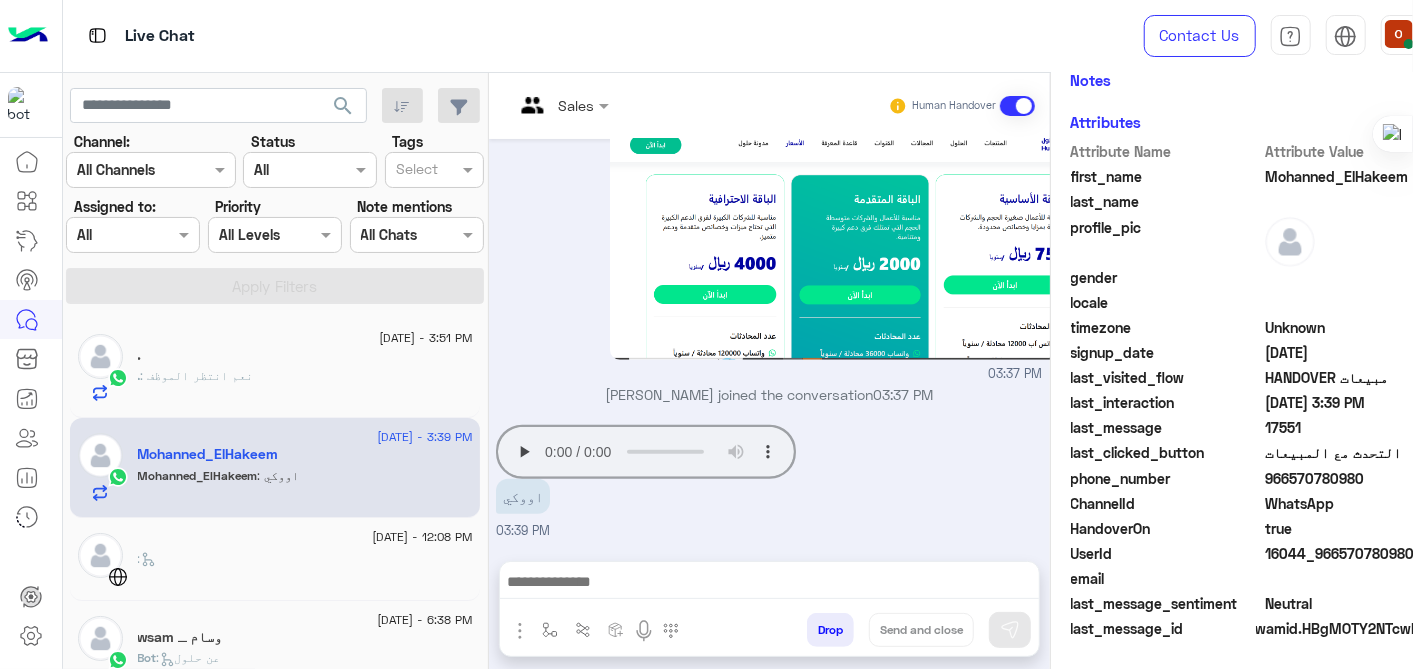 click on "." 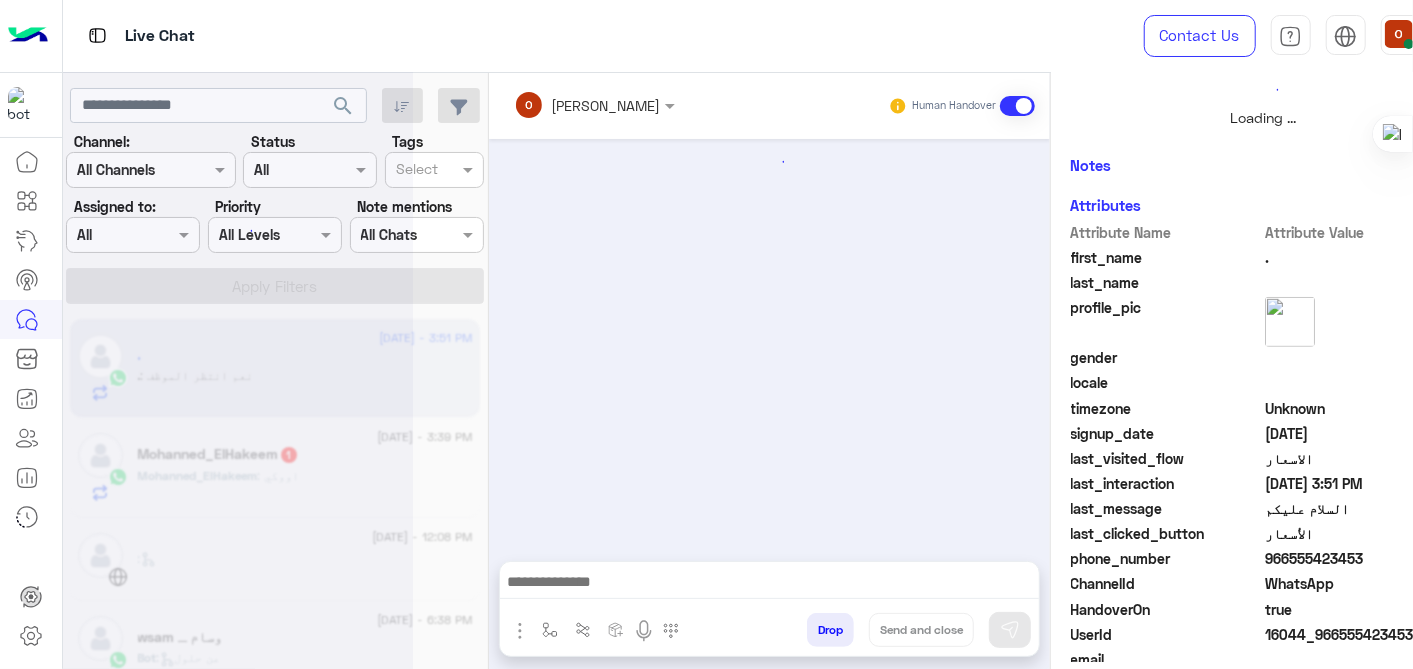 scroll, scrollTop: 542, scrollLeft: 0, axis: vertical 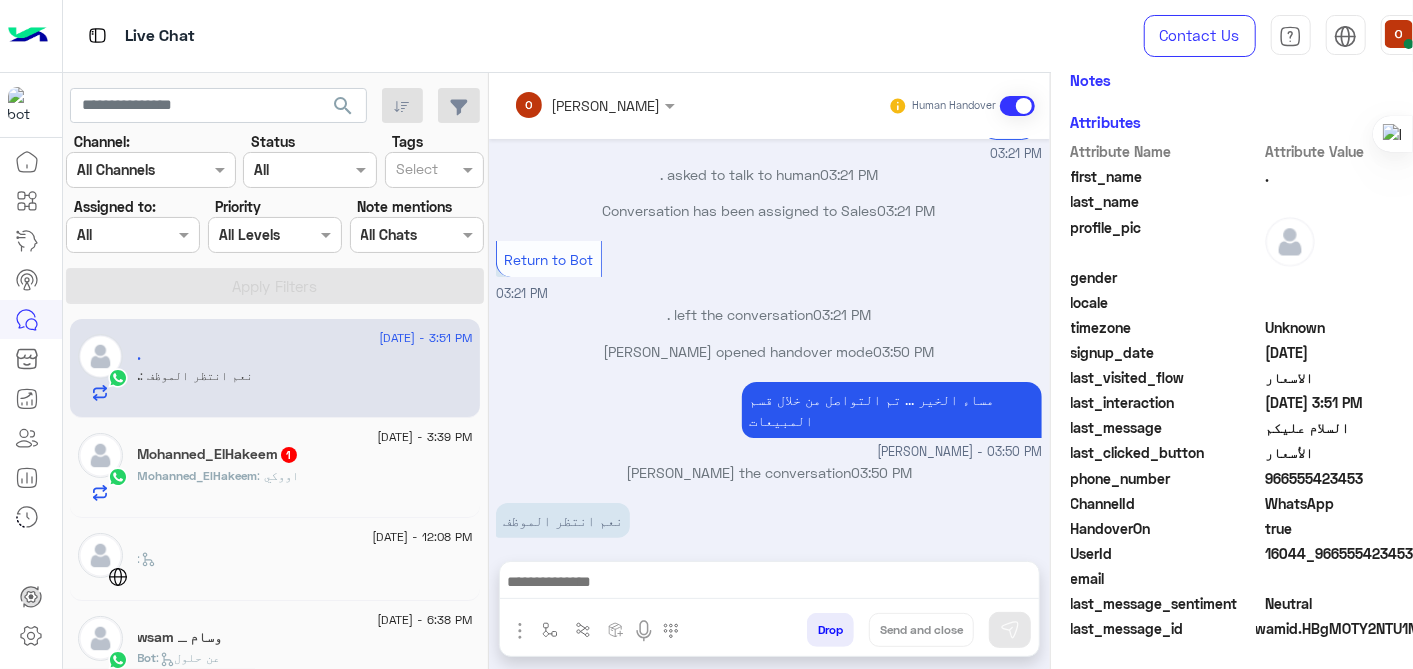 click on "Mohanned_ElHakeem : اووكي" 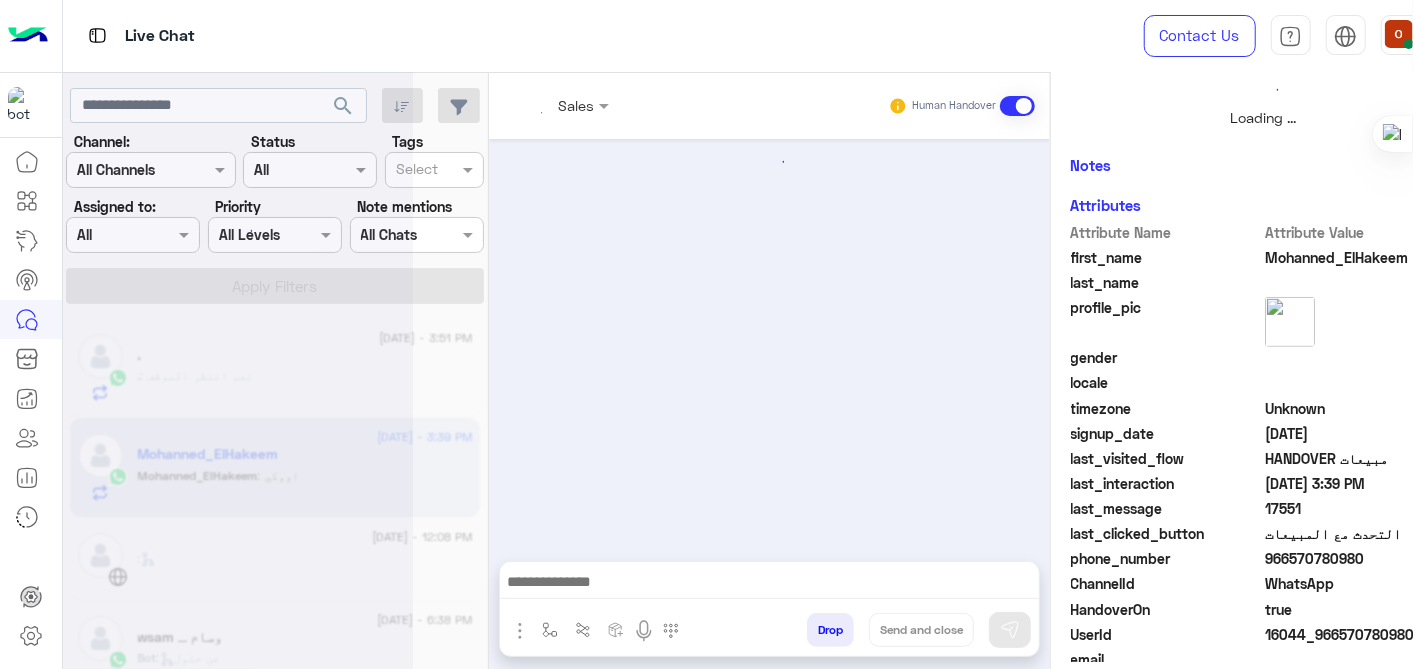 scroll, scrollTop: 542, scrollLeft: 0, axis: vertical 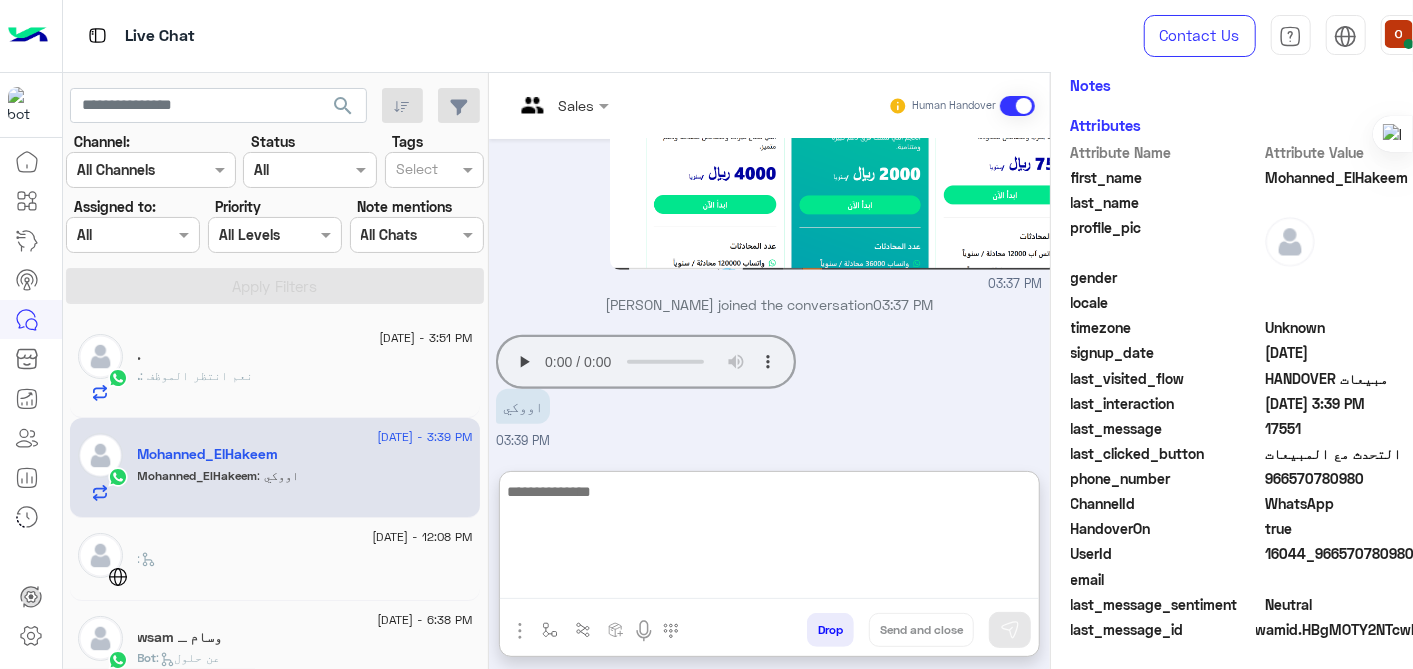 click at bounding box center [769, 539] 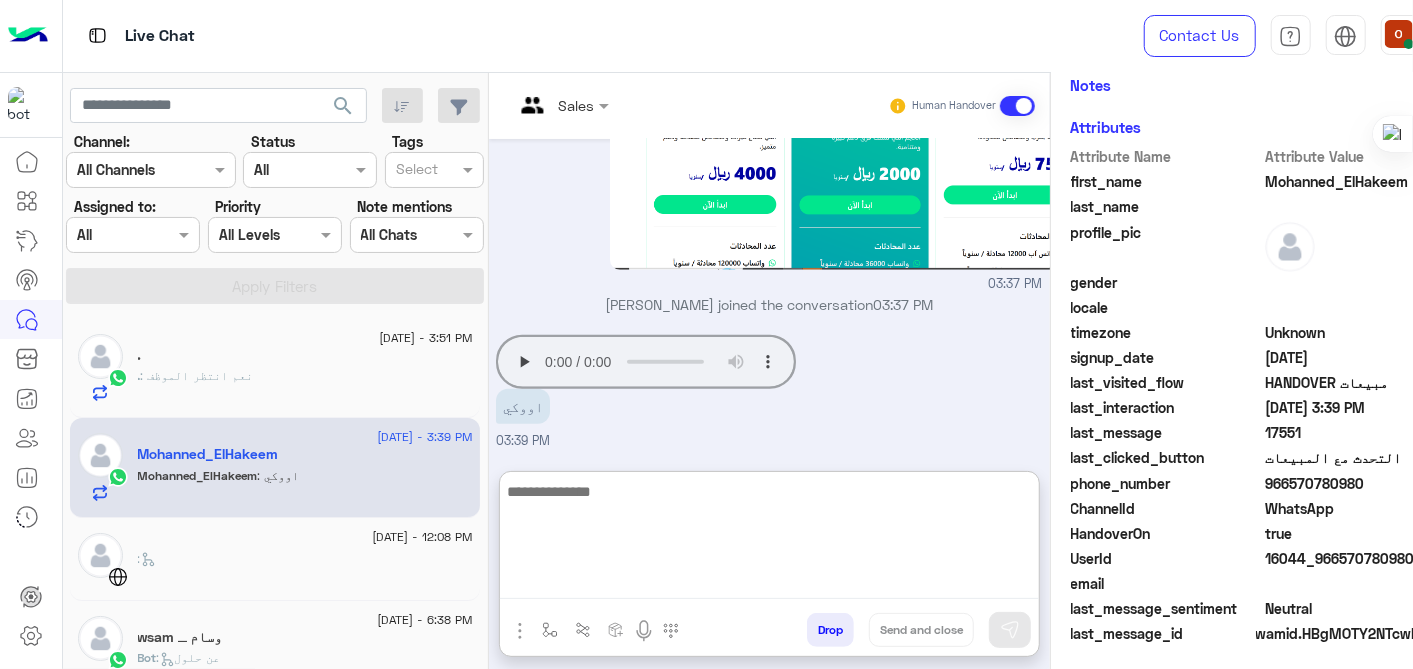 scroll, scrollTop: 460, scrollLeft: 0, axis: vertical 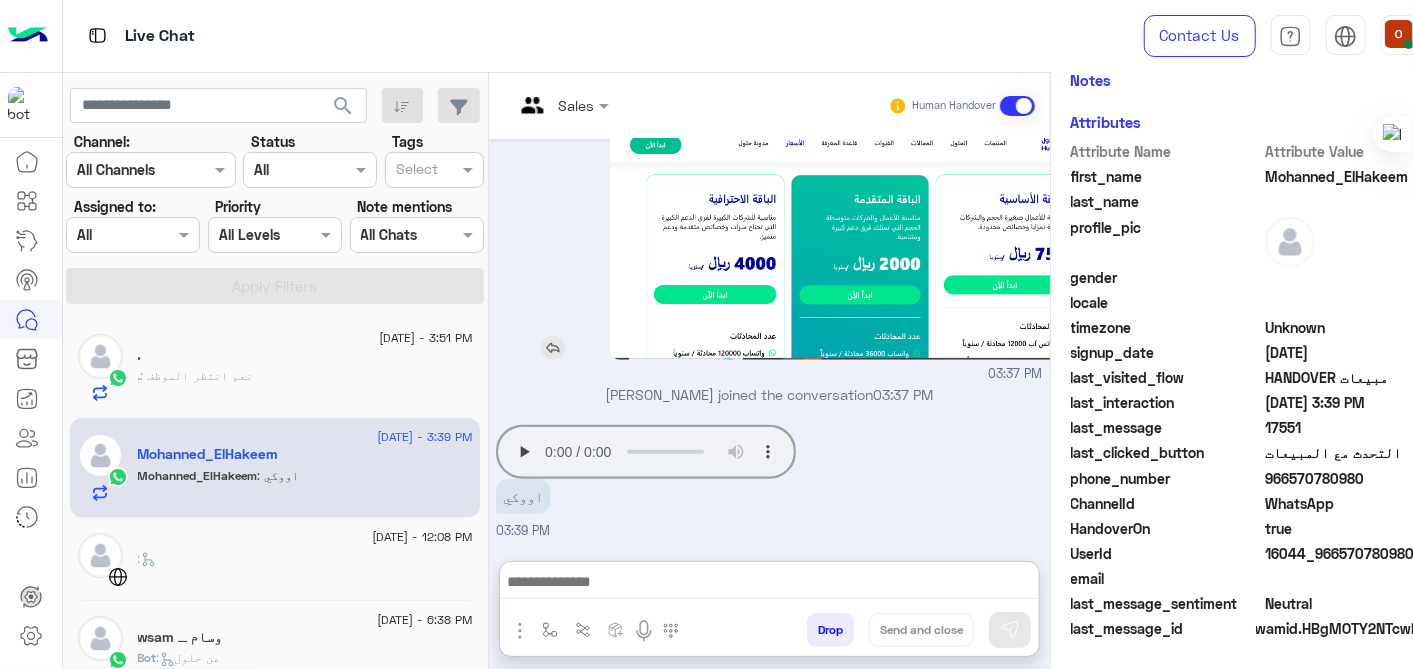 click at bounding box center [806, 238] 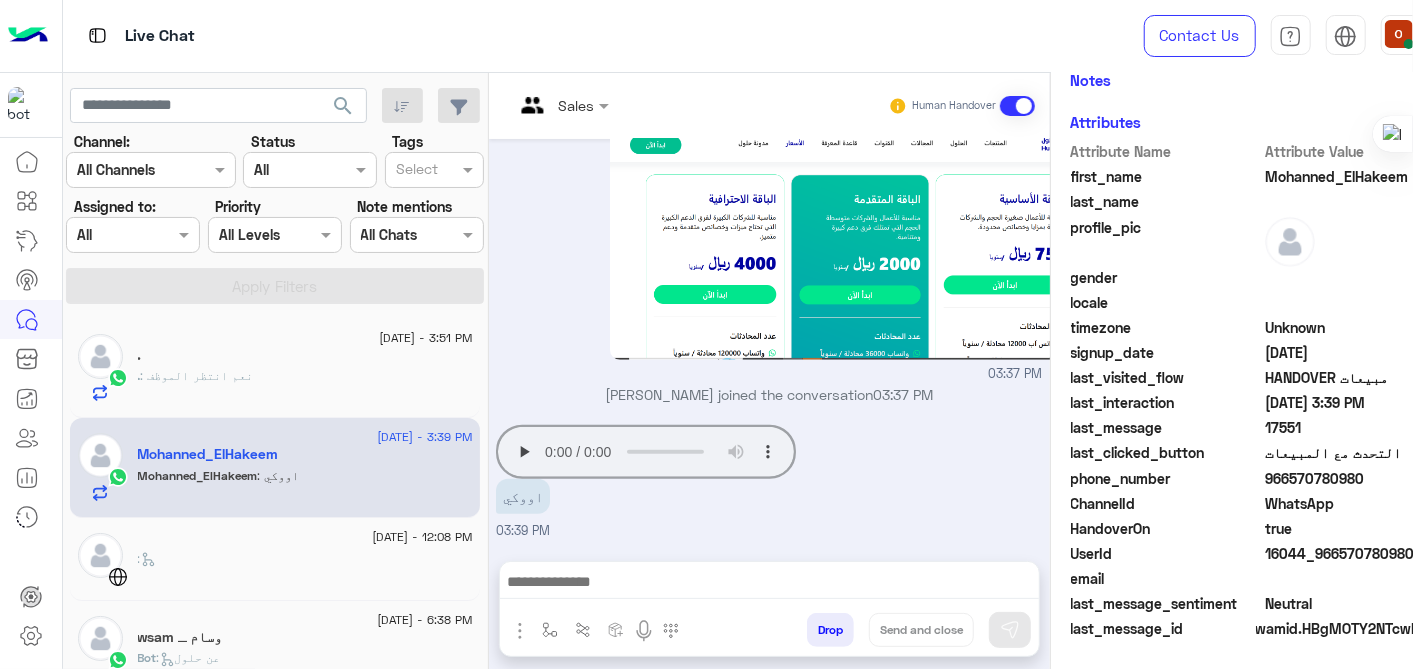 click on ":   عن حلول" 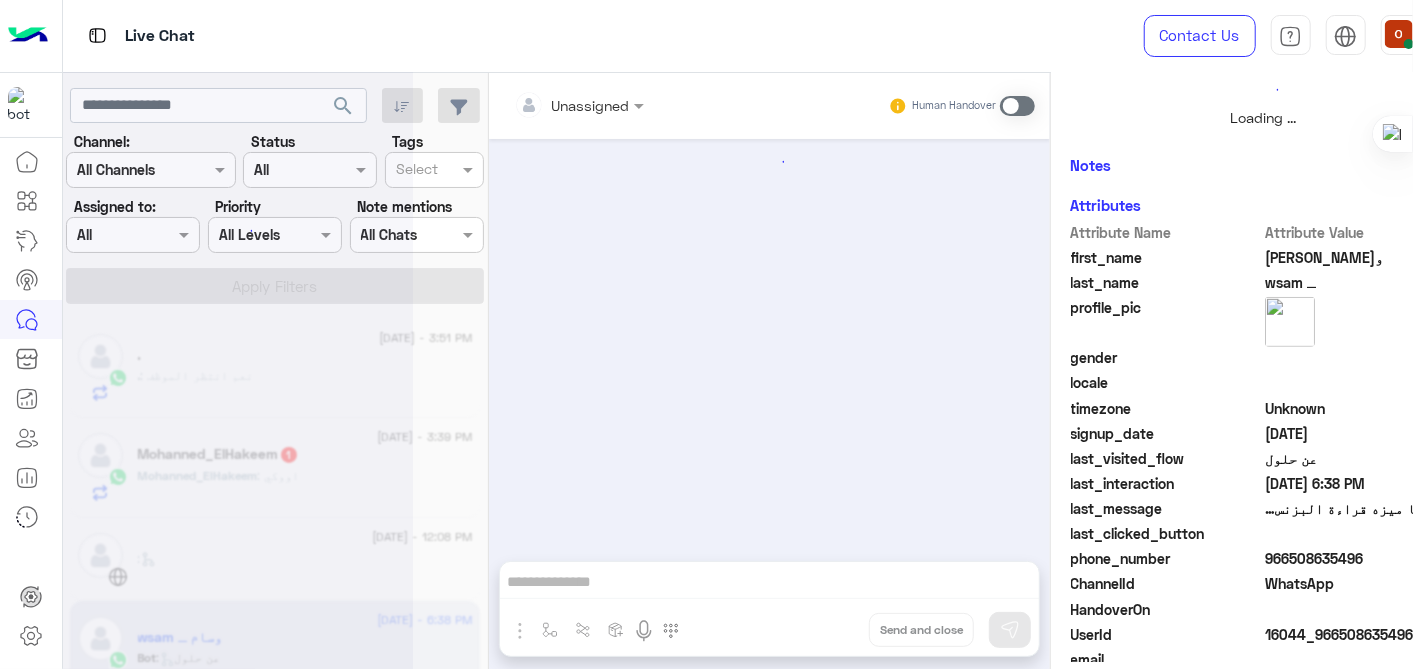 scroll, scrollTop: 595, scrollLeft: 0, axis: vertical 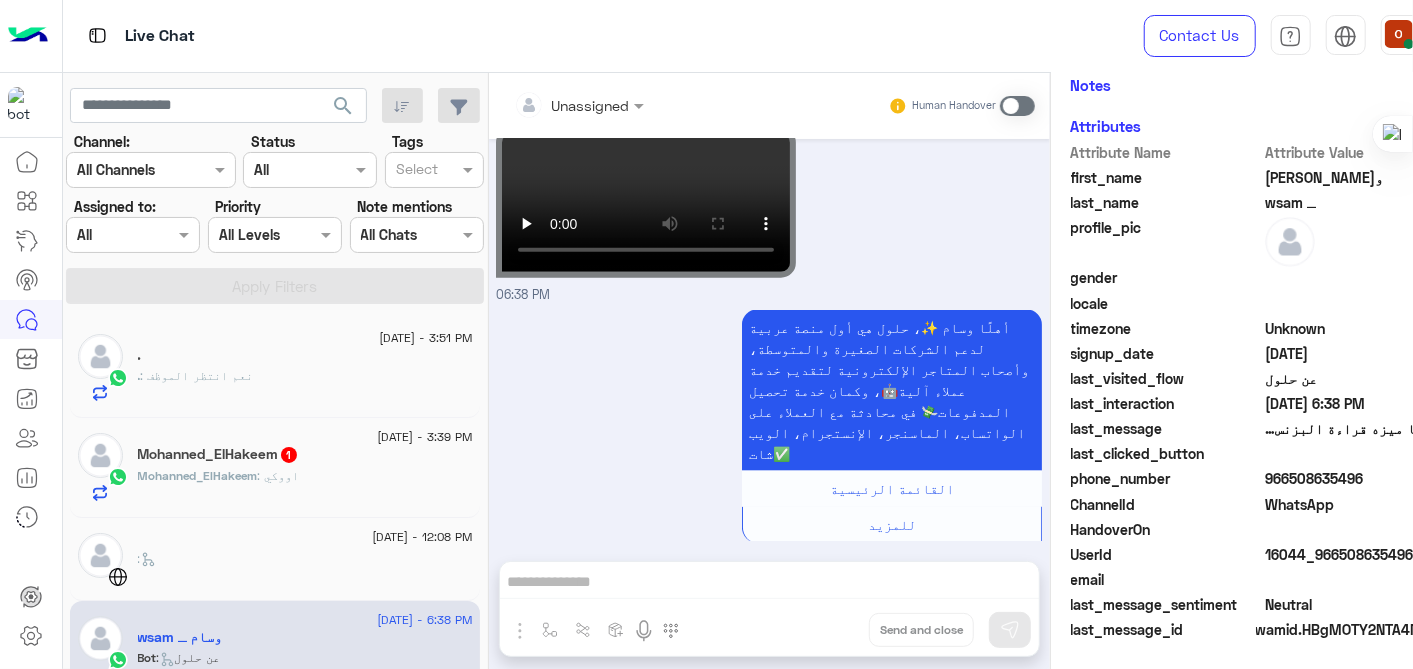 click on ". : نعم انتظر الموظف" 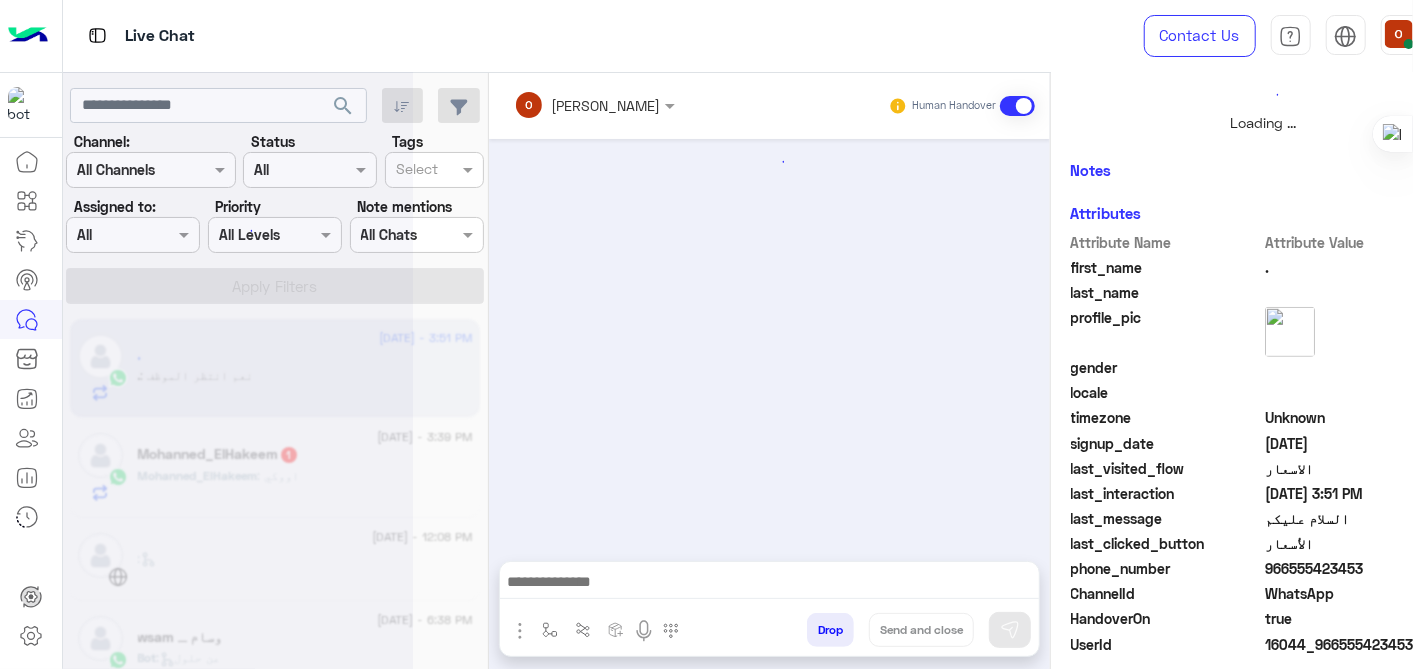 scroll, scrollTop: 599, scrollLeft: 0, axis: vertical 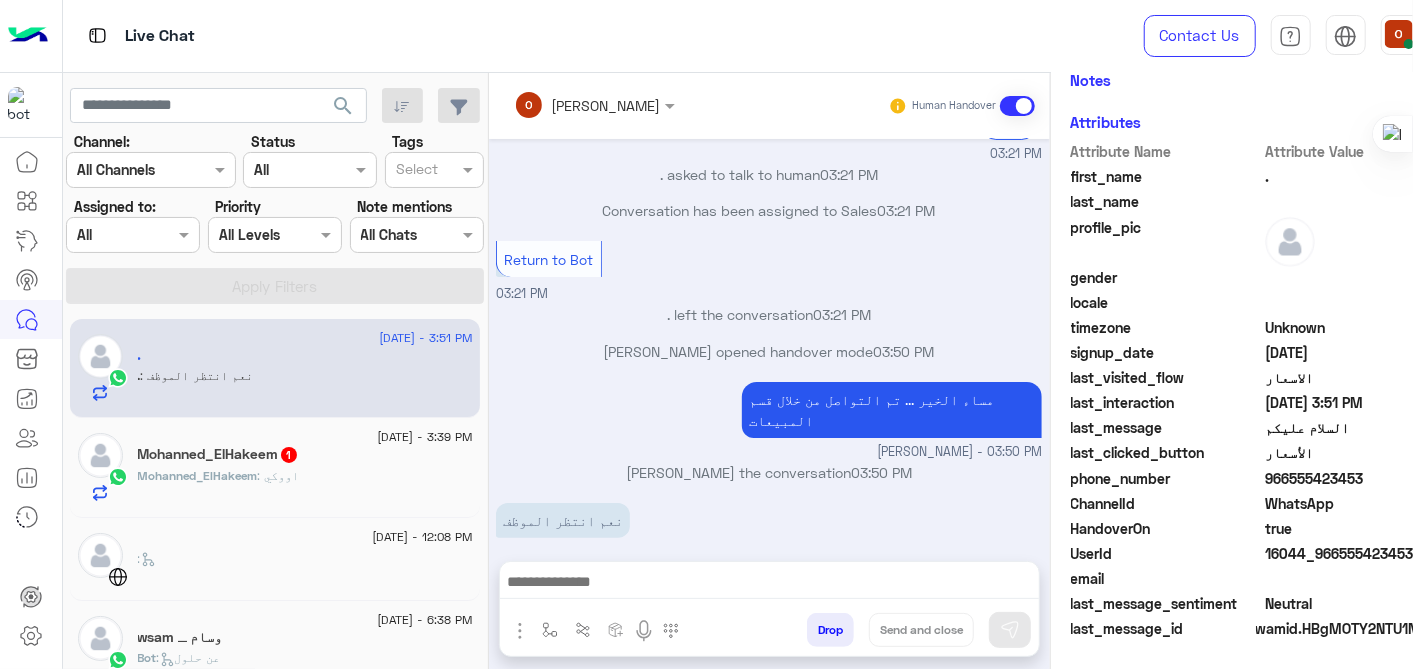 click on "Mohanned_ElHakeem : اووكي" 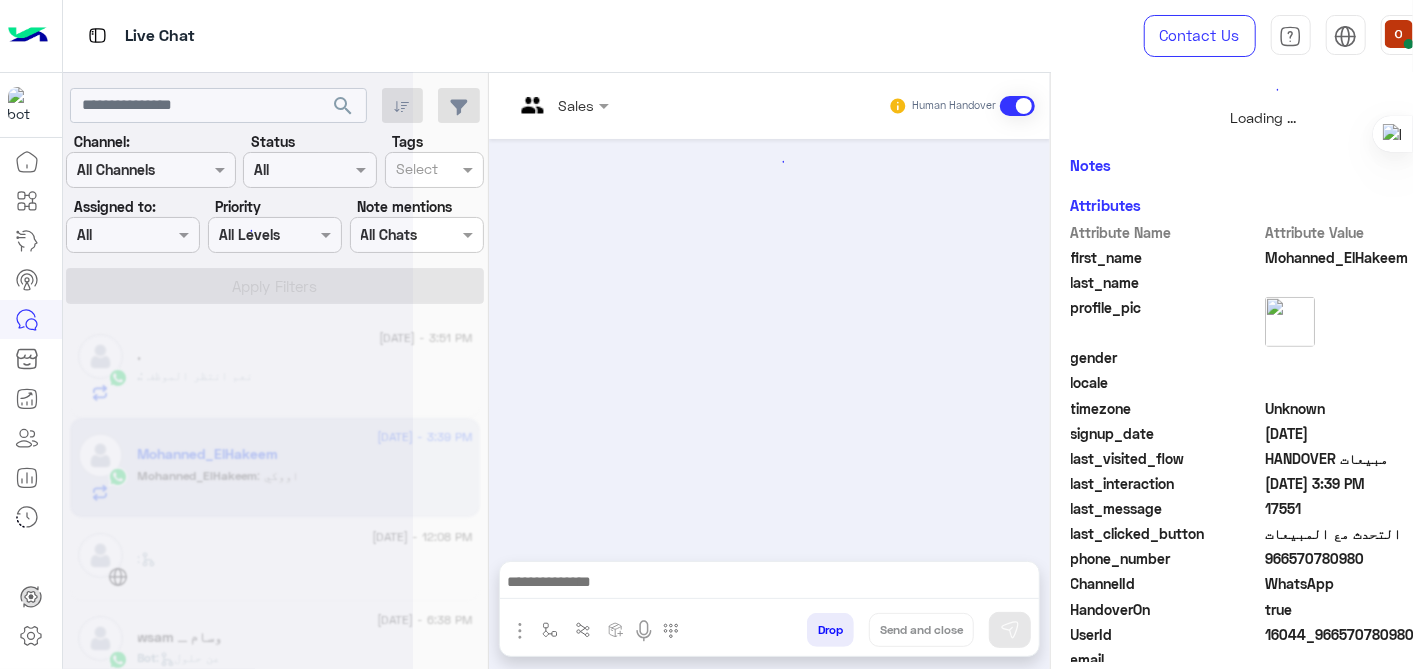 scroll, scrollTop: 542, scrollLeft: 0, axis: vertical 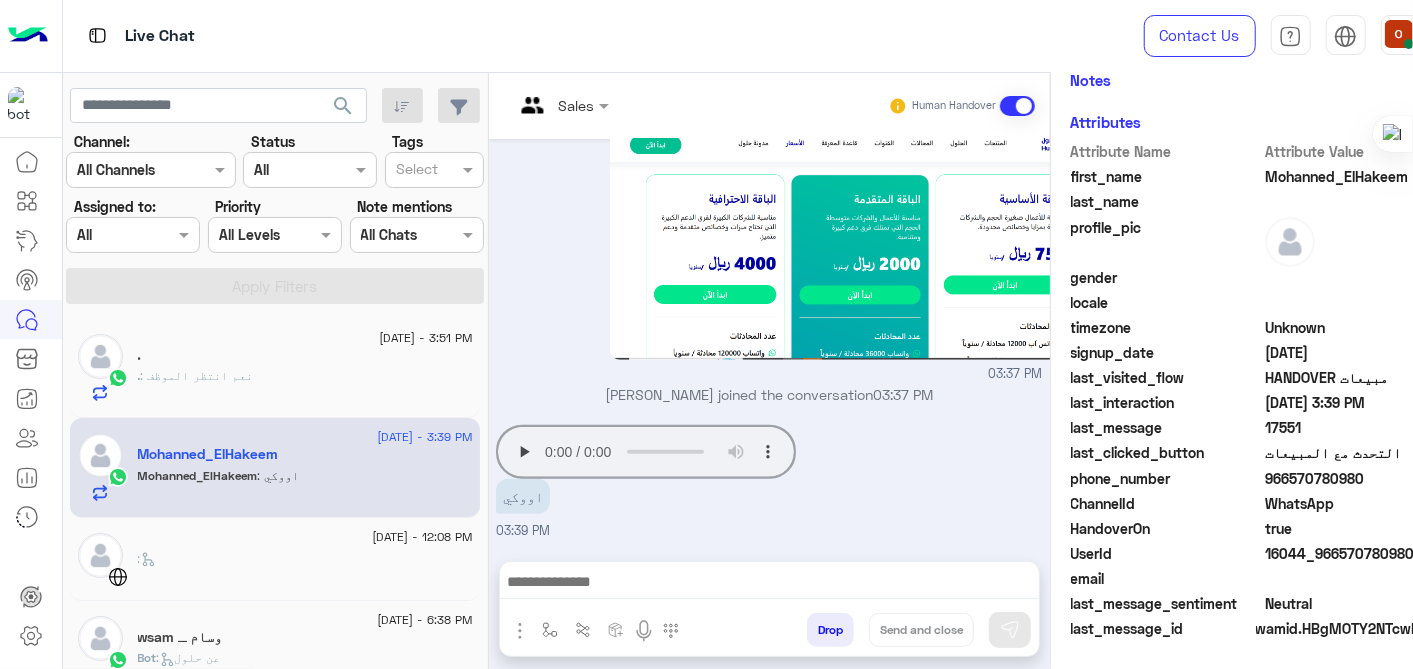 click on ". : نعم انتظر الموظف" 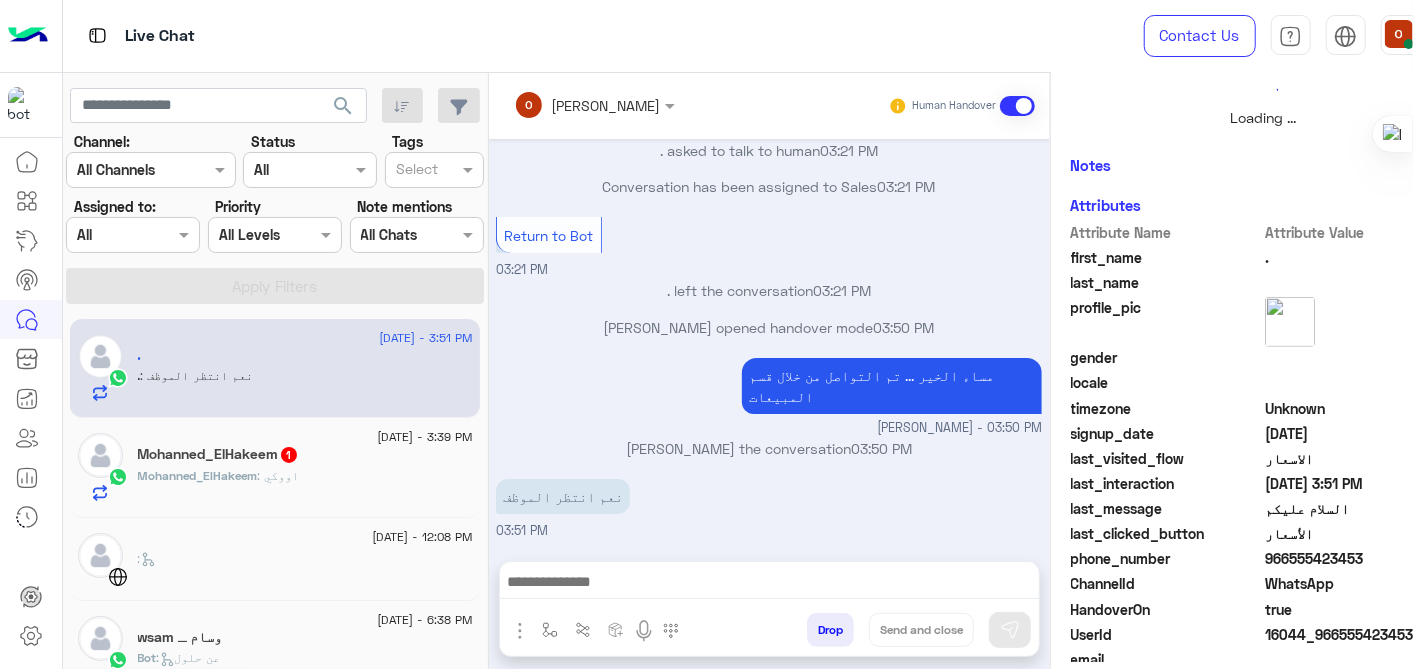 scroll, scrollTop: 455, scrollLeft: 0, axis: vertical 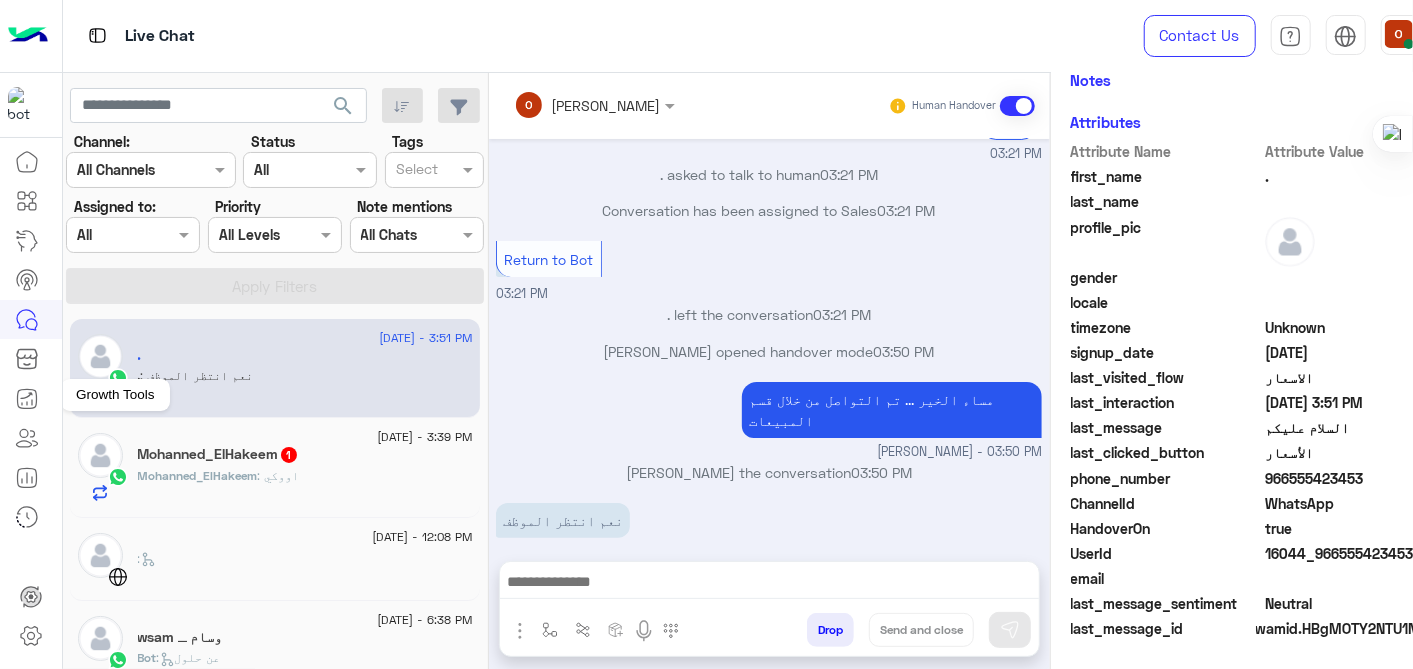 click 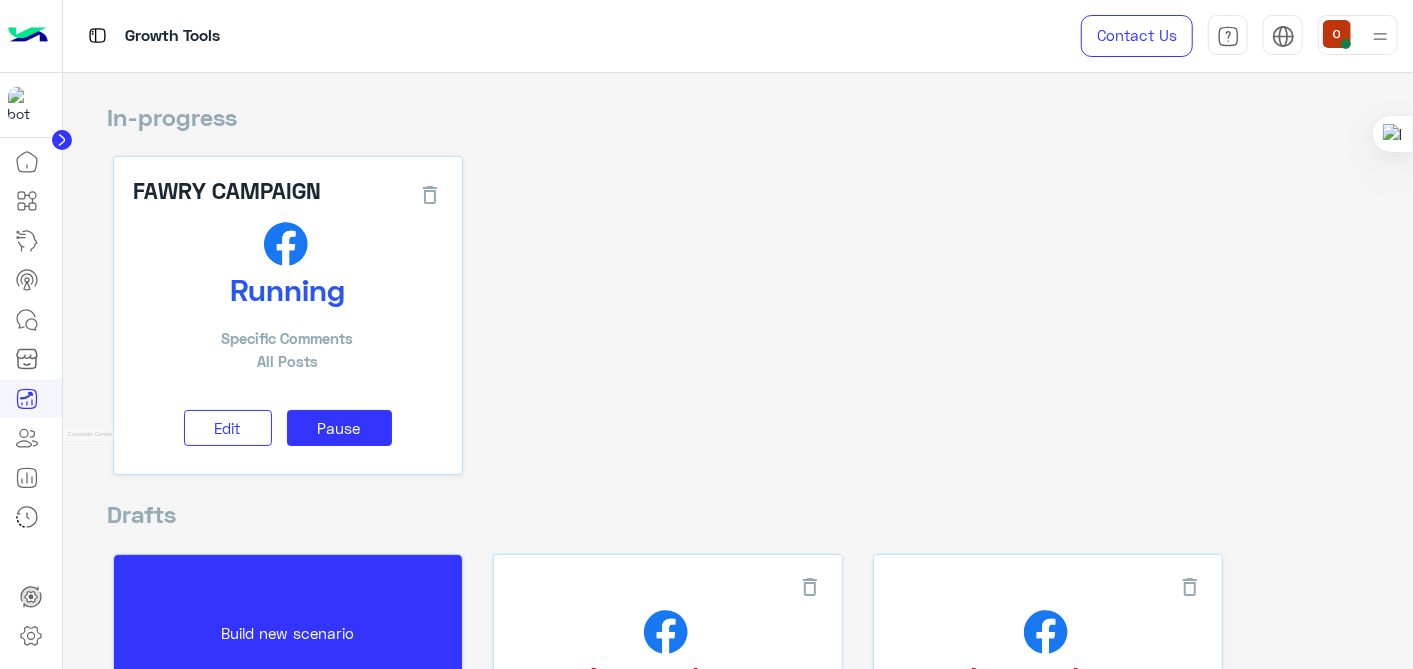 click 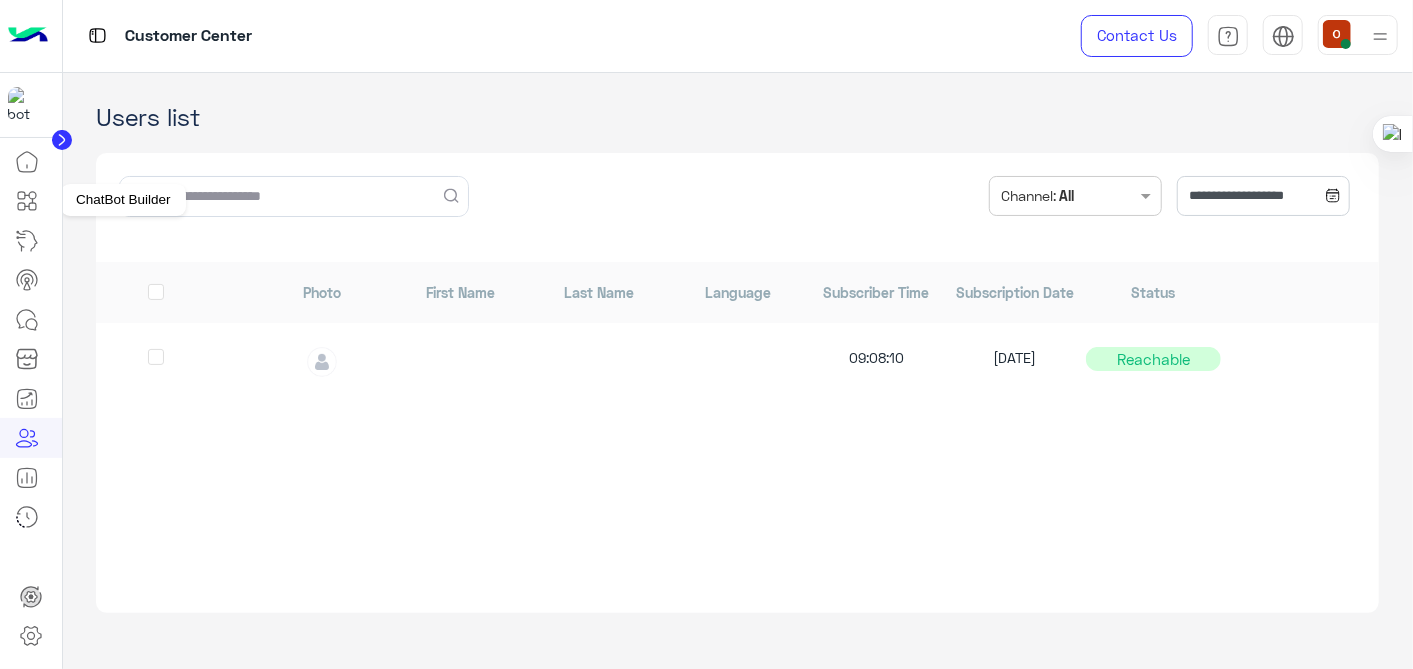 click 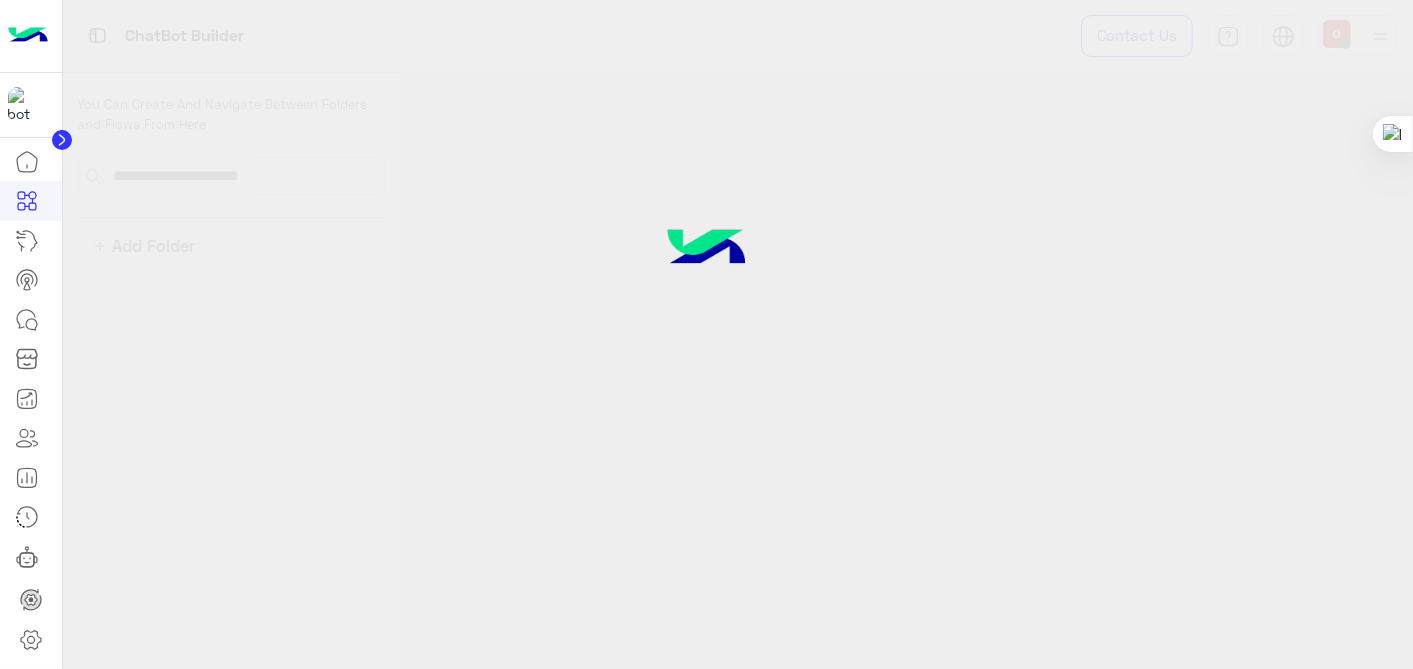 click 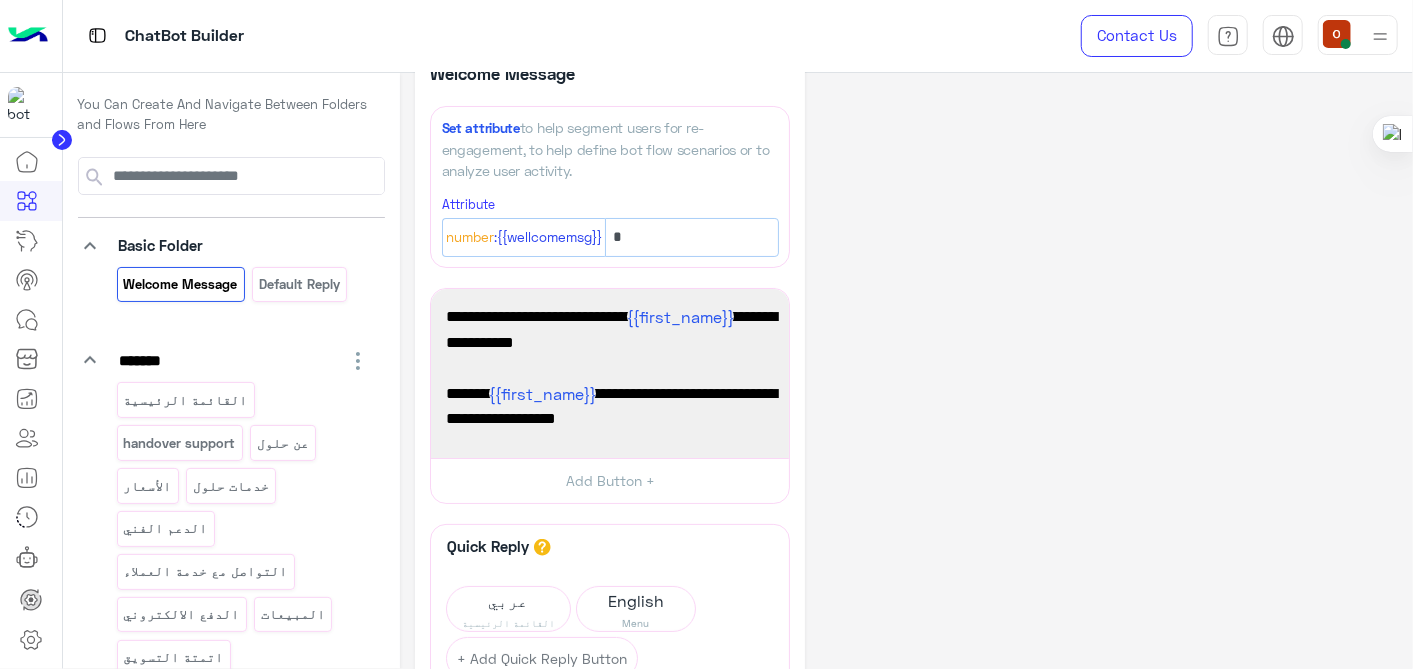 scroll, scrollTop: 45, scrollLeft: 0, axis: vertical 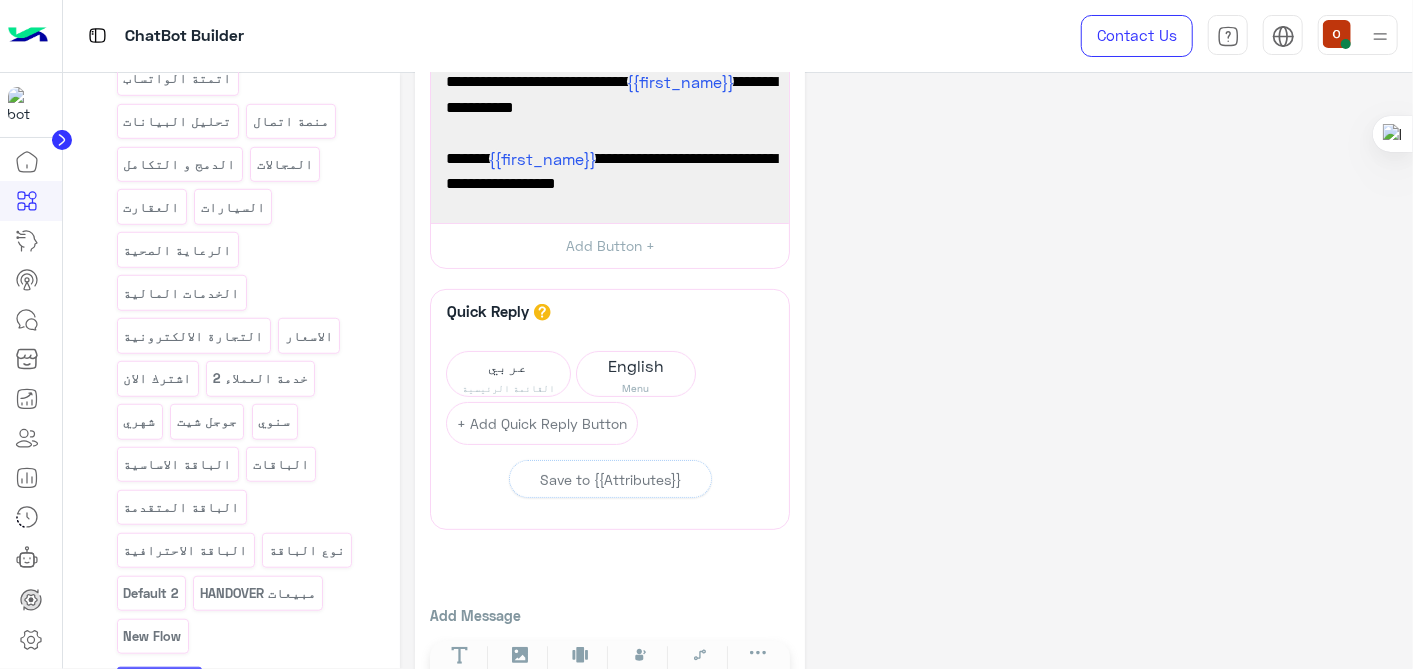 click on "add  Add Flow" at bounding box center [159, 681] 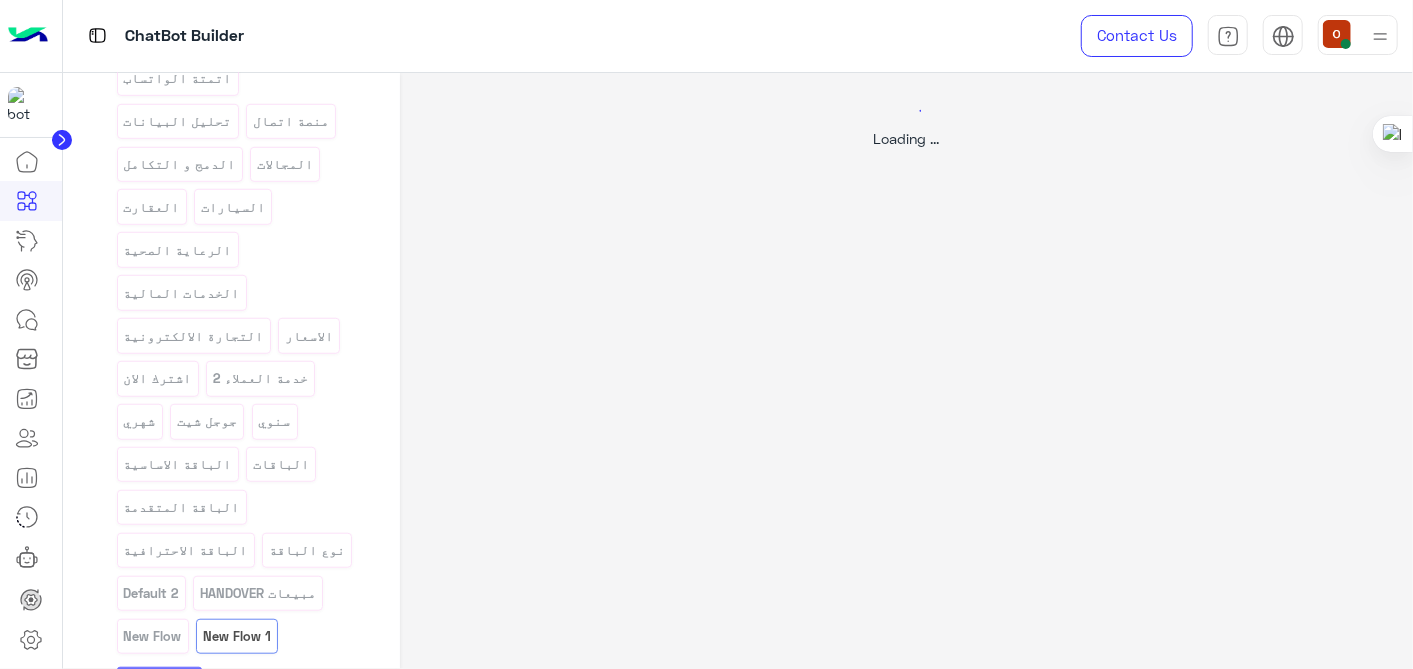 scroll, scrollTop: 0, scrollLeft: 0, axis: both 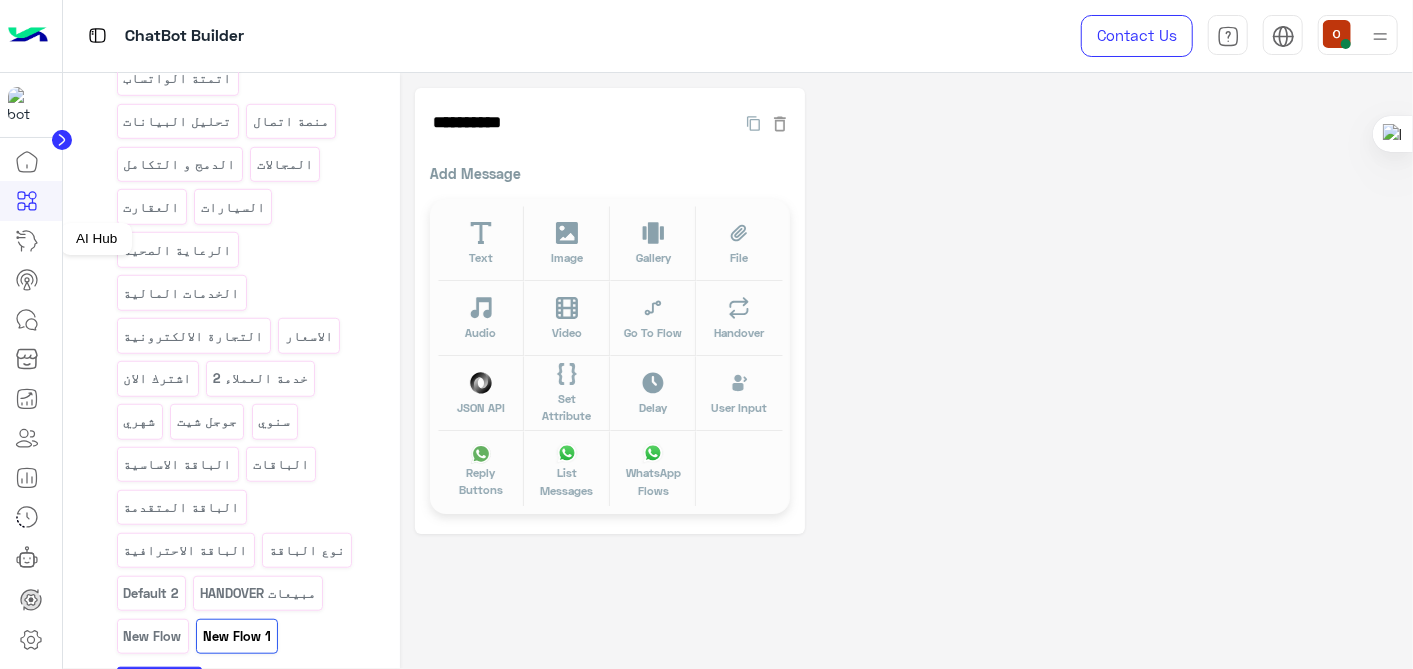 click 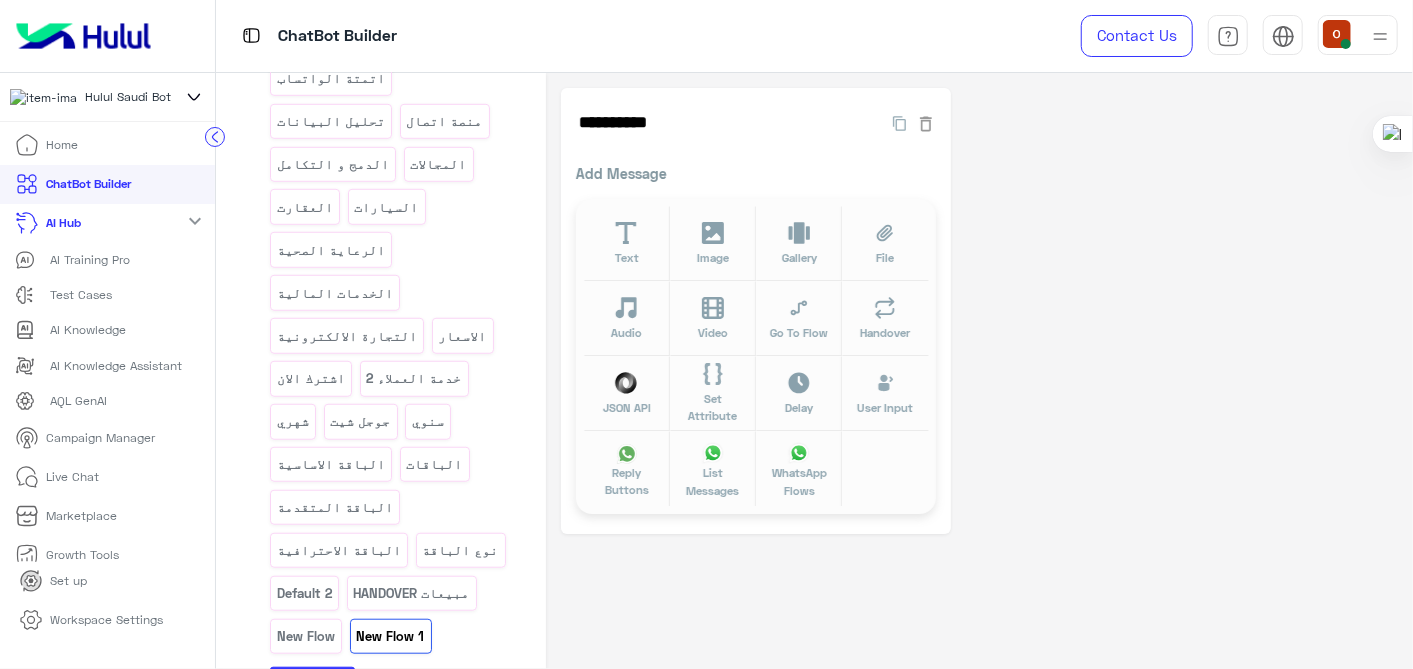 click on "AI Hub" at bounding box center [64, 223] 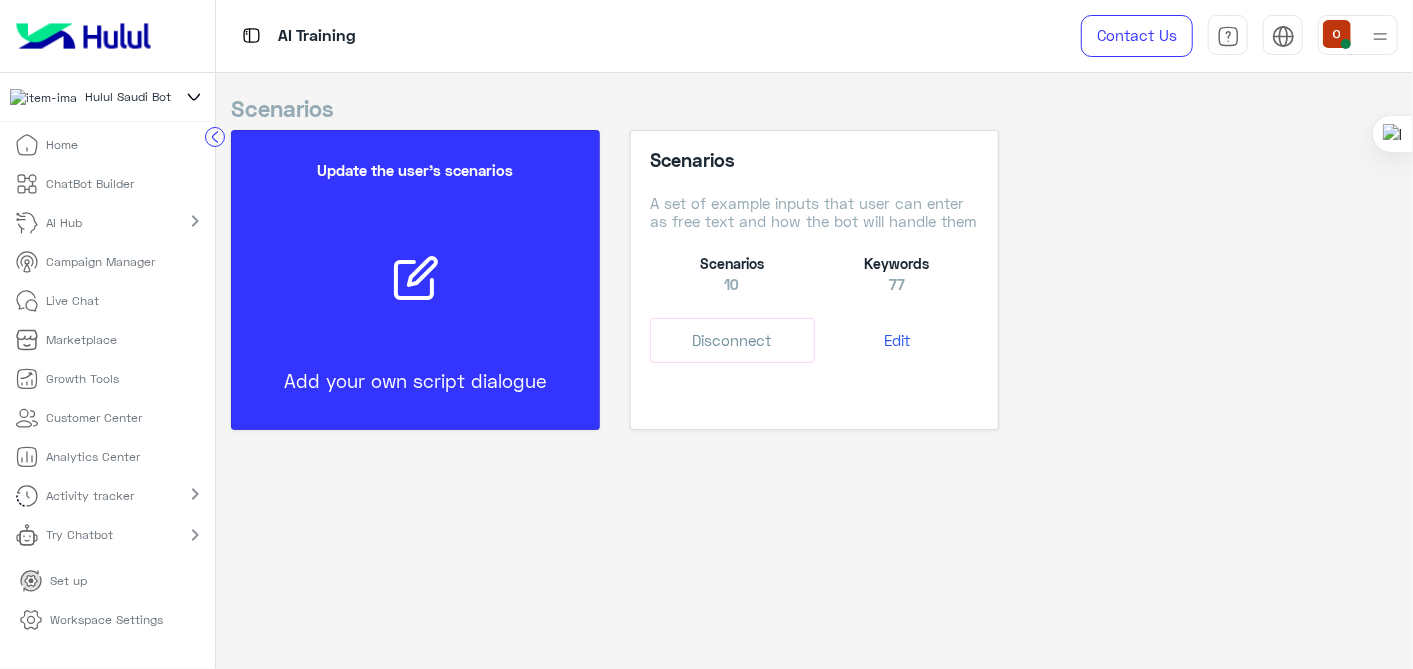 click on "Edit" at bounding box center [897, 340] 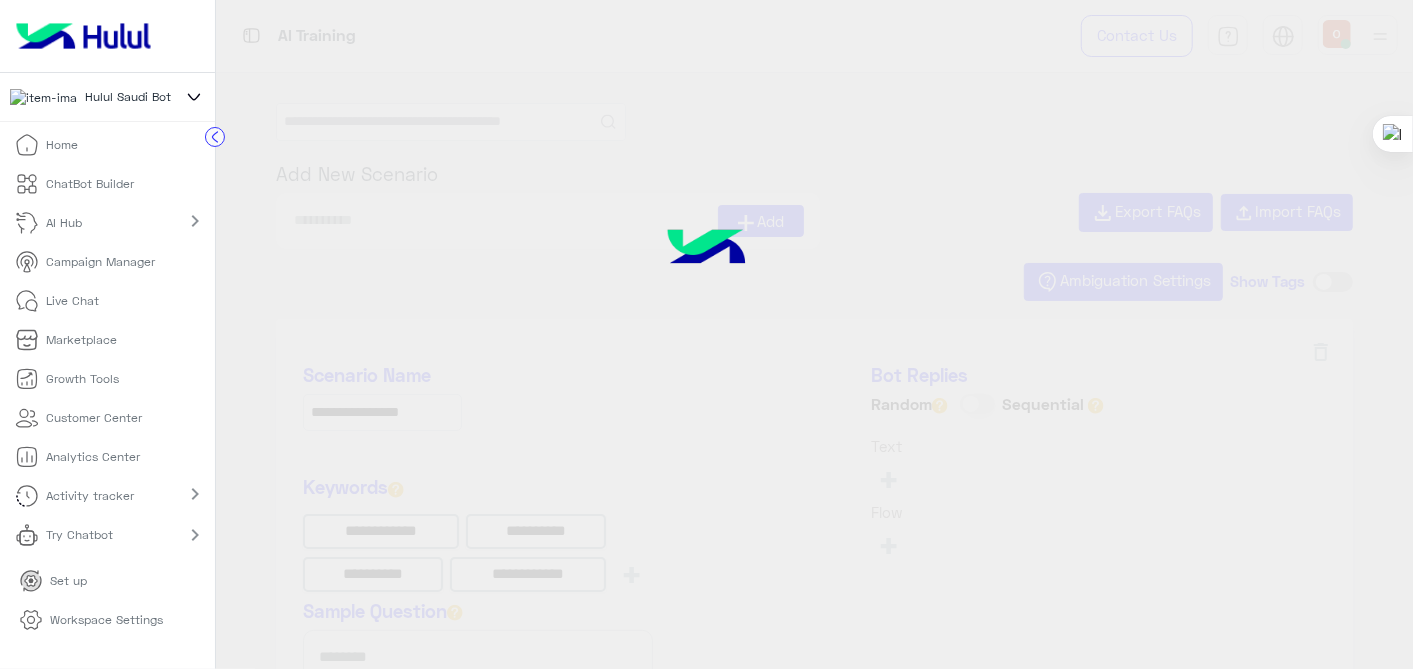 type on "*********" 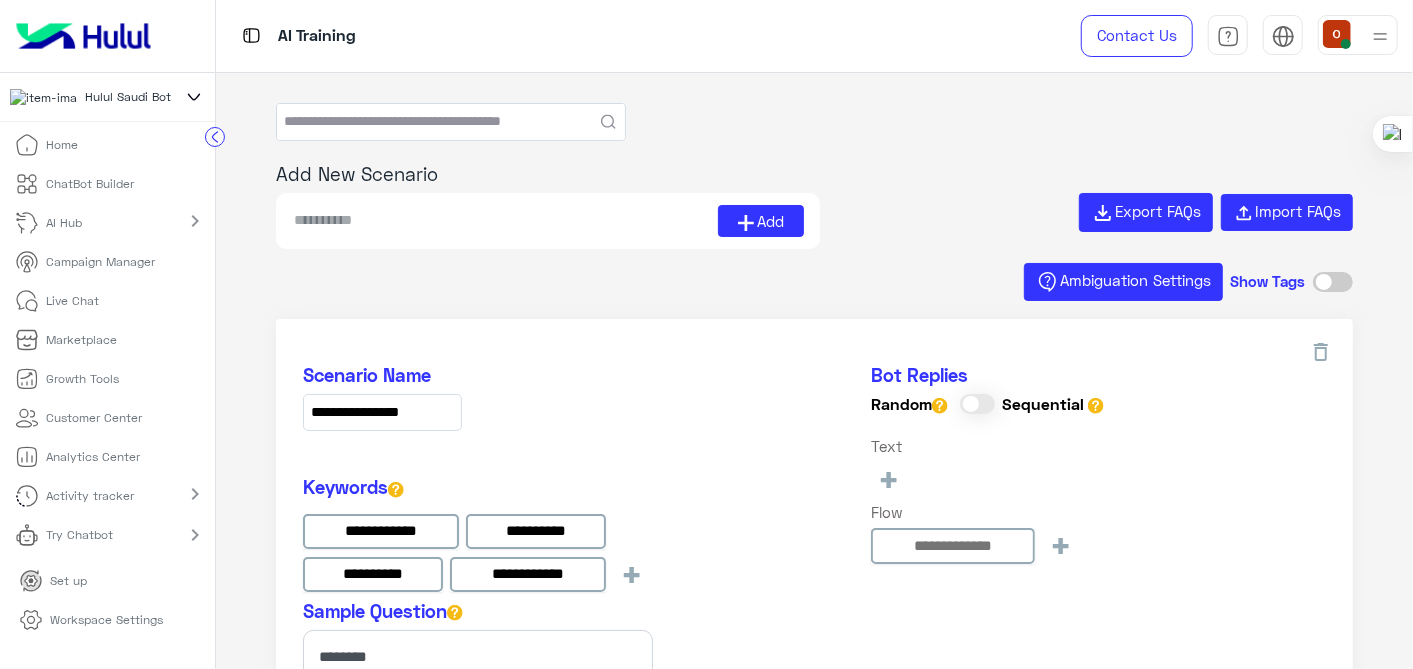type on "**********" 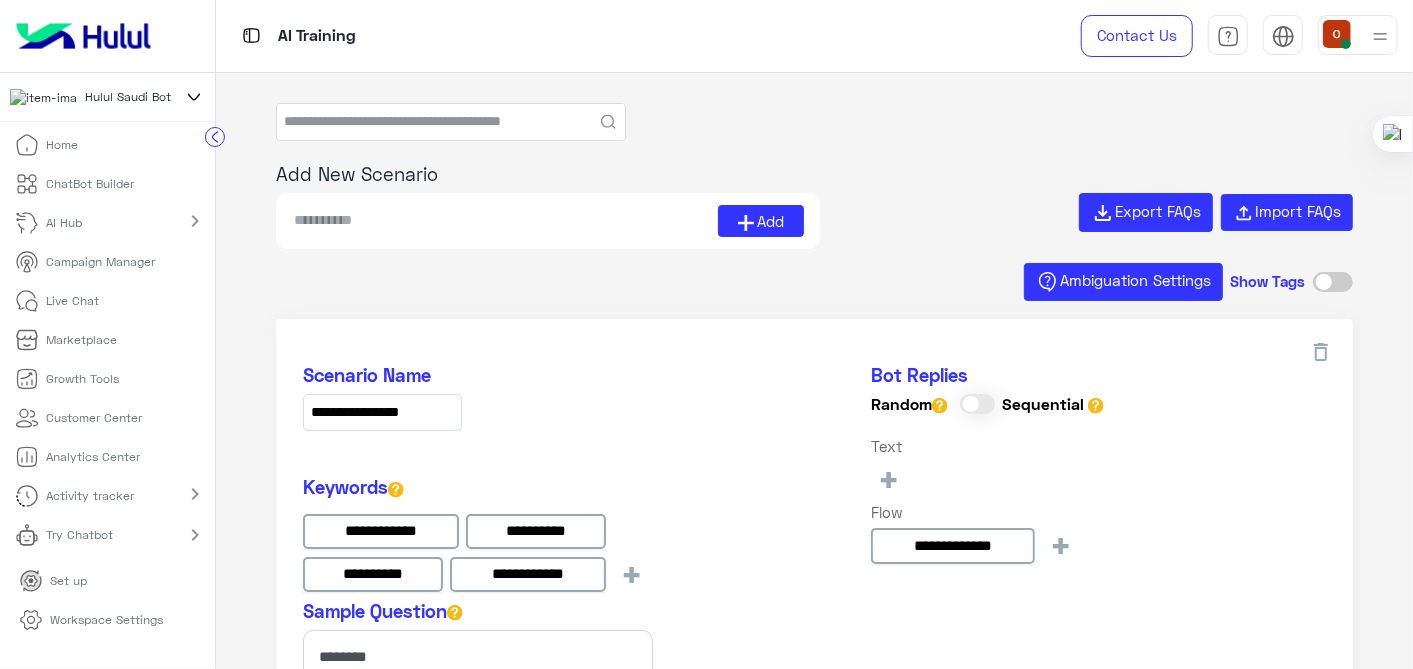 type on "**********" 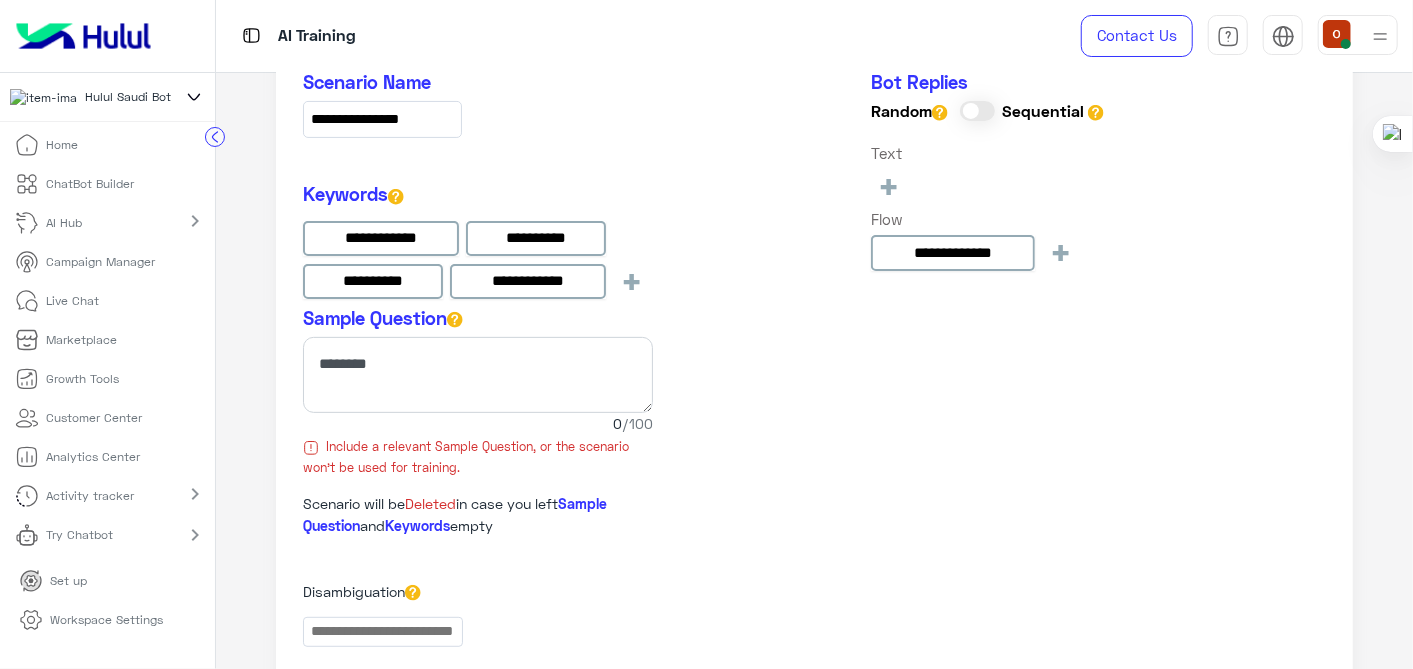 scroll, scrollTop: 302, scrollLeft: 0, axis: vertical 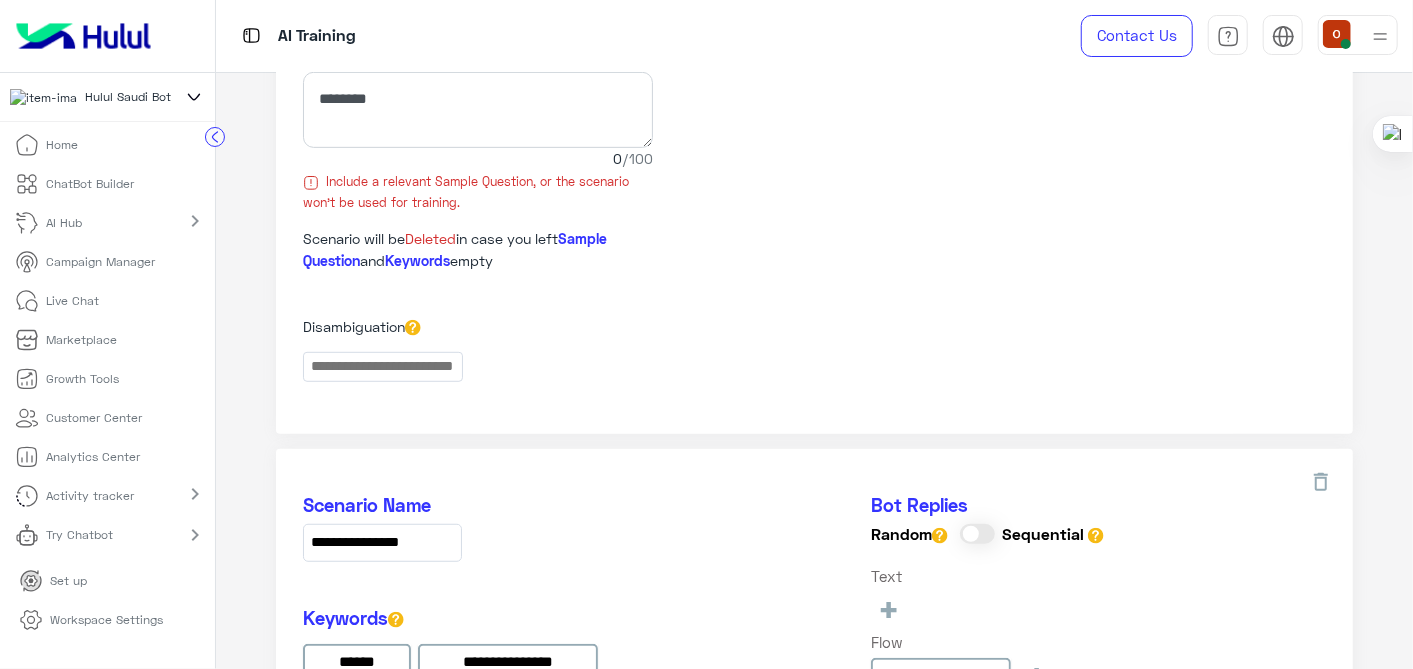 click on "chevron_right" 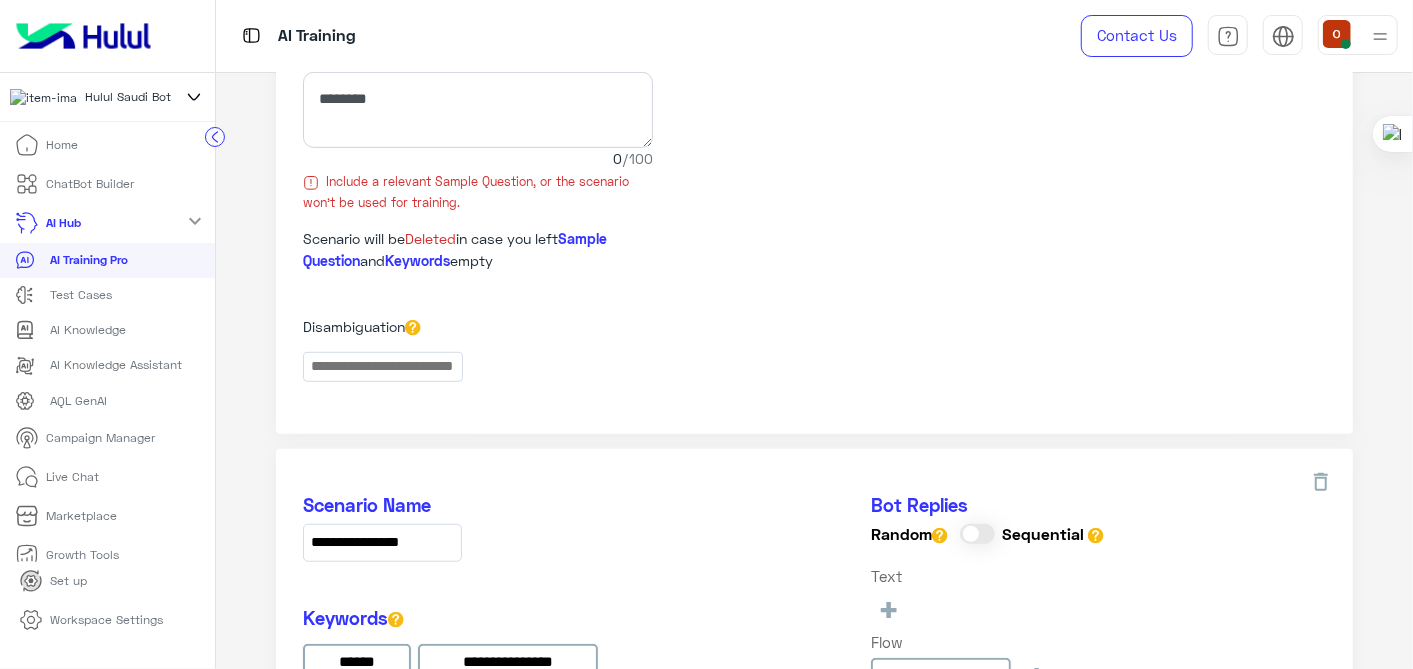 click on "expand_more" 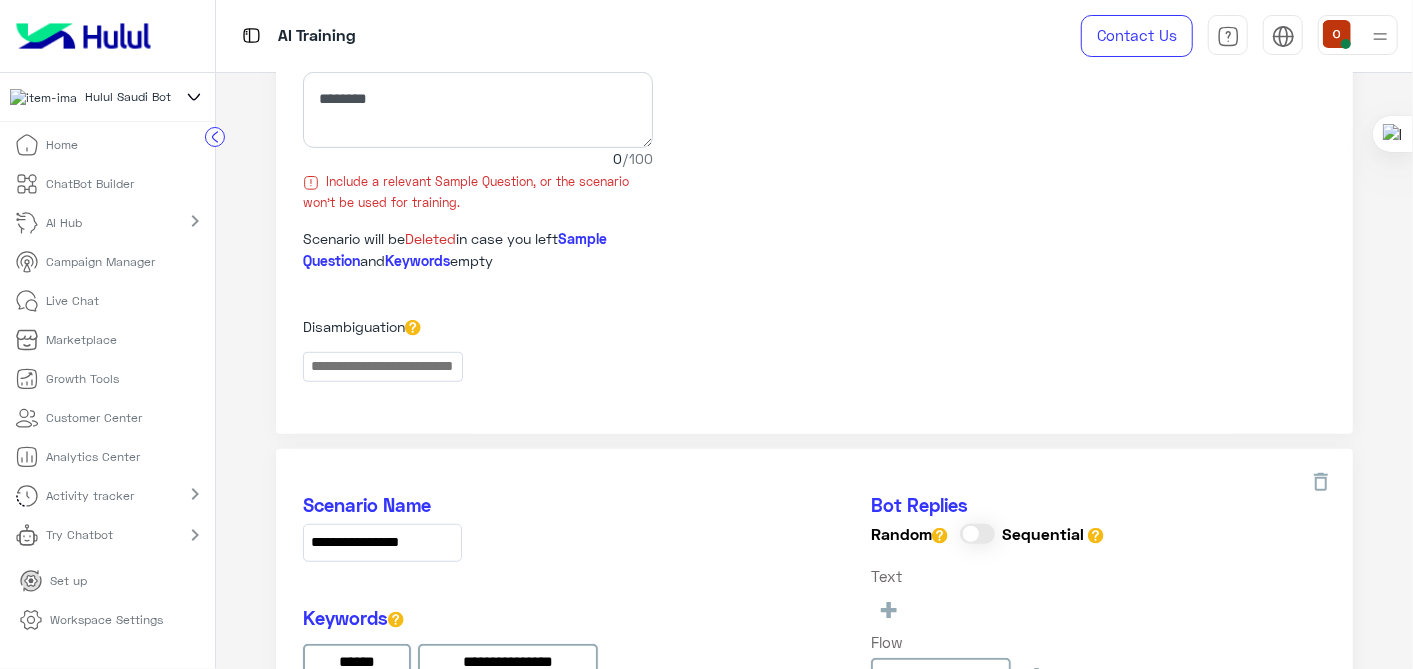 click on "Campaign Manager" at bounding box center [101, 262] 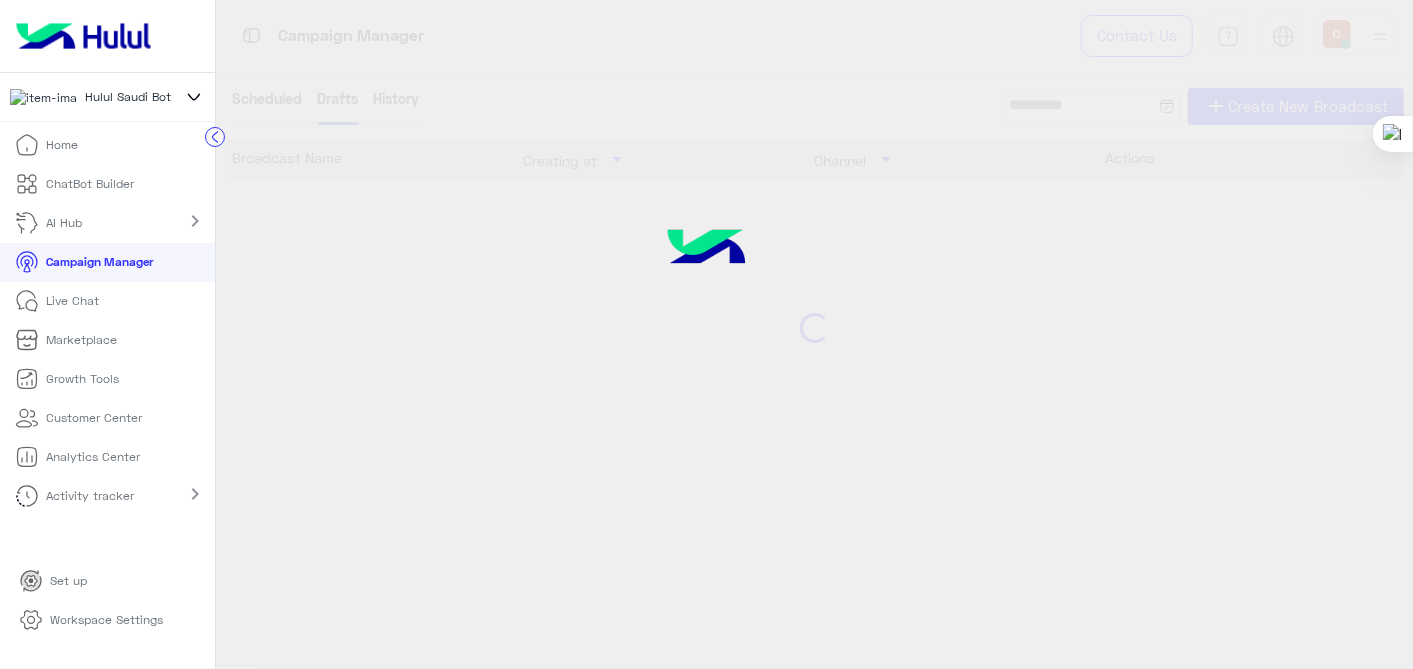 click on "Campaign Manager" at bounding box center (100, 262) 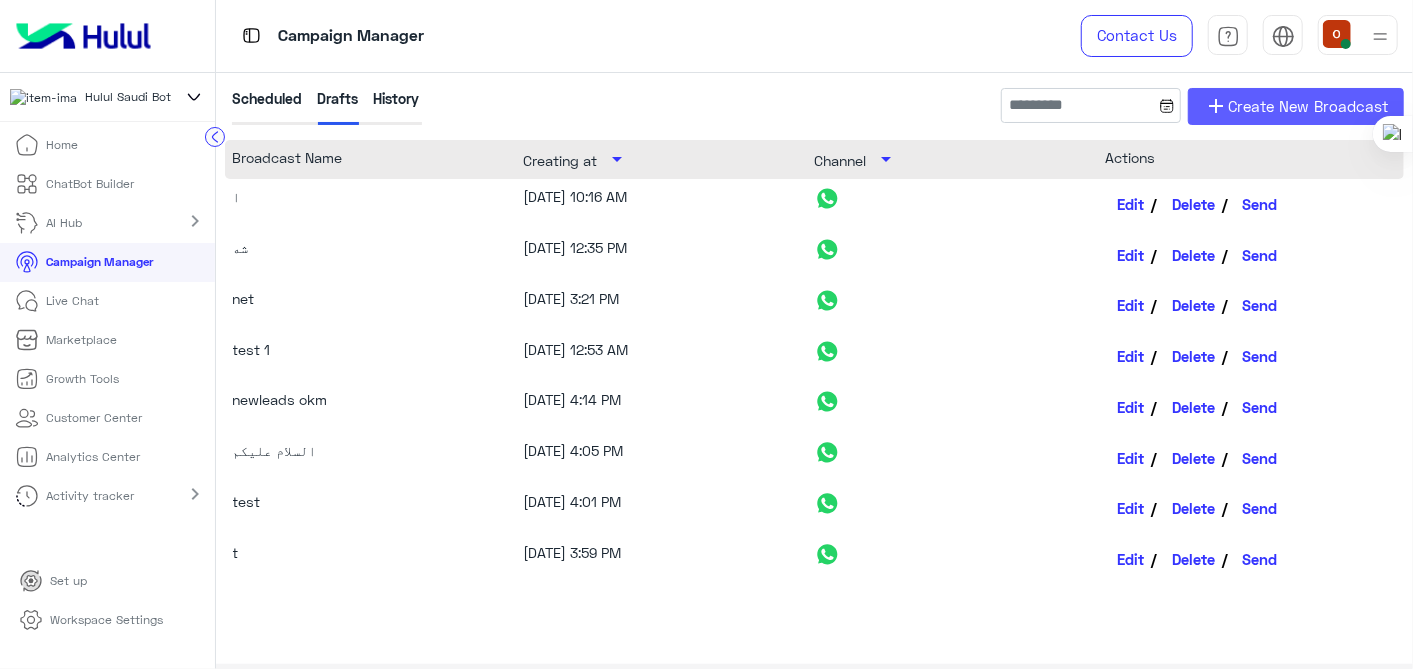 click on "add Create New Broadcast" 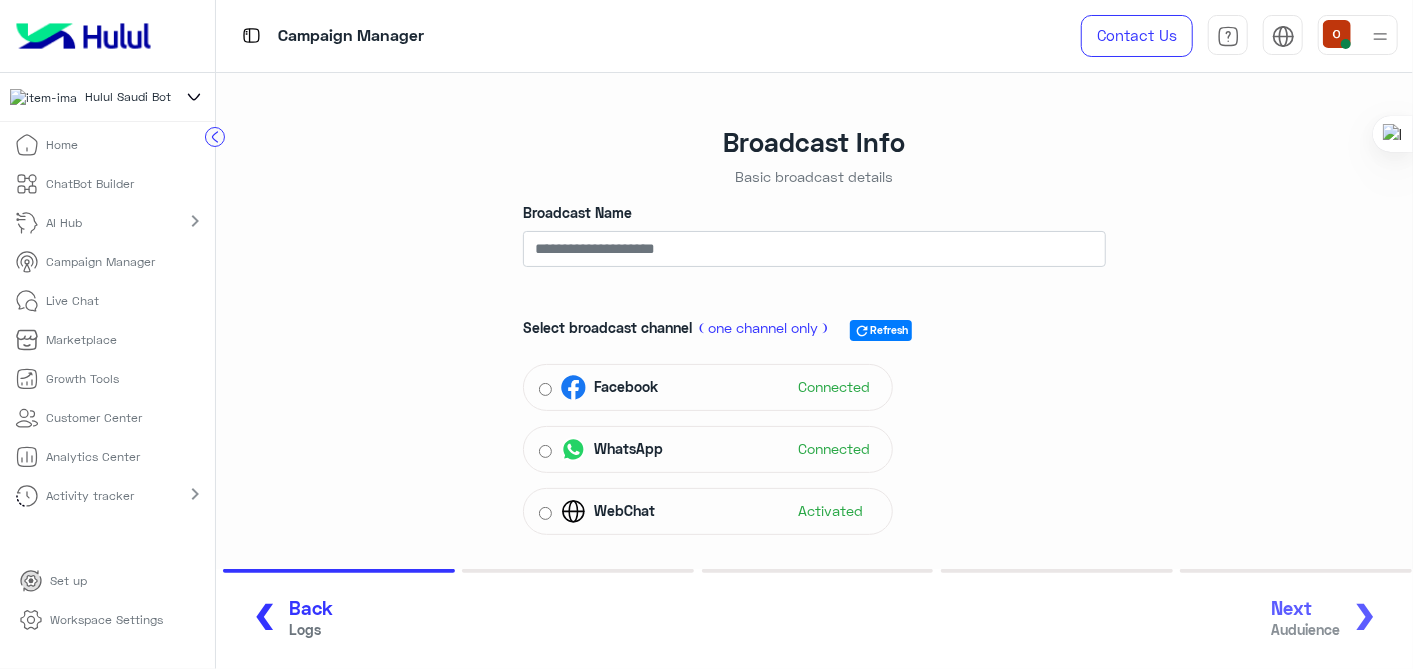 click on "❮ Back Logs Next  Auduience  ❯" 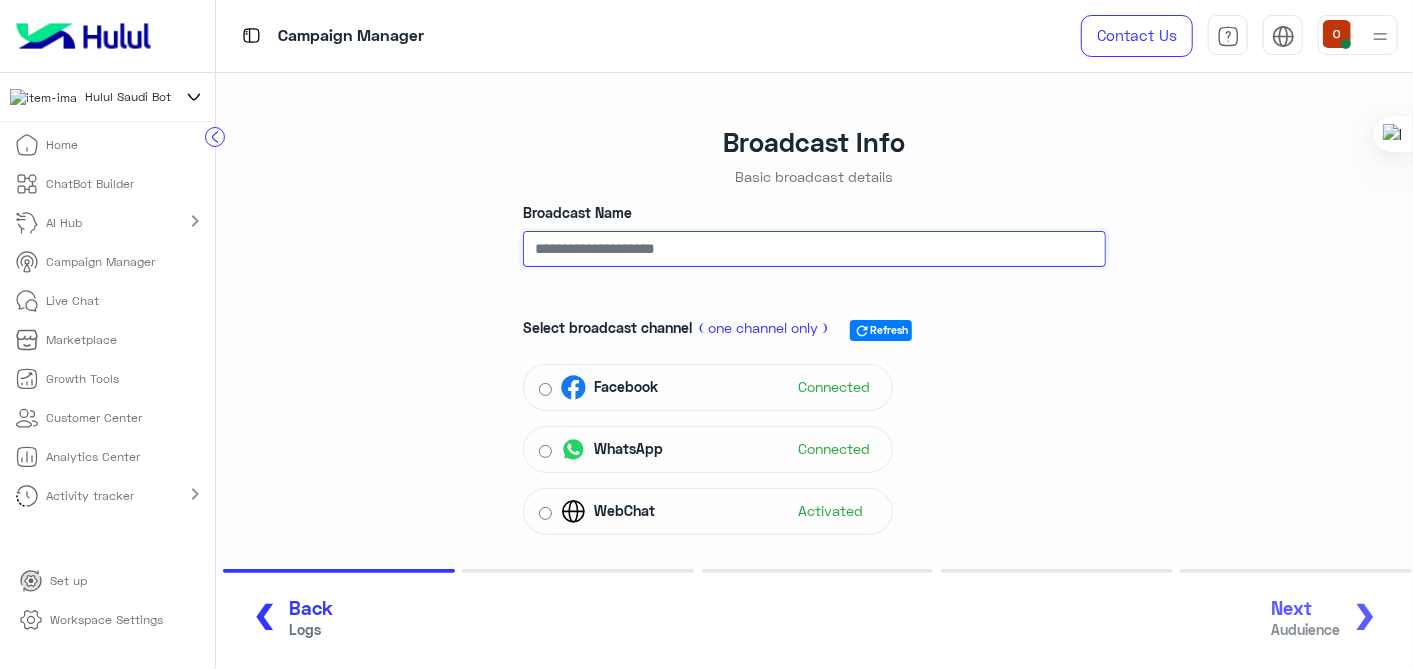 click on "Broadcast Name" at bounding box center (815, 249) 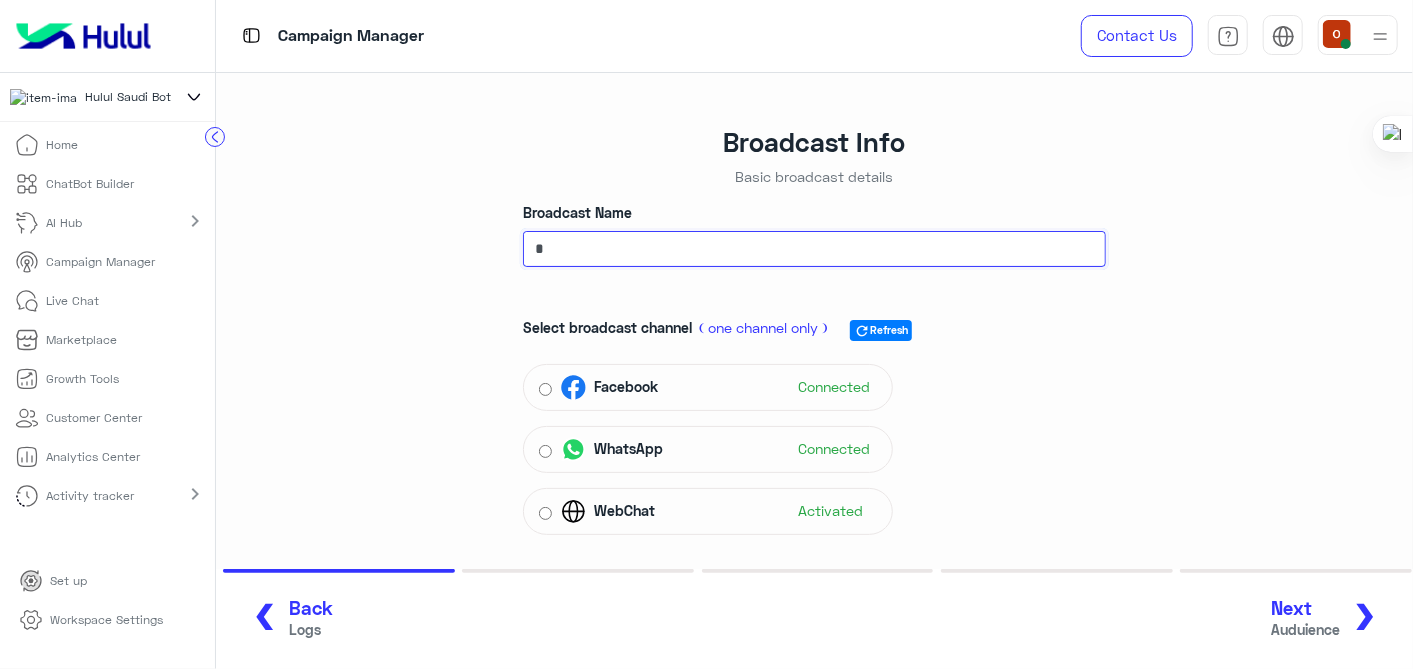 type on "*" 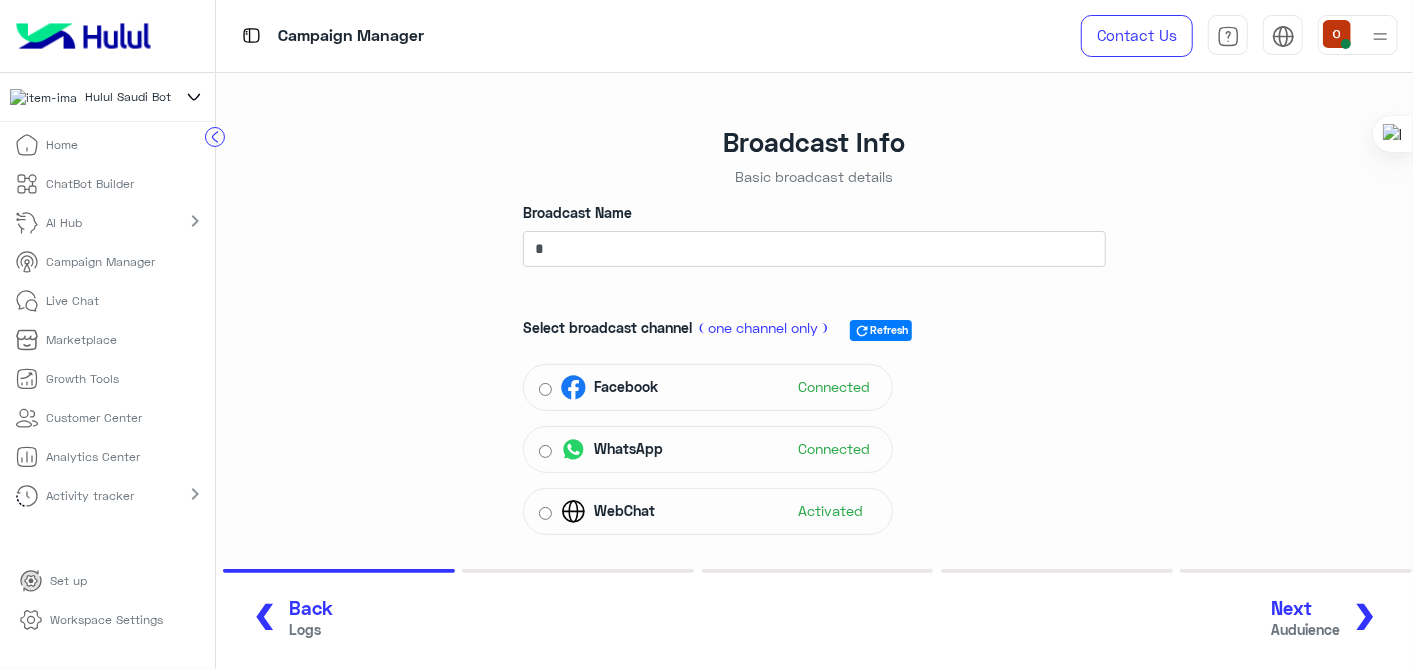click on "Next" 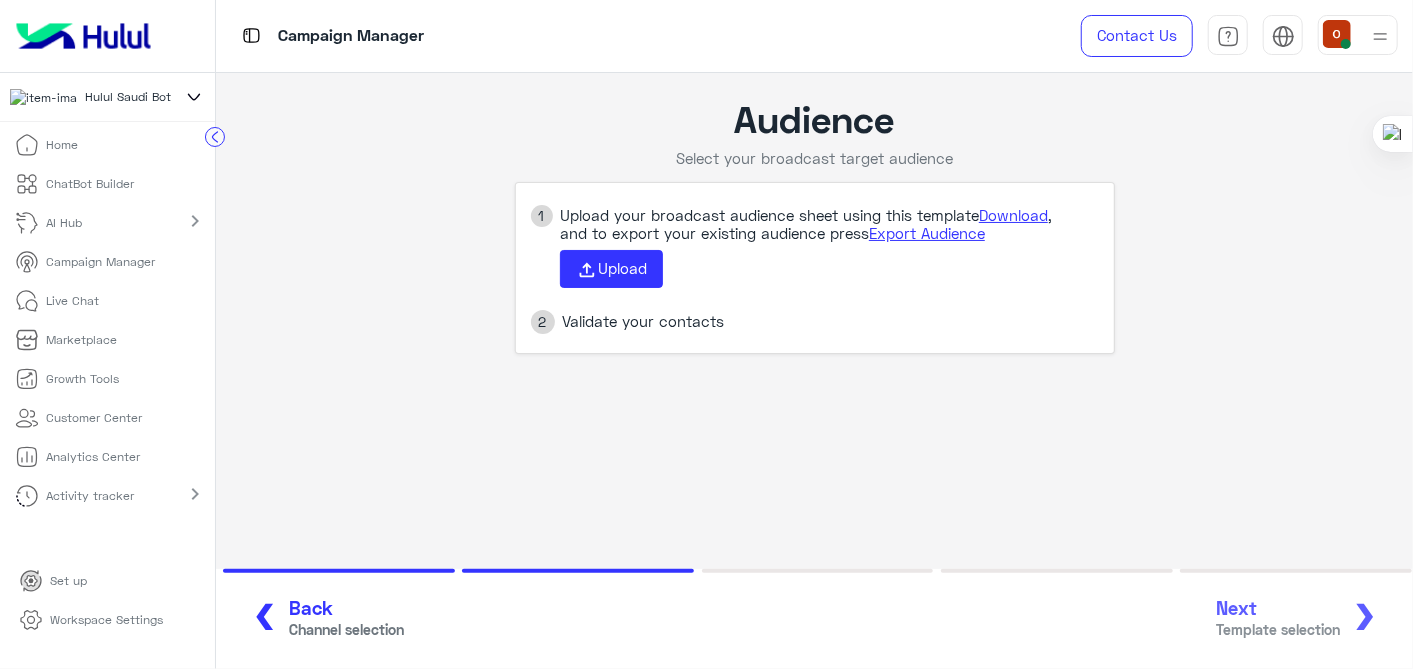 click on "Live Chat" at bounding box center [57, 301] 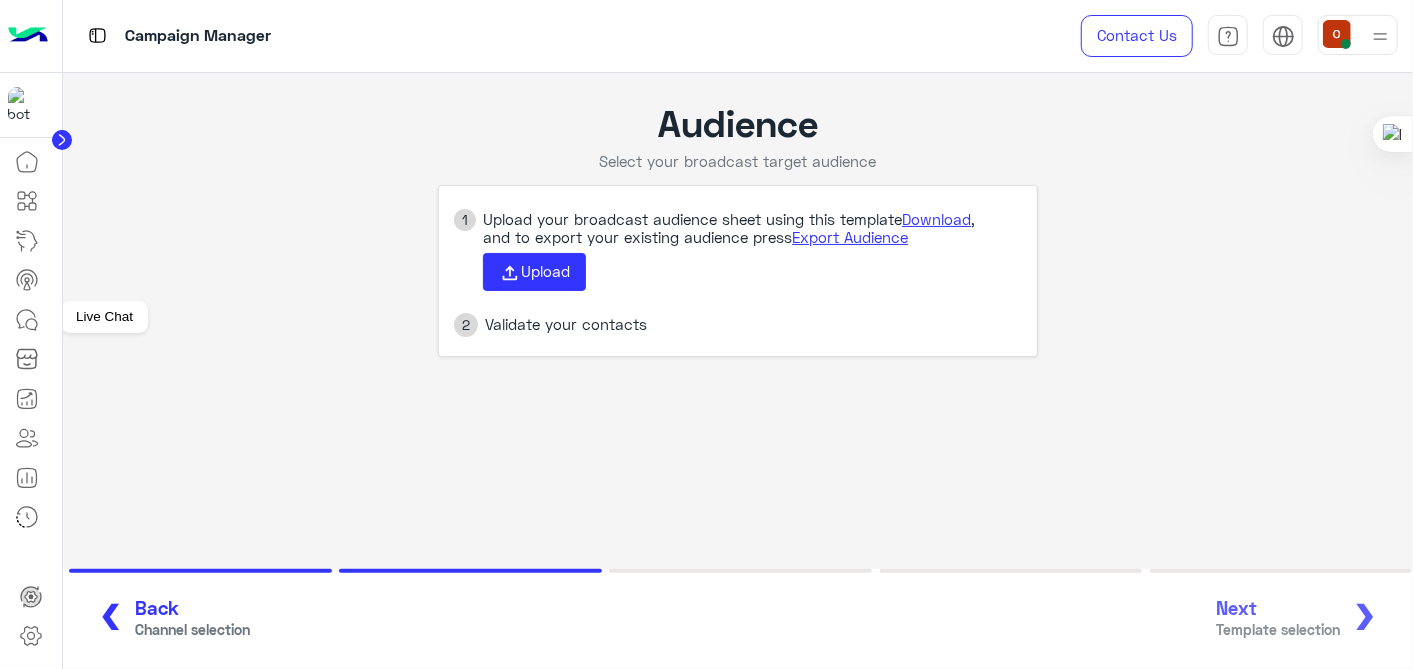 click 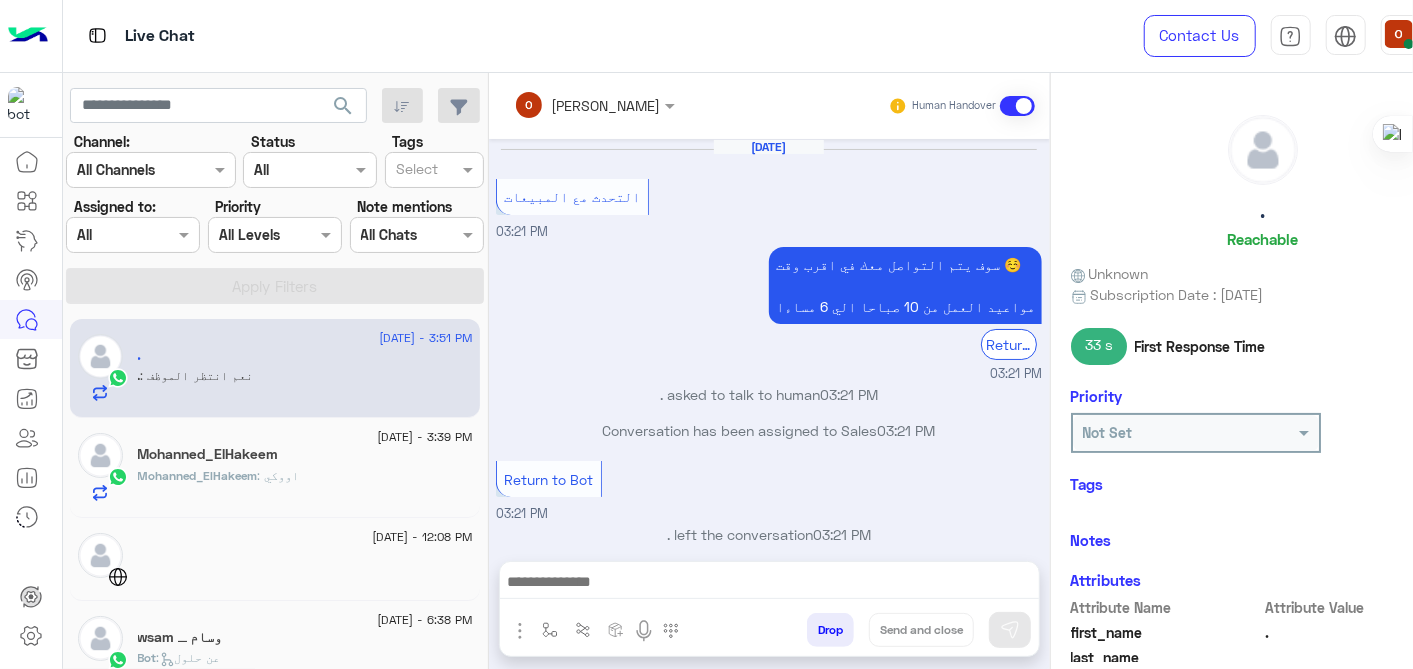 scroll, scrollTop: 220, scrollLeft: 0, axis: vertical 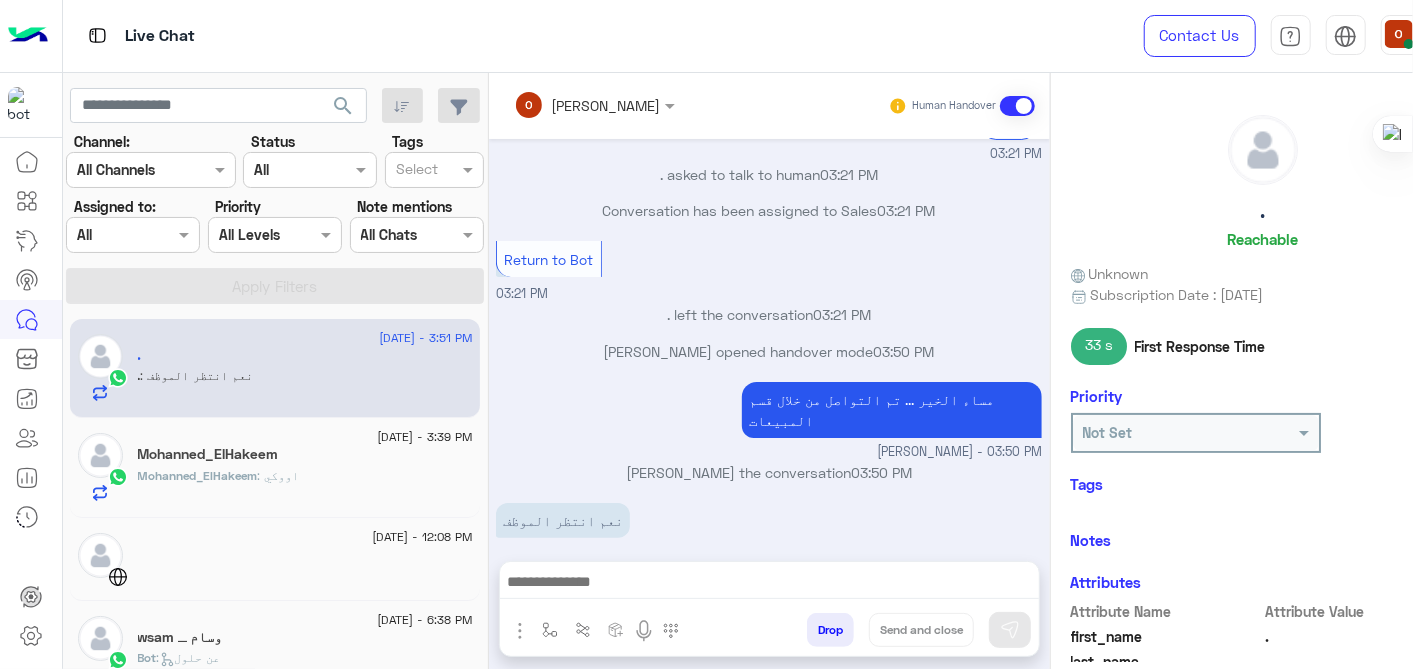 click on ": نعم انتظر الموظف" 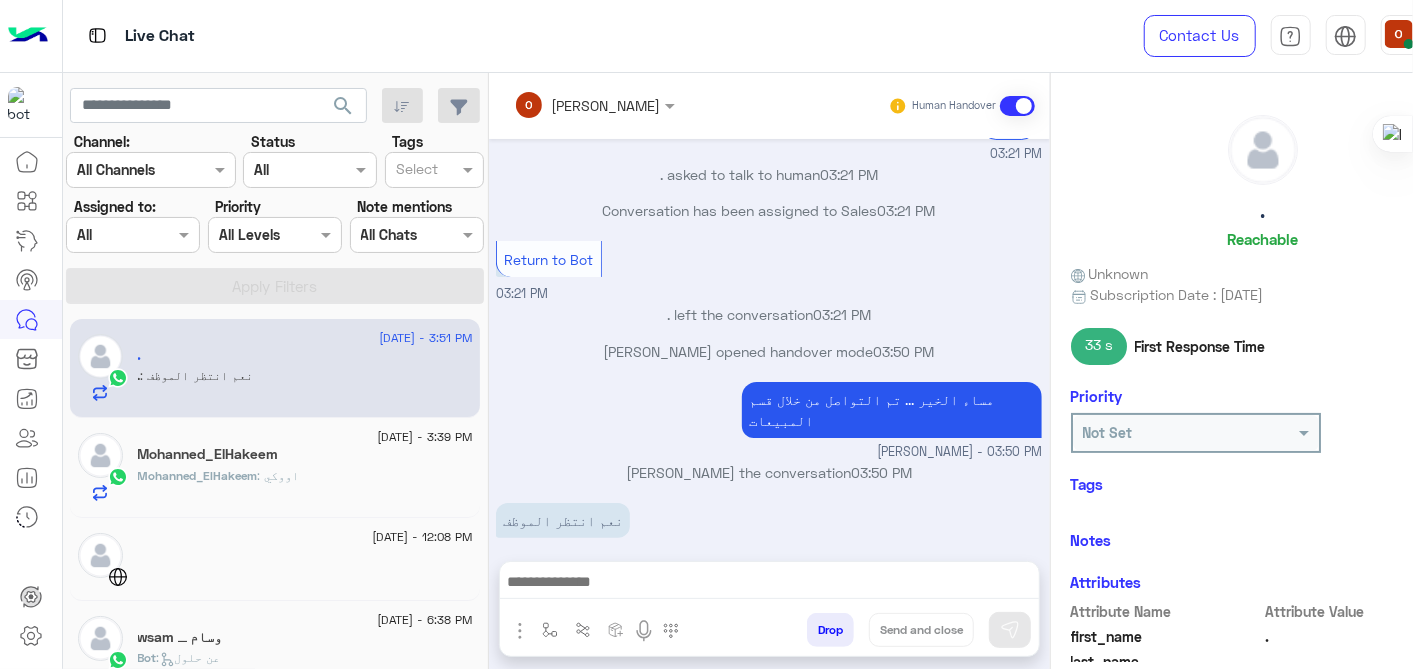 click on "Subscription Date : [DATE]" 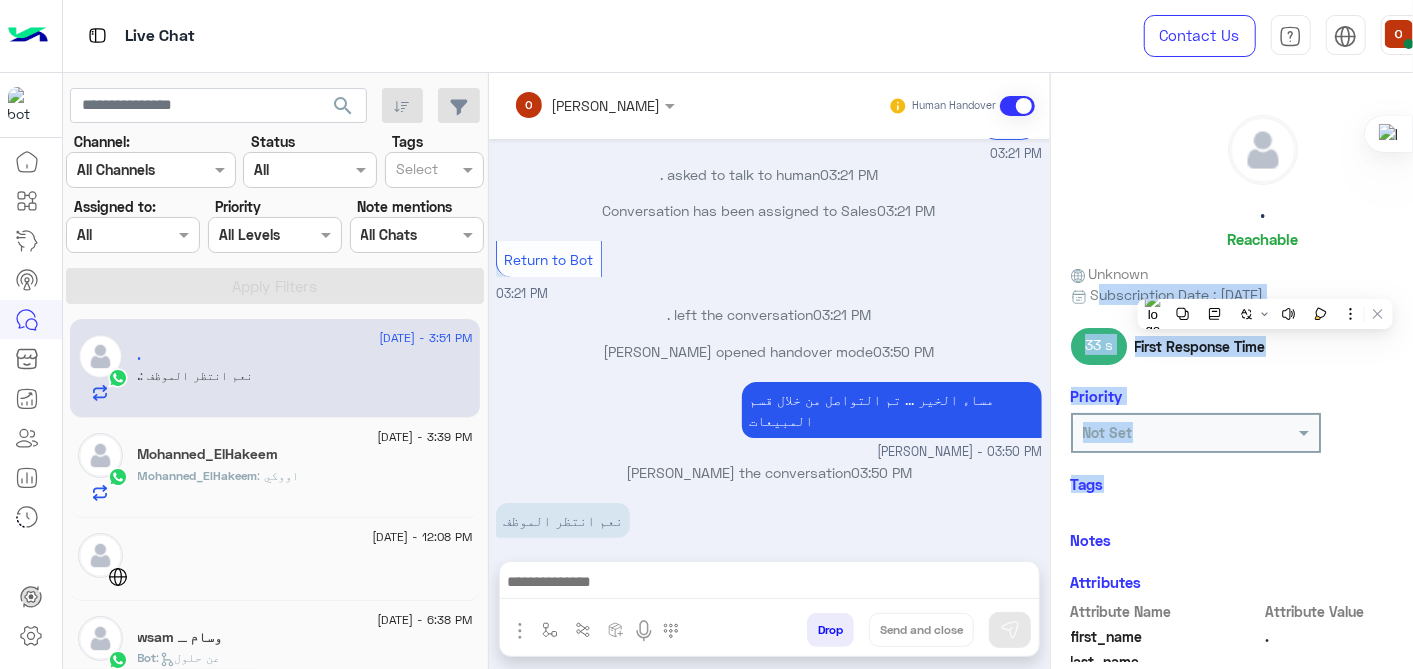 drag, startPoint x: 1397, startPoint y: 283, endPoint x: 1405, endPoint y: 453, distance: 170.18813 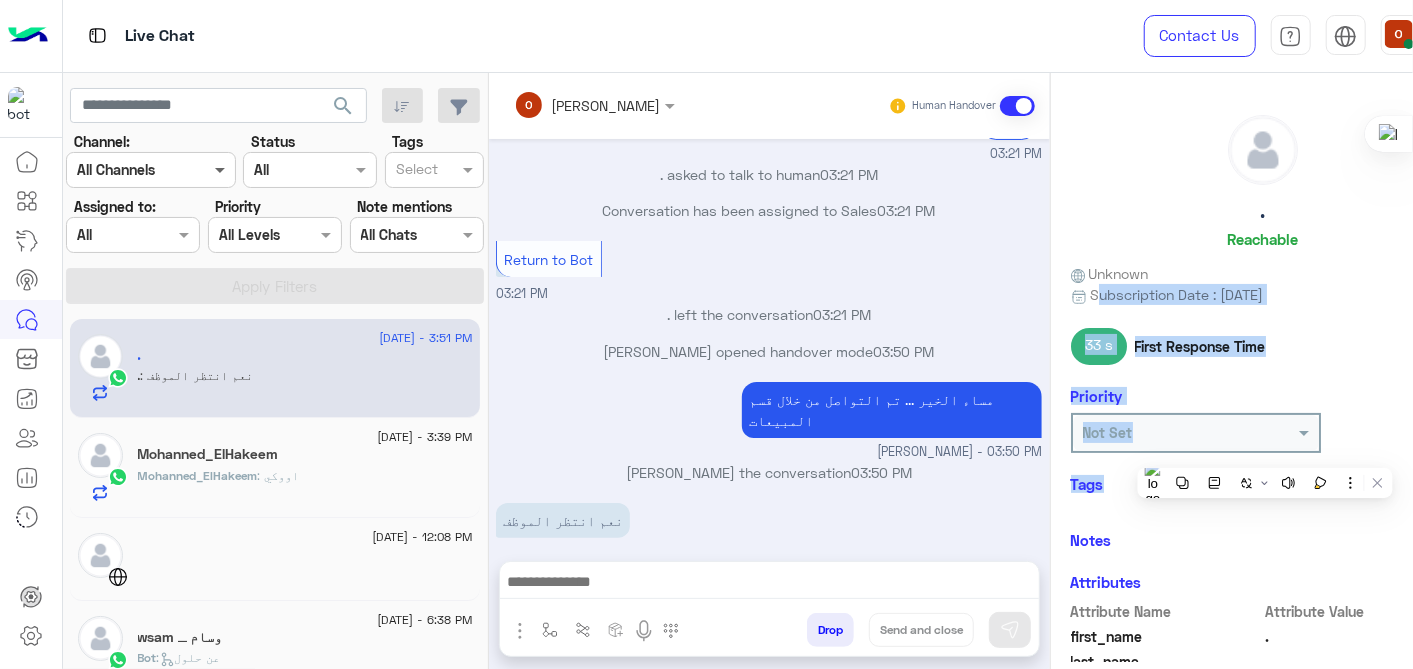 click at bounding box center [222, 169] 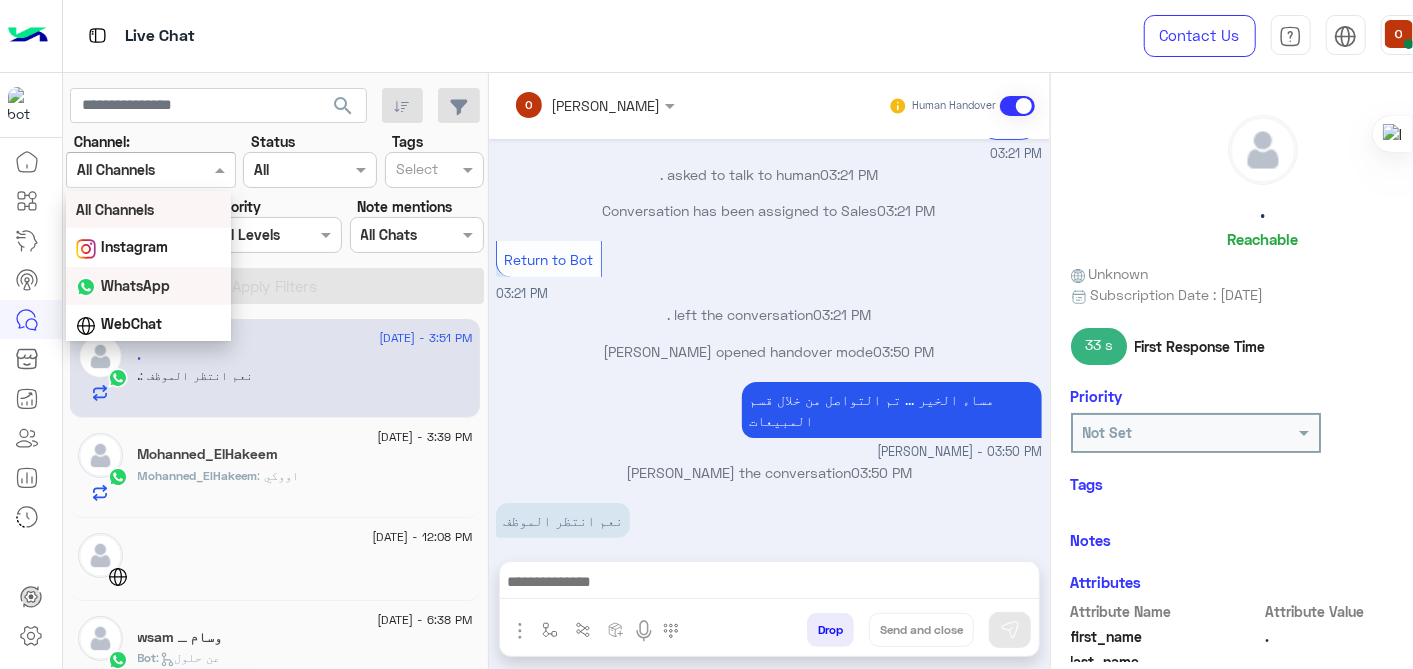 click on "WhatsApp" at bounding box center [135, 285] 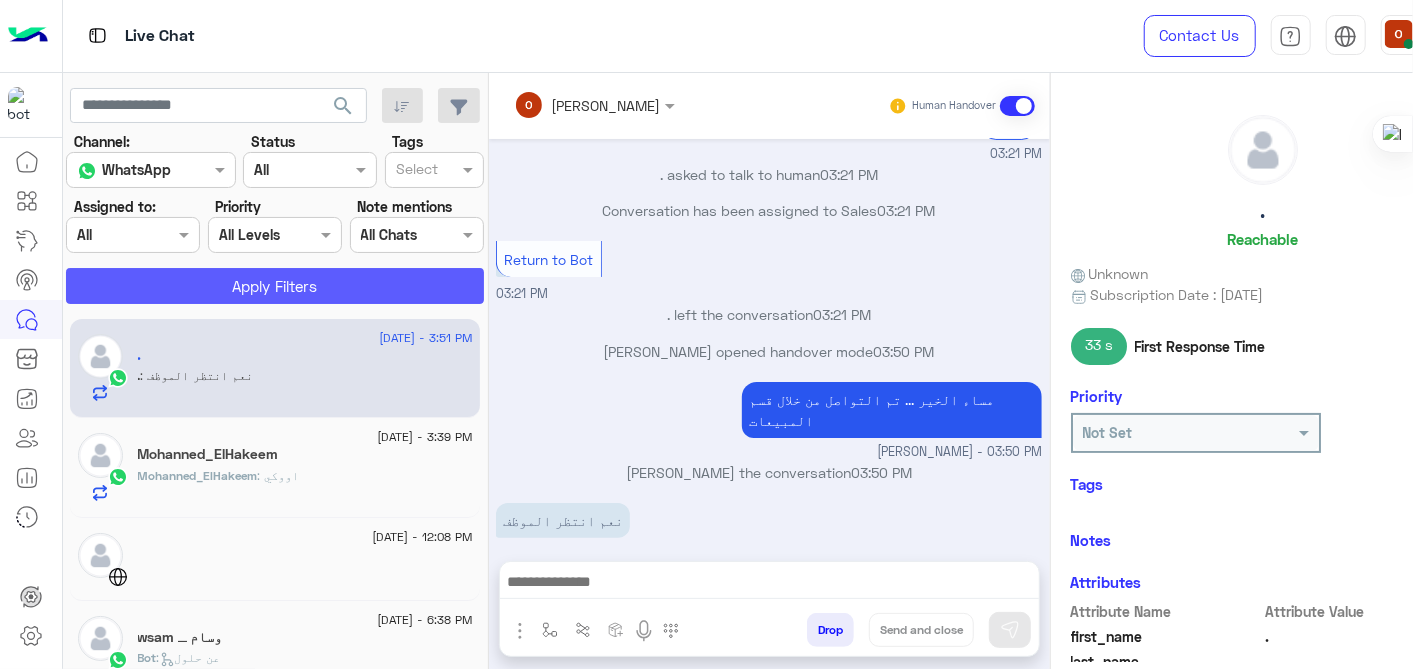 click on "Apply Filters" 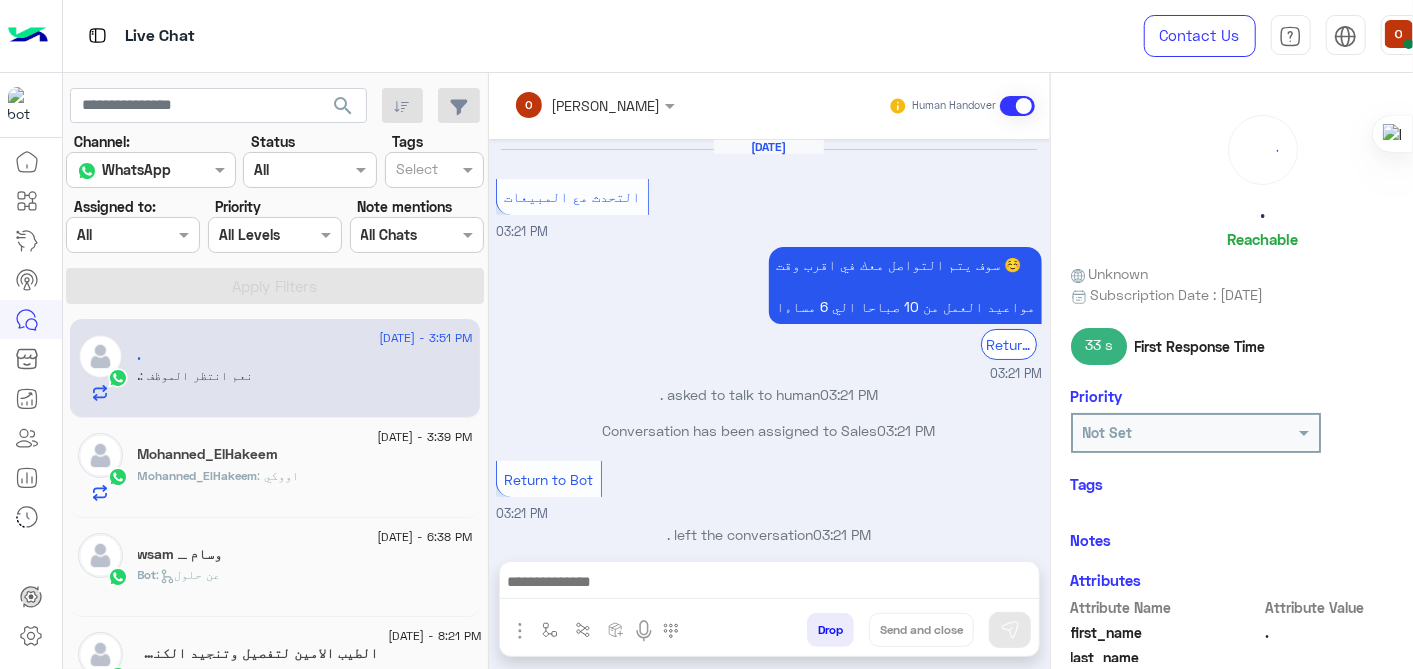 scroll, scrollTop: 220, scrollLeft: 0, axis: vertical 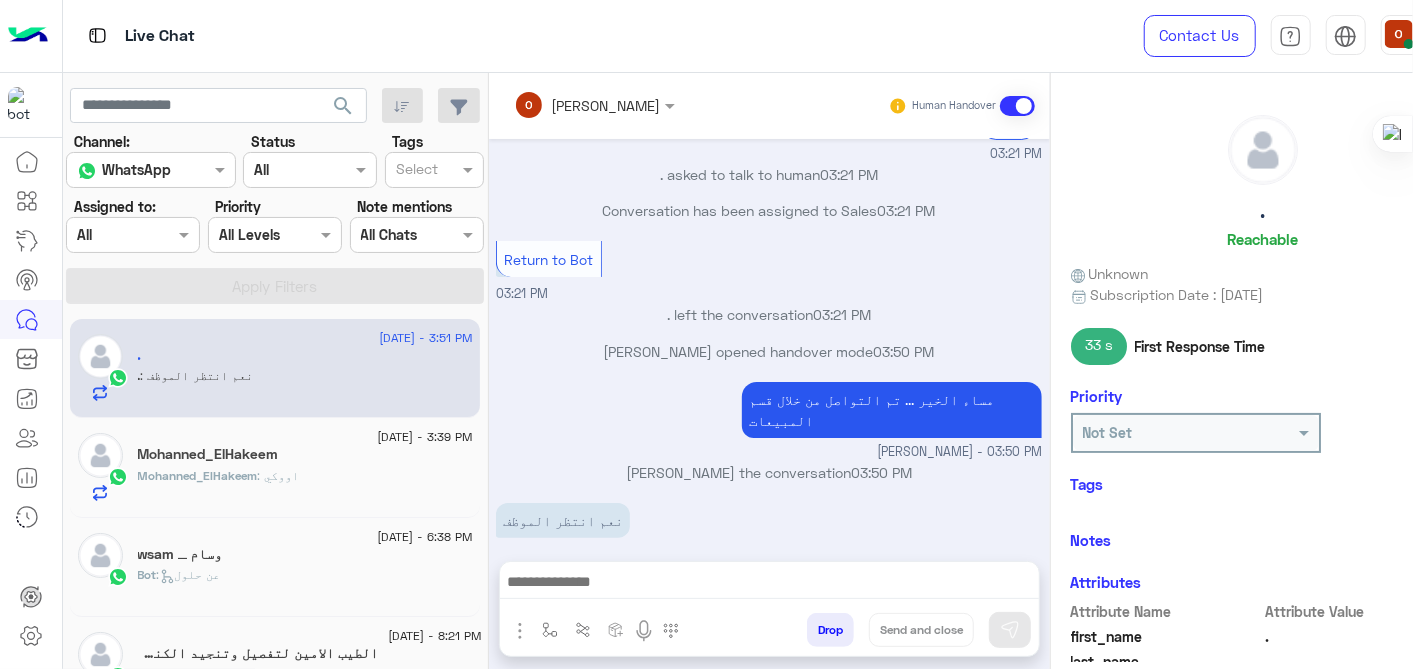 click on ". : نعم انتظر الموظف" 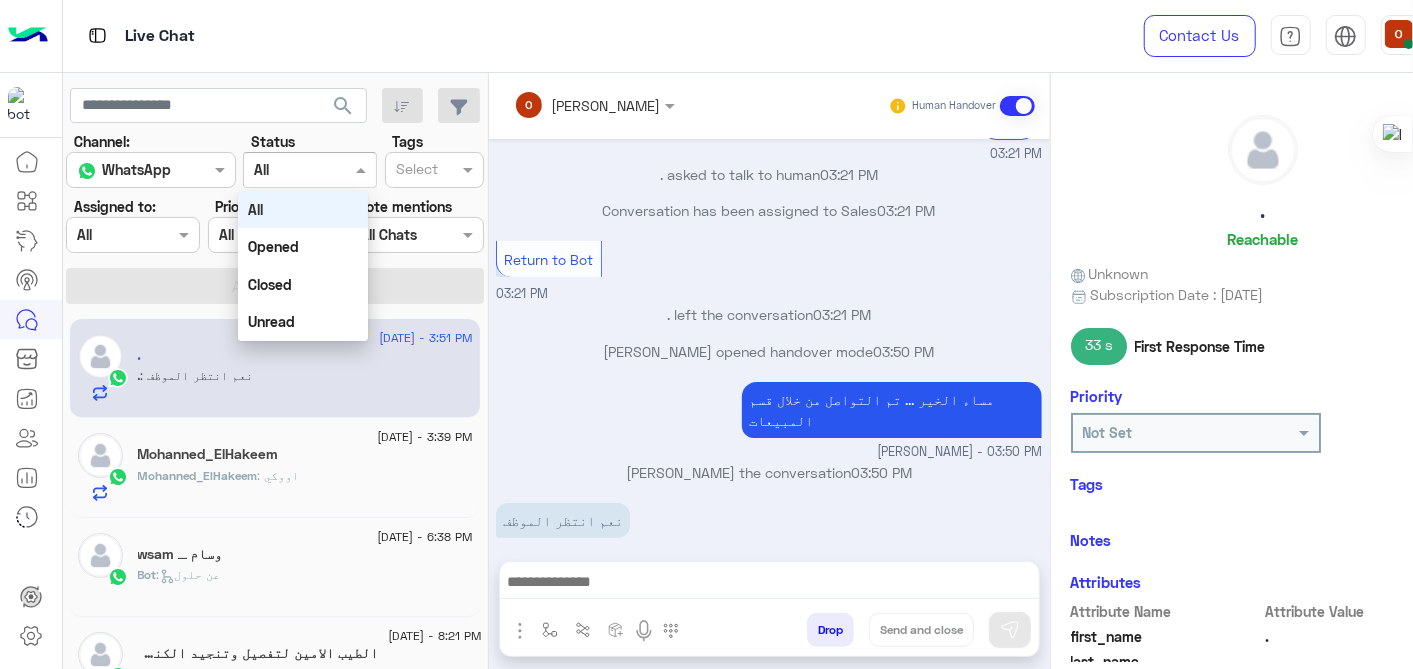 click at bounding box center (310, 169) 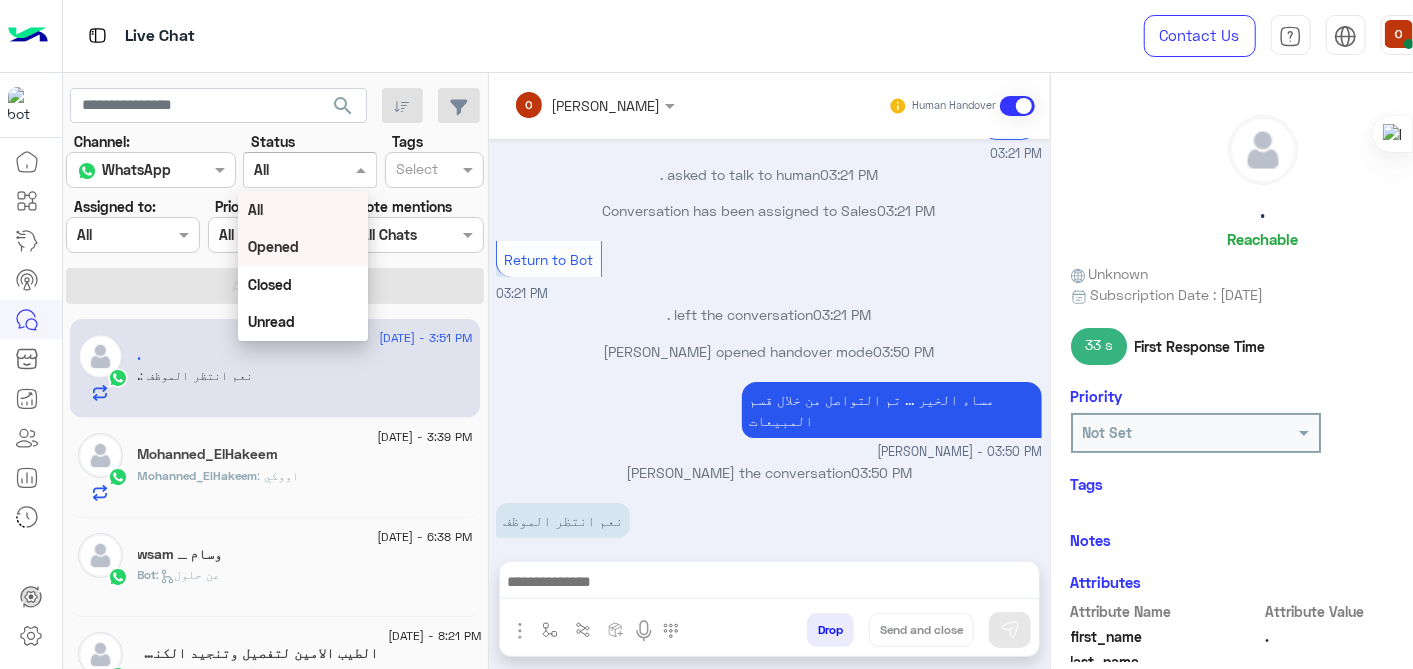 click on "Opened" at bounding box center (303, 246) 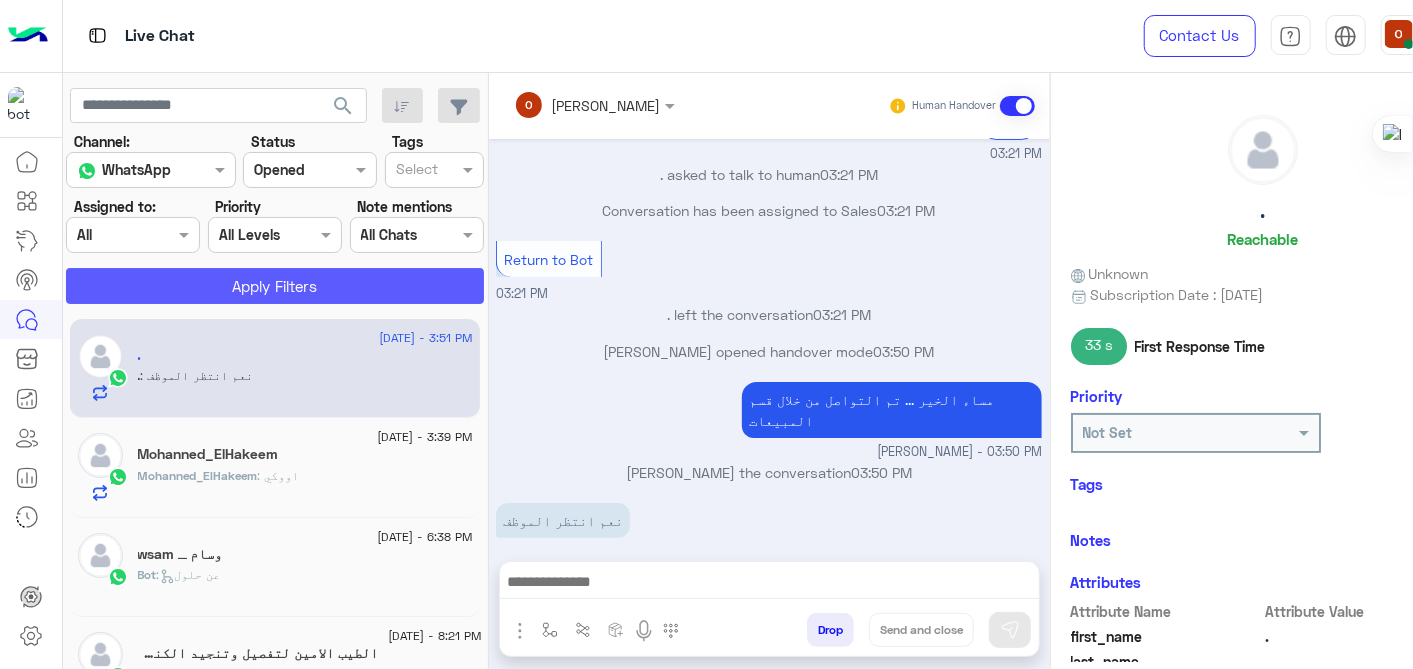 click on "Apply Filters" 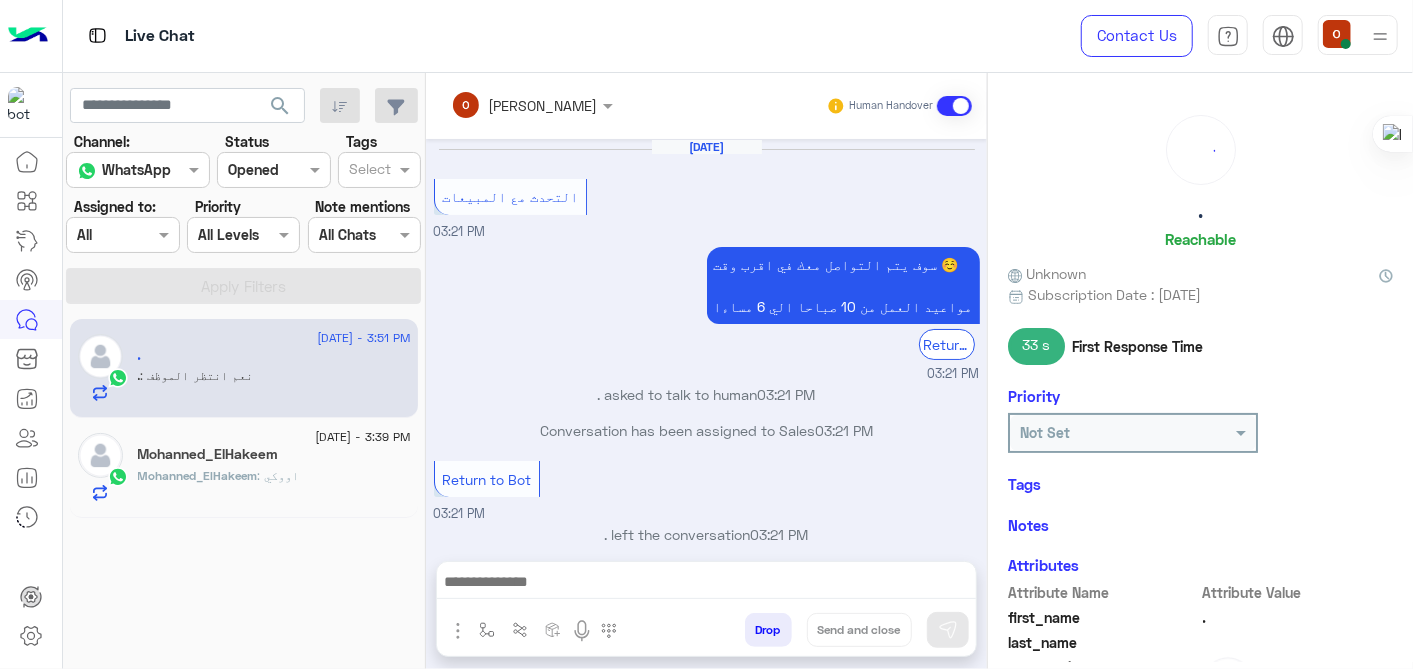 scroll, scrollTop: 220, scrollLeft: 0, axis: vertical 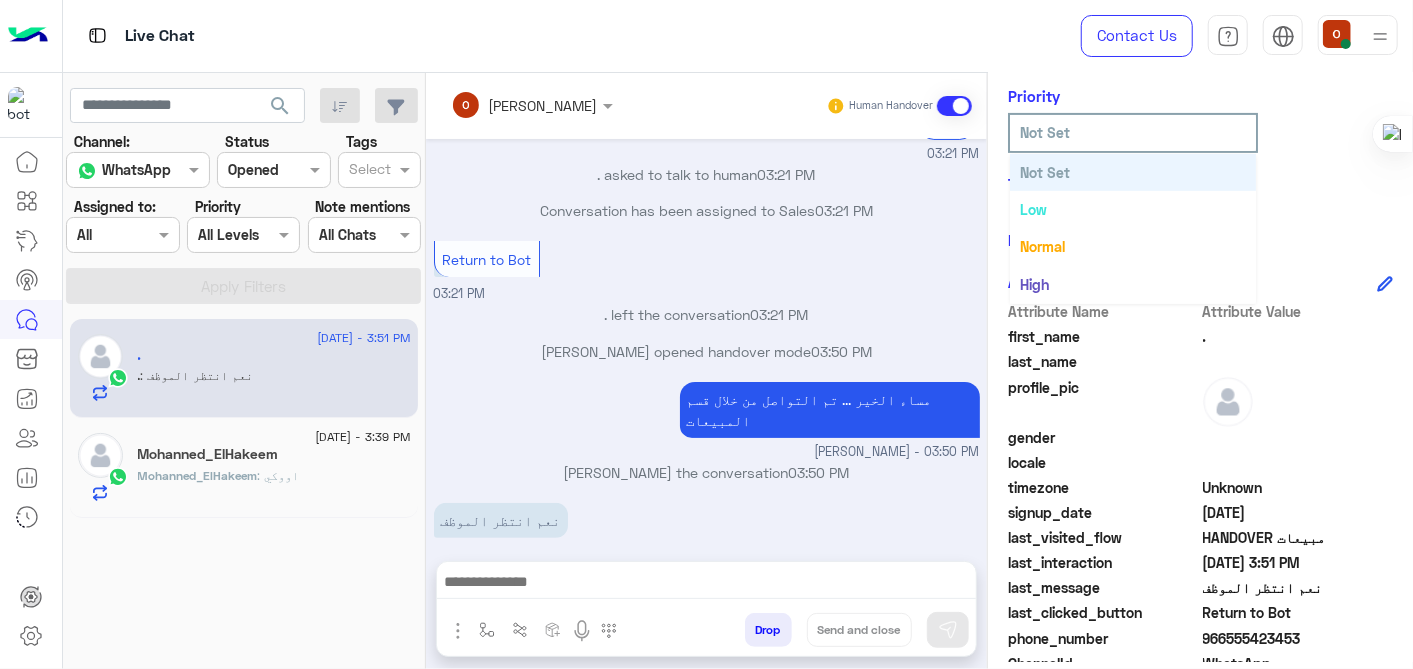 click 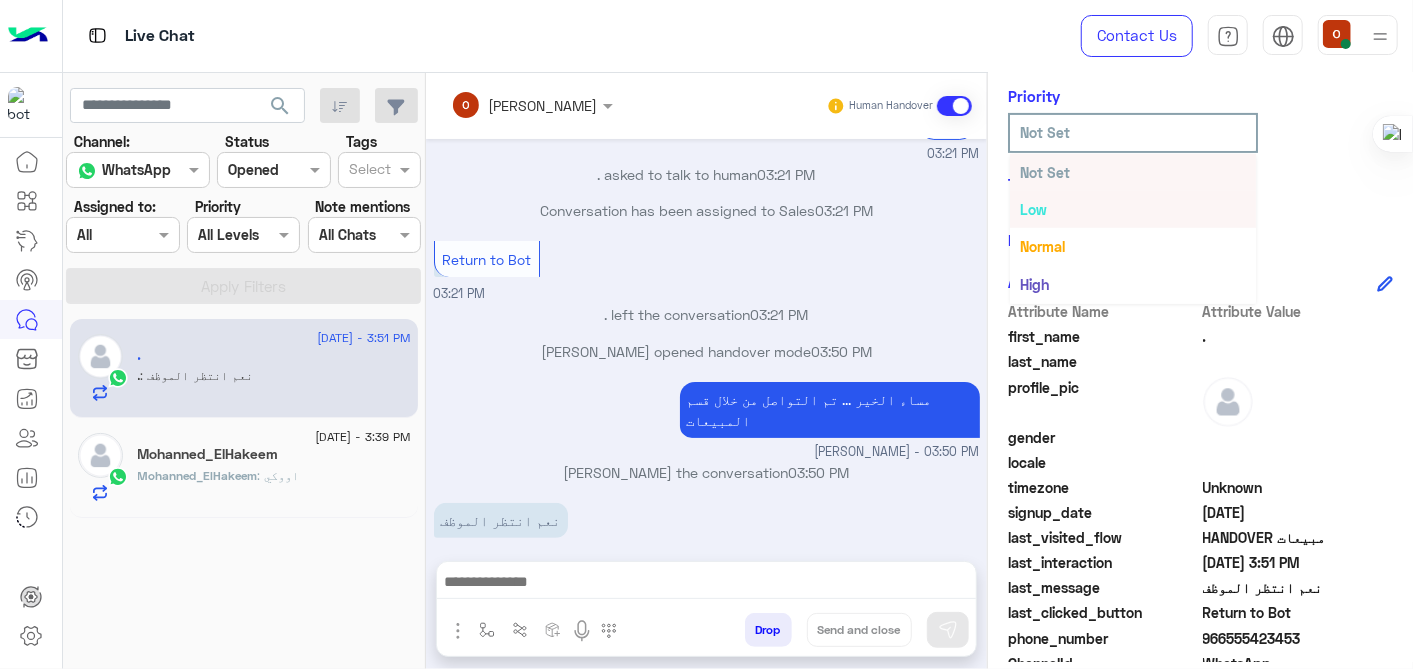 scroll, scrollTop: 37, scrollLeft: 0, axis: vertical 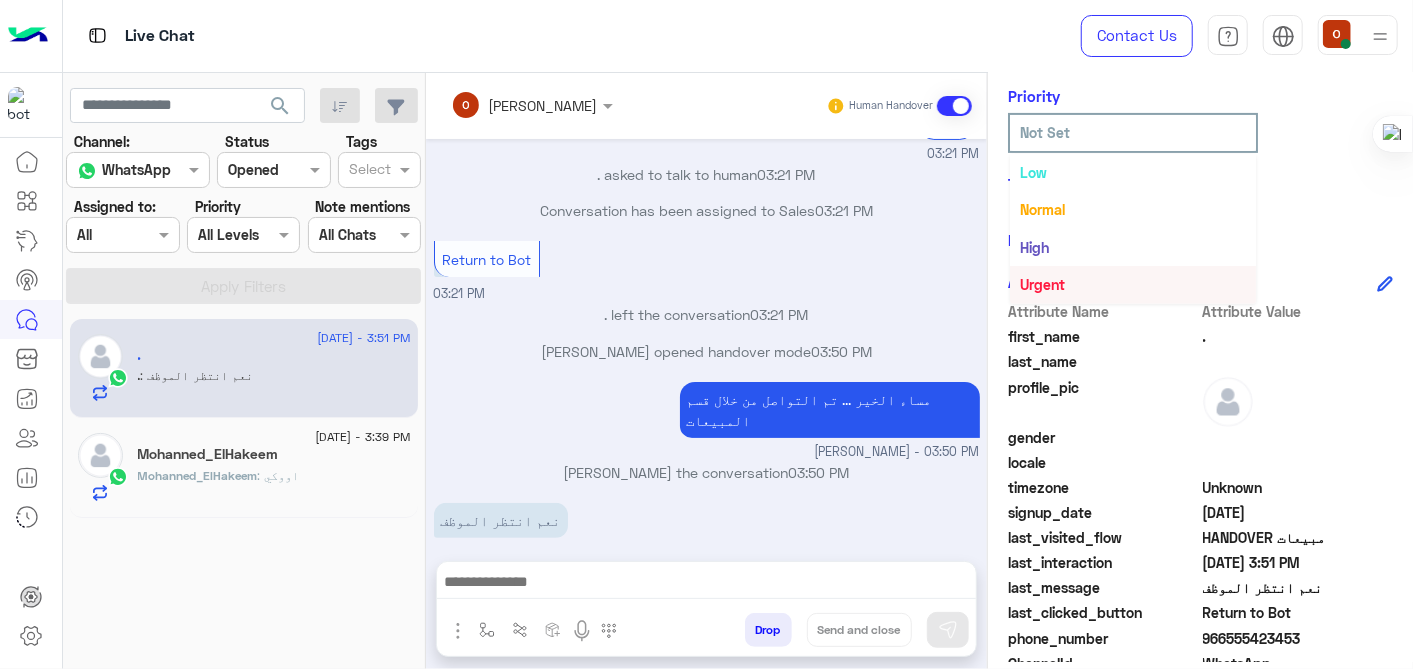 click on "Urgent" at bounding box center [1042, 284] 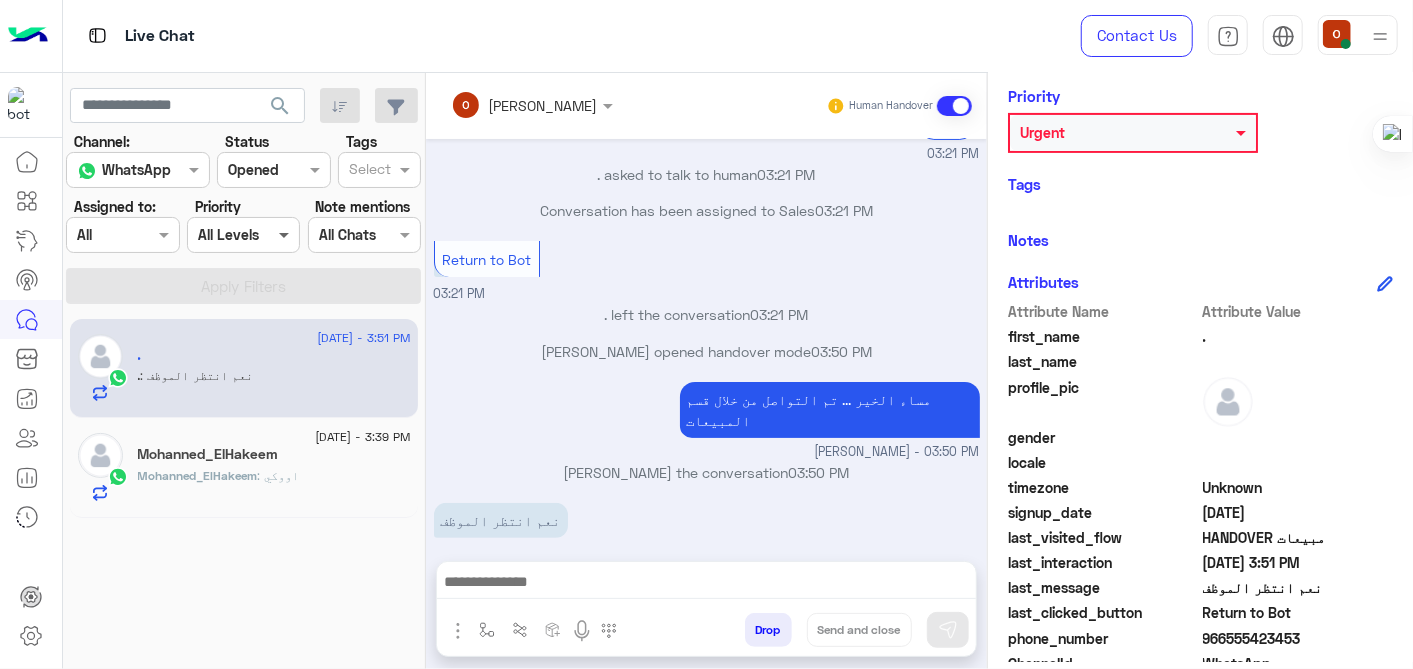 click at bounding box center [286, 234] 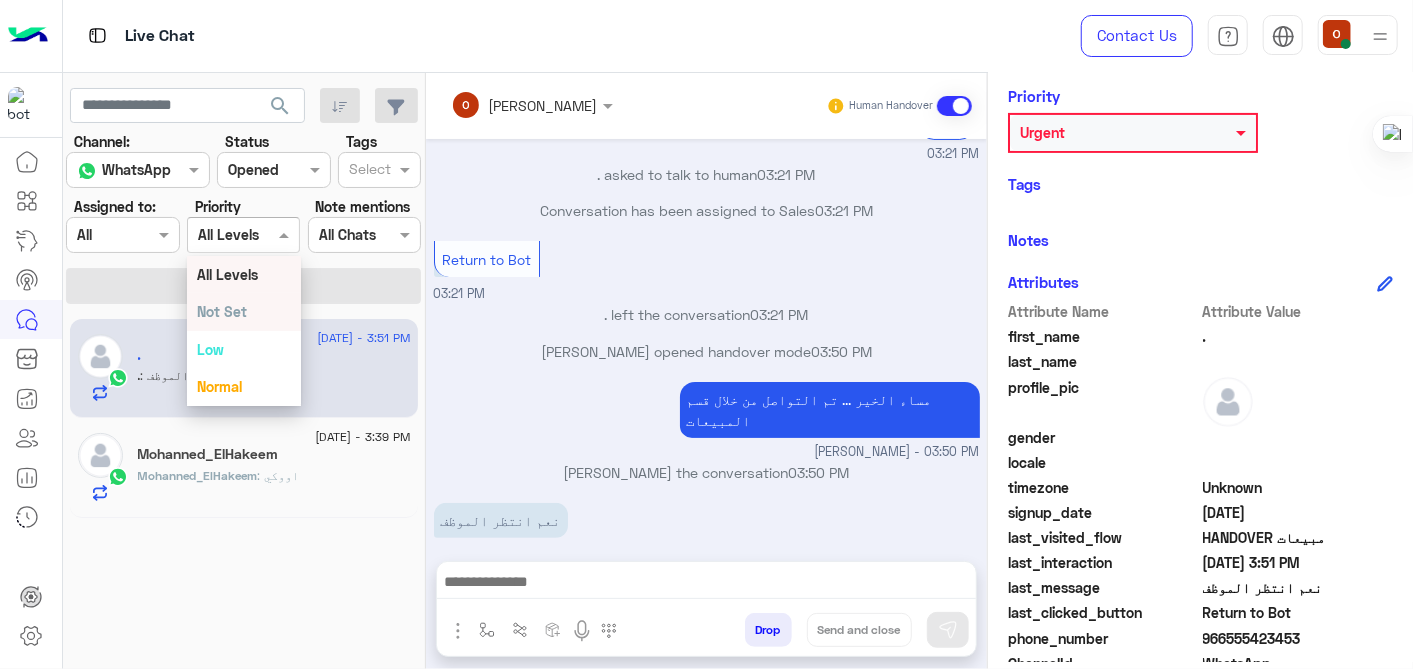 scroll, scrollTop: 74, scrollLeft: 0, axis: vertical 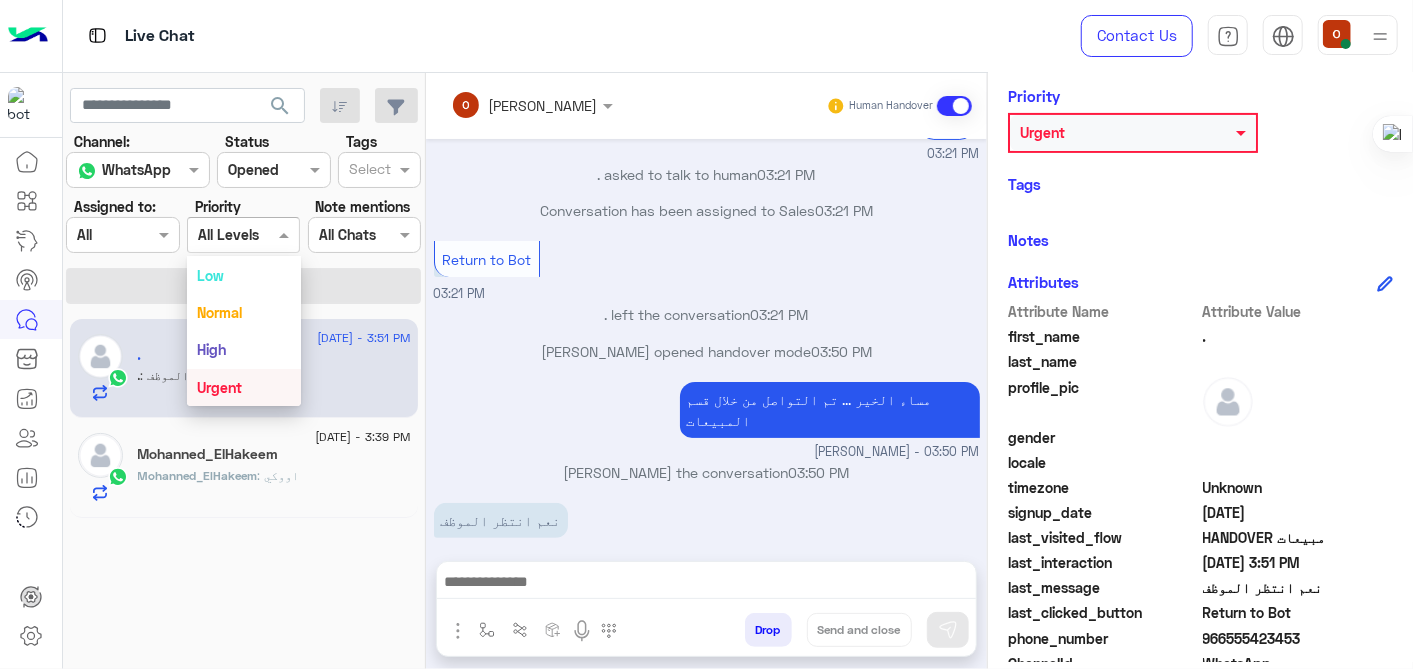 click on "Urgent" at bounding box center (244, 387) 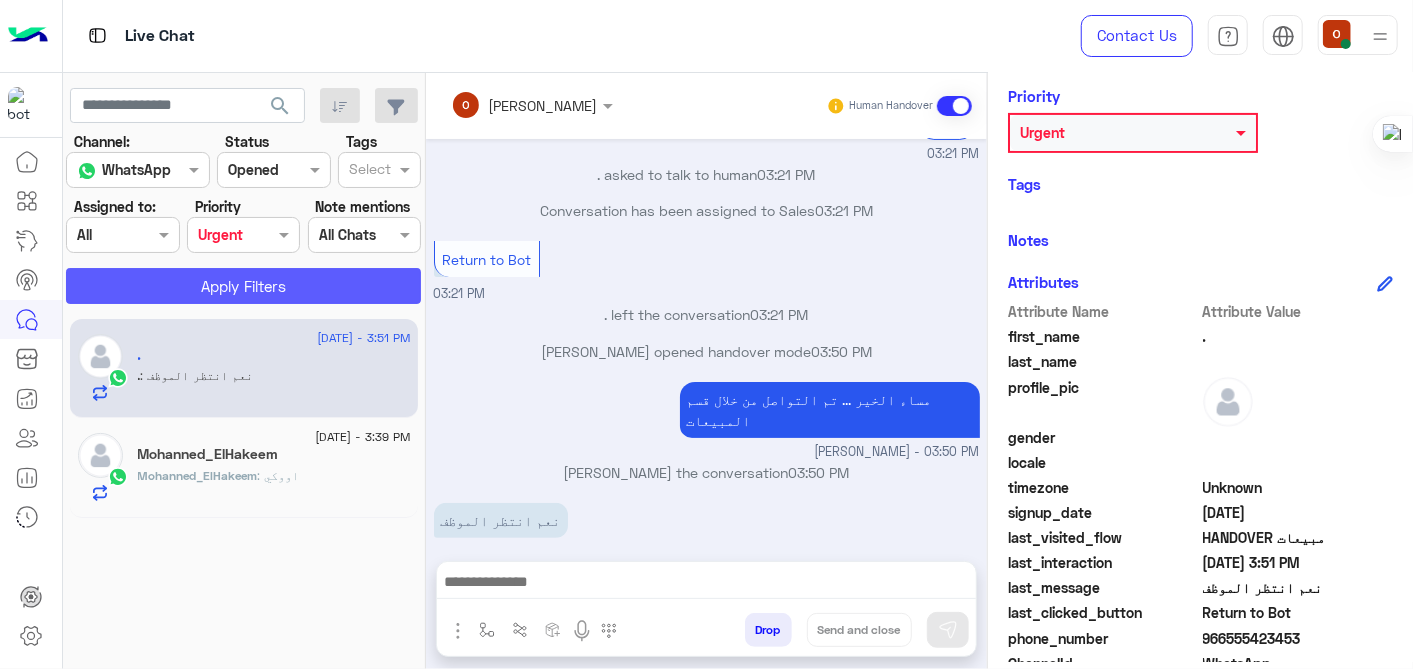 click on "Channel: Channel WhatsApp Status Channel Opened Tags Select Assigned to: Assigned on All Priority All Levels Urgent Note mentions Select All Chats Apply Filters" 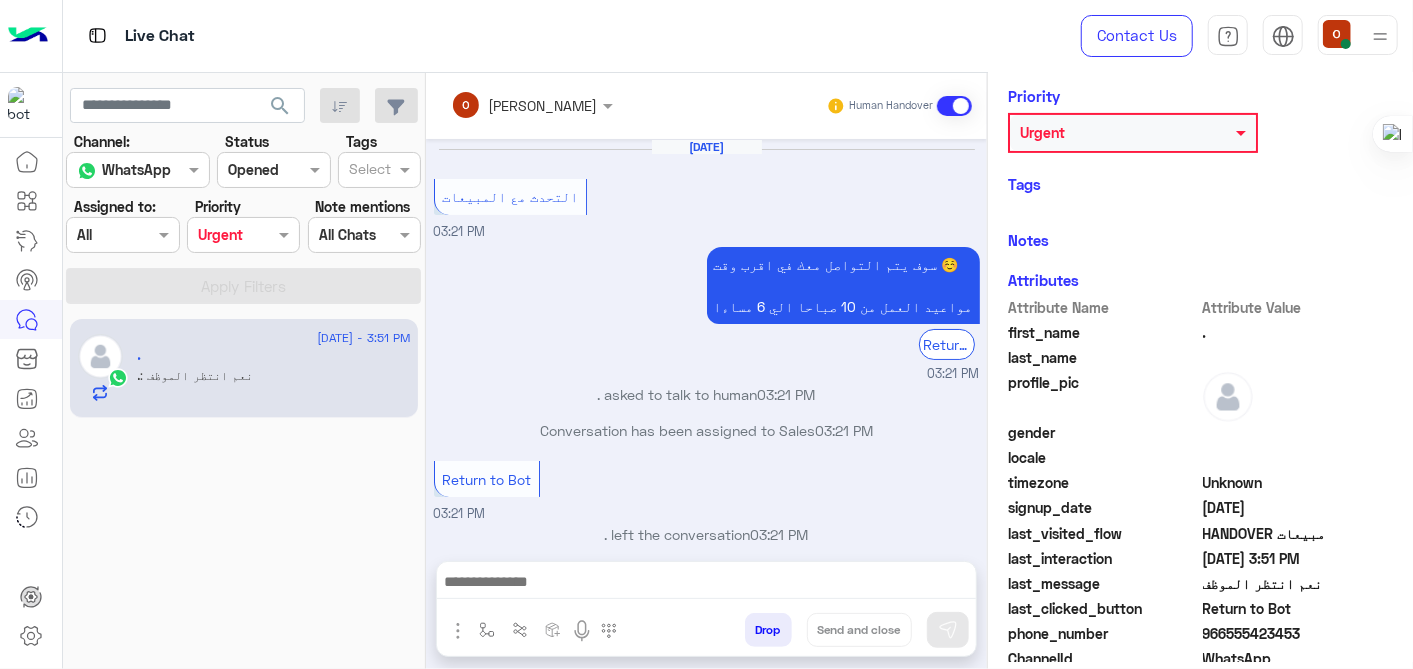 scroll, scrollTop: 220, scrollLeft: 0, axis: vertical 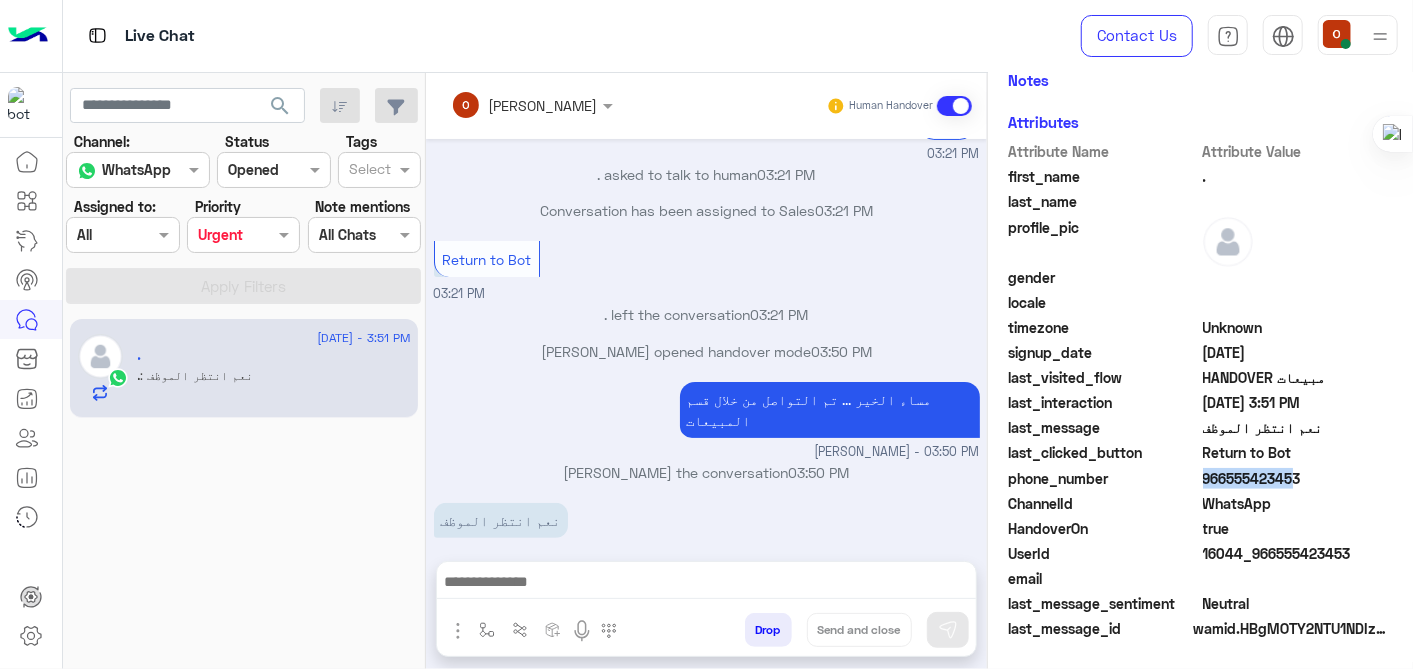 drag, startPoint x: 1196, startPoint y: 470, endPoint x: 1285, endPoint y: 467, distance: 89.050545 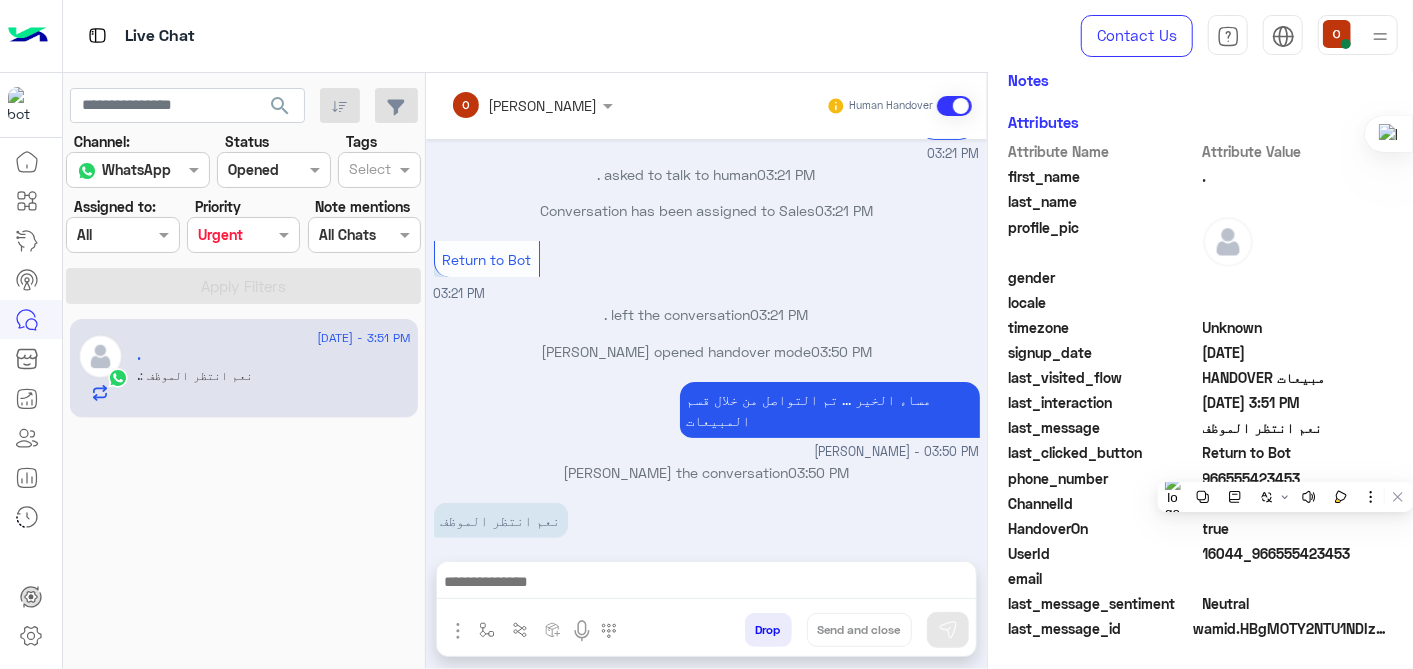 drag, startPoint x: 1285, startPoint y: 467, endPoint x: 1123, endPoint y: 492, distance: 163.91766 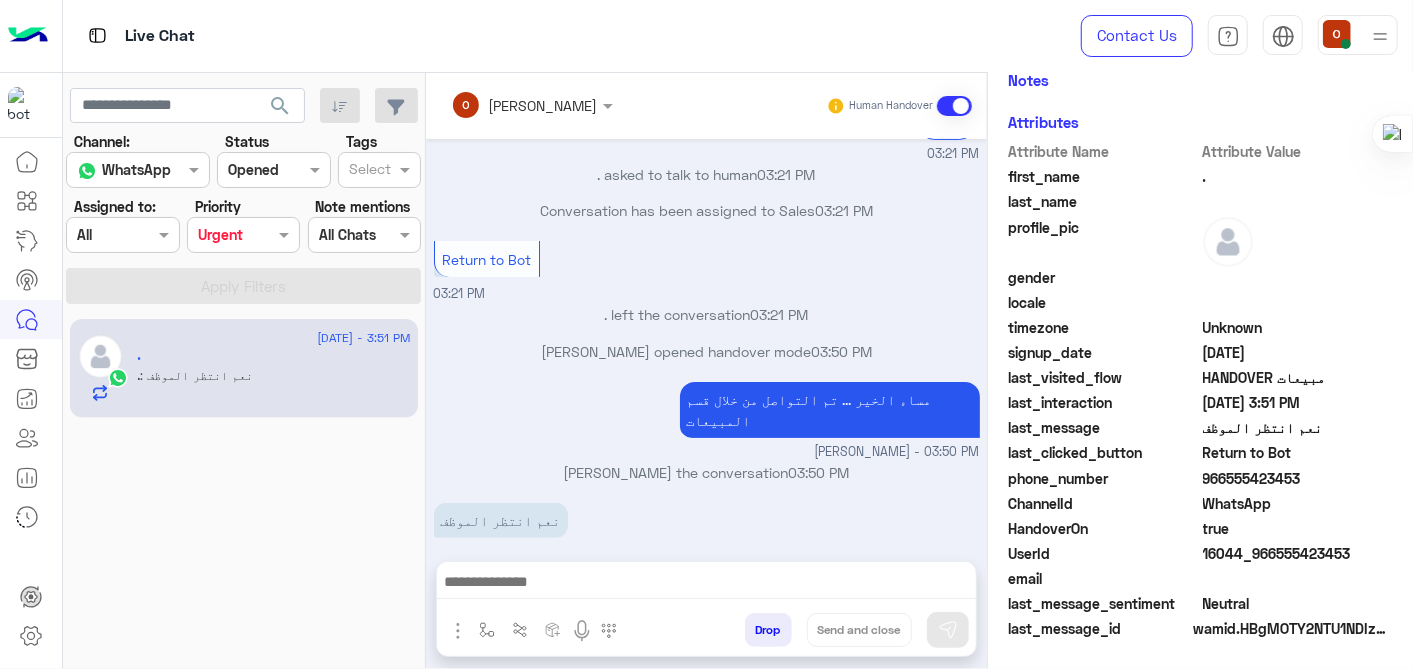 drag, startPoint x: 1197, startPoint y: 500, endPoint x: 1271, endPoint y: 495, distance: 74.168724 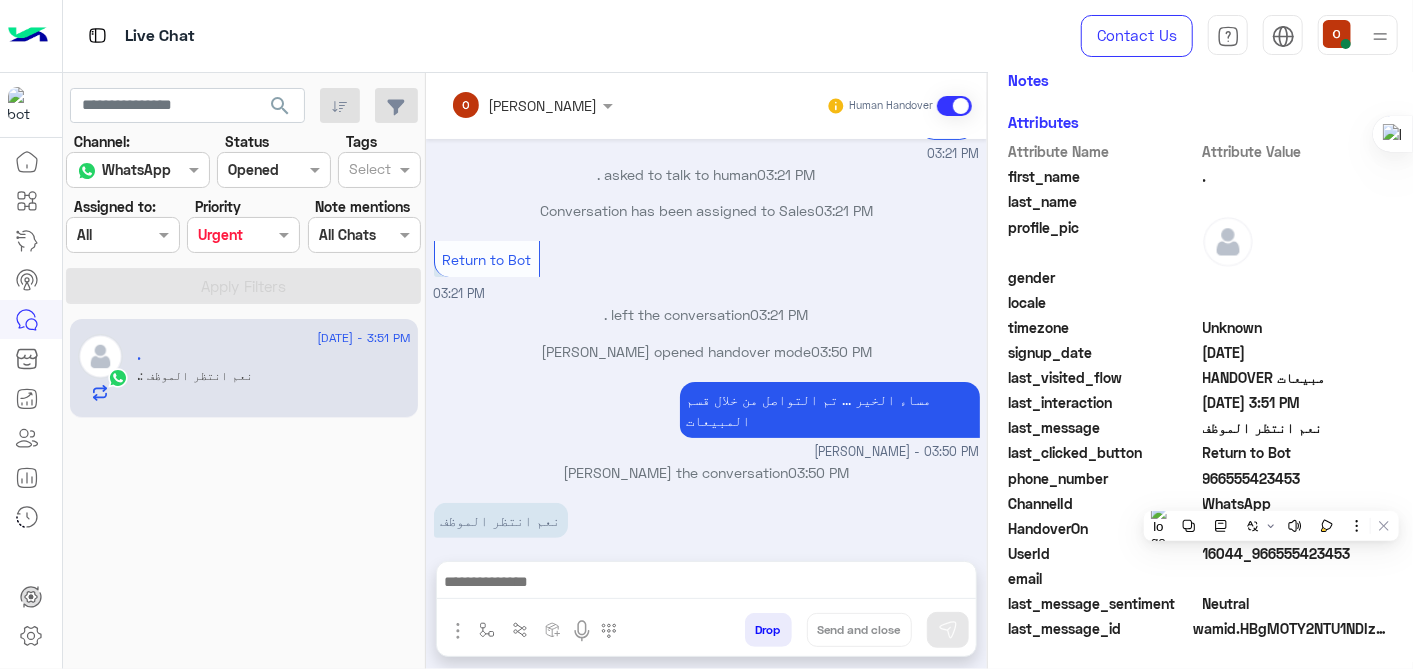 drag, startPoint x: 1271, startPoint y: 495, endPoint x: 1174, endPoint y: 235, distance: 277.50494 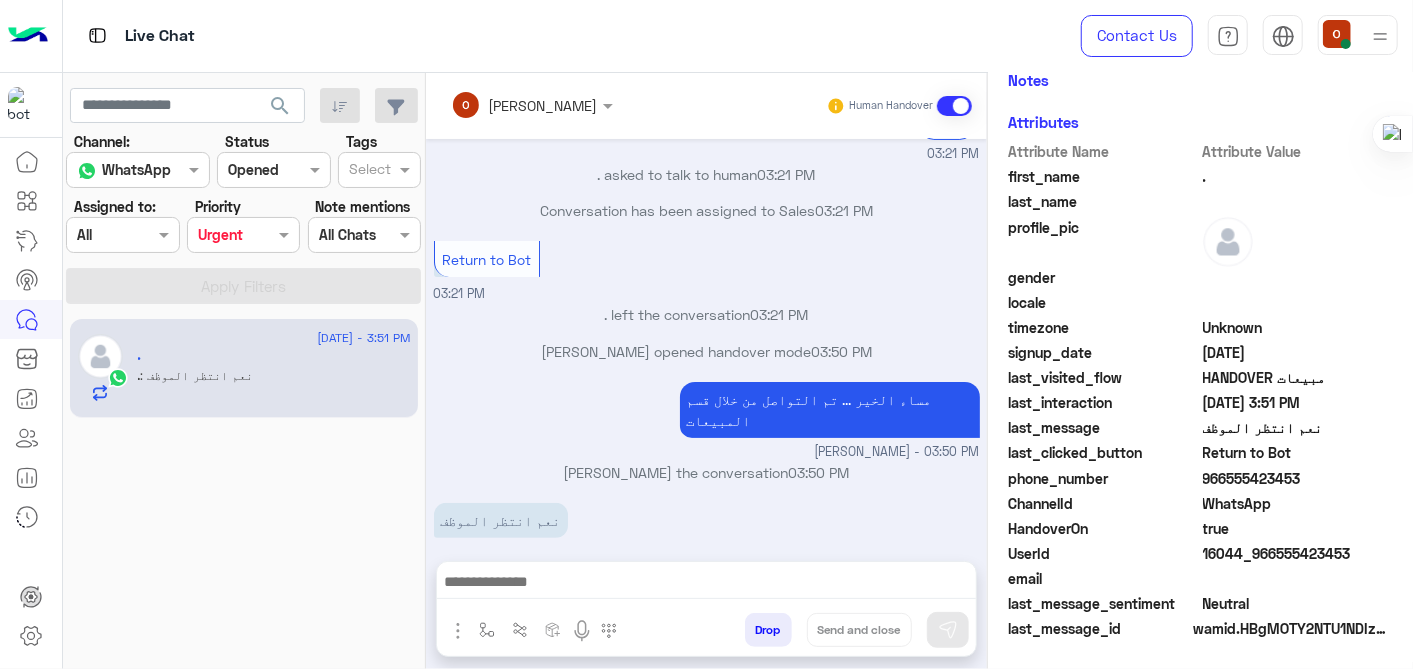 click on "16044_966555423453" 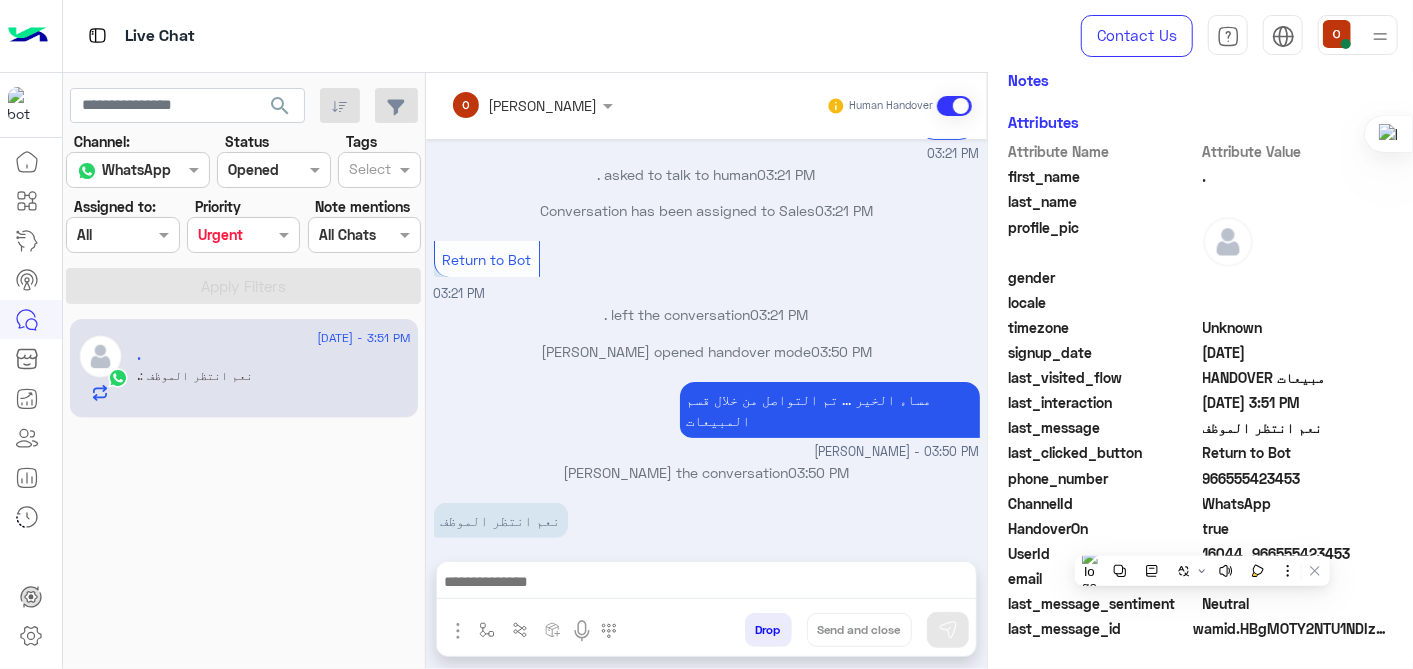 click on "16044_966555423453" 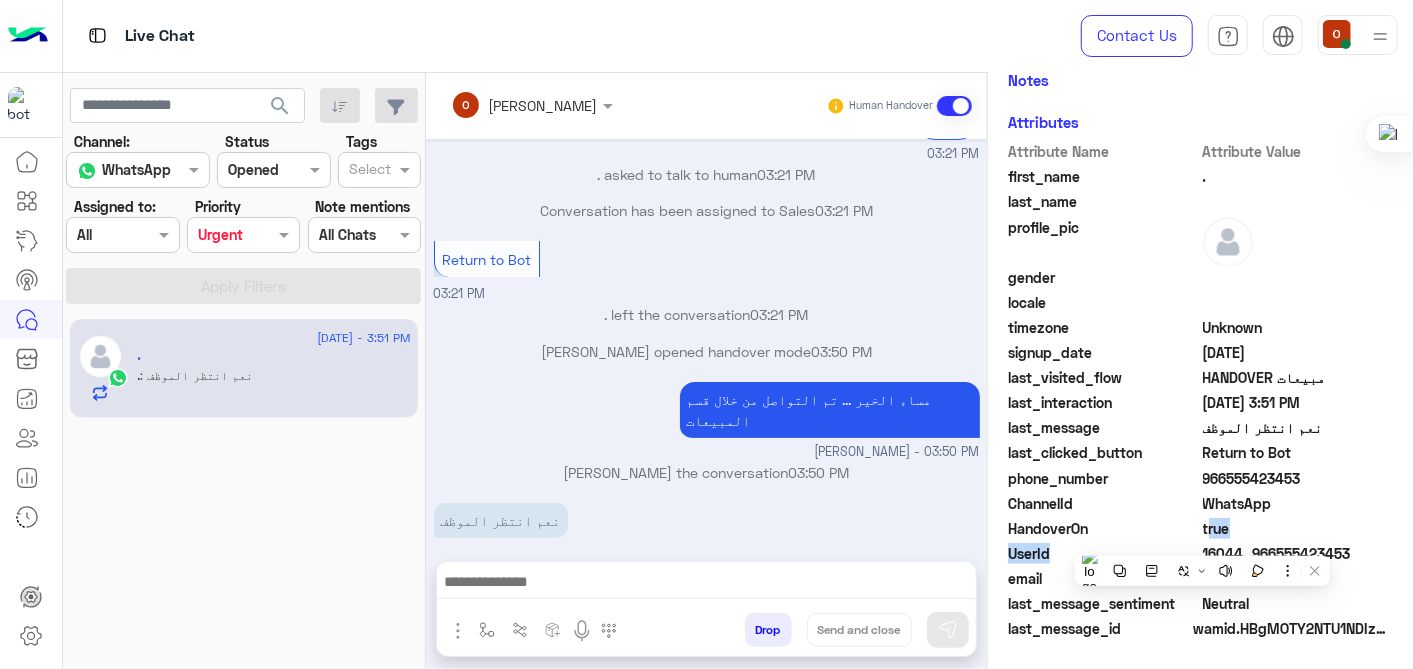 click on "Attribute Name Attribute Value first_name  .  last_name    profile_pic gender    locale    timezone  Unknown signup_date  07/03/2025  last_visited_flow  مبيعات HANDOVER  last_interaction  07/08/2025, 3:51 PM  last_message  نعم انتظر الموظف  last_clicked_button  Return to Bot  phone_number  966555423453  ChannelId  WhatsApp  HandoverOn  true  UserId  16044_966555423453  email    last_message_sentiment  Neutral  last_message_id  wamid.HBgMOTY2NTU1NDIzNDUzFQIAEhgUM0EzMUREREM0NEMxREJFMUZBRjkA" 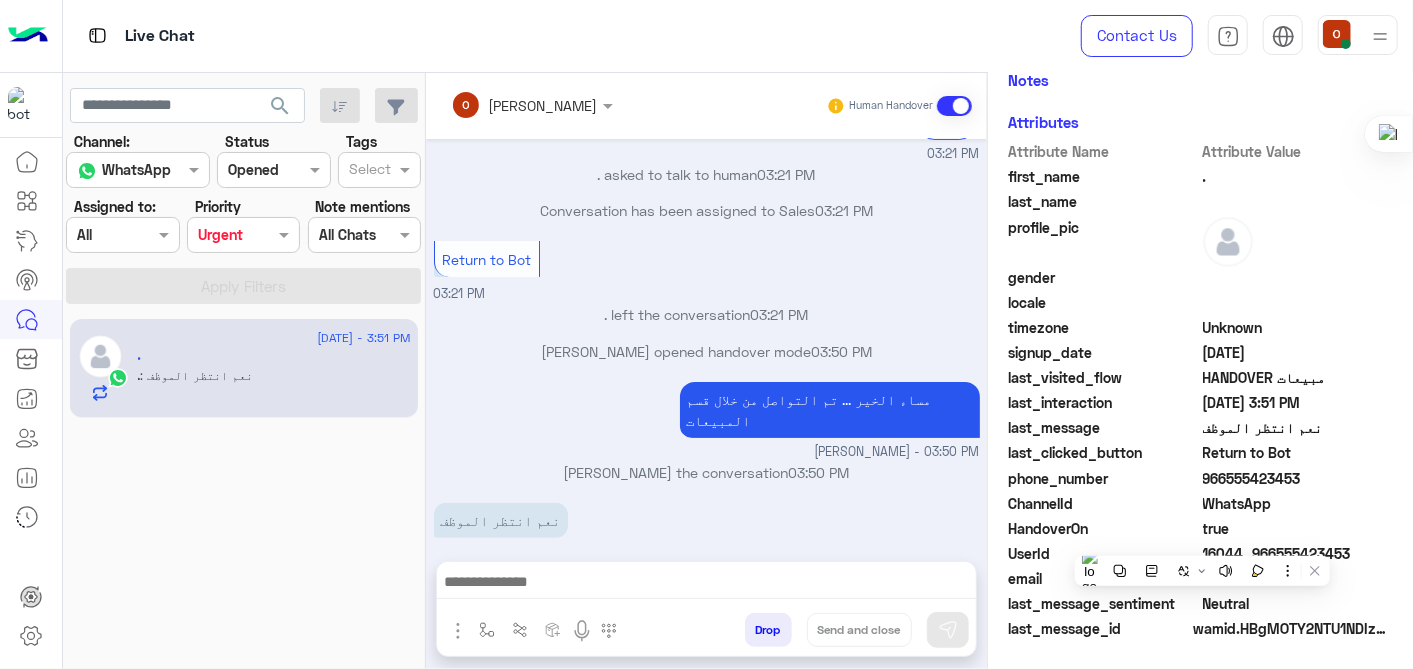 drag, startPoint x: 1202, startPoint y: 540, endPoint x: 1405, endPoint y: 413, distance: 239.45354 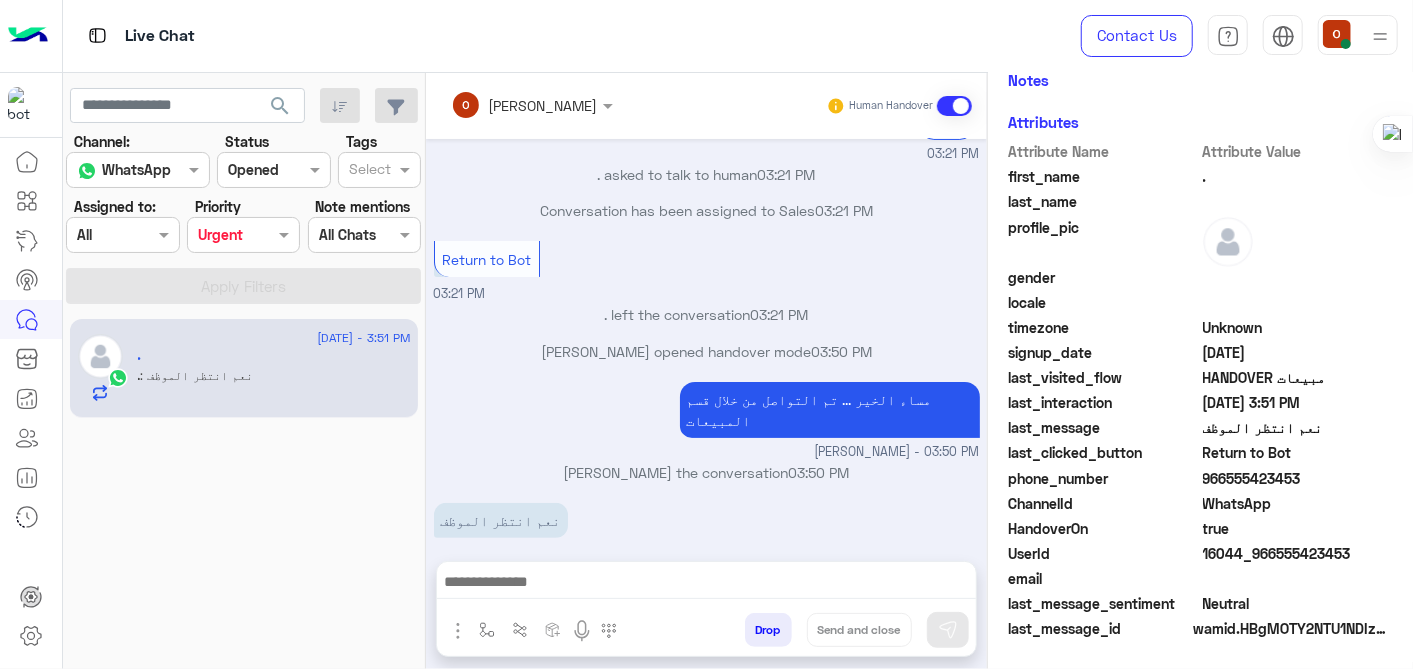 drag, startPoint x: 1405, startPoint y: 413, endPoint x: 1406, endPoint y: 342, distance: 71.00704 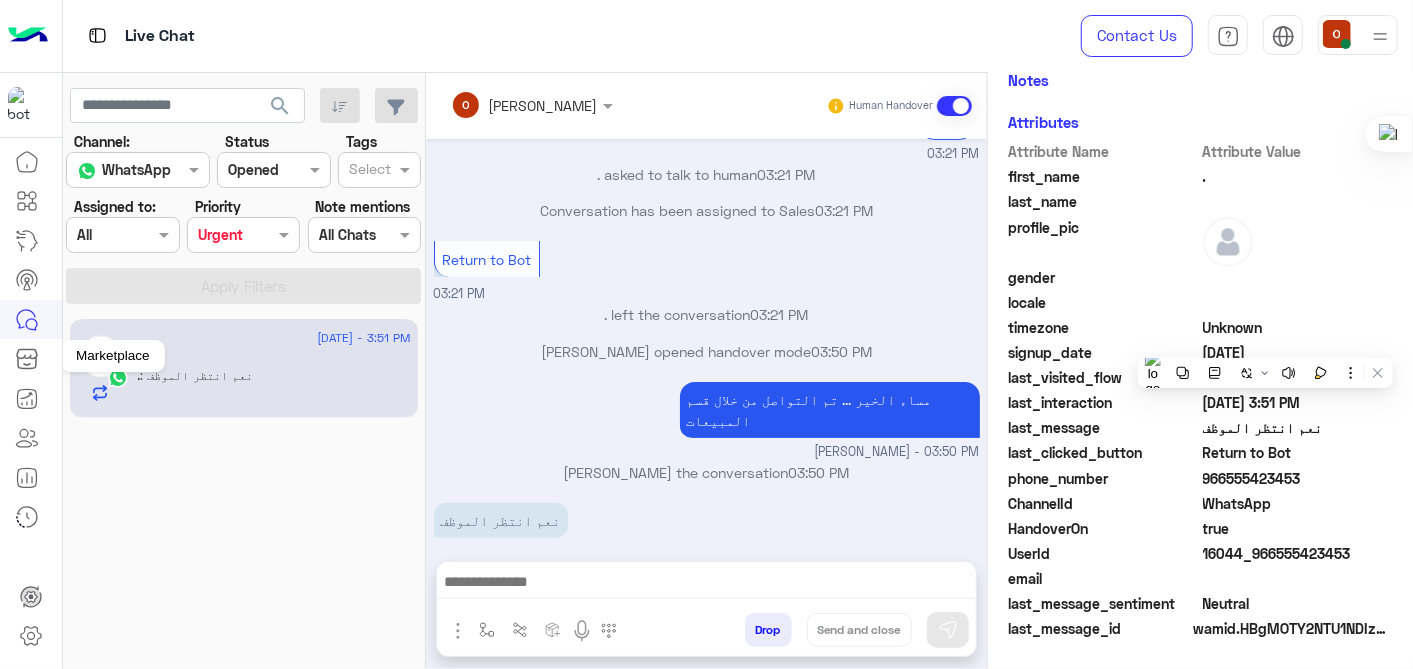 click 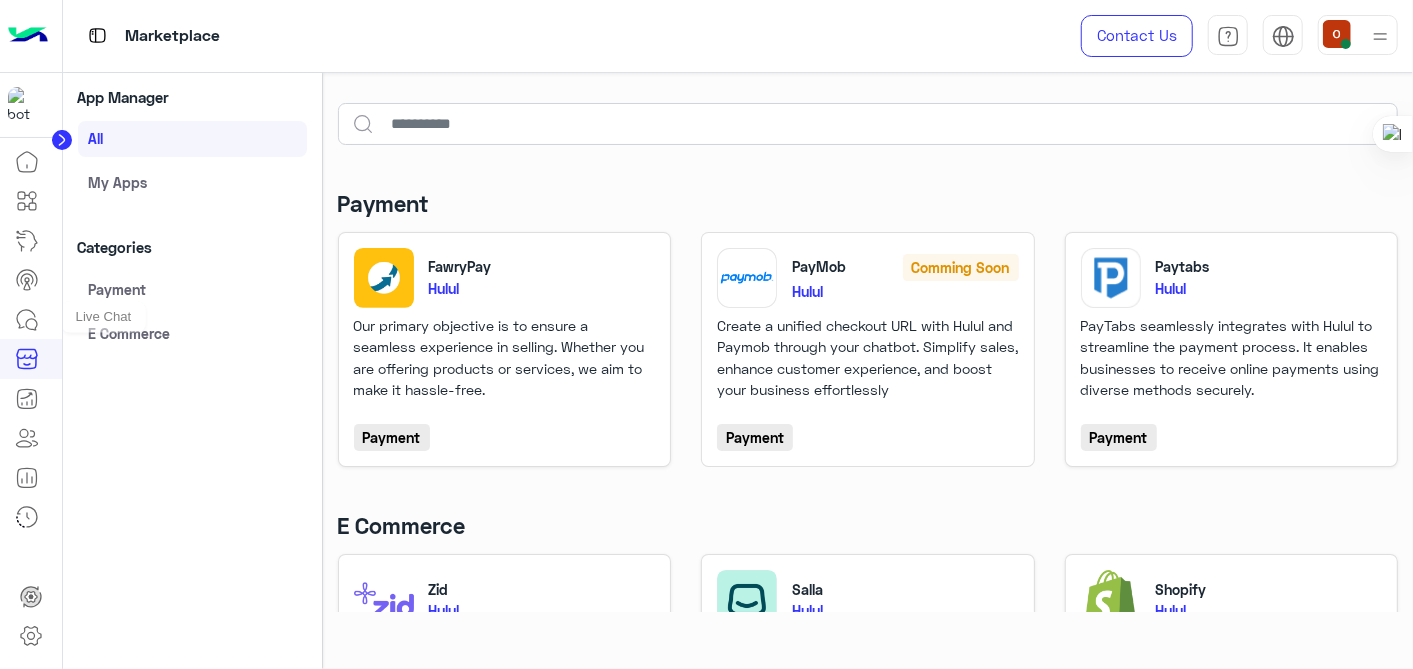 click 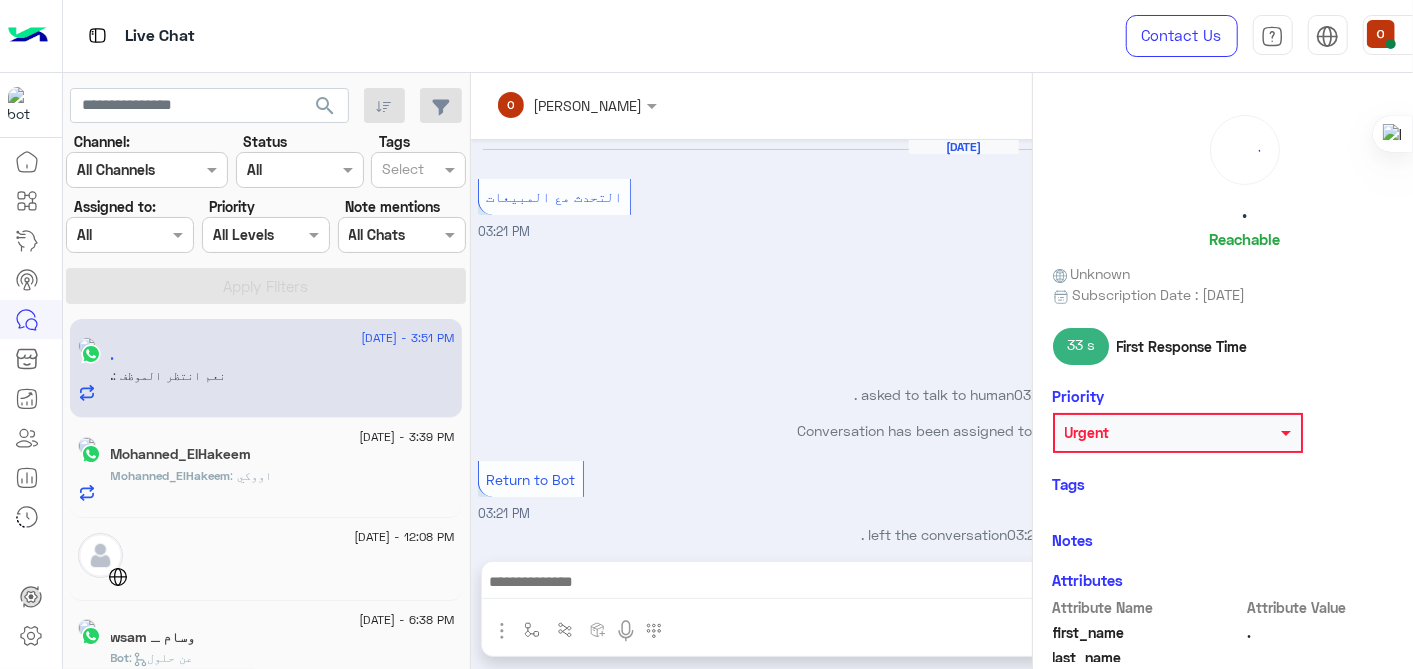 scroll, scrollTop: 220, scrollLeft: 0, axis: vertical 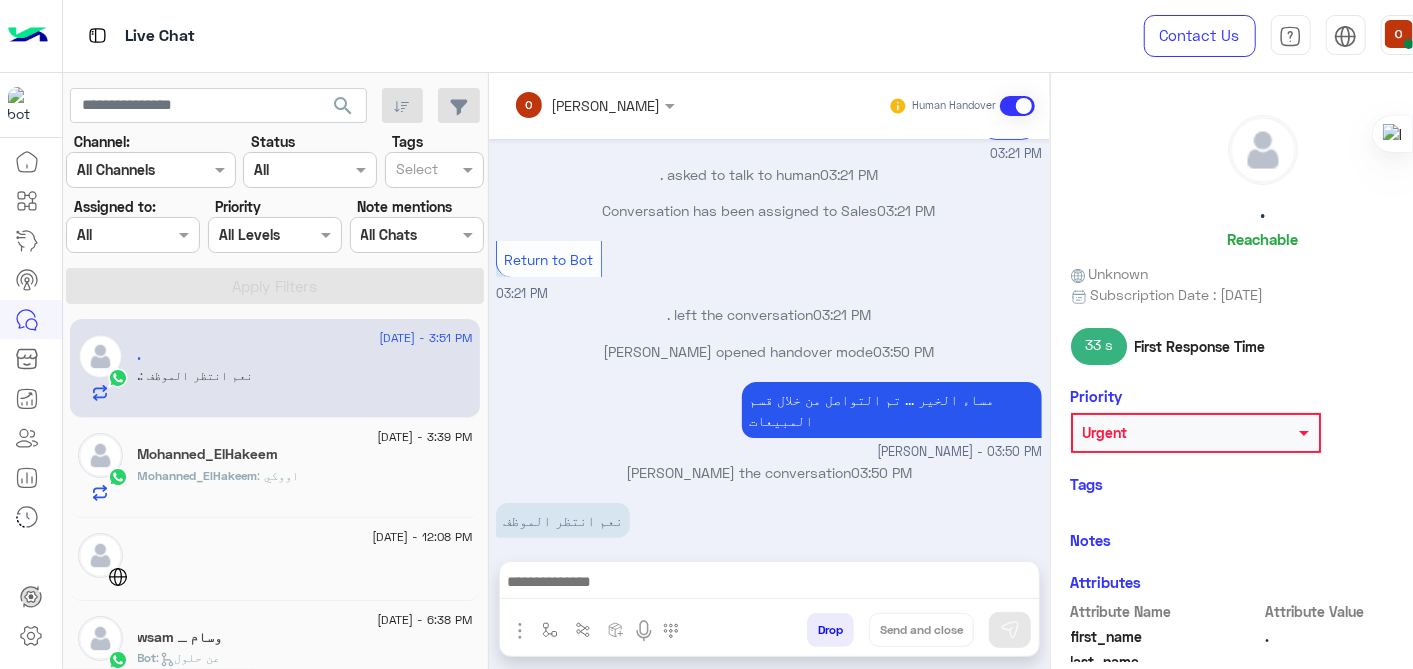 drag, startPoint x: 1412, startPoint y: 322, endPoint x: 1412, endPoint y: 384, distance: 62 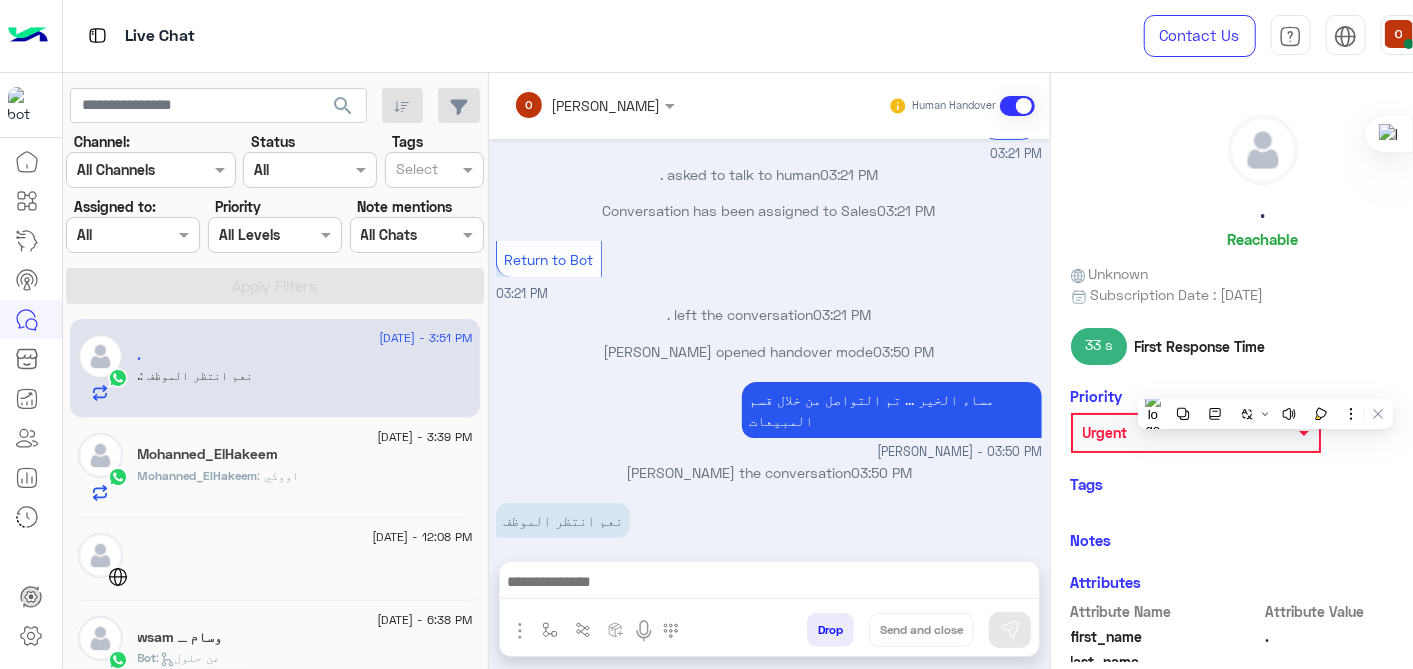 drag, startPoint x: 1412, startPoint y: 384, endPoint x: 1362, endPoint y: 468, distance: 97.7548 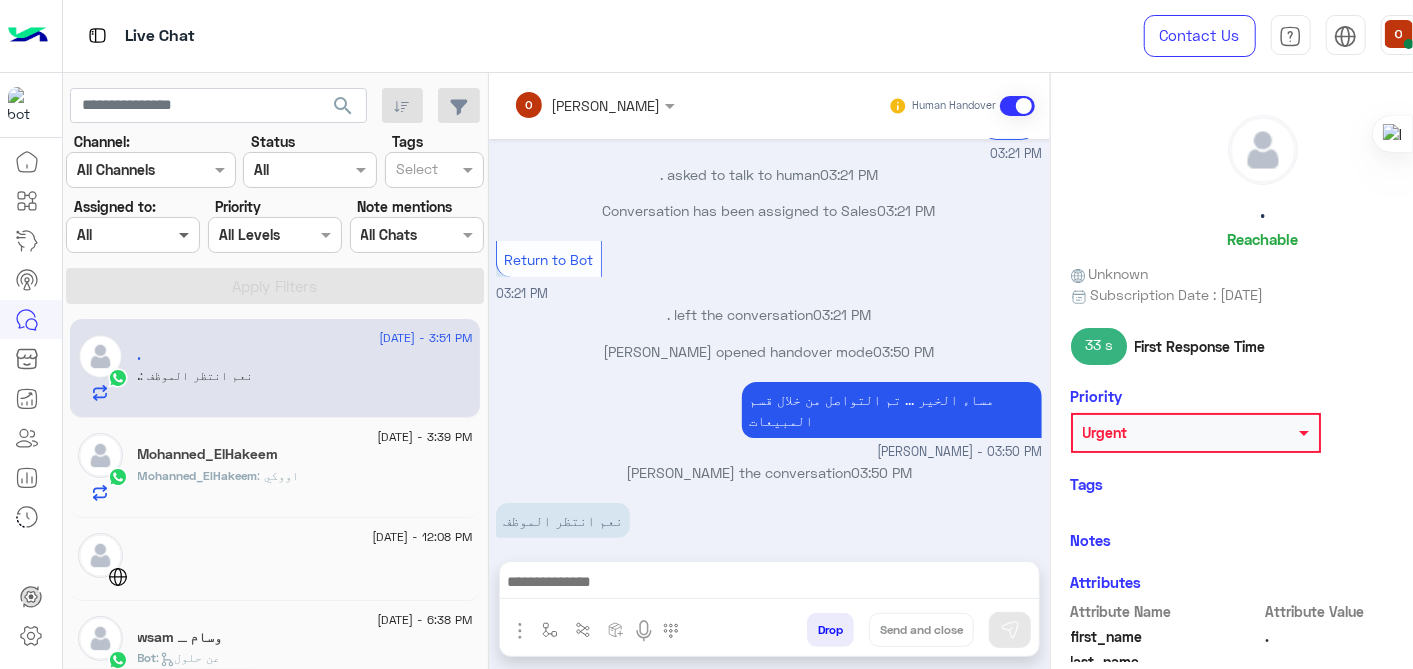 click at bounding box center [186, 234] 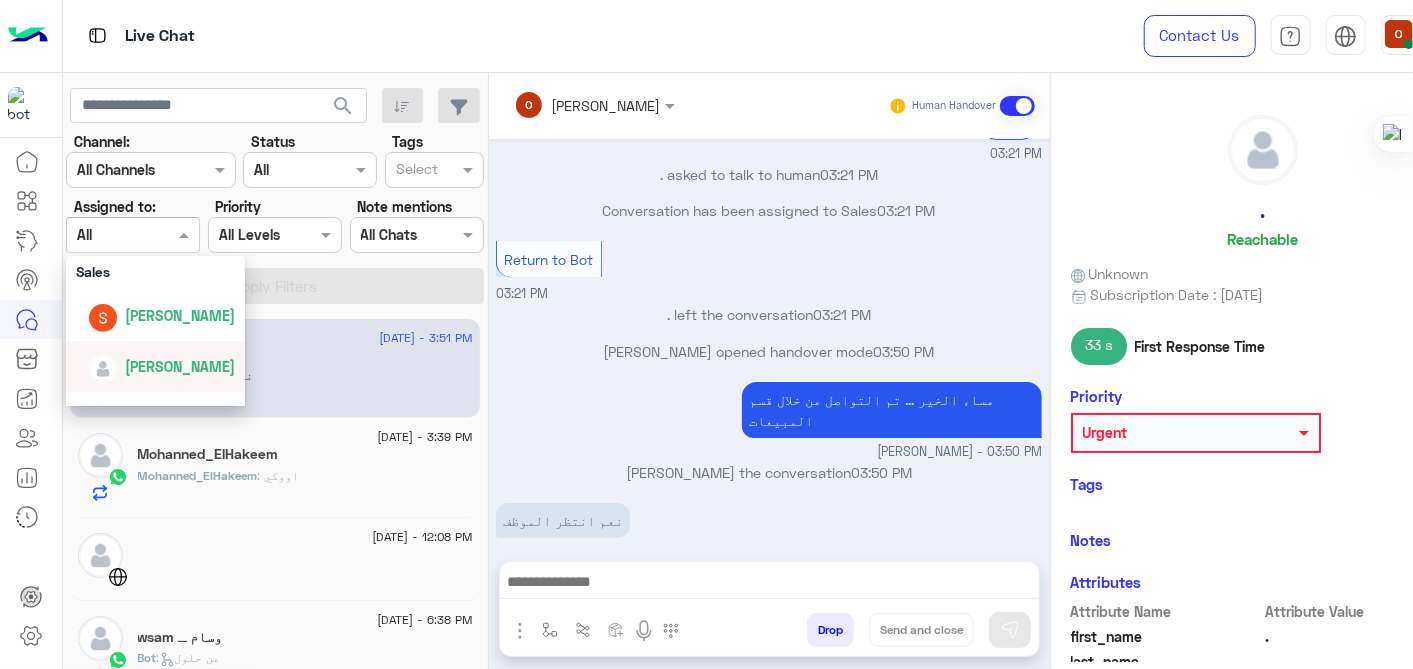 scroll, scrollTop: 502, scrollLeft: 0, axis: vertical 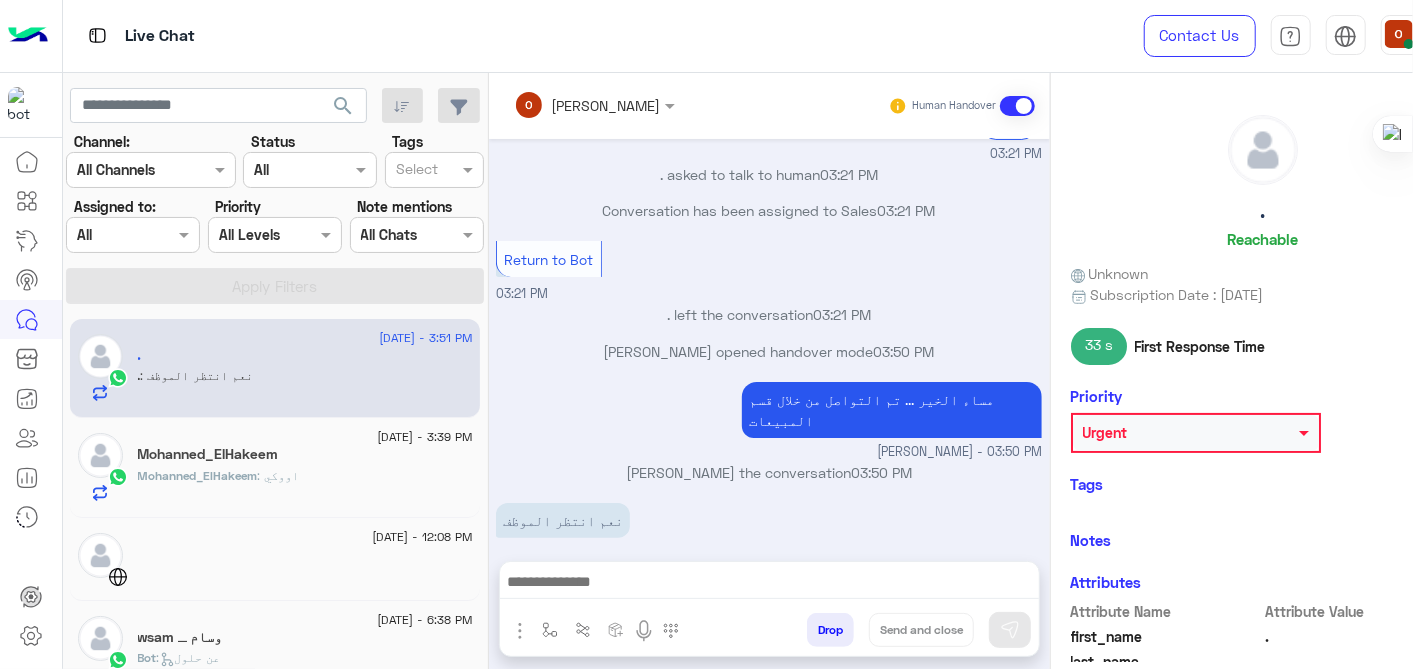 click on "[PERSON_NAME] -  03:50 PM" at bounding box center [769, 452] 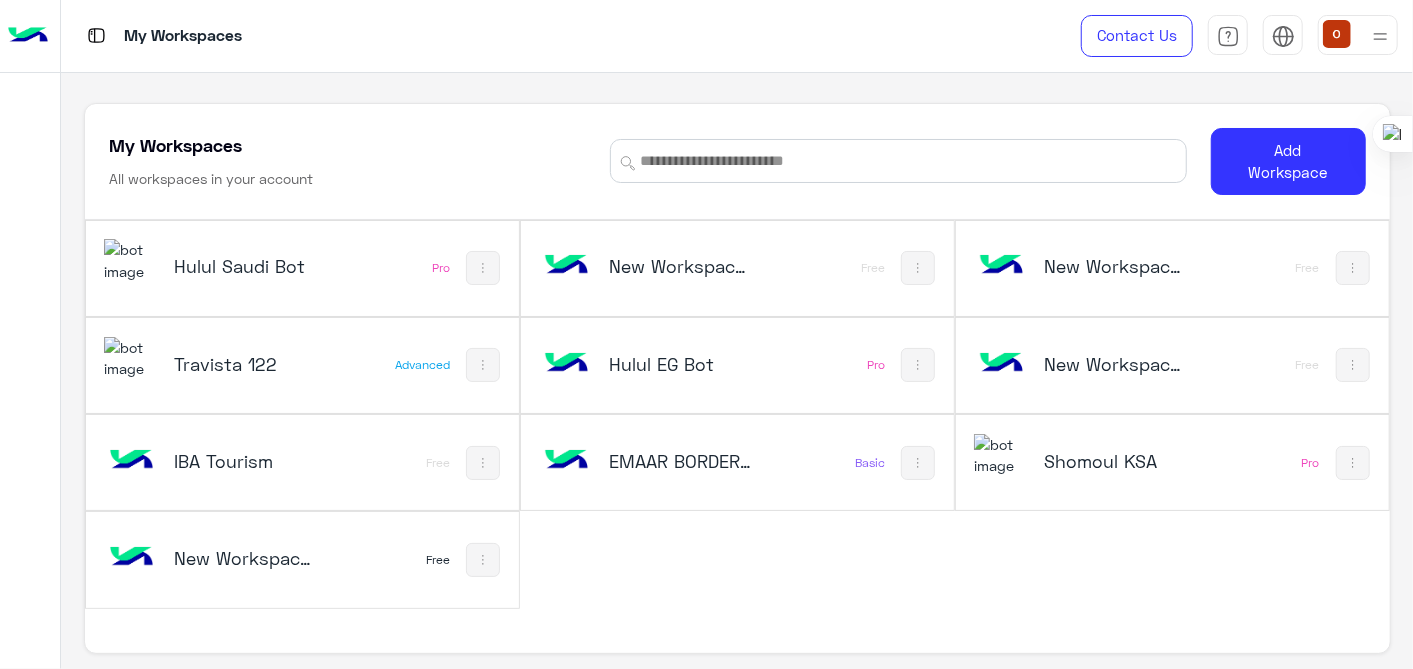 click at bounding box center [1001, 455] 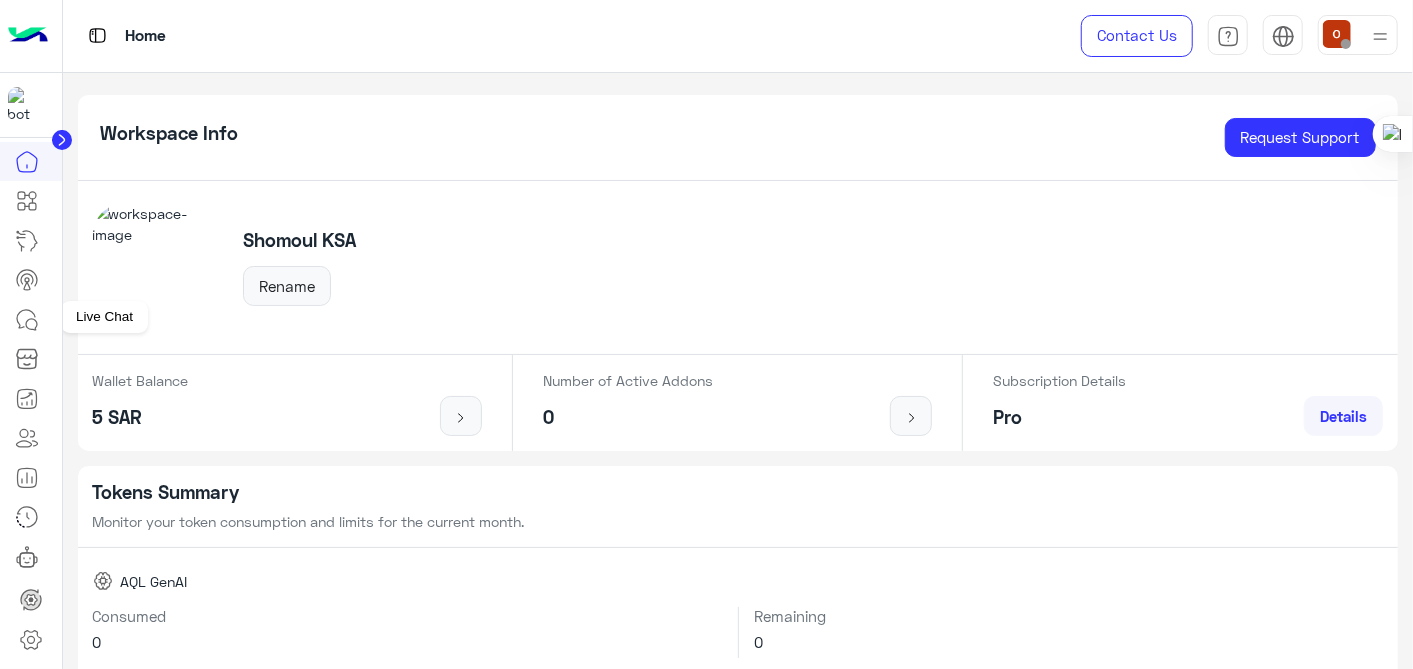 click 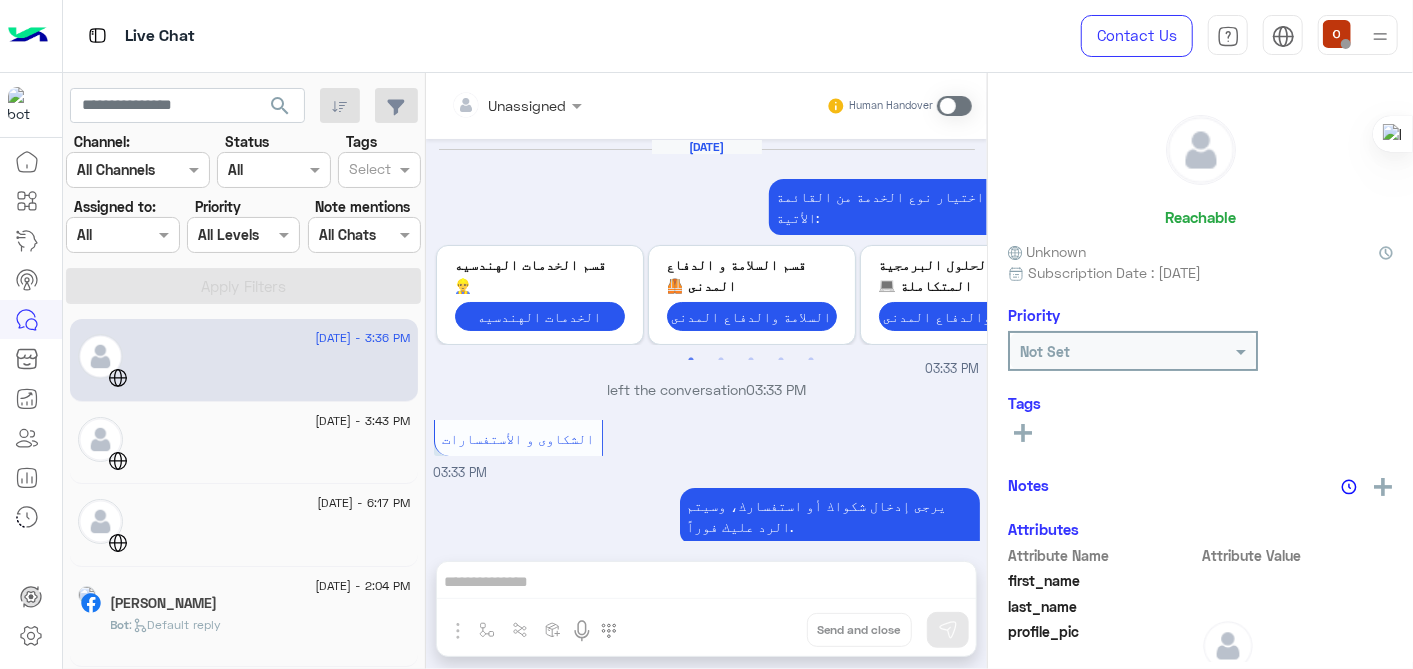 scroll, scrollTop: 388, scrollLeft: 0, axis: vertical 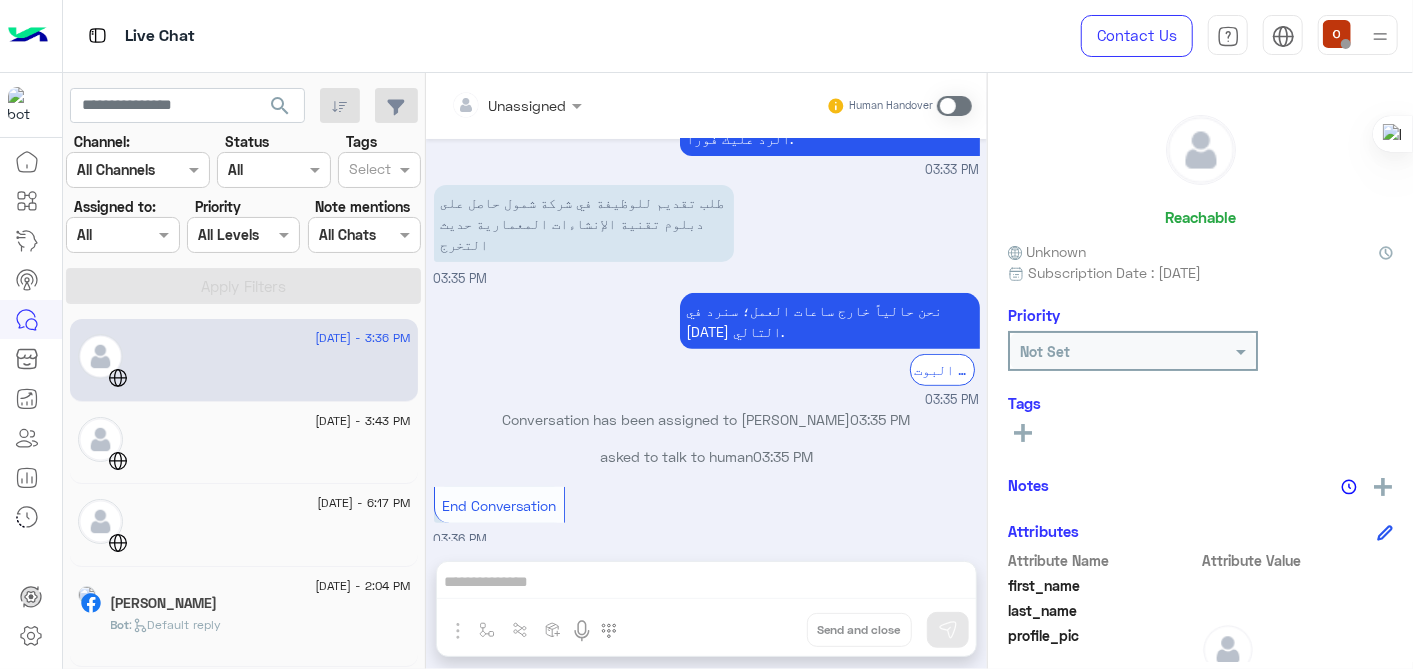 click on "7 July - 3:36 PM     6 July - 3:43 PM     4 July - 6:17 PM     29 June - 2:04 PM  Fadumo Macalin Xasan  Bot :   Default reply  25 June - 3:49 PM  Ola Elshafeey  Bot :   الشكاوى والأستفسارات   23 June - 2:32 PM  Ibrahim shosha  Bot :   الملف التعريفي  23 June - 2:28 PM  Heba Elmahdy  Bot :   الملف التعريفي  22 June - 10:49 AM  احمد مقرني   Dina (Agent)  : معاك م دينا , كيف ممكن اخدمك ؟ 17 June - 12:01 PM     17 June - 10:55 AM  ام عكرمة محمد   ahmed (Agent)  : المكتب بيقدم خدمات هندسية واستشارية احتاج اعرف ايه الخدمة اللي اقدر اساعد حضرتك فيها ؟  17 June - 10:54 AM  Huzaifa Khan Gigyani   ahmed (Agent)  : اهلا  وسهلا  صباح الخير
ازاى اقدر اخدمك  17 June - 10:46 AM  اسامه محمد الكلالي   Ibrahim shosha  (Owner)   sent an attachment 16 June - 4:14 PM  Abdulhamid Isa Abdulhamid Isa   Ibrahim shosha  (Owner)  :" 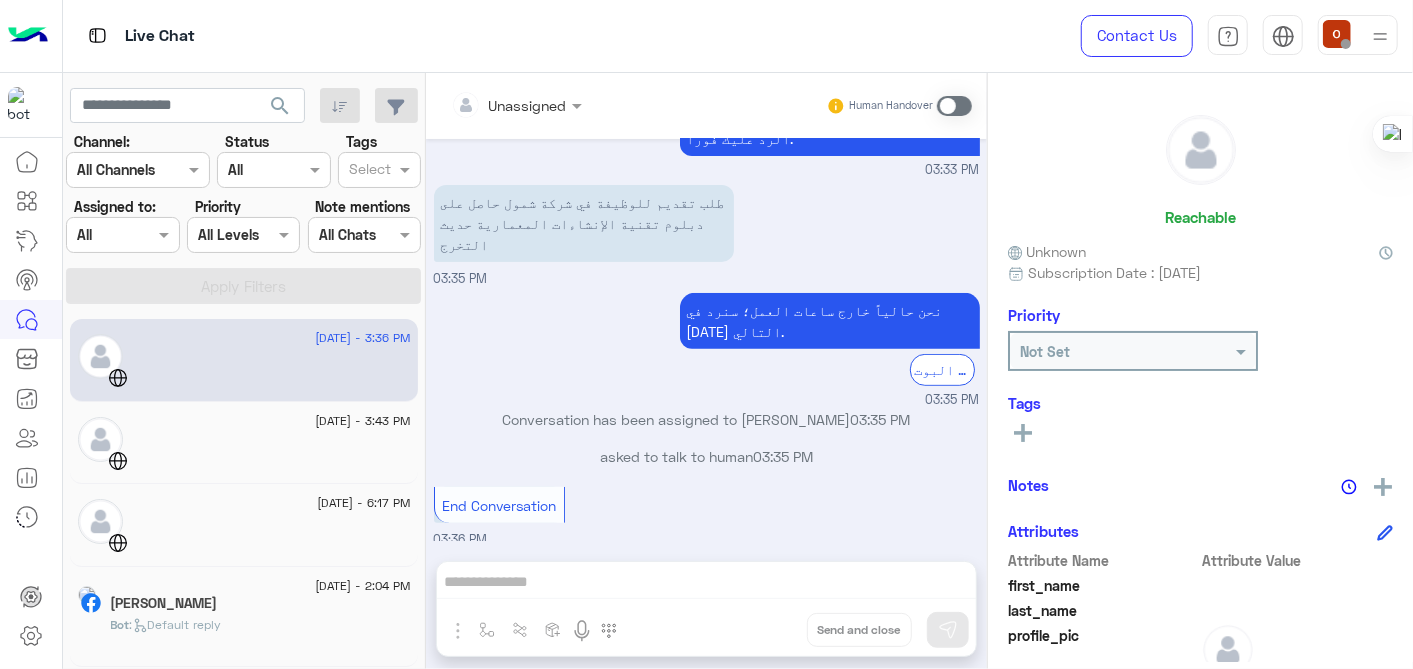 click on "نحن حالياً خارج ساعات العمل؛ سنرد في يوم العمل التالي.  الرجوع الى البوت  📲     03:35 PM" at bounding box center [707, 348] 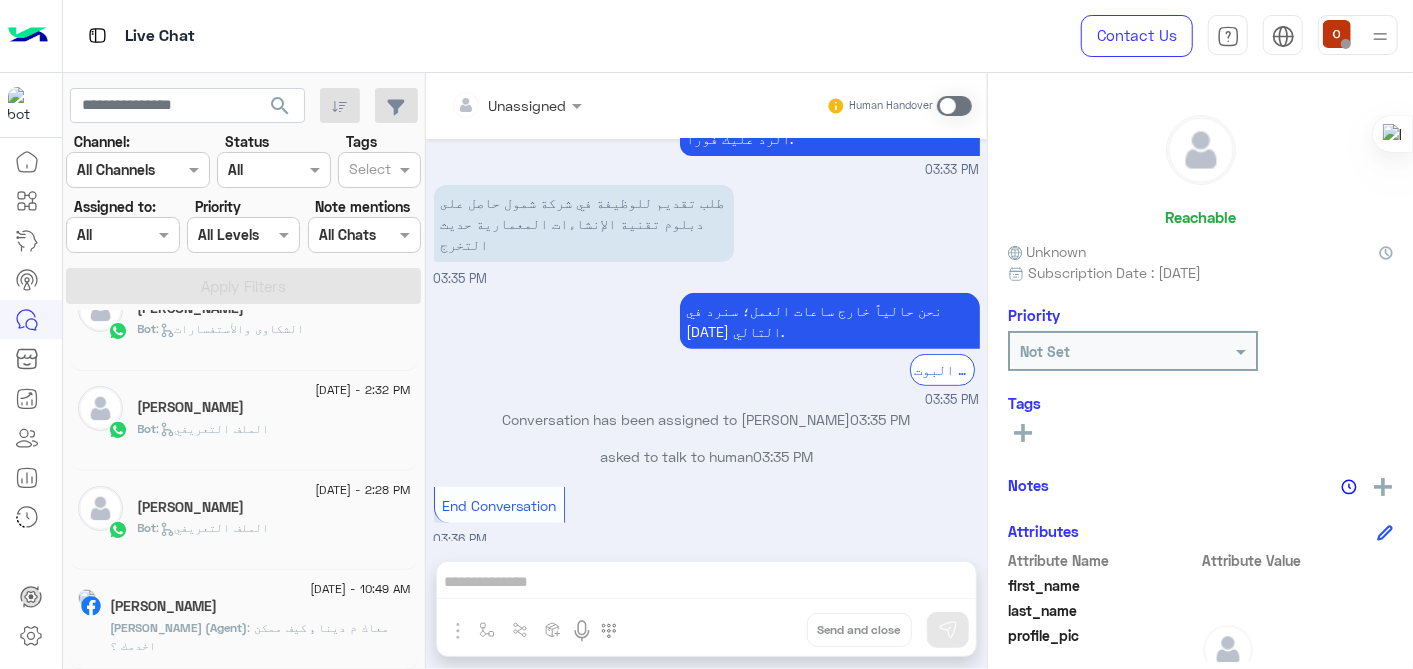 scroll, scrollTop: 0, scrollLeft: 0, axis: both 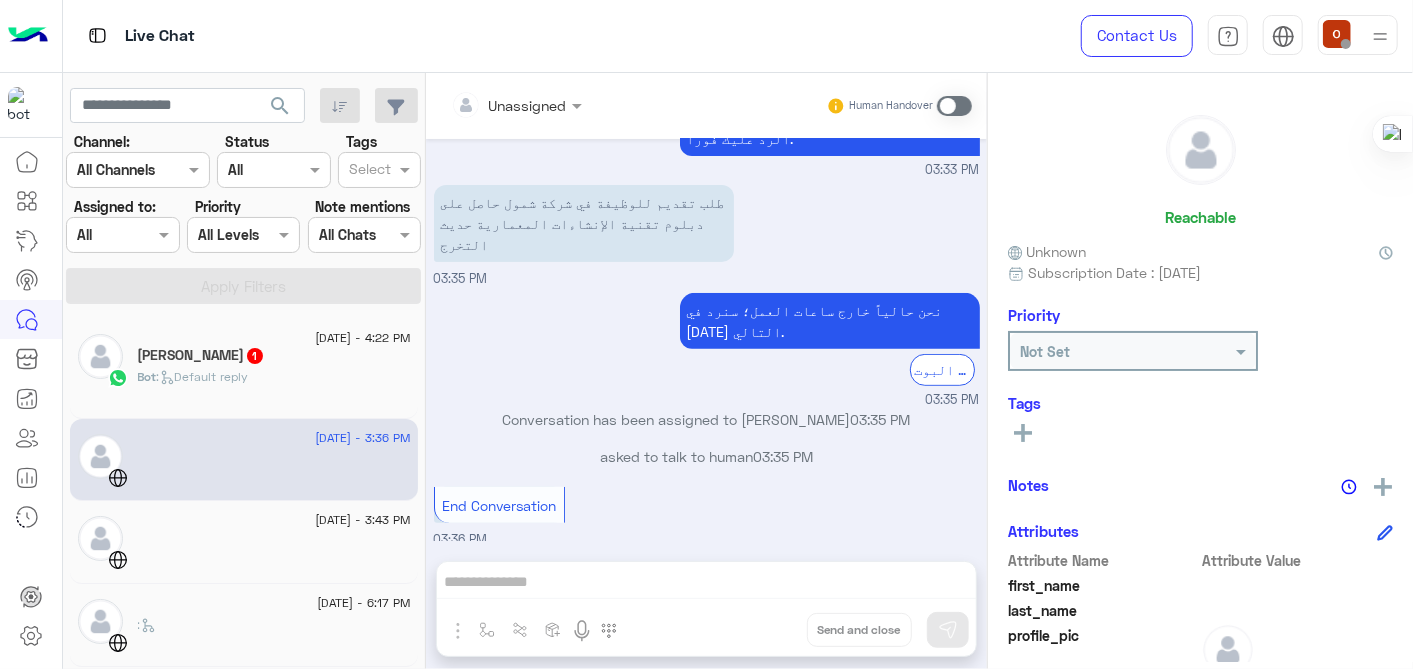 click on "Ola Elshafeey  1" 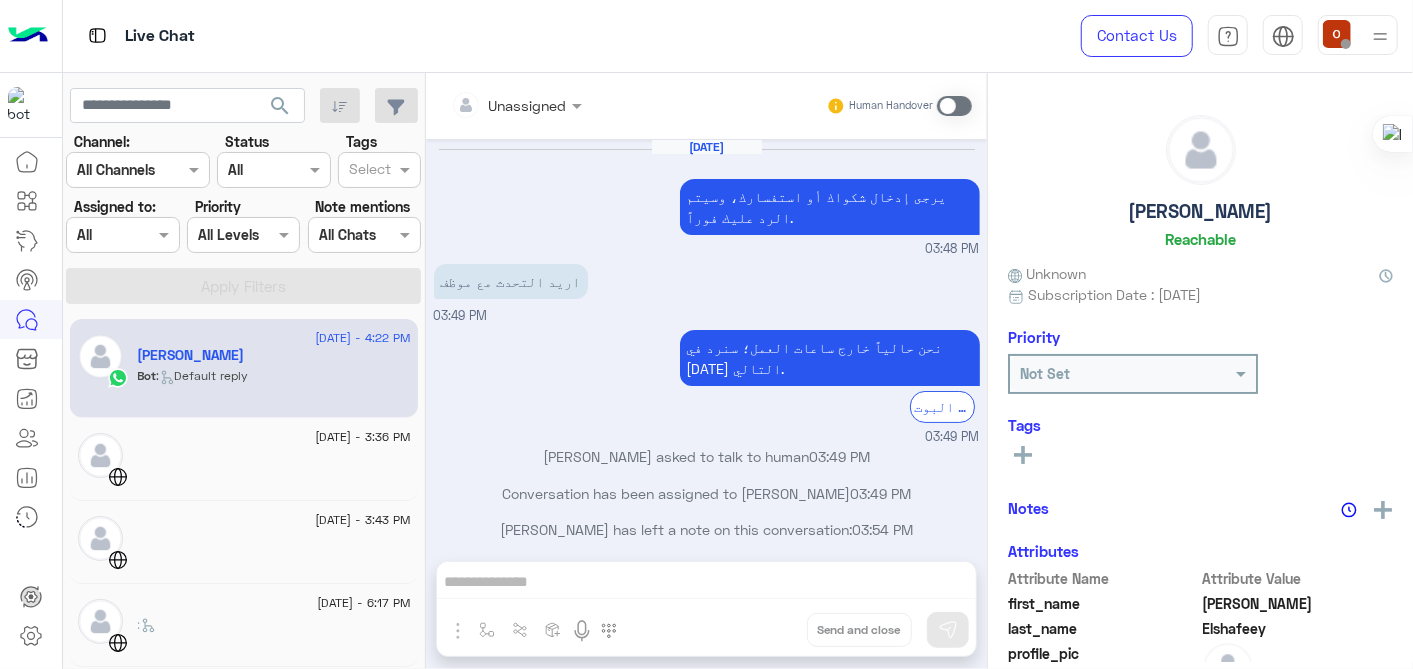 scroll, scrollTop: 490, scrollLeft: 0, axis: vertical 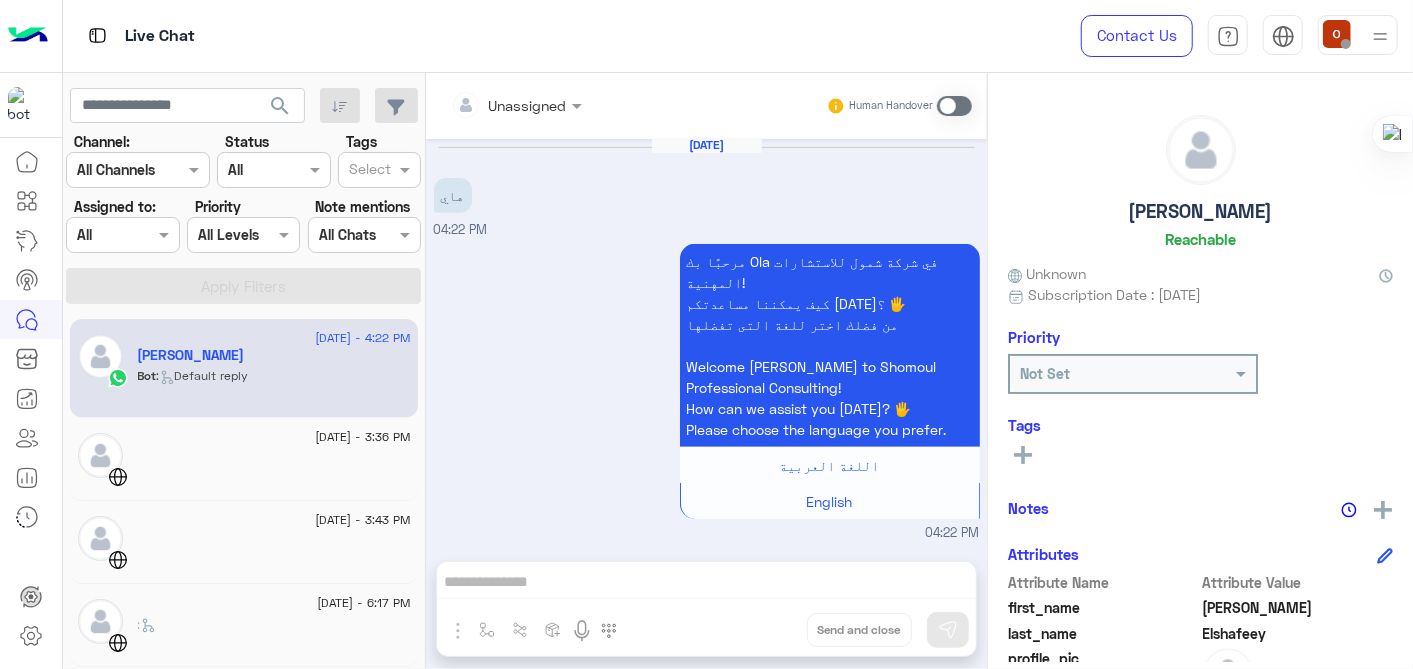 click on "[PERSON_NAME]" 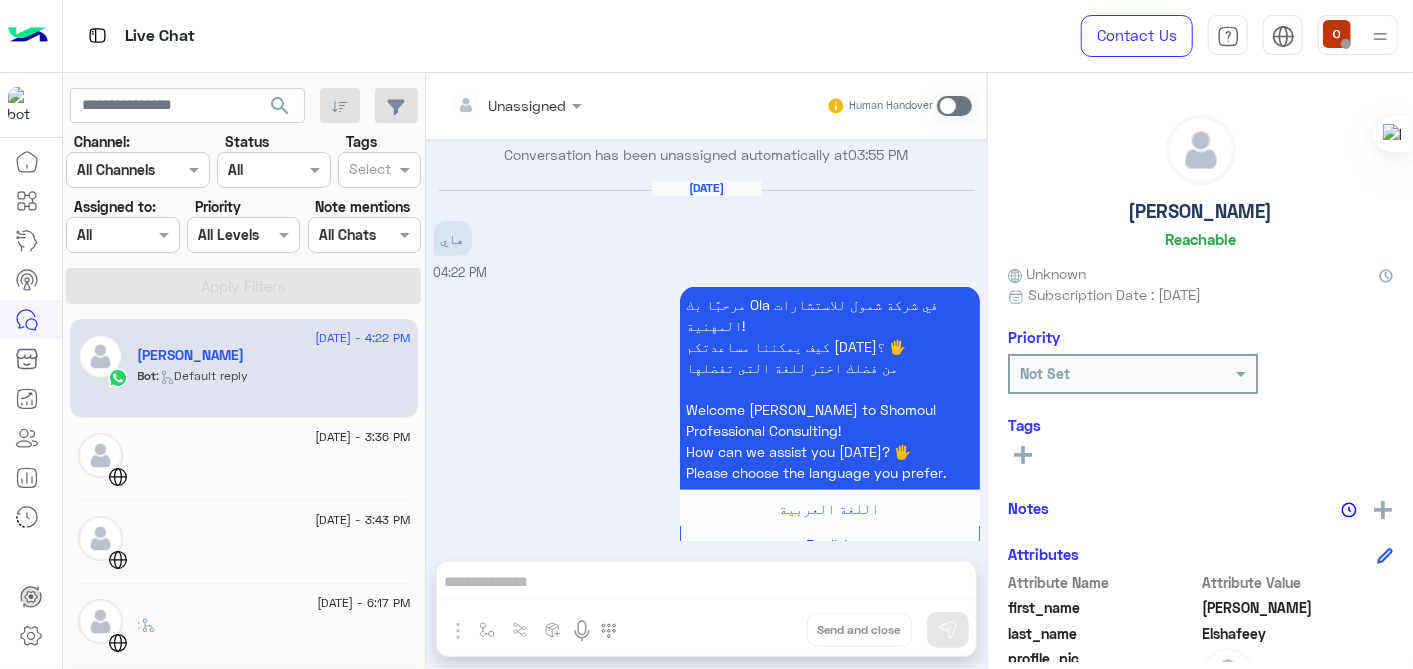 scroll, scrollTop: 489, scrollLeft: 0, axis: vertical 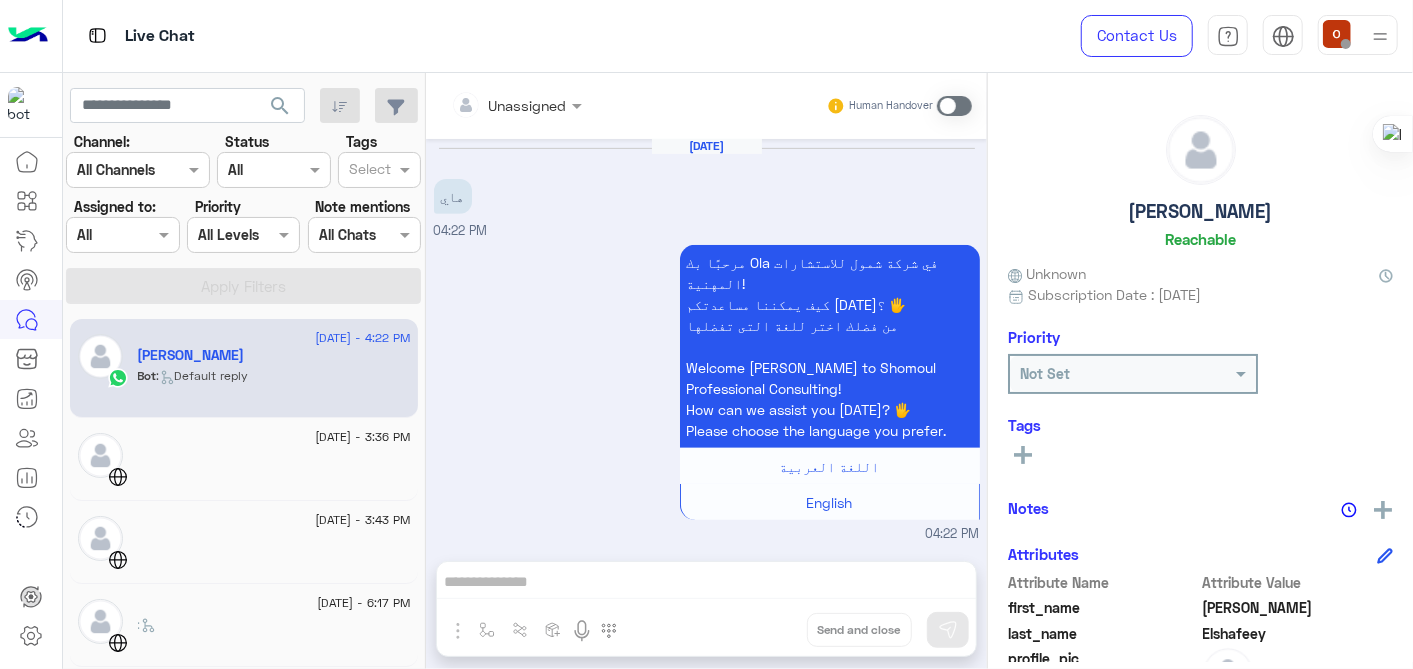 click on "[PERSON_NAME]" 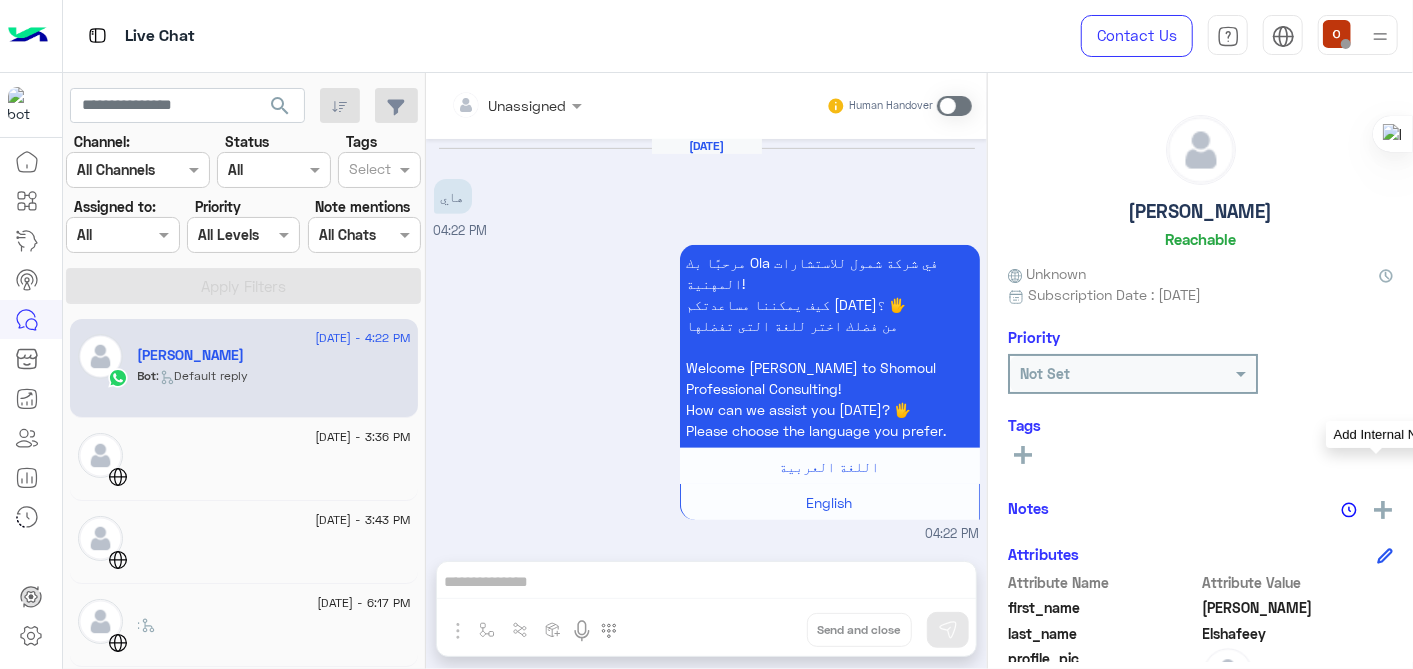 click 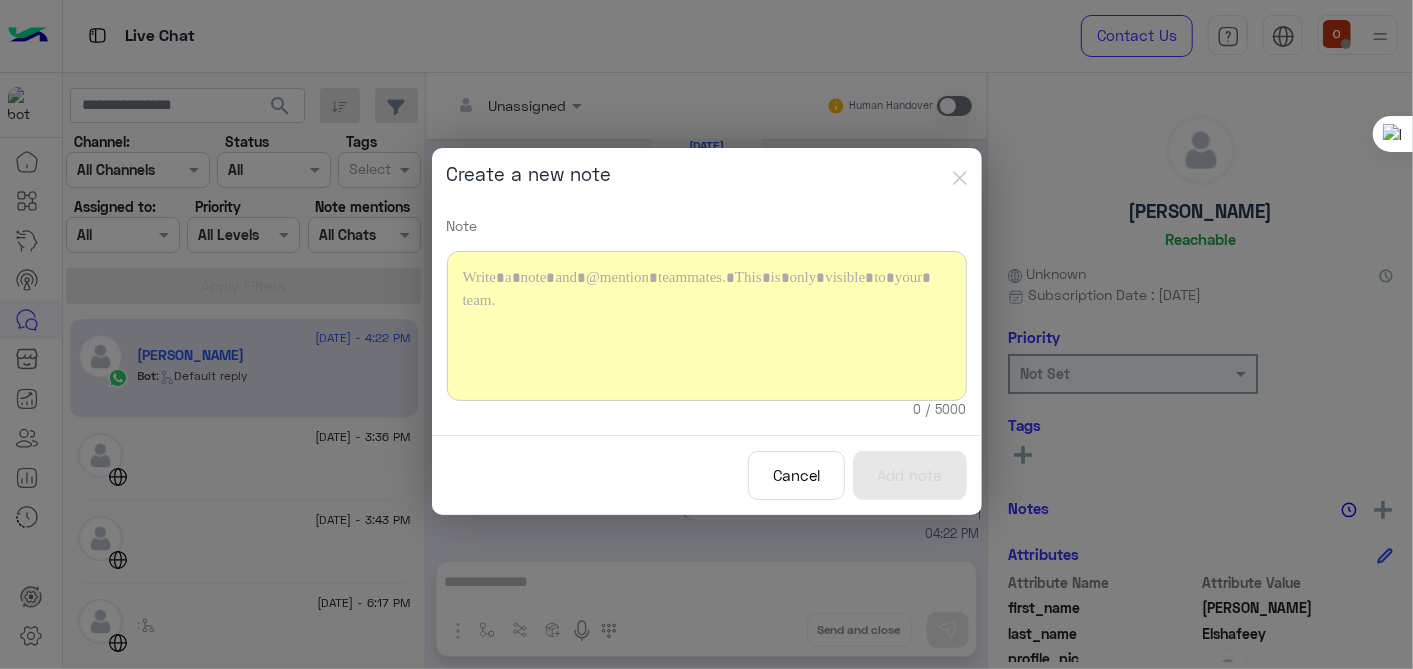 click 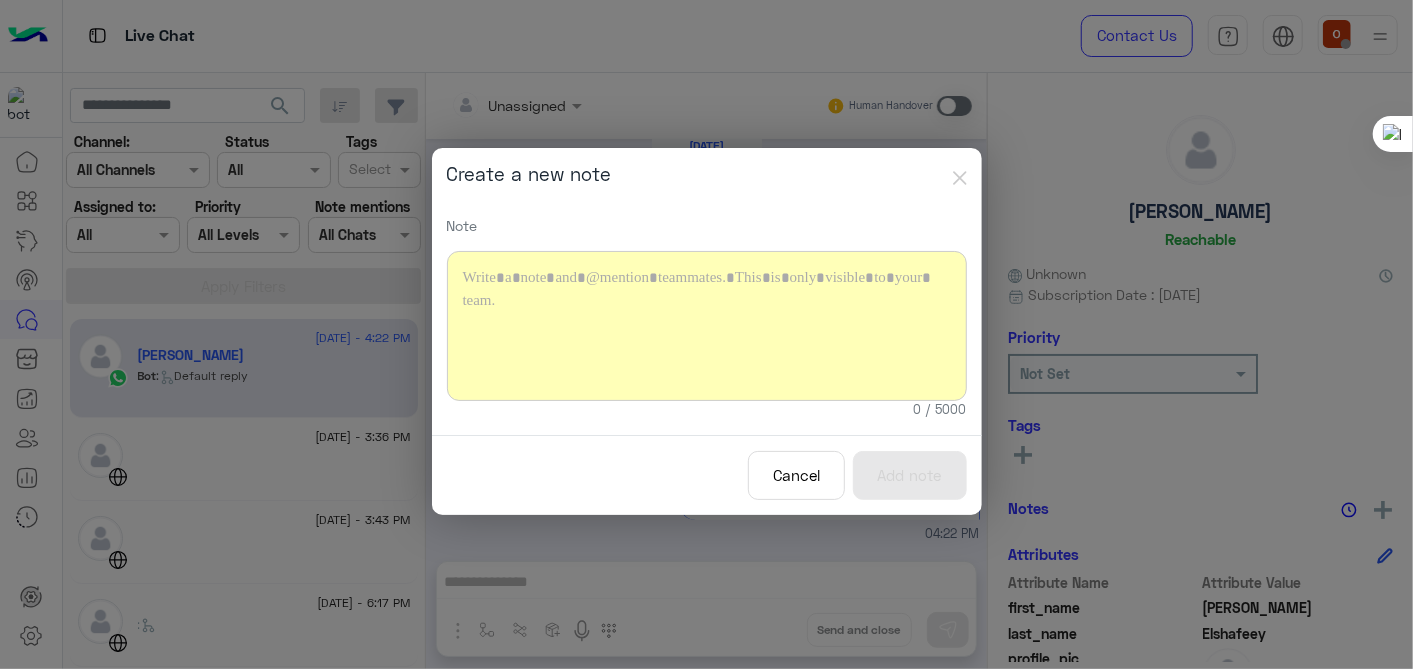 type 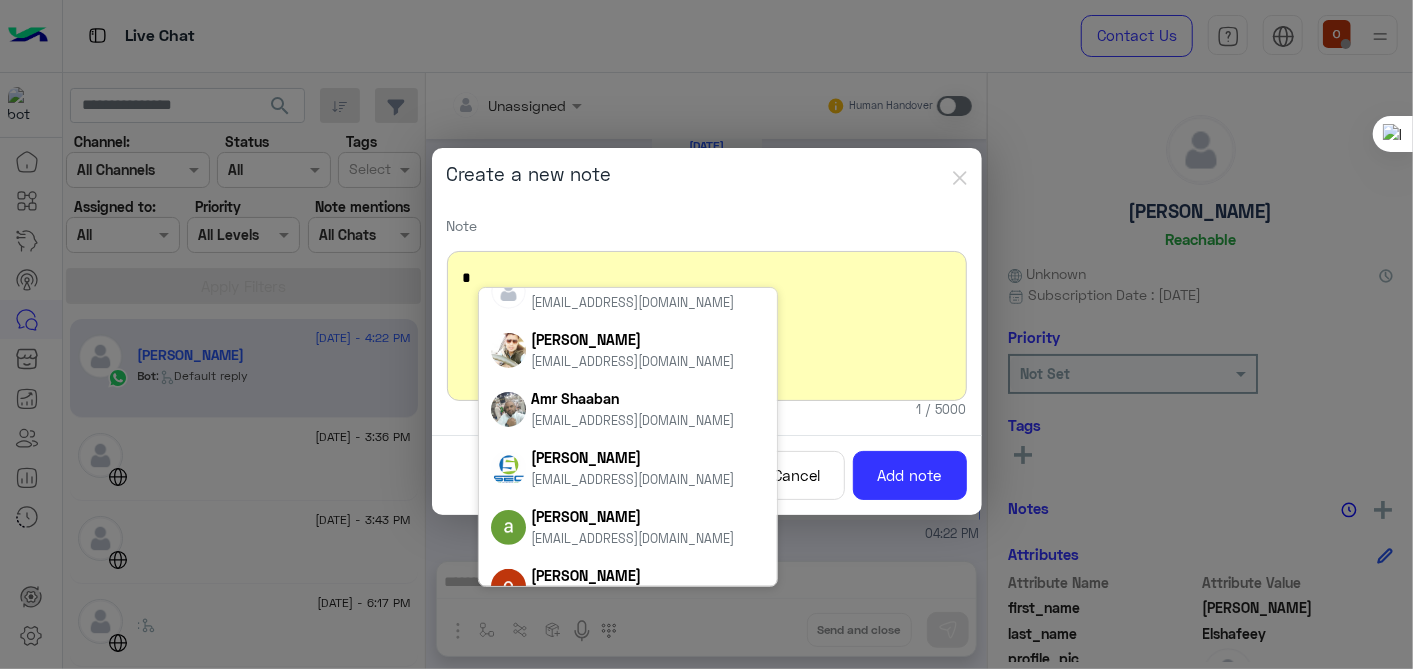 scroll, scrollTop: 288, scrollLeft: 0, axis: vertical 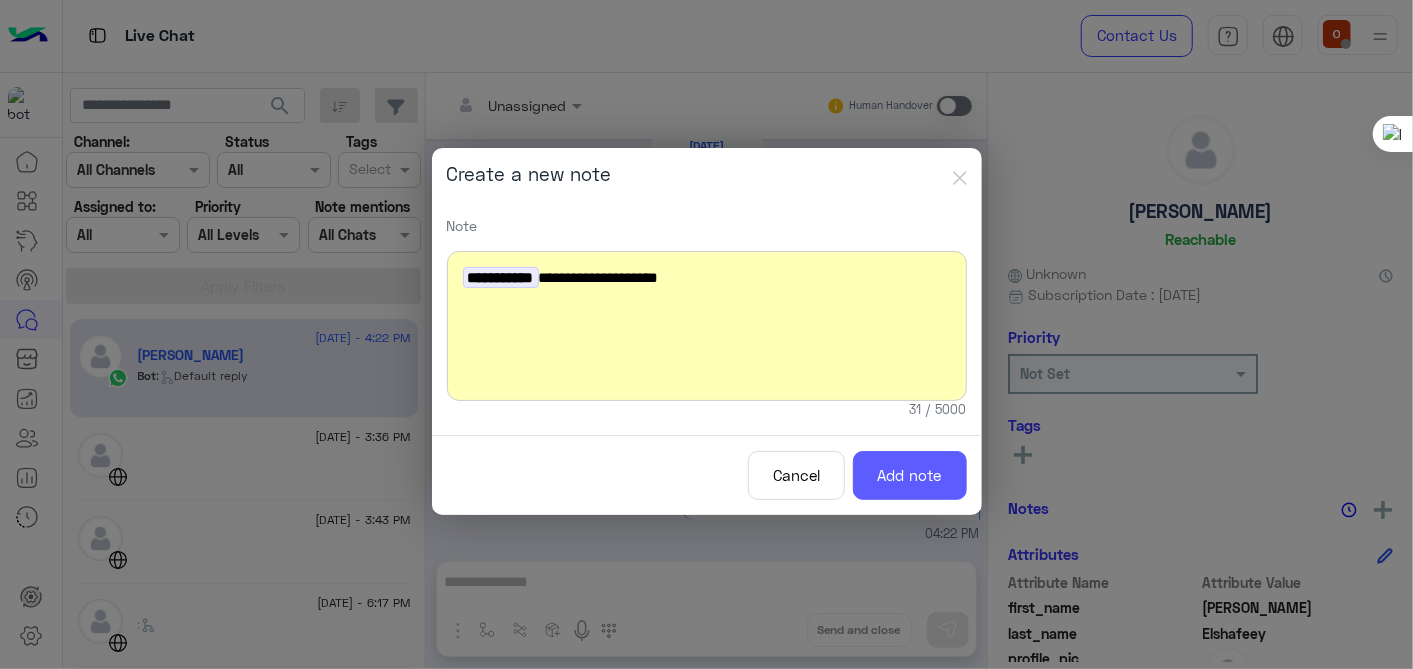 click on "Add note" 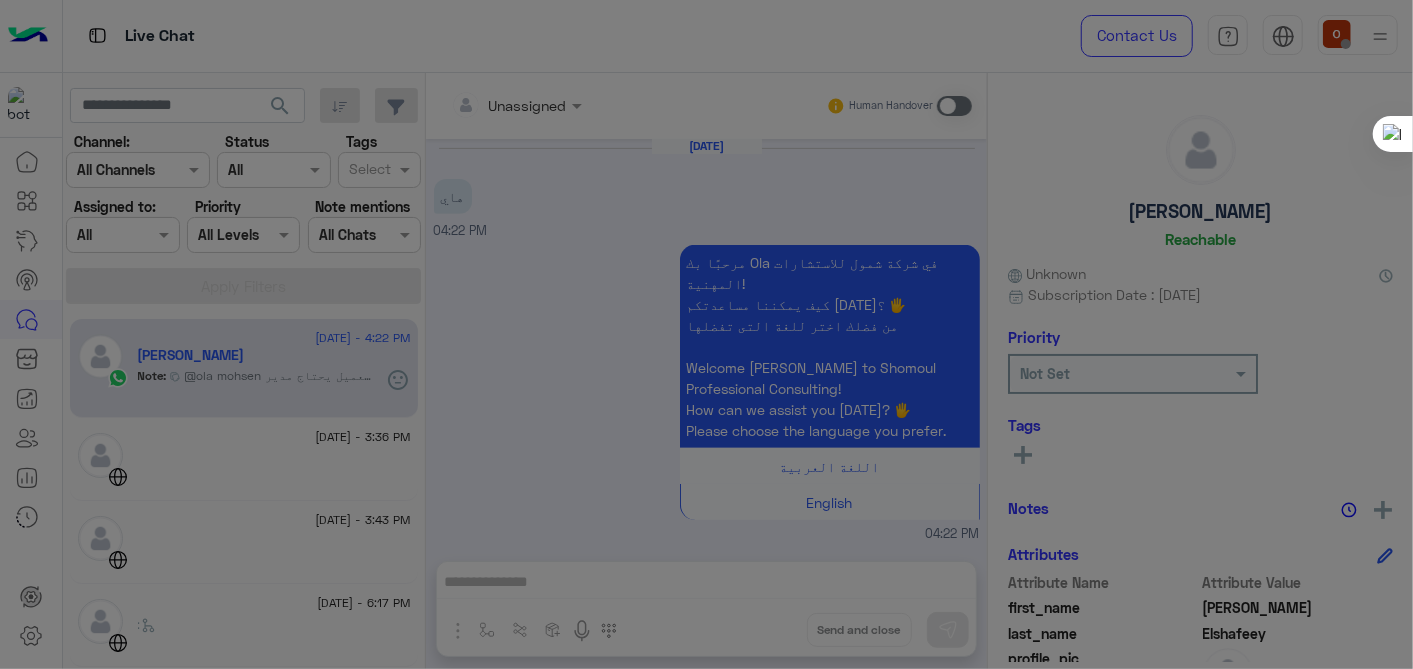 scroll, scrollTop: 592, scrollLeft: 0, axis: vertical 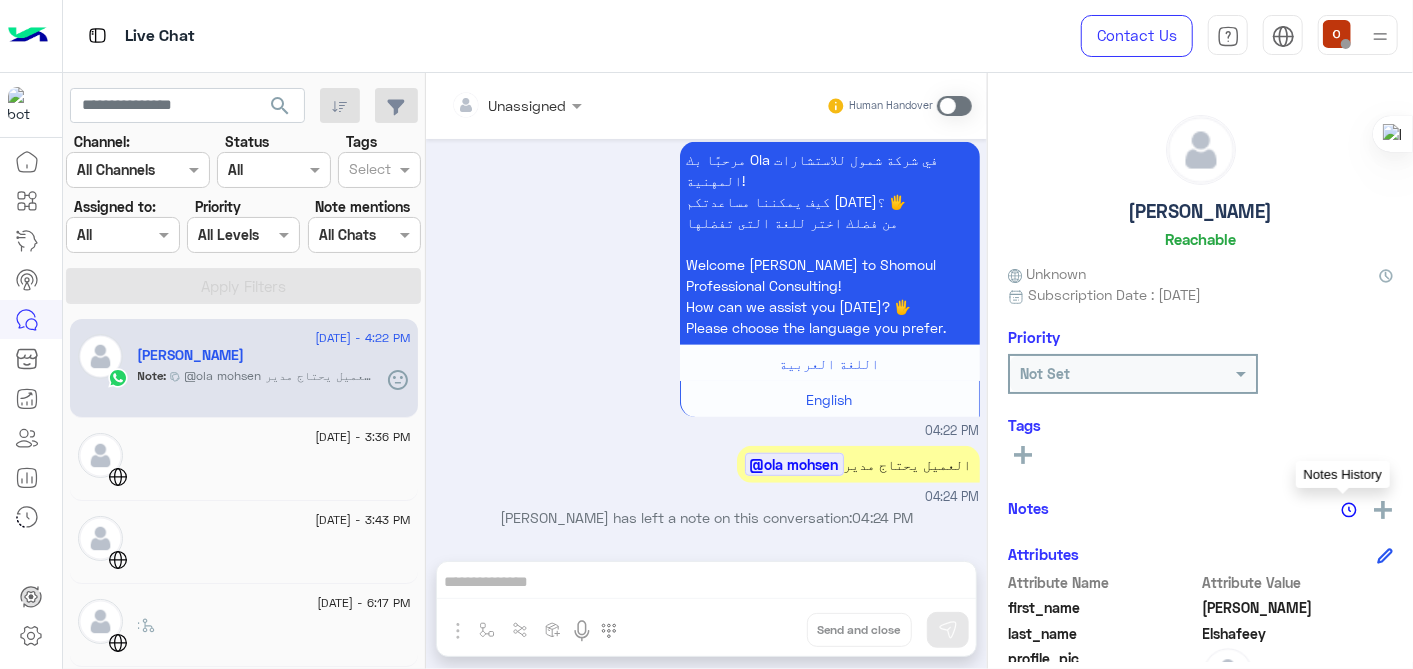 click 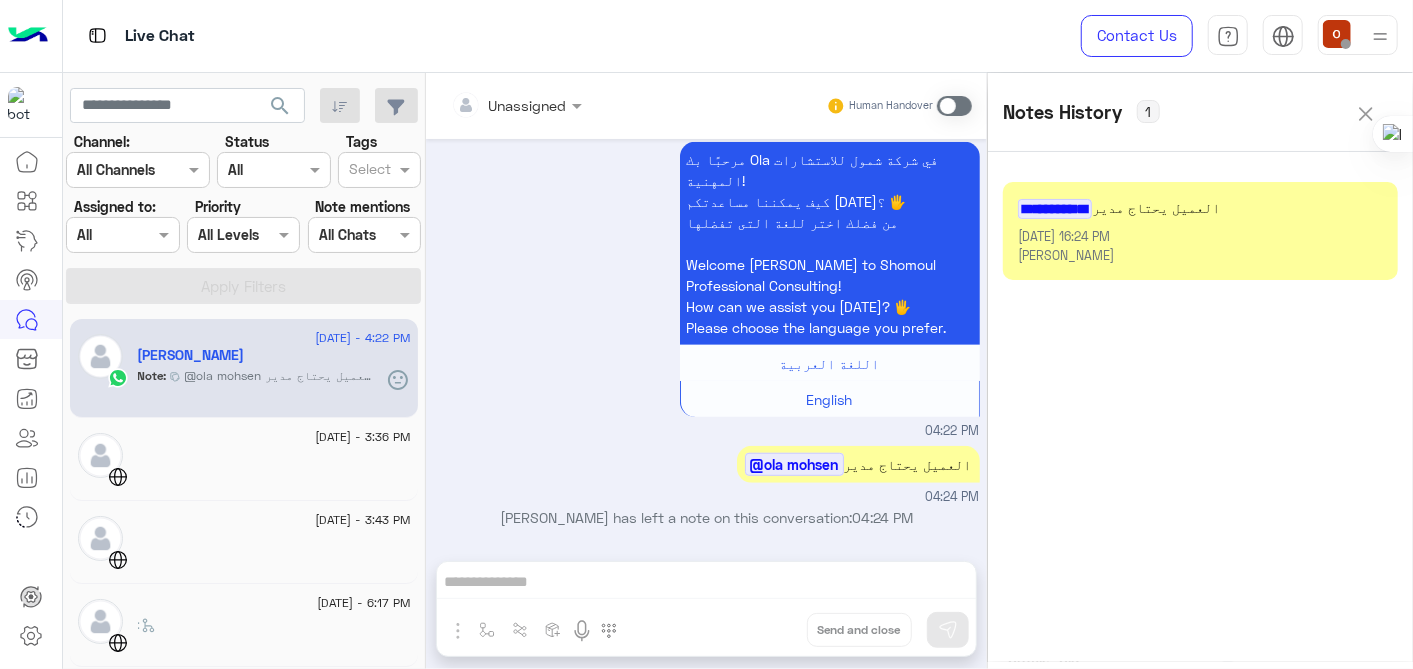 click 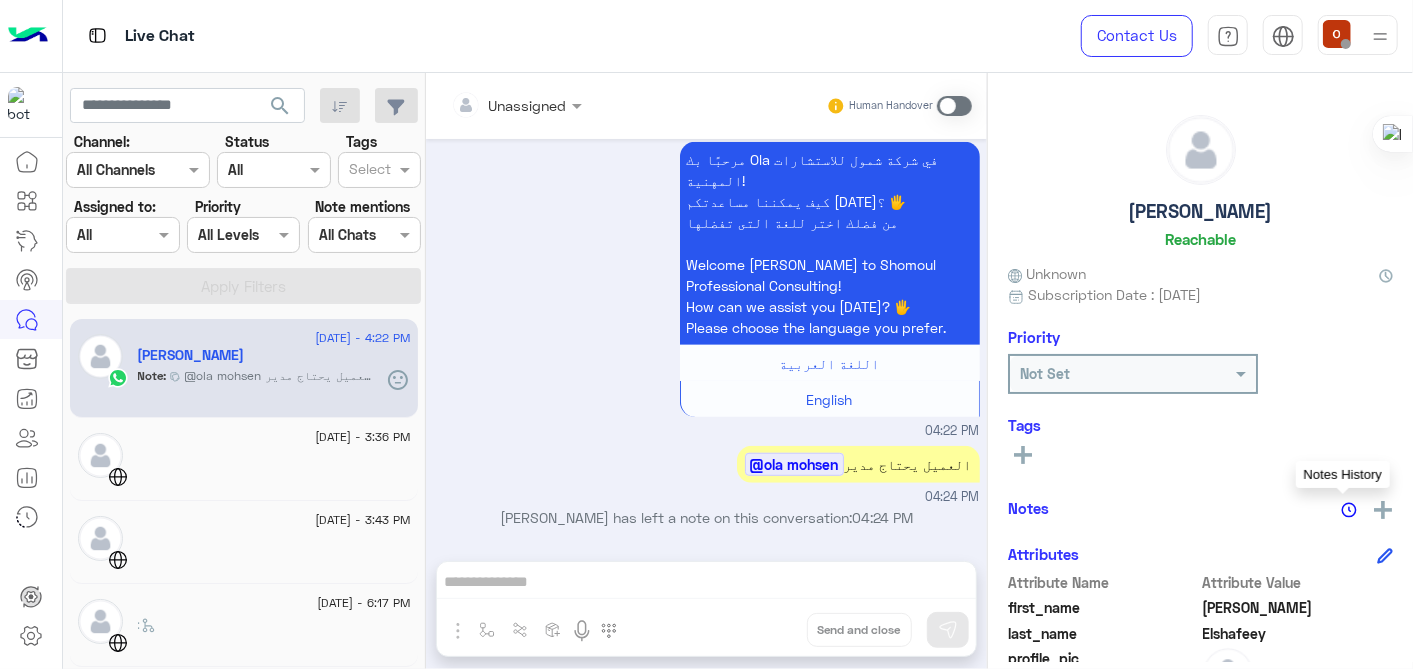 click 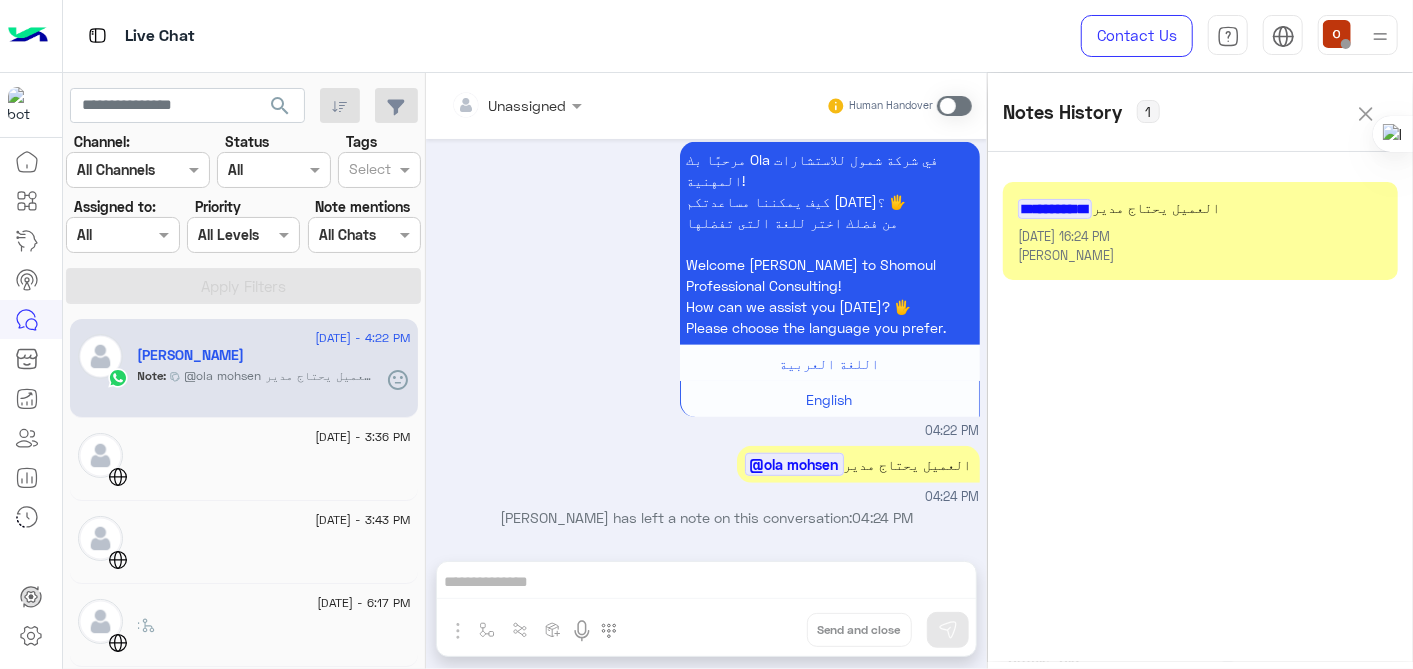 click on "Jul 08, 2025 16:24 PM" 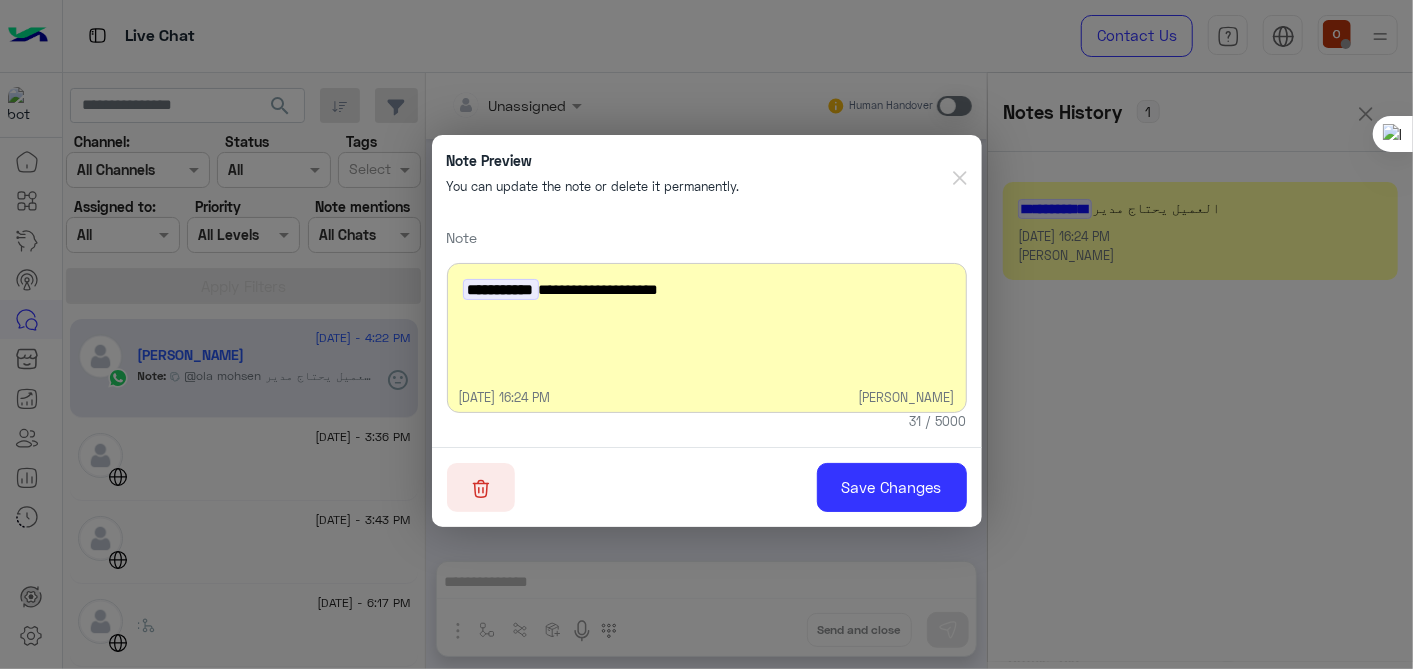 click 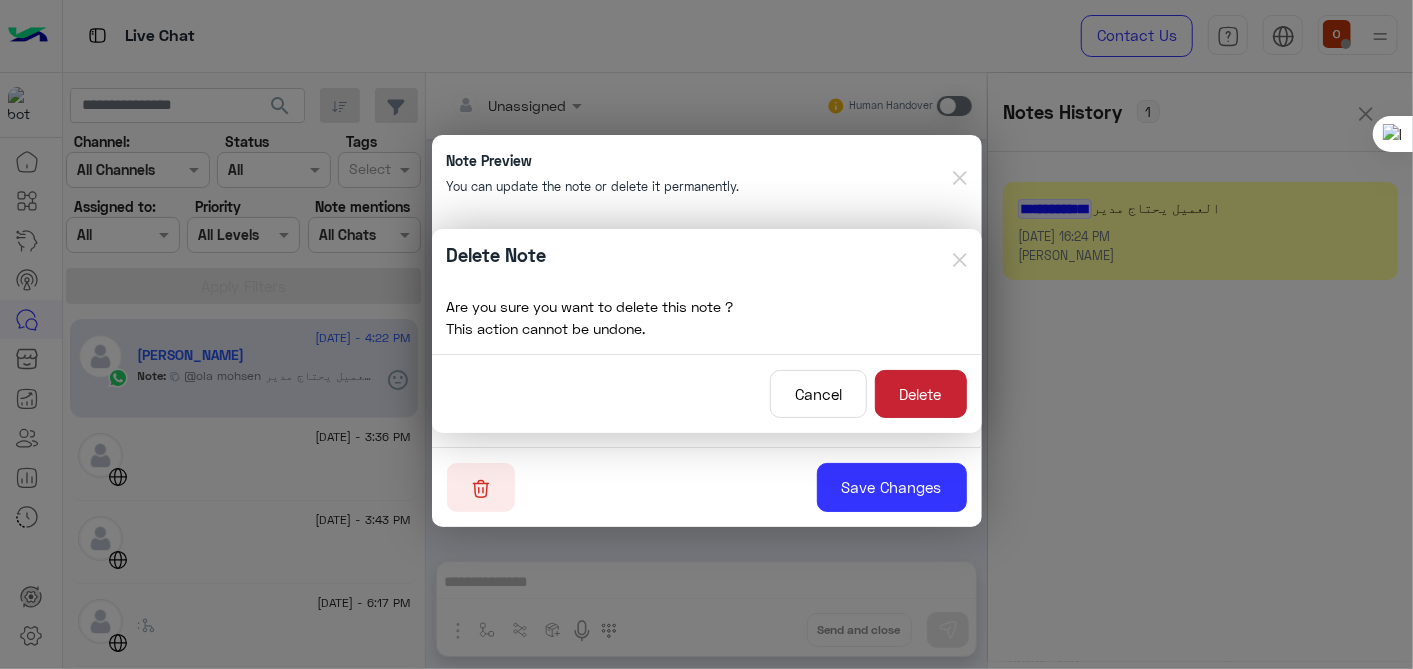 click on "Delete" 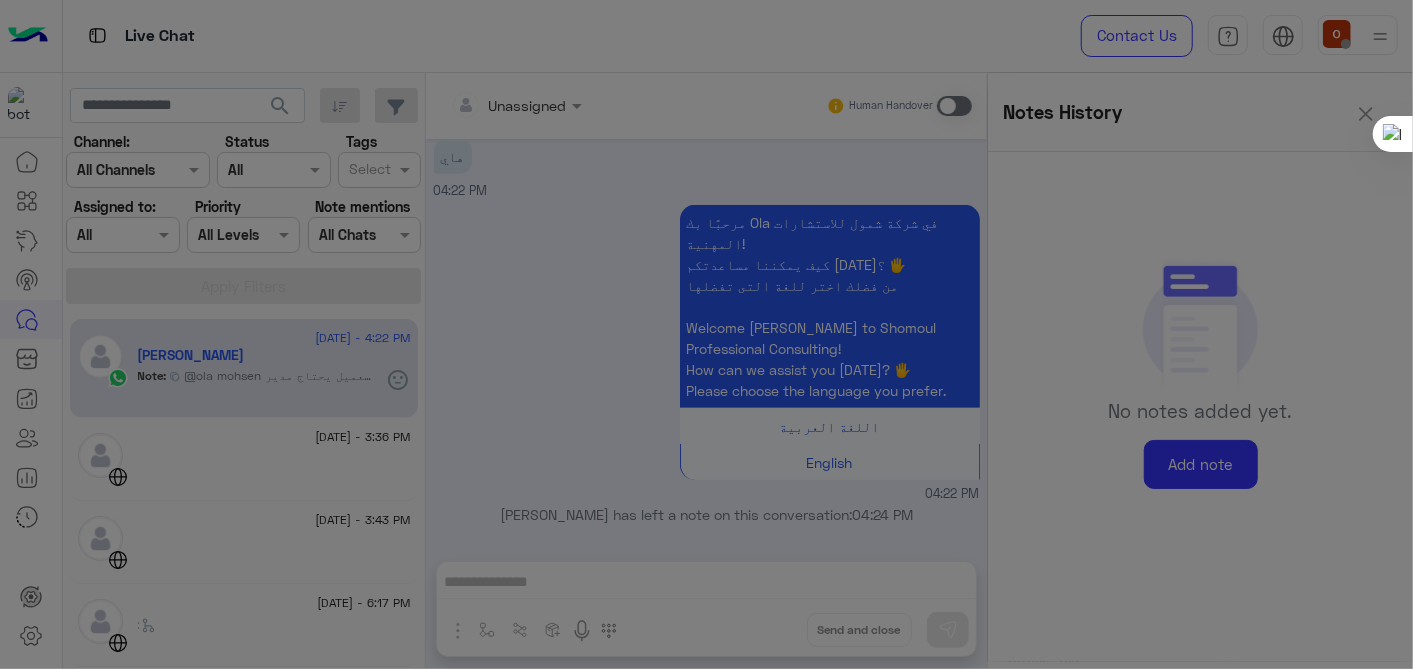 scroll, scrollTop: 526, scrollLeft: 0, axis: vertical 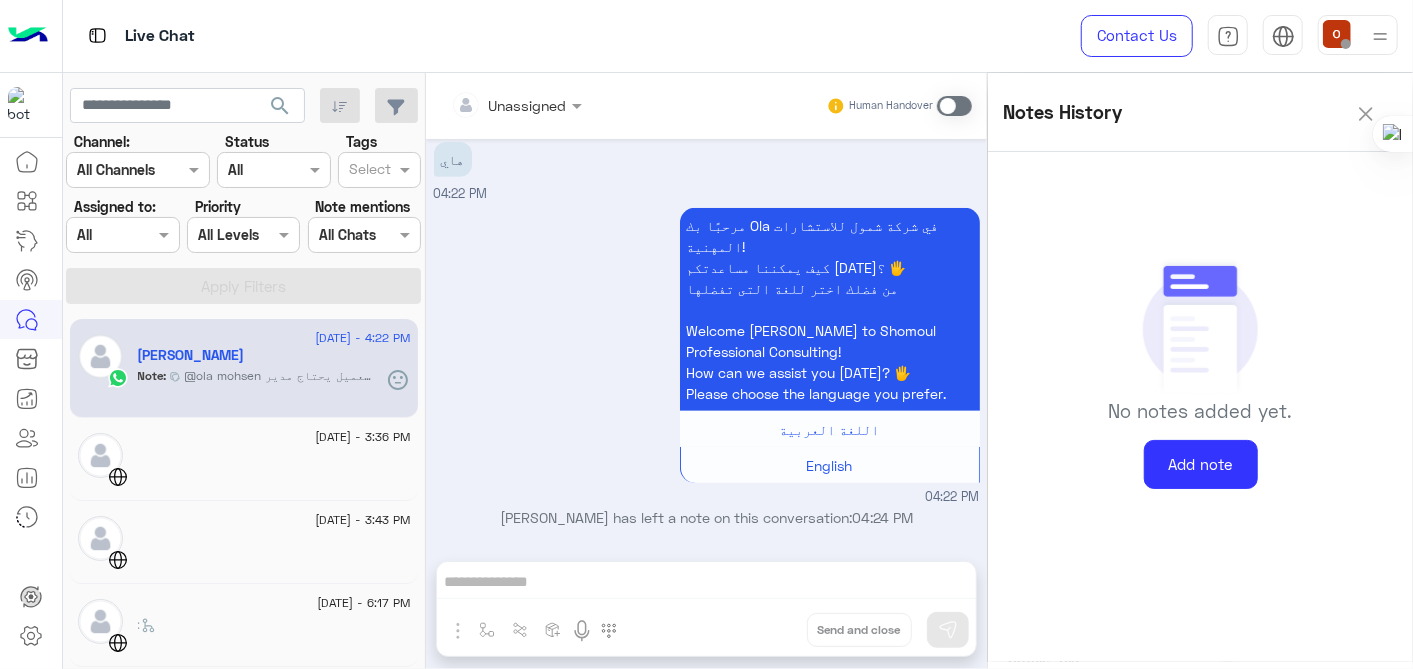 click 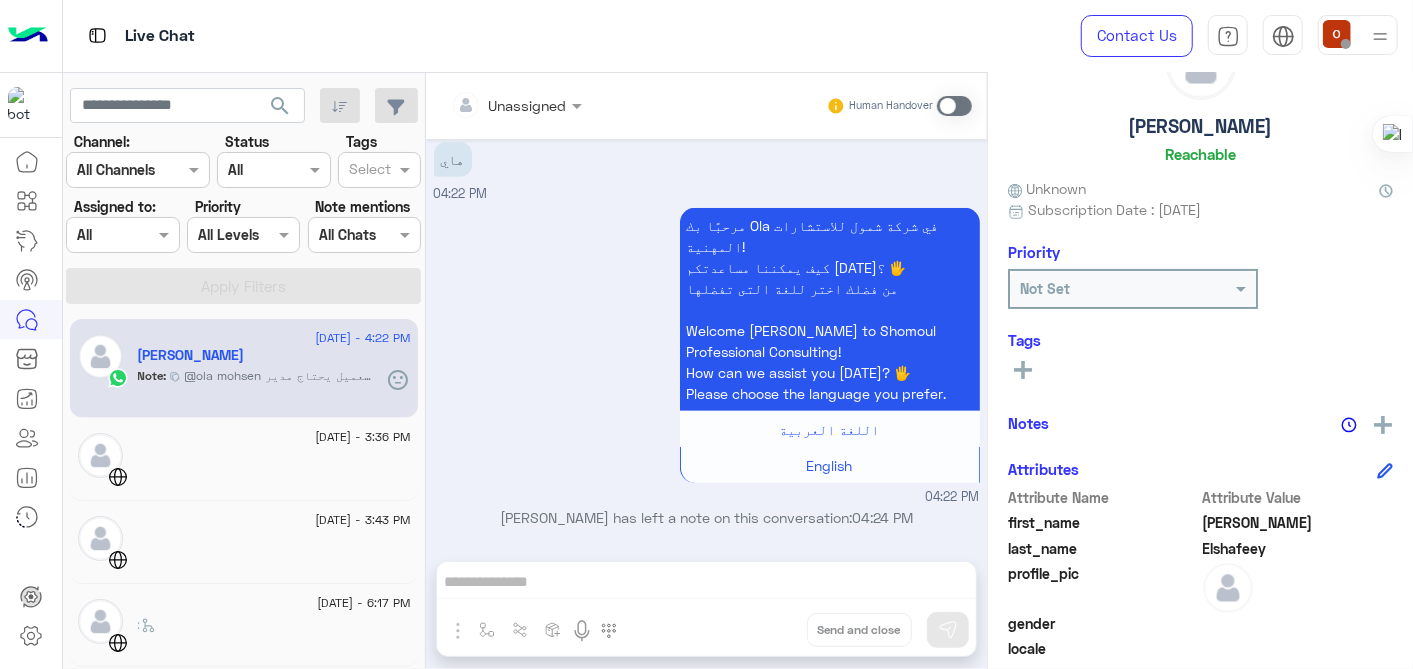 scroll, scrollTop: 0, scrollLeft: 0, axis: both 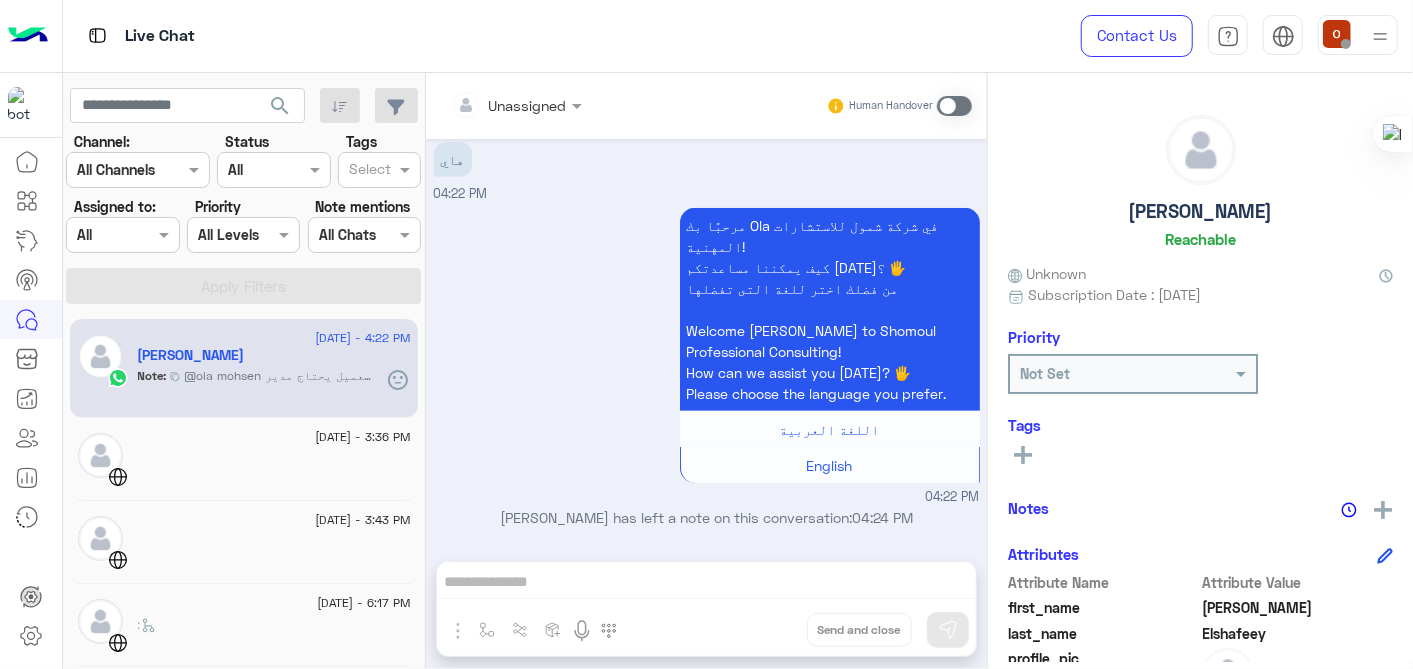 click at bounding box center [954, 106] 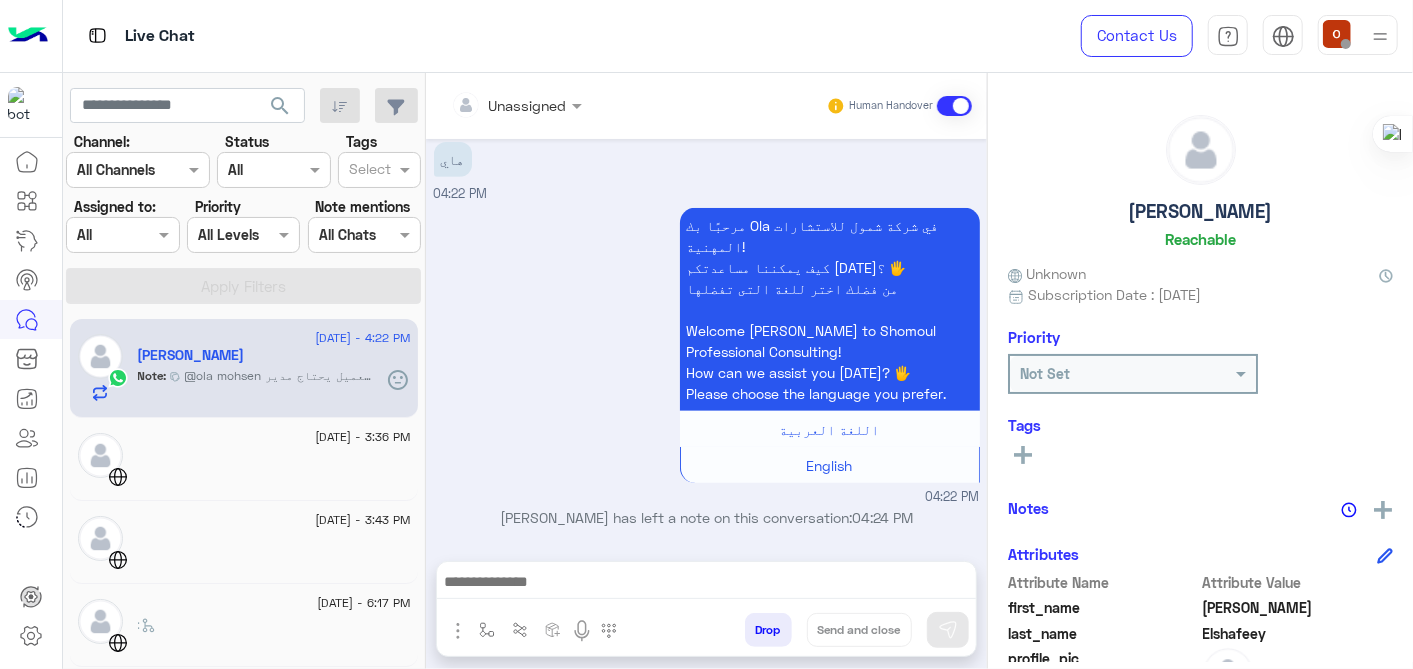 scroll, scrollTop: 562, scrollLeft: 0, axis: vertical 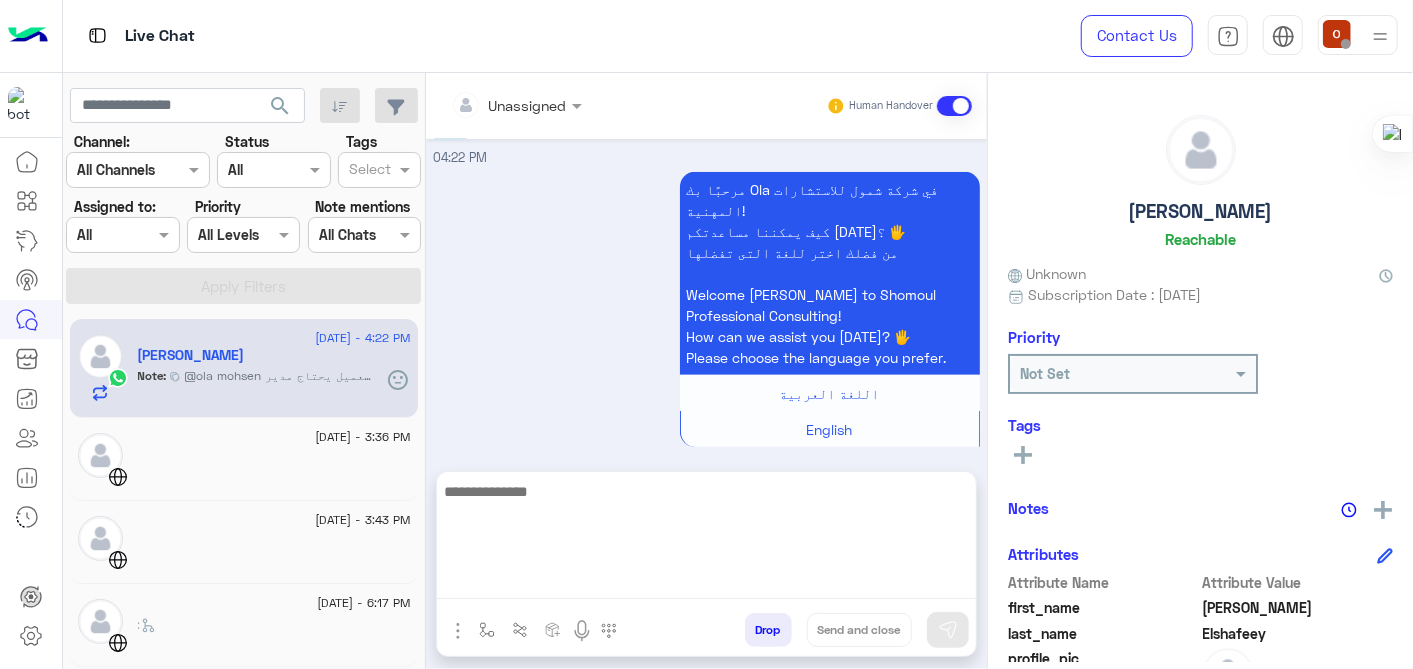 click at bounding box center (706, 539) 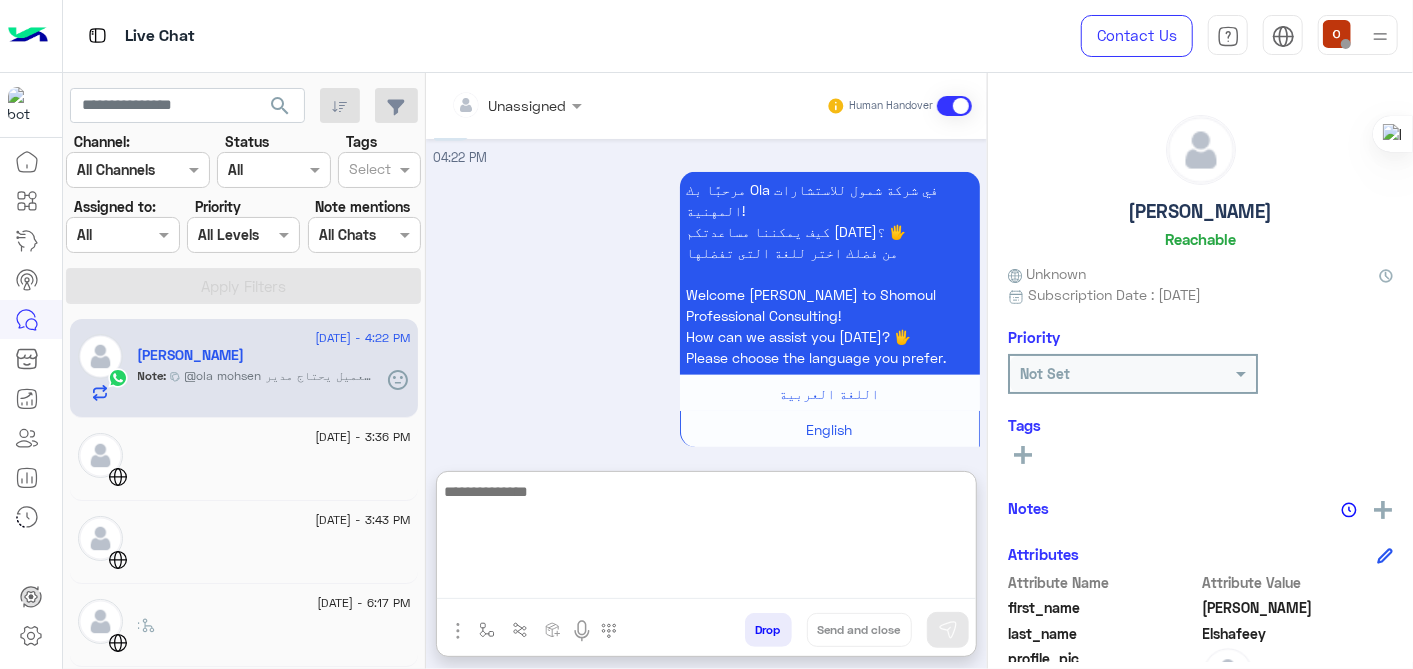 scroll, scrollTop: 592, scrollLeft: 0, axis: vertical 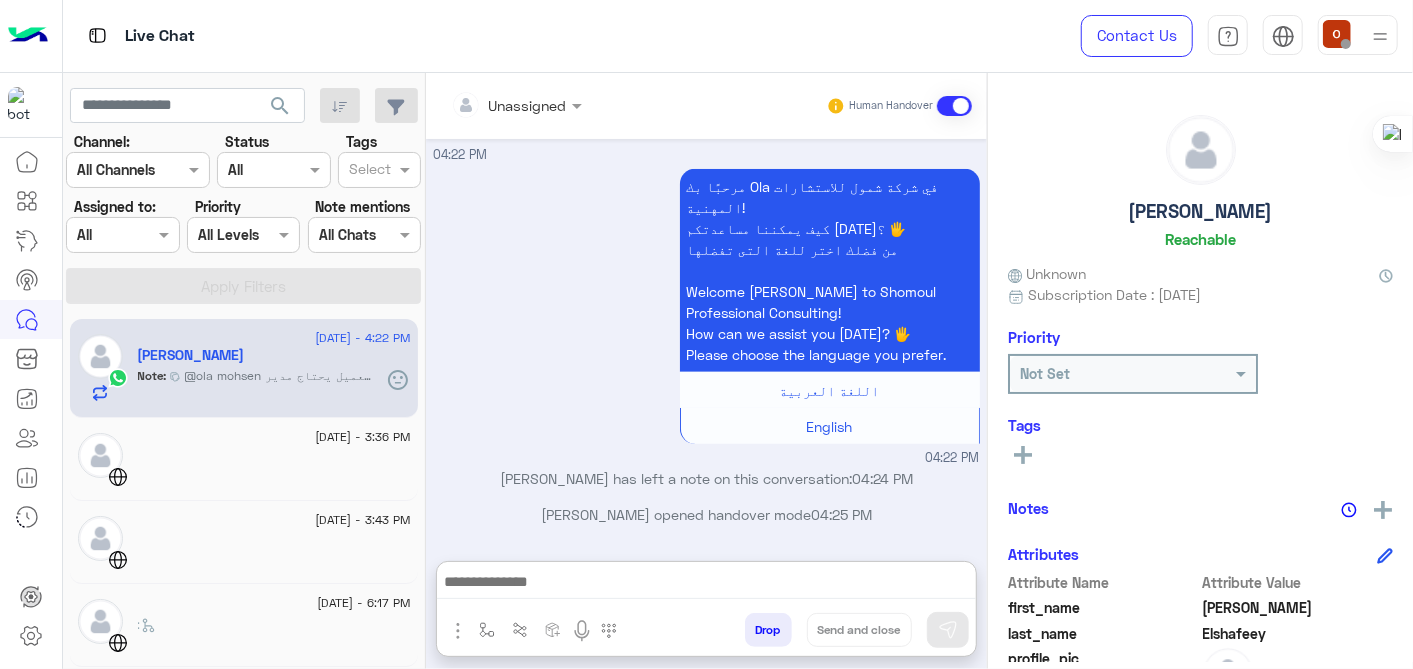 click 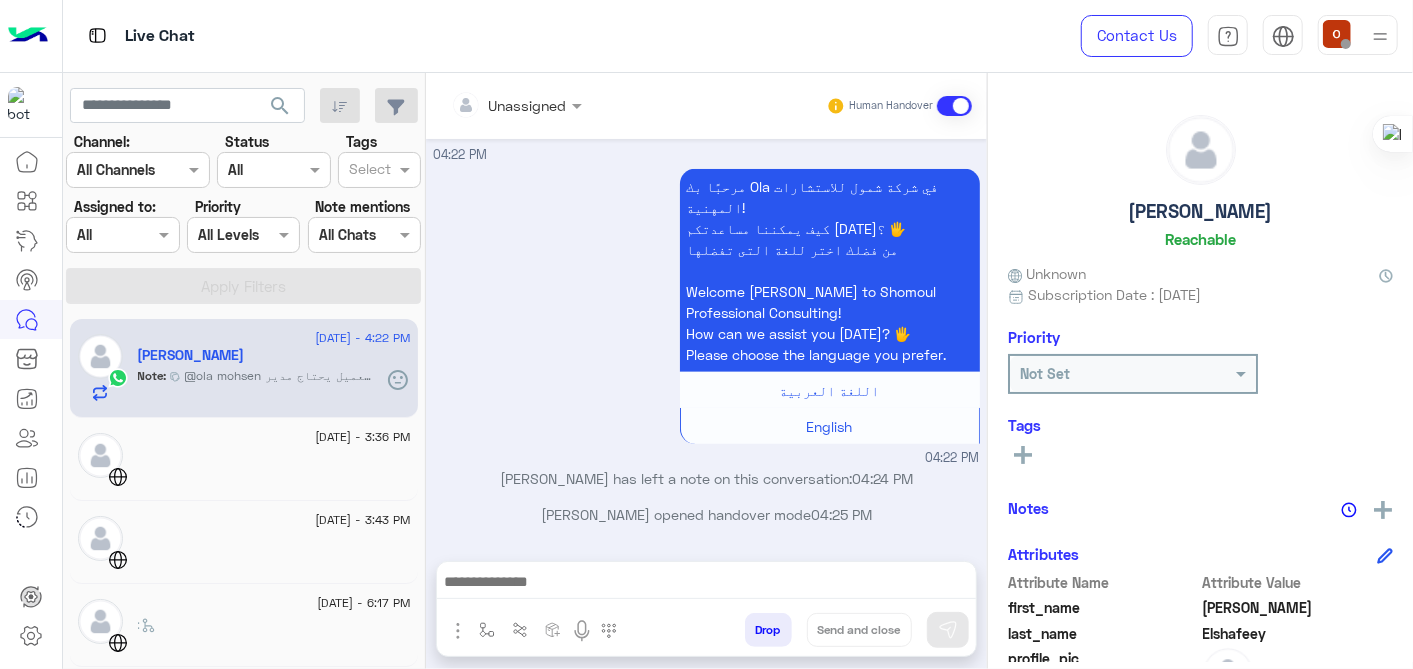 scroll, scrollTop: 562, scrollLeft: 0, axis: vertical 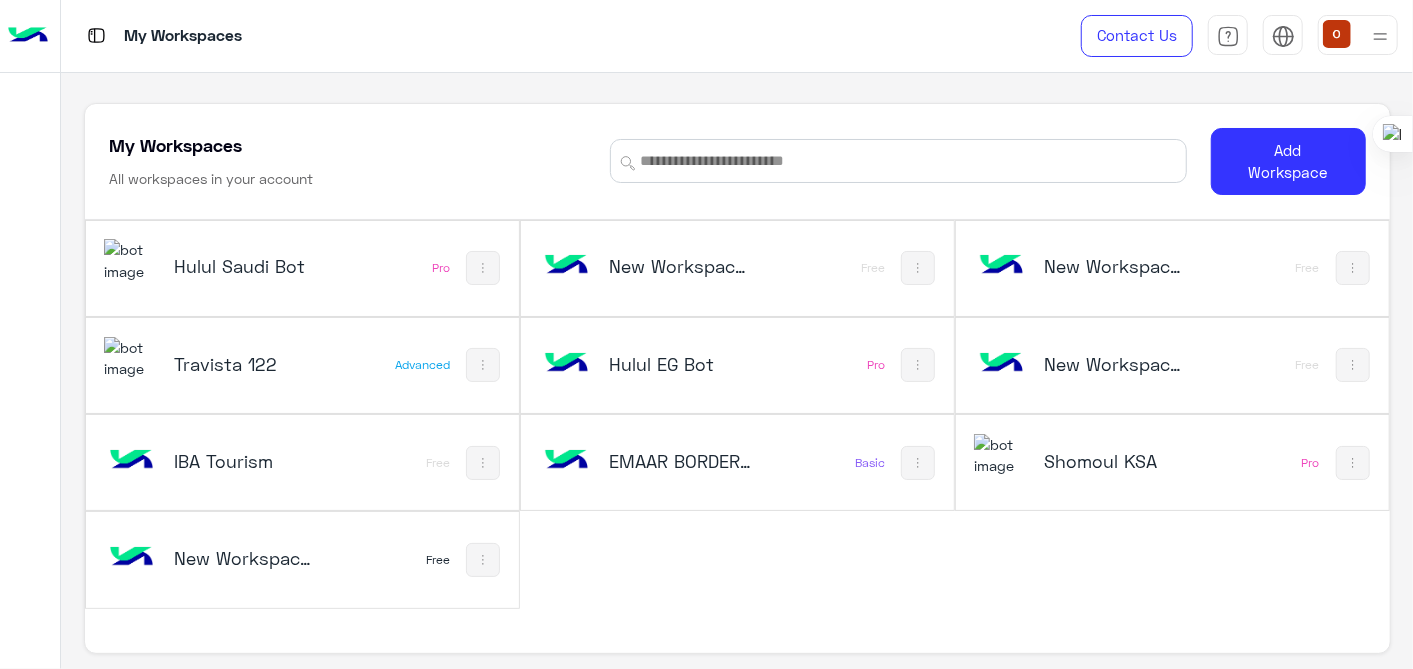 click at bounding box center [131, 260] 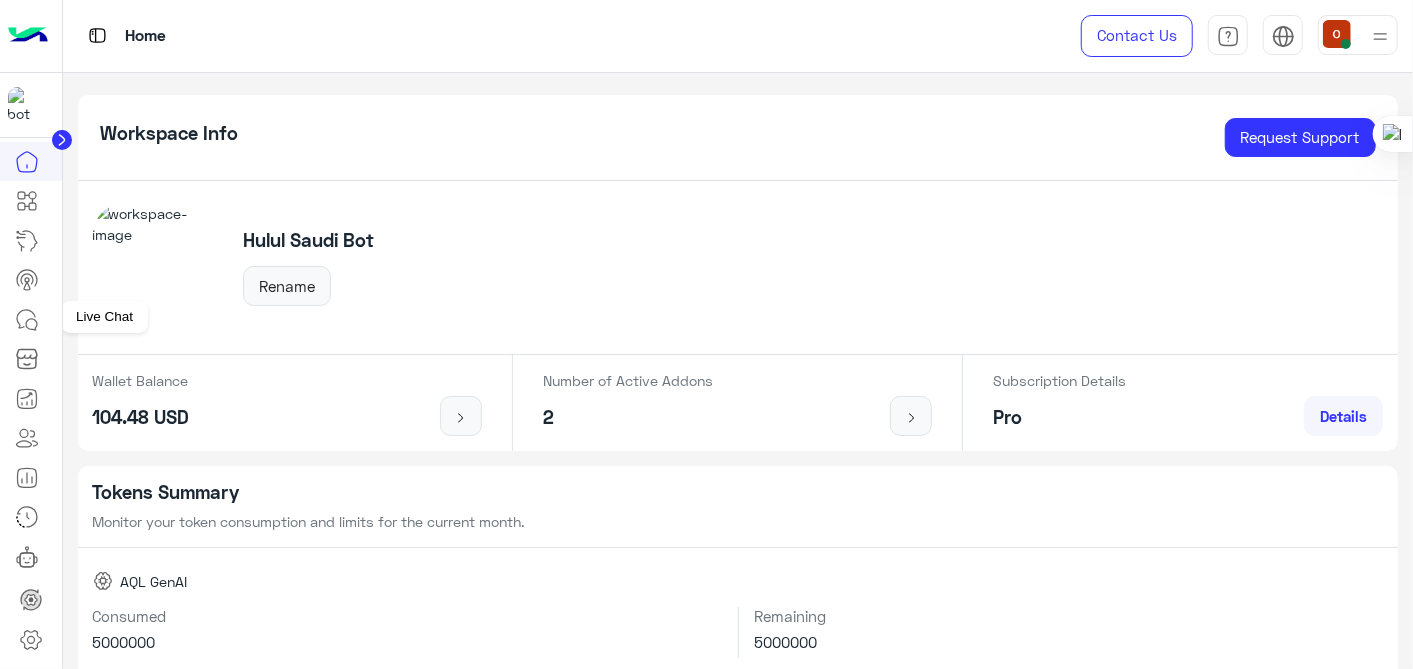 click 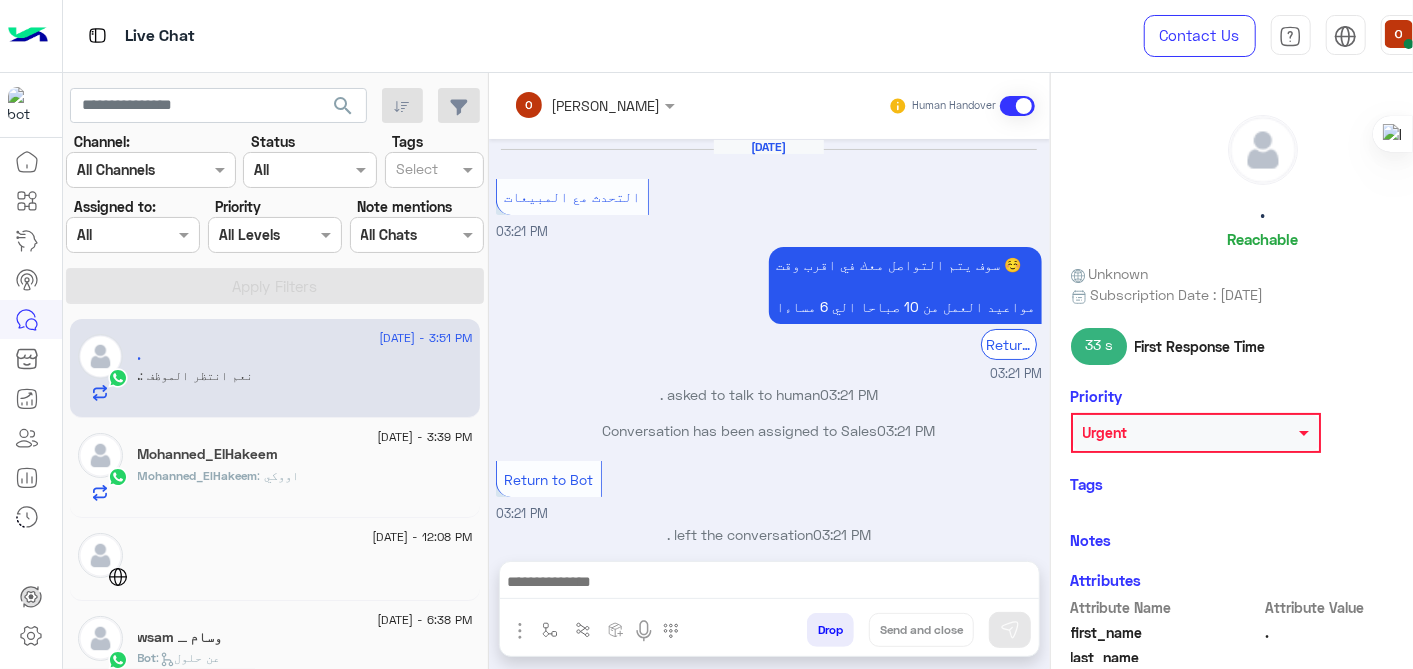 scroll, scrollTop: 220, scrollLeft: 0, axis: vertical 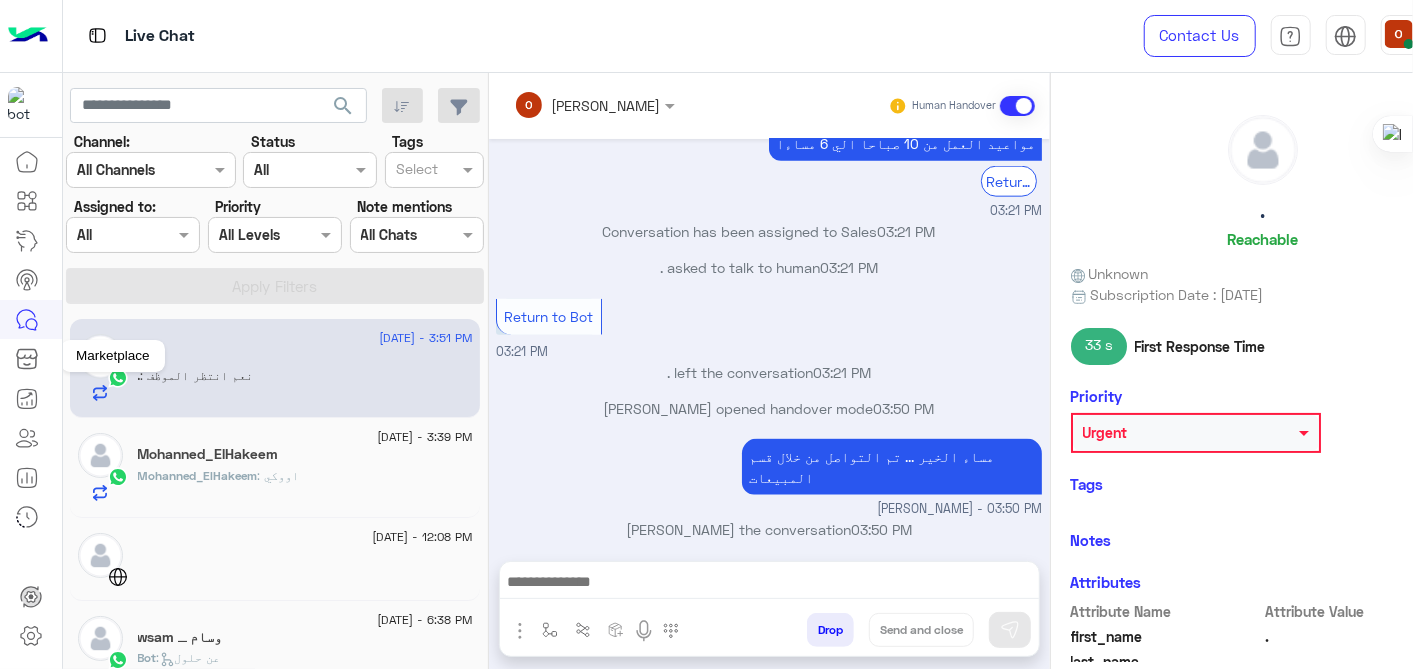 click 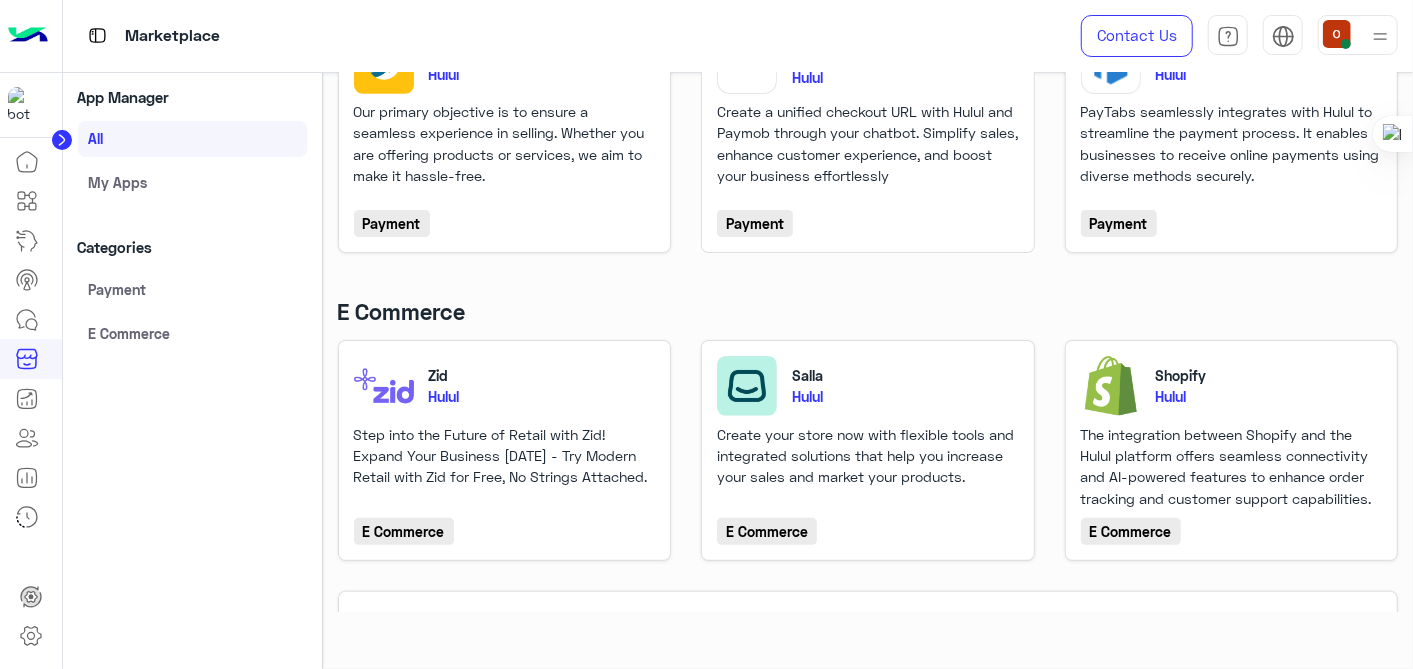scroll, scrollTop: 252, scrollLeft: 0, axis: vertical 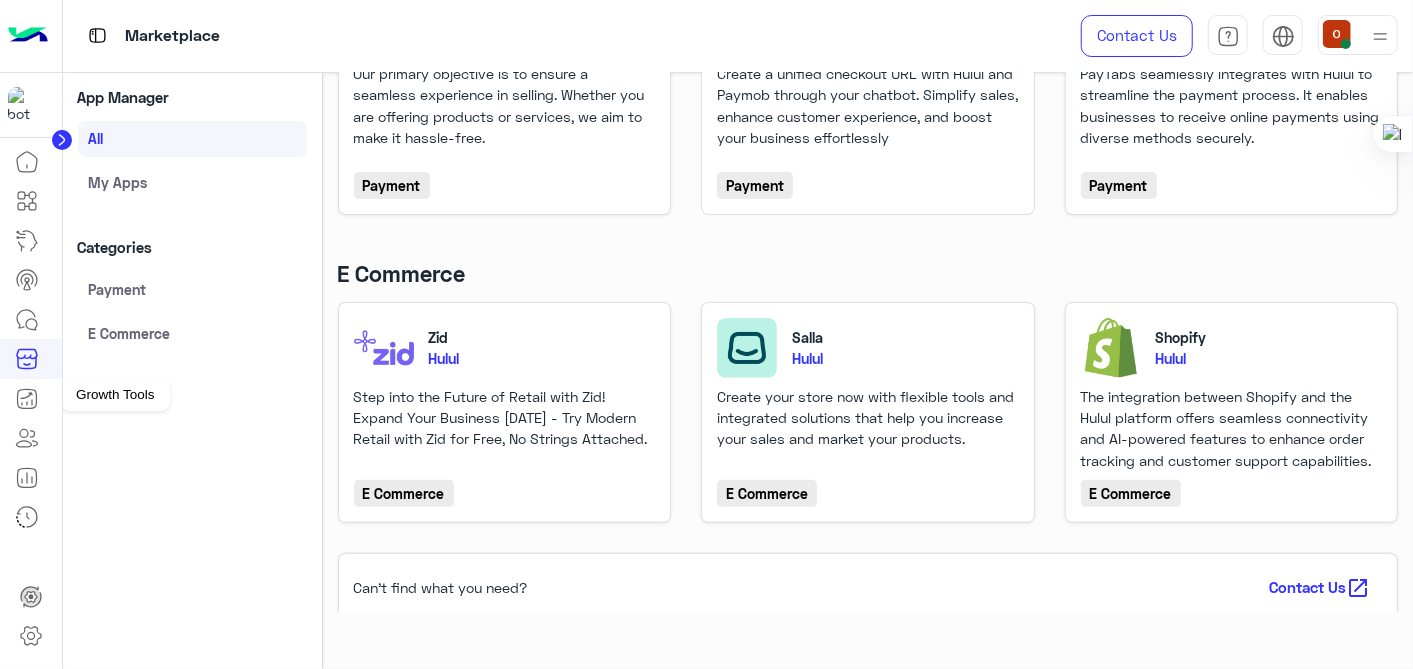 click 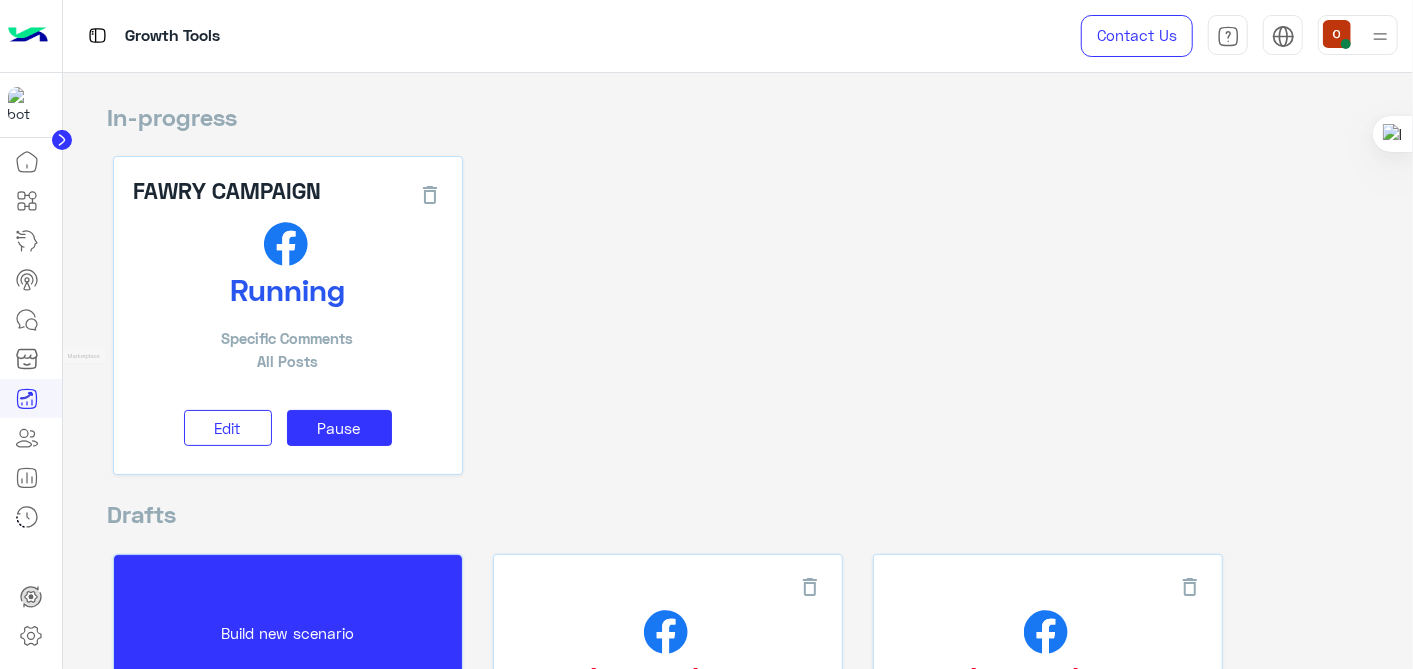 click 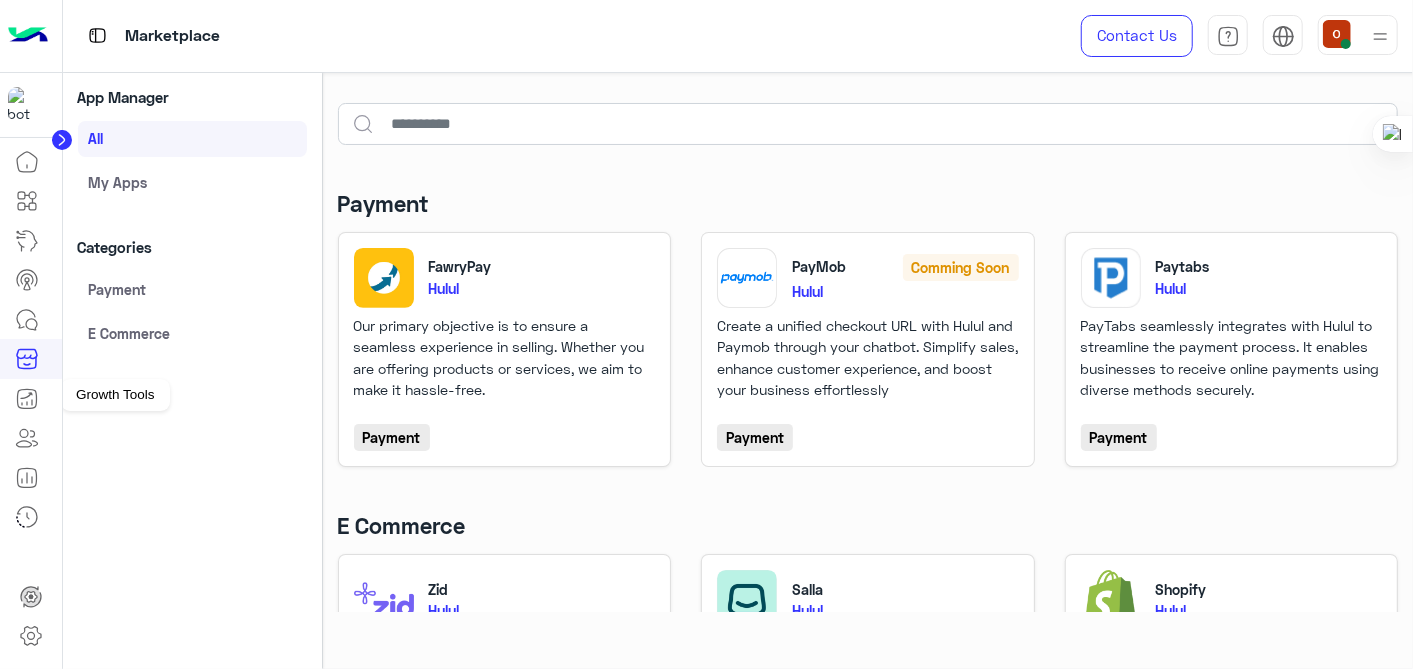click 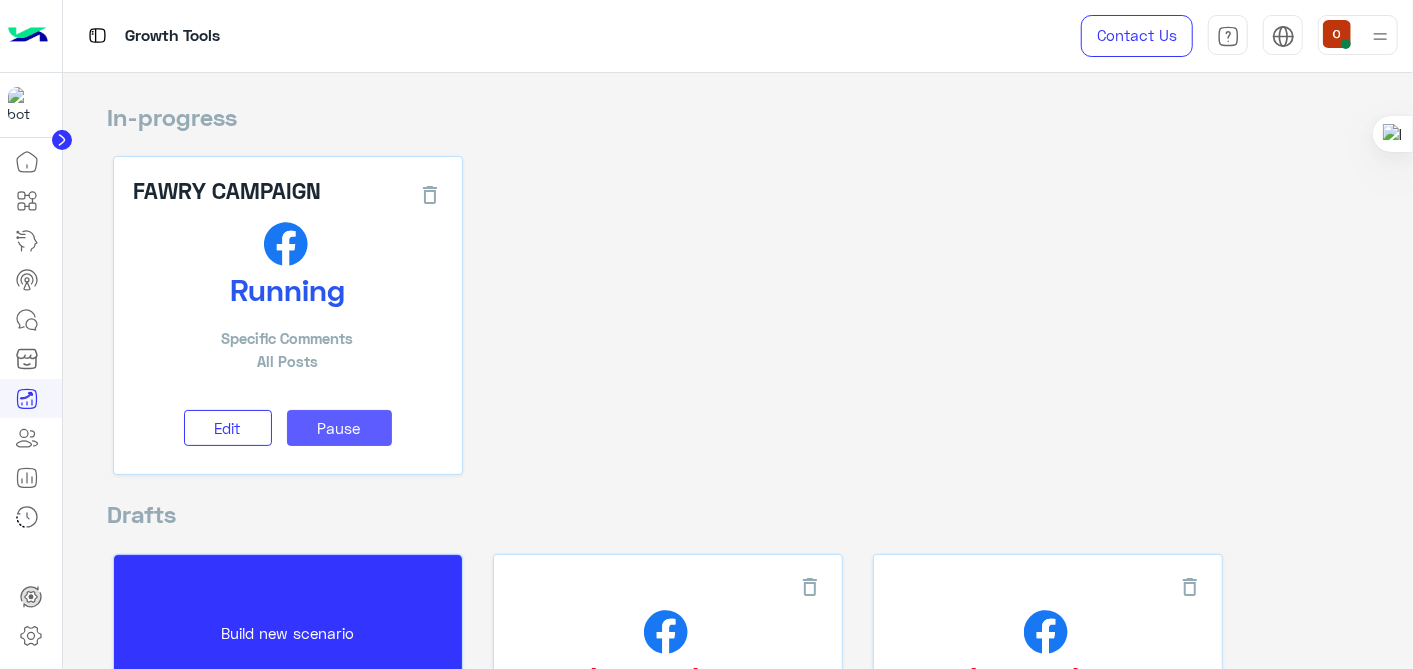 click on "Pause" 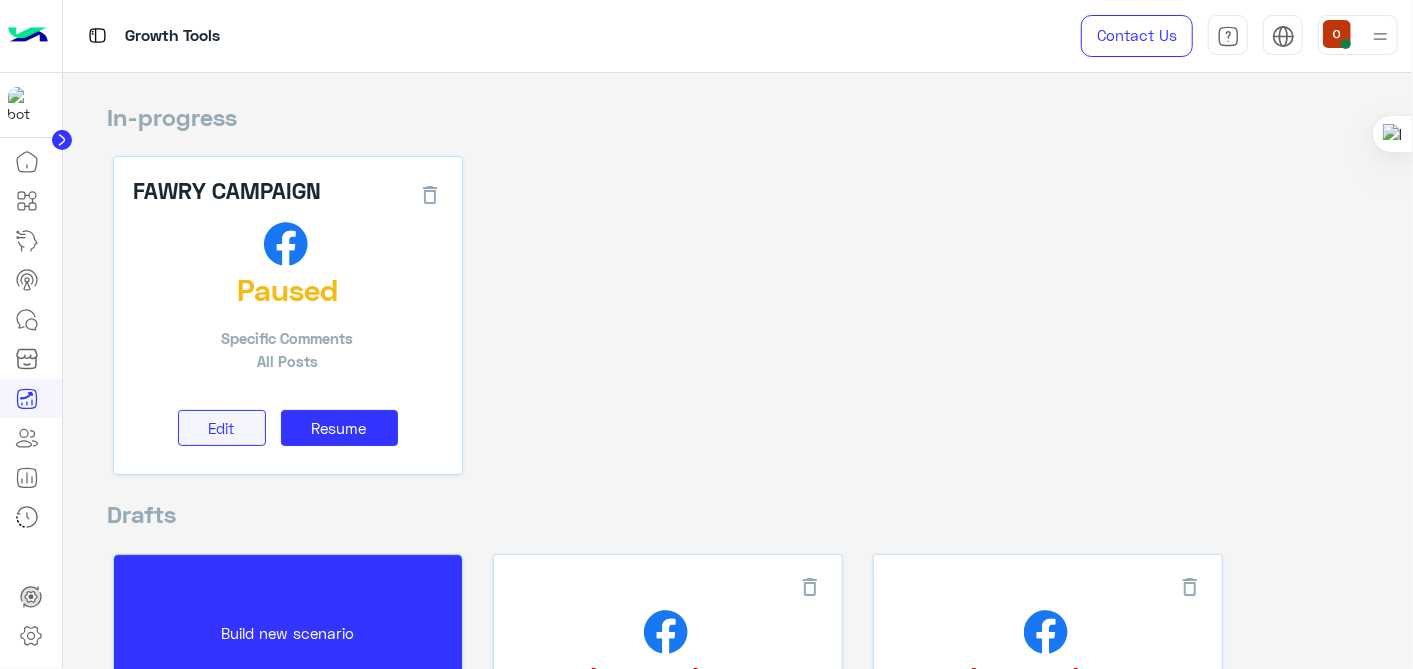 click on "Edit" 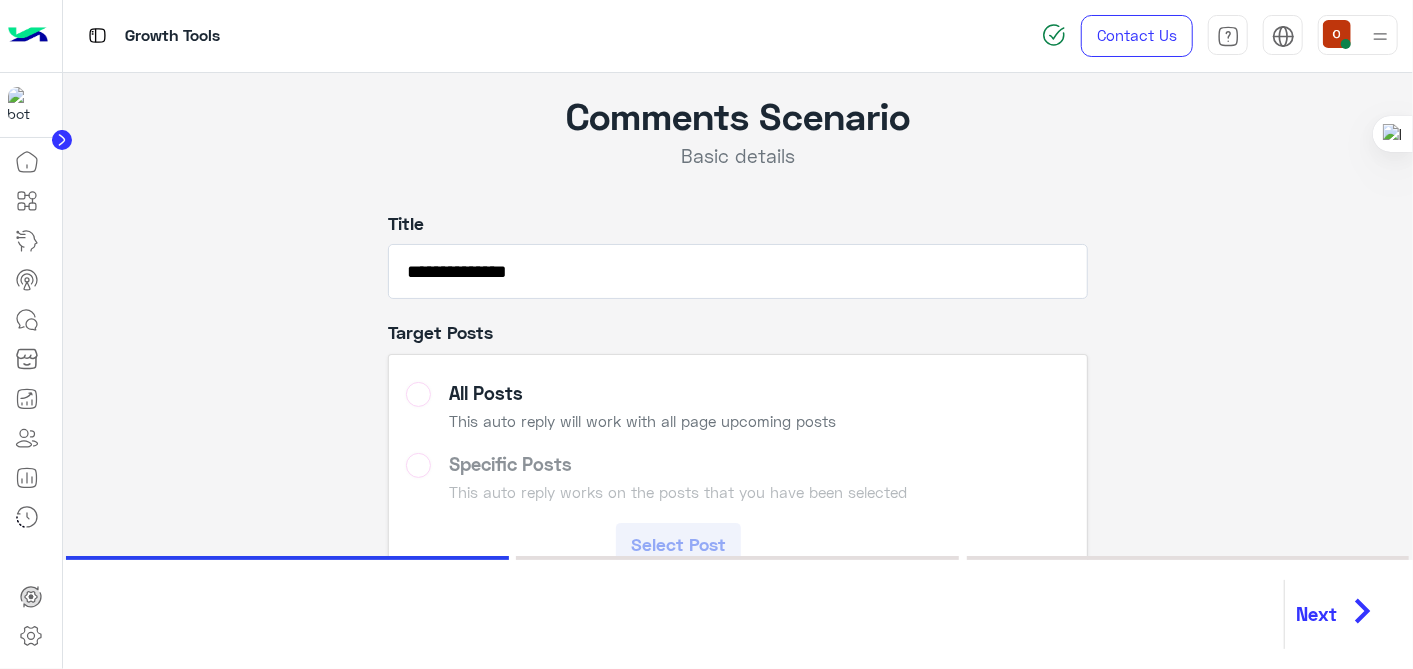scroll, scrollTop: 5, scrollLeft: 0, axis: vertical 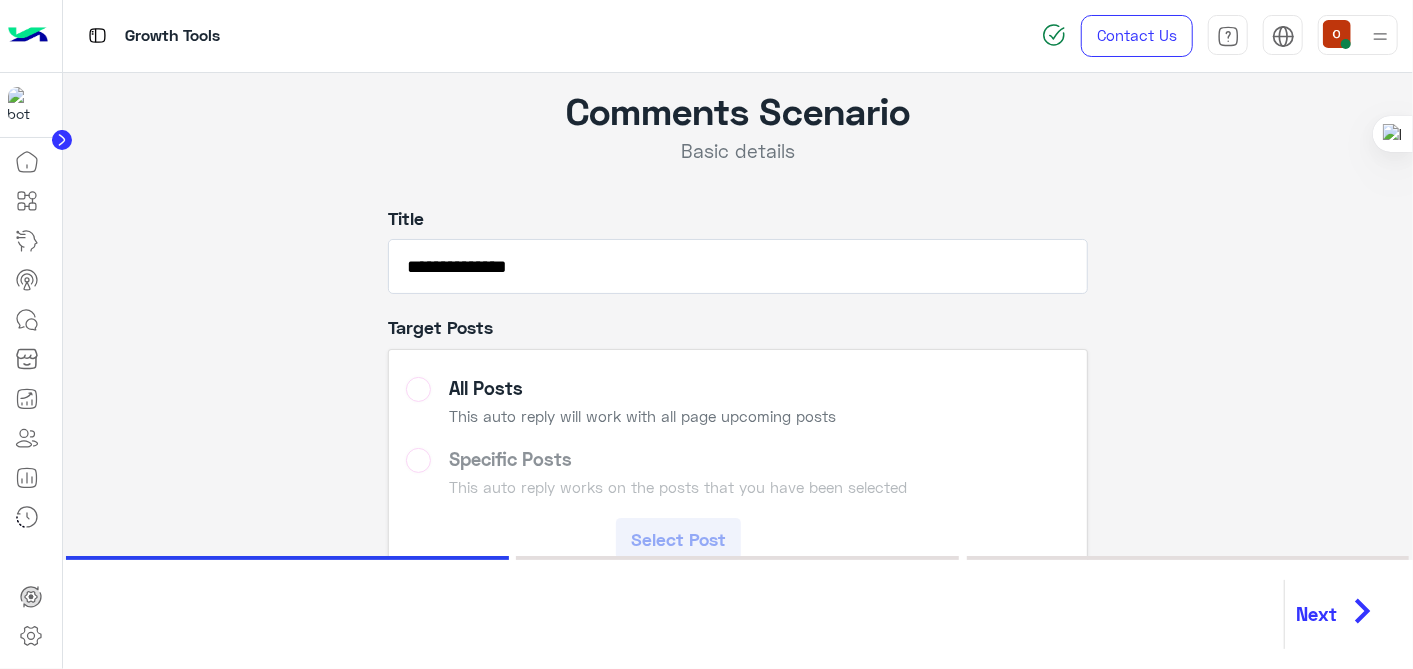 click on "Next" 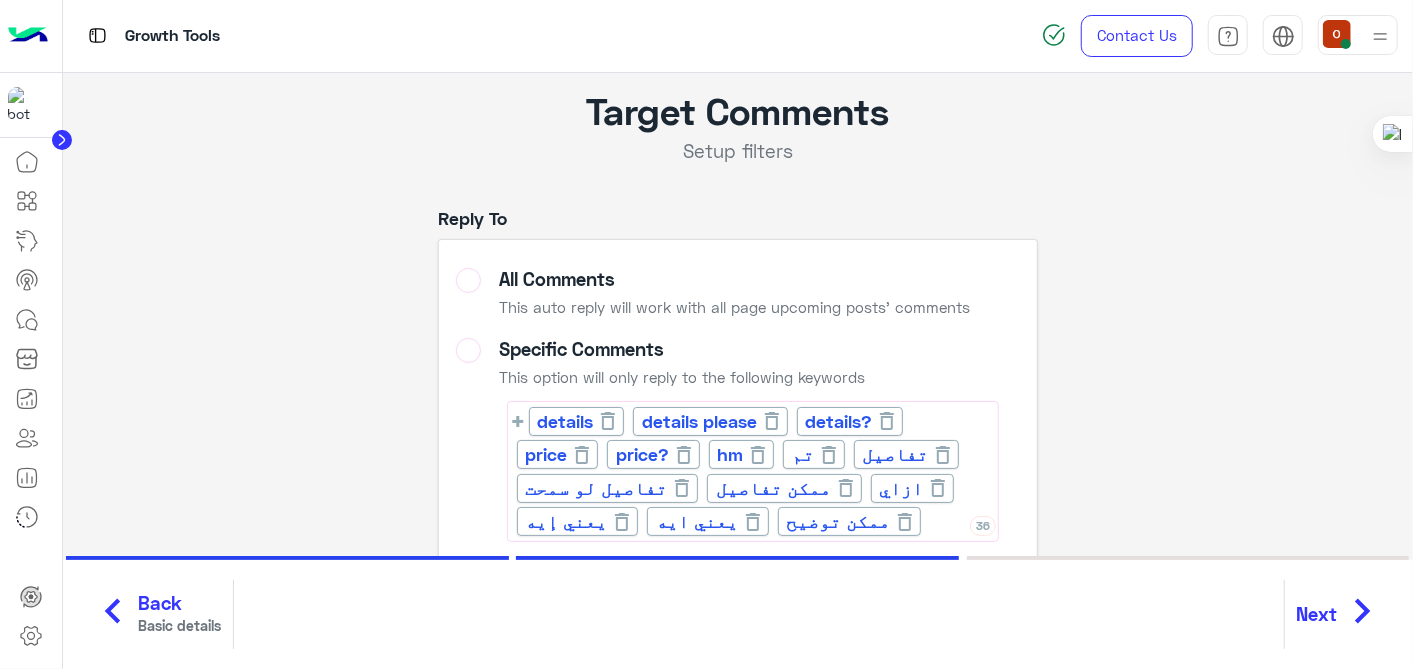 scroll, scrollTop: 1, scrollLeft: 0, axis: vertical 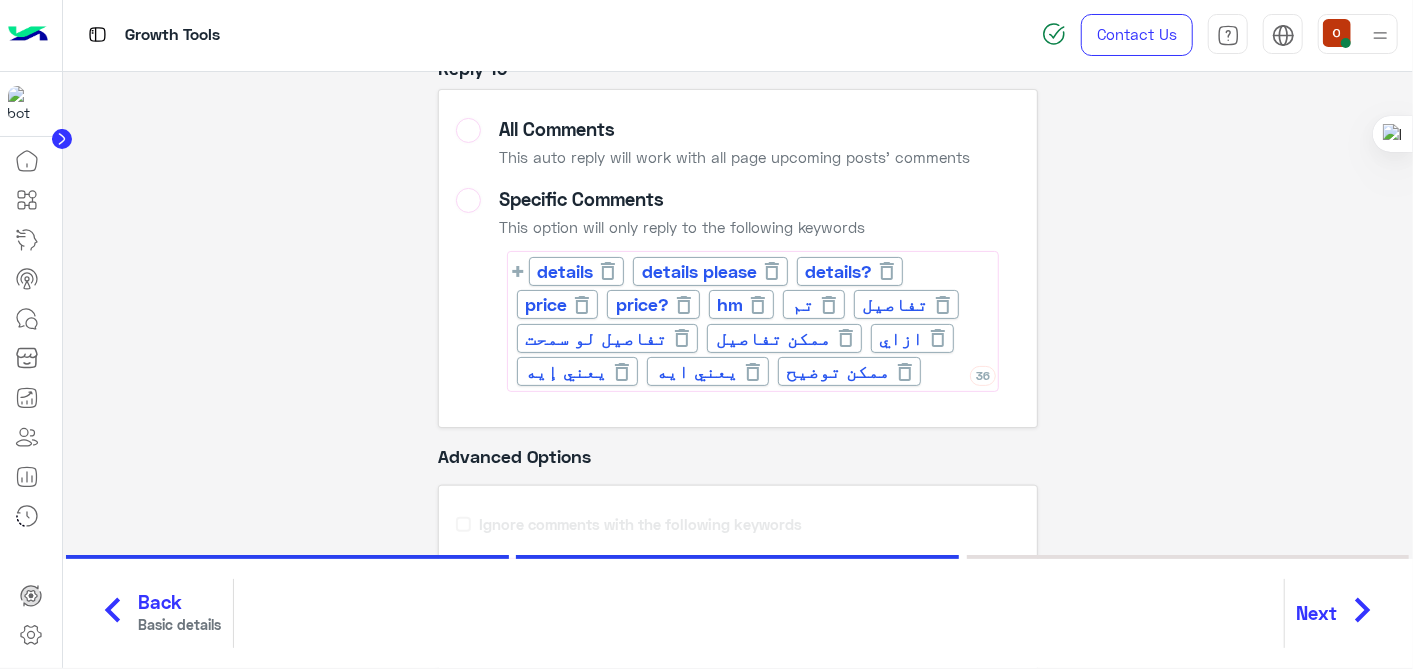 click on "Next" 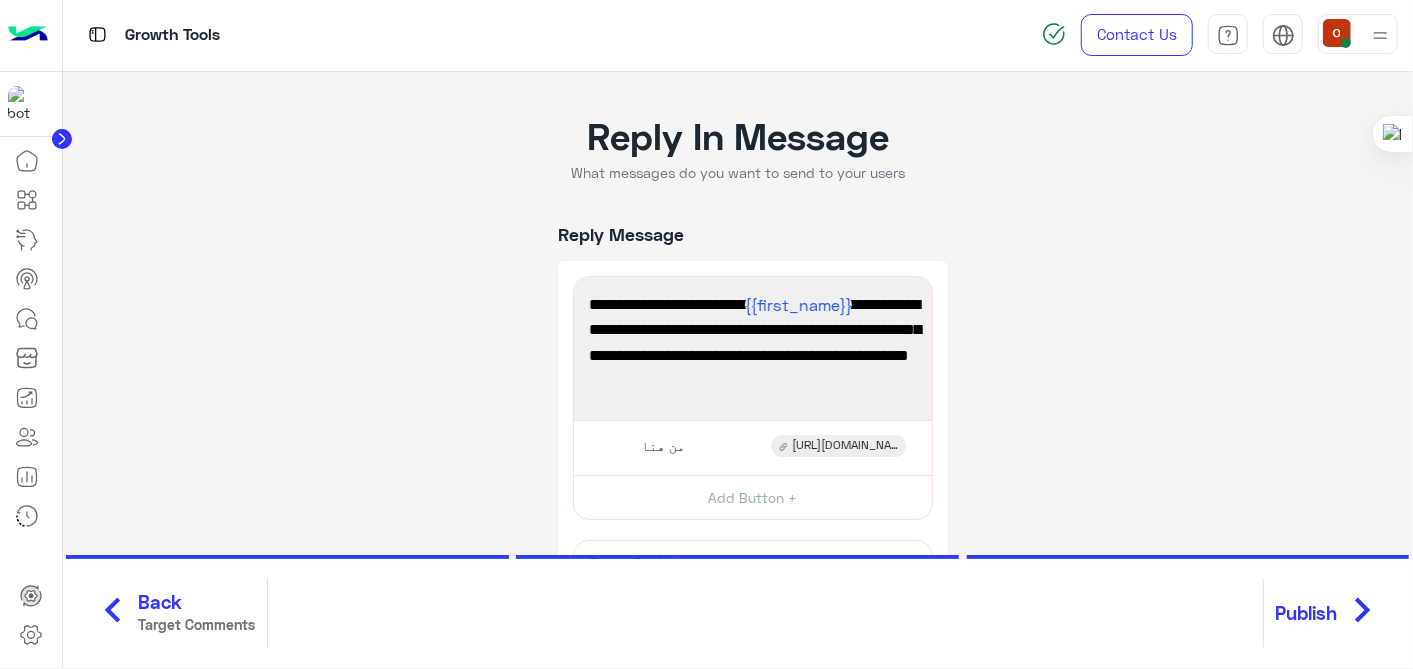 scroll, scrollTop: 0, scrollLeft: 0, axis: both 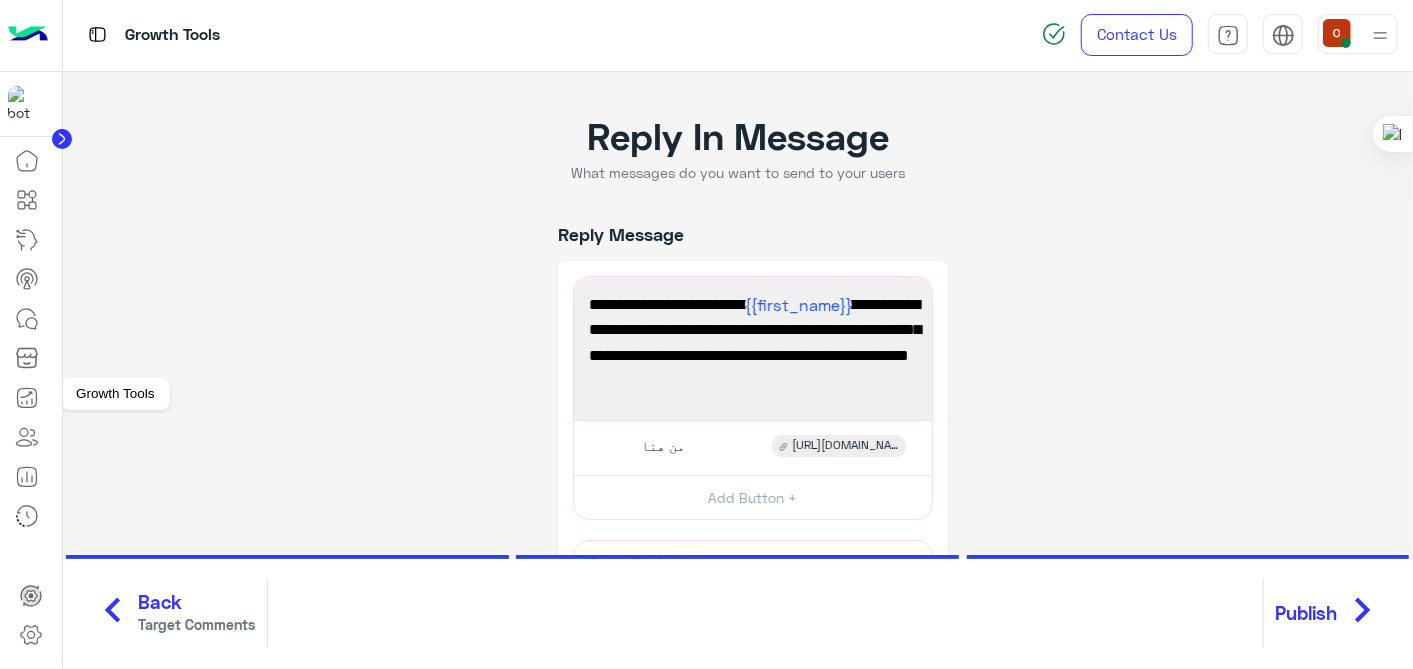 click 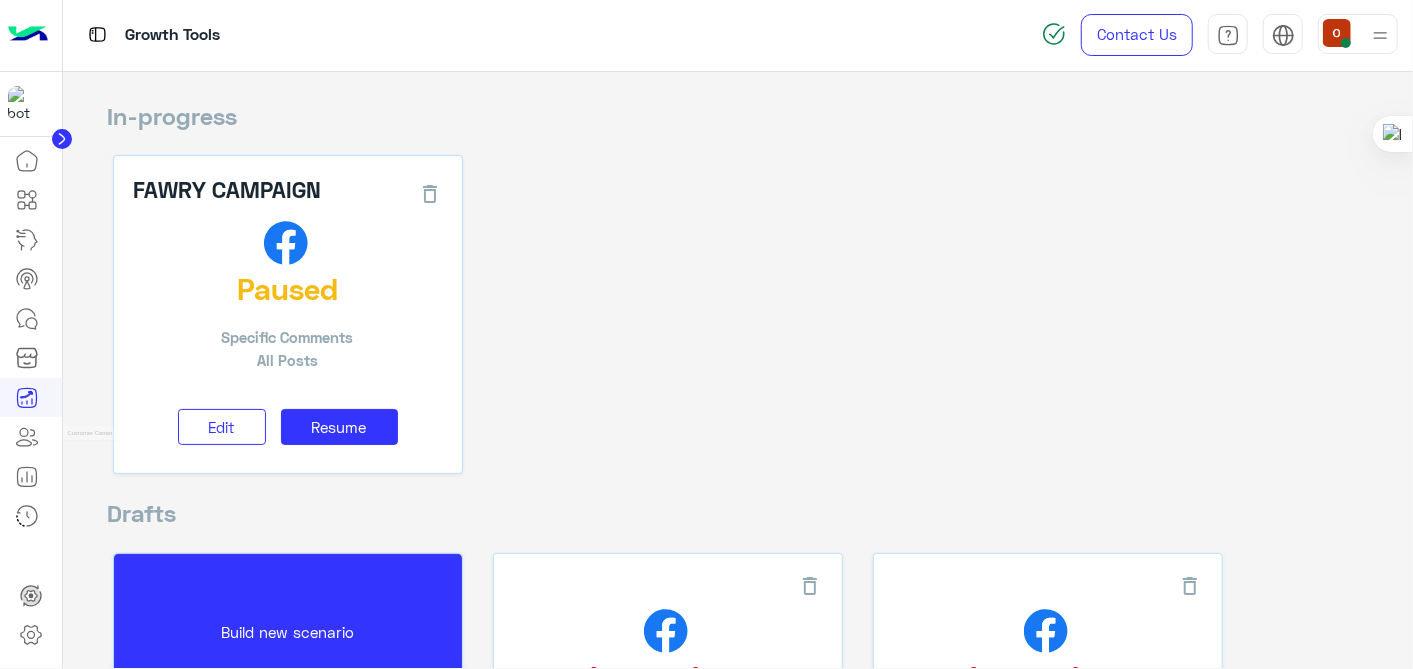 click 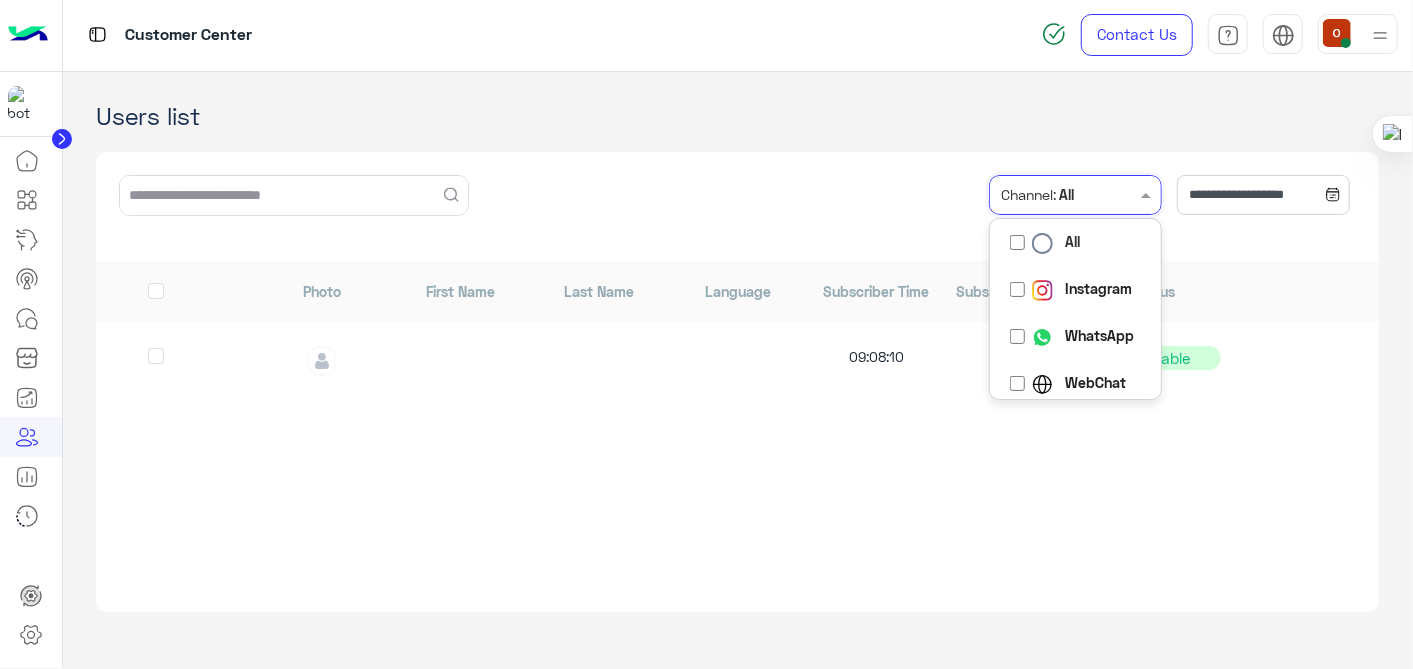 click 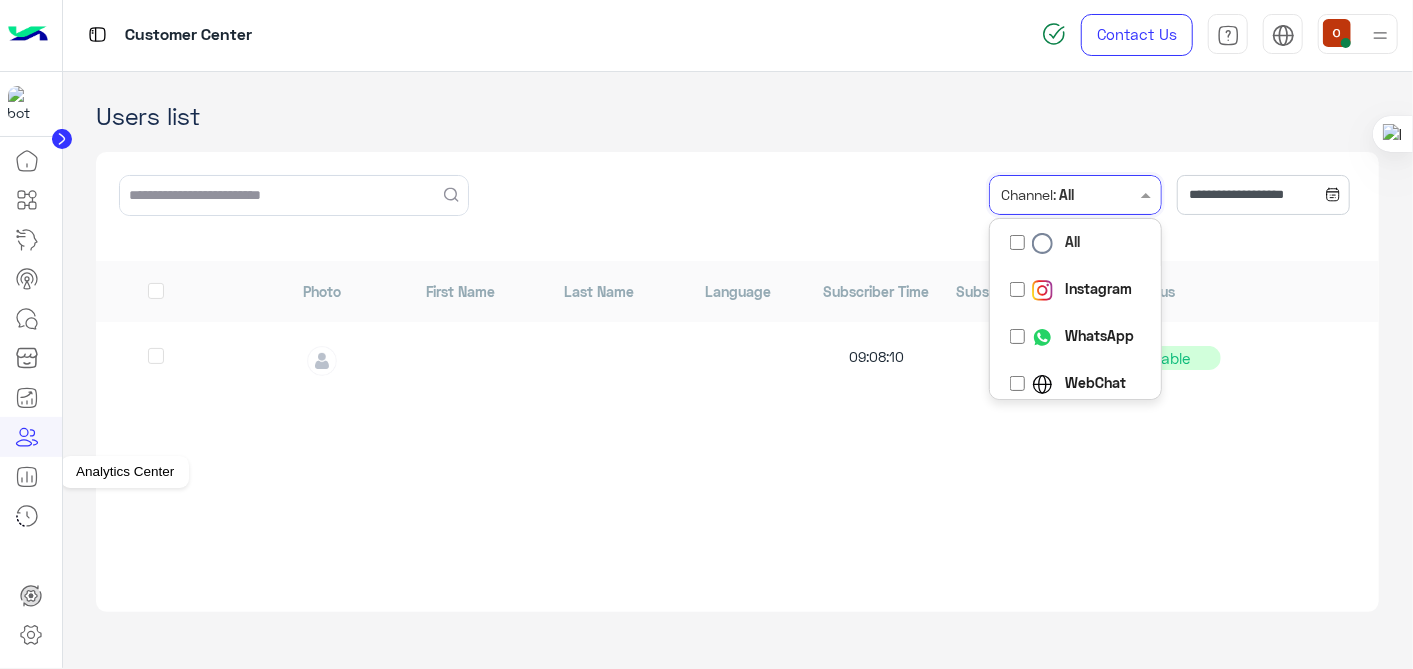 click 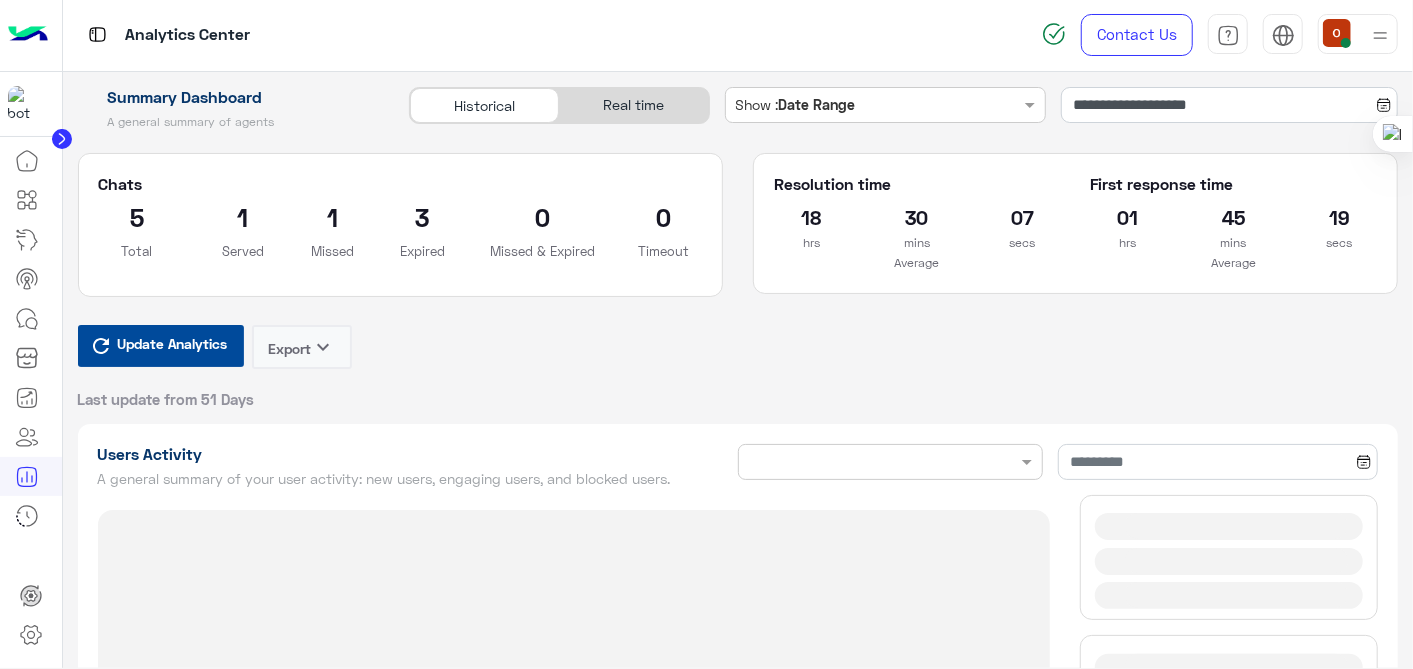 type on "**********" 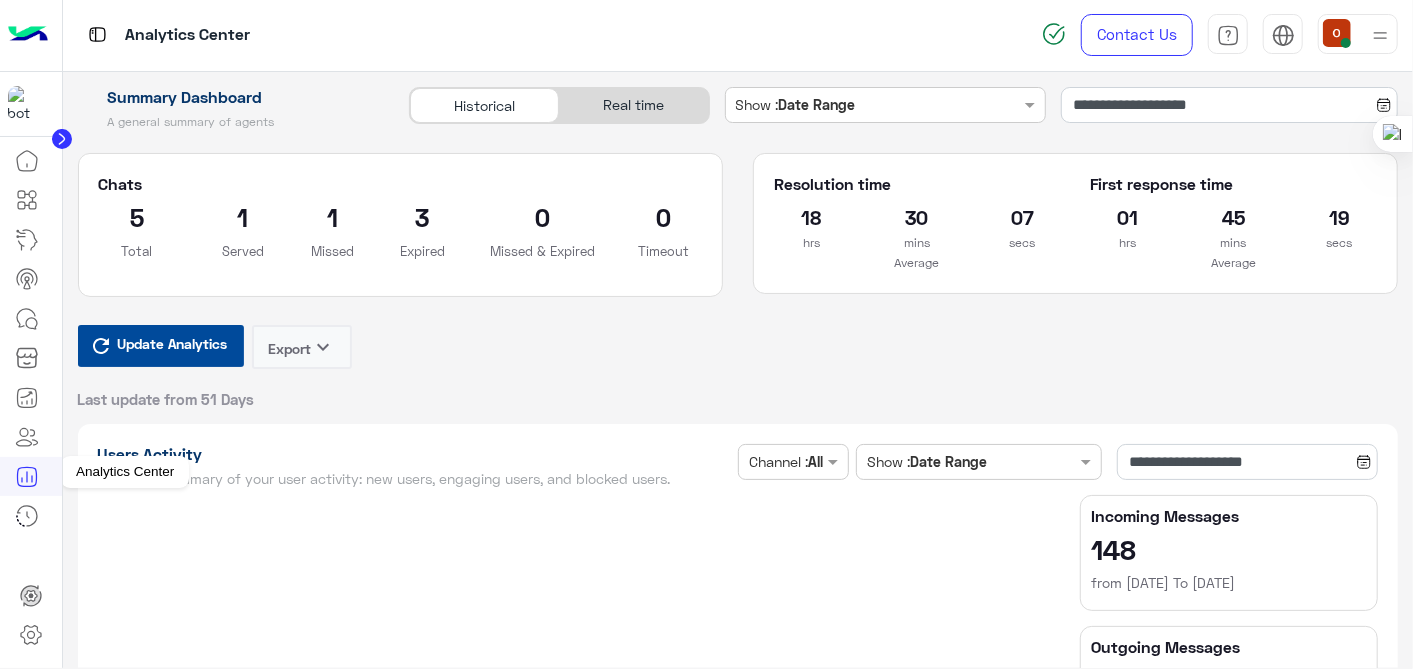 type on "**********" 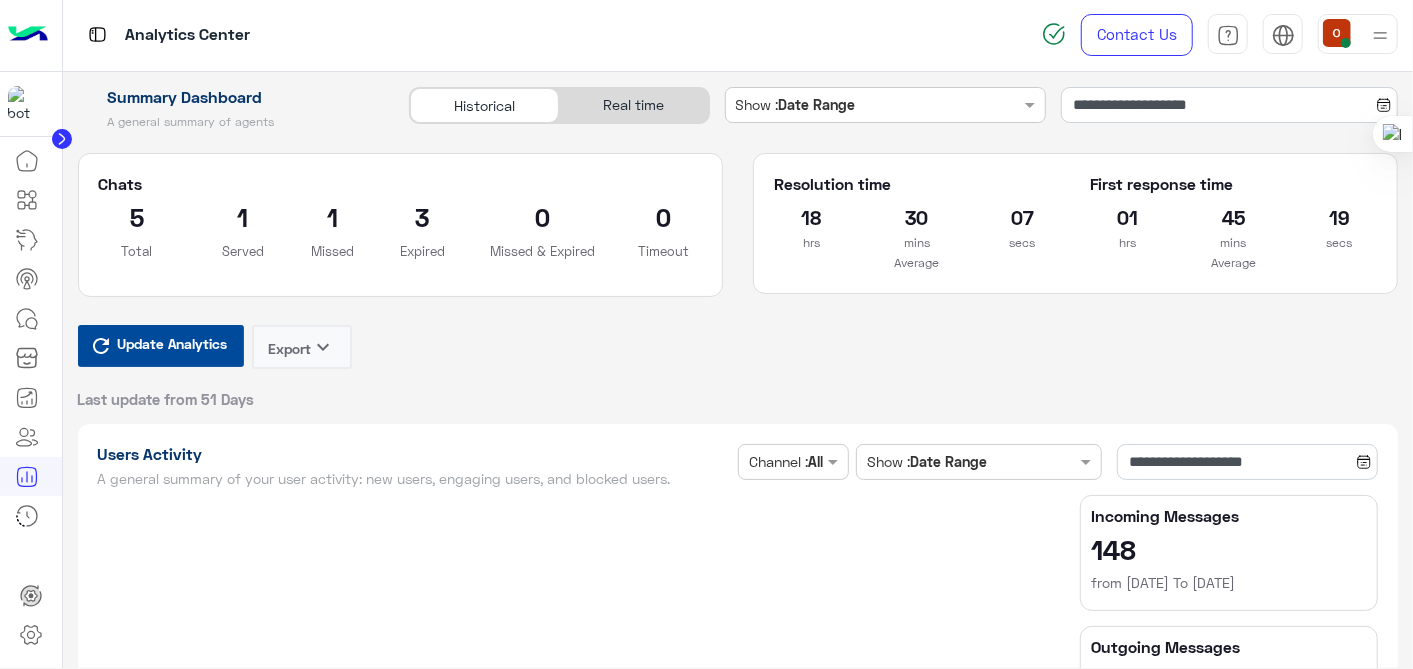 type on "**********" 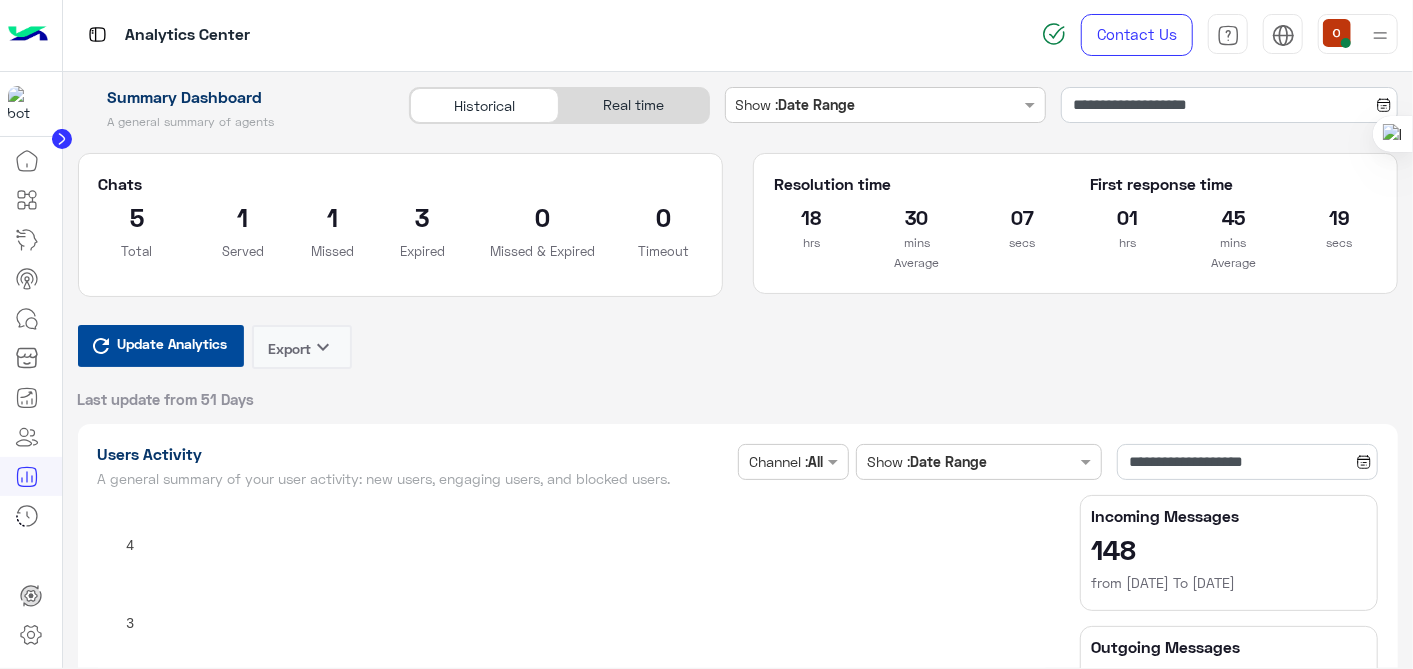 type on "**********" 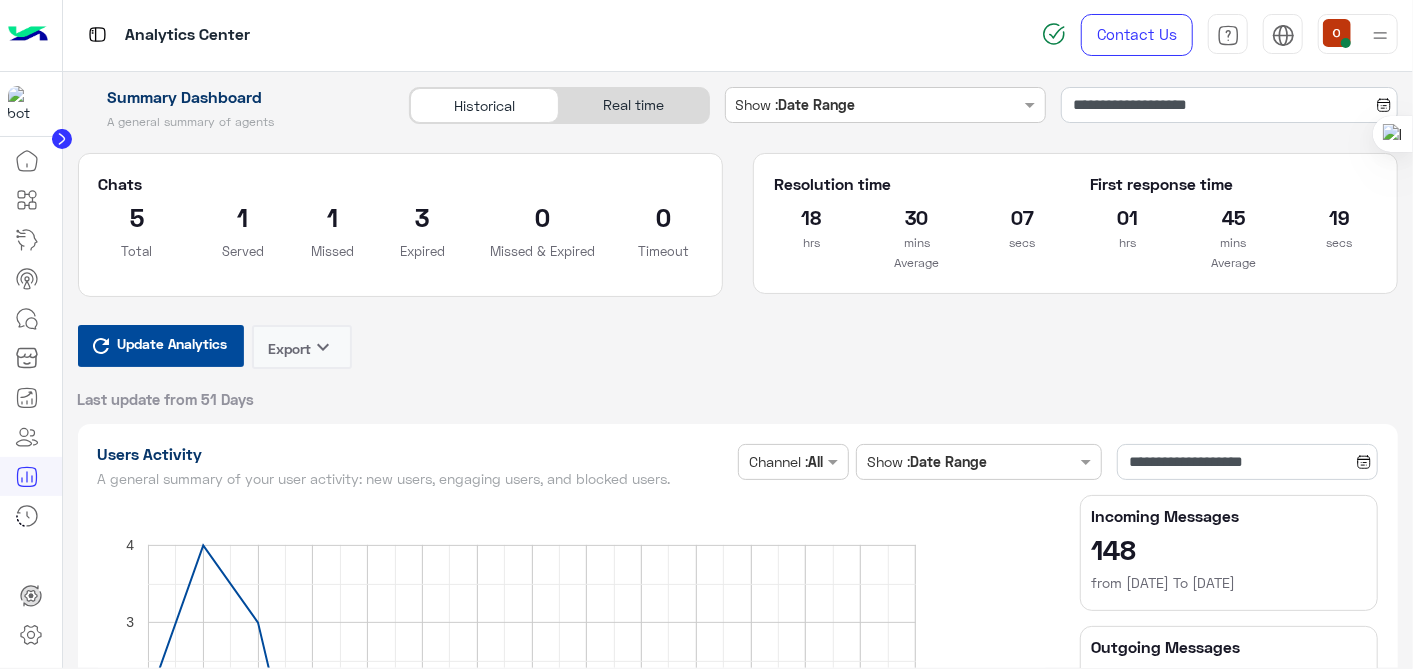 type on "**********" 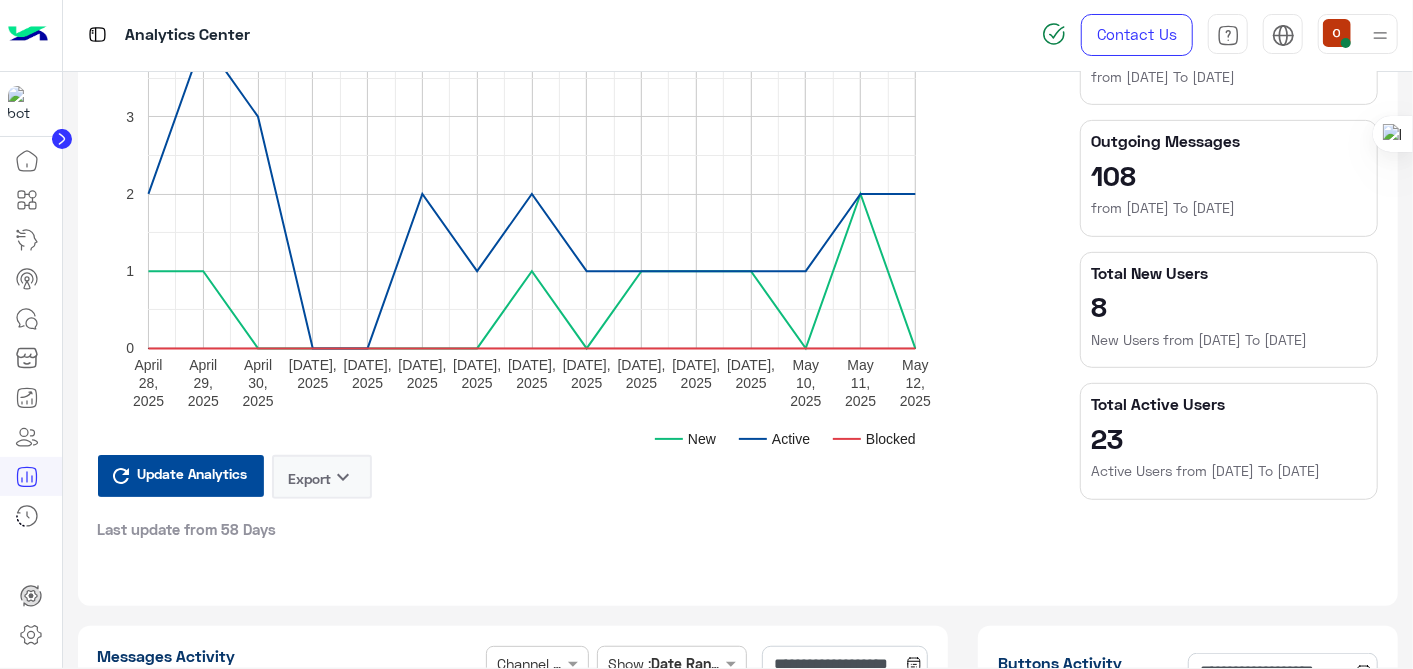 scroll, scrollTop: 0, scrollLeft: 0, axis: both 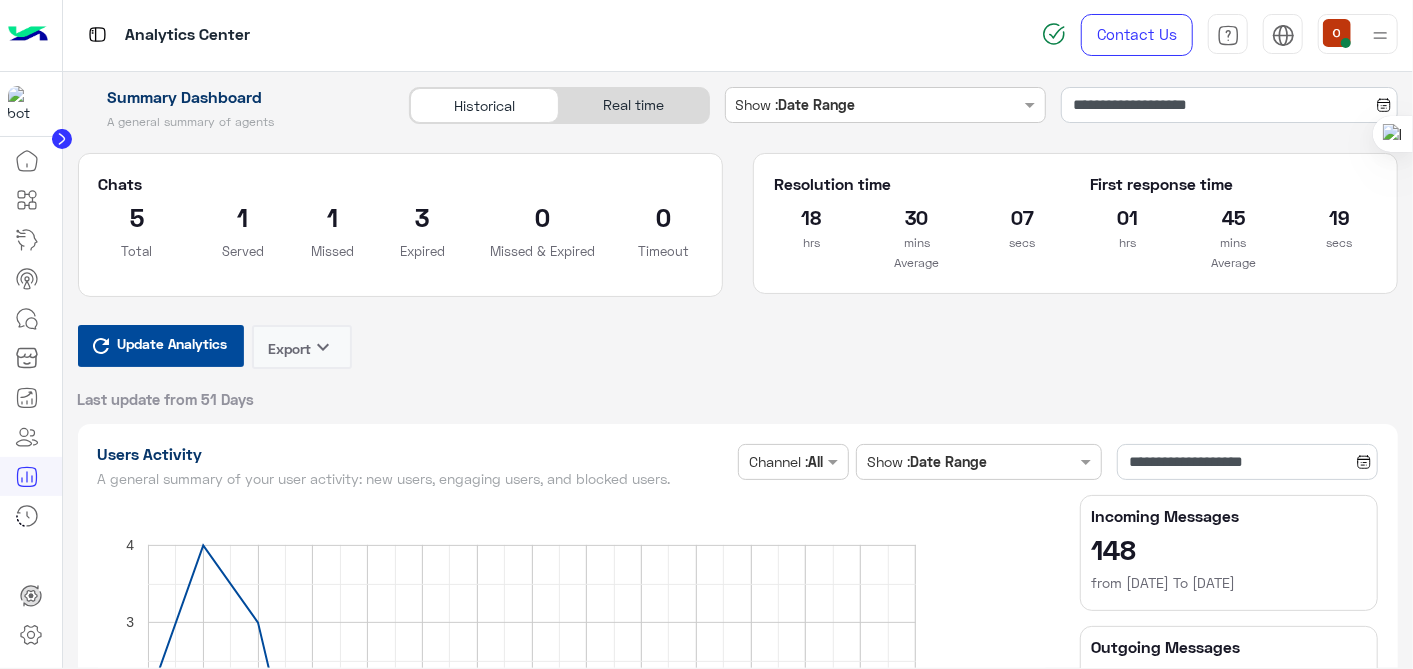 type on "**********" 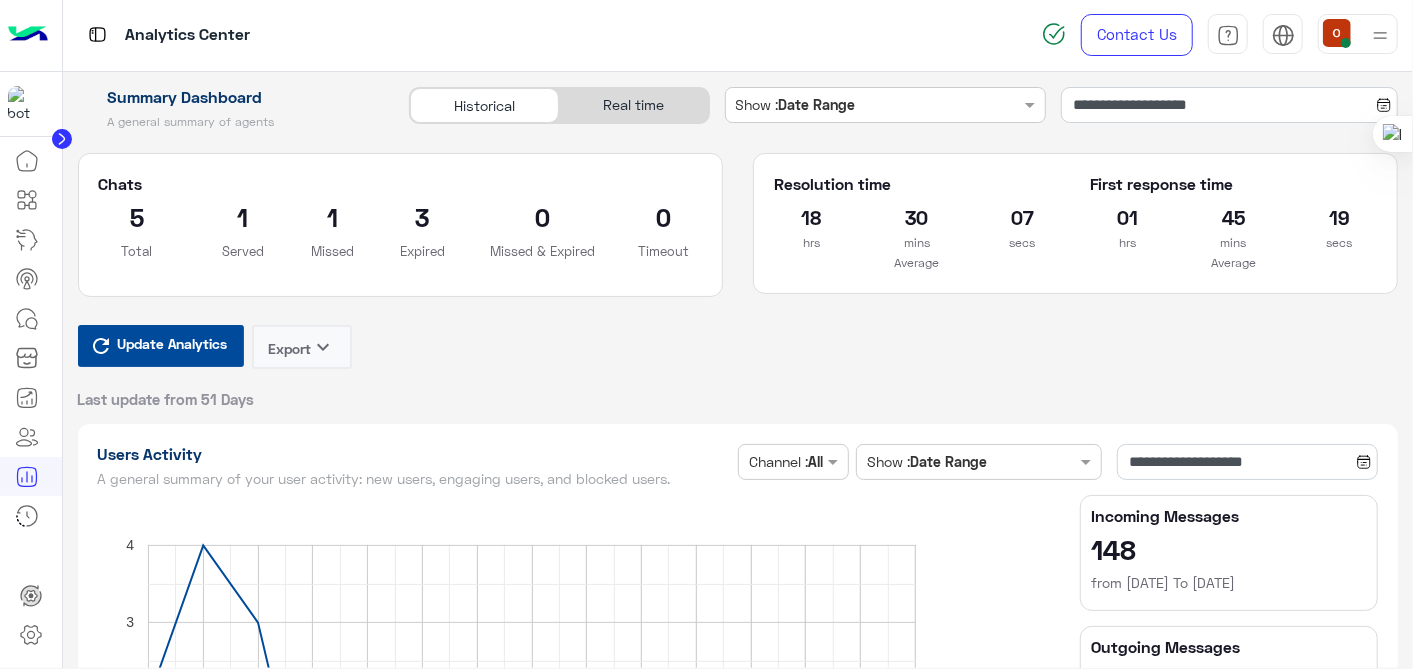 drag, startPoint x: 1088, startPoint y: 180, endPoint x: 1305, endPoint y: 176, distance: 217.03687 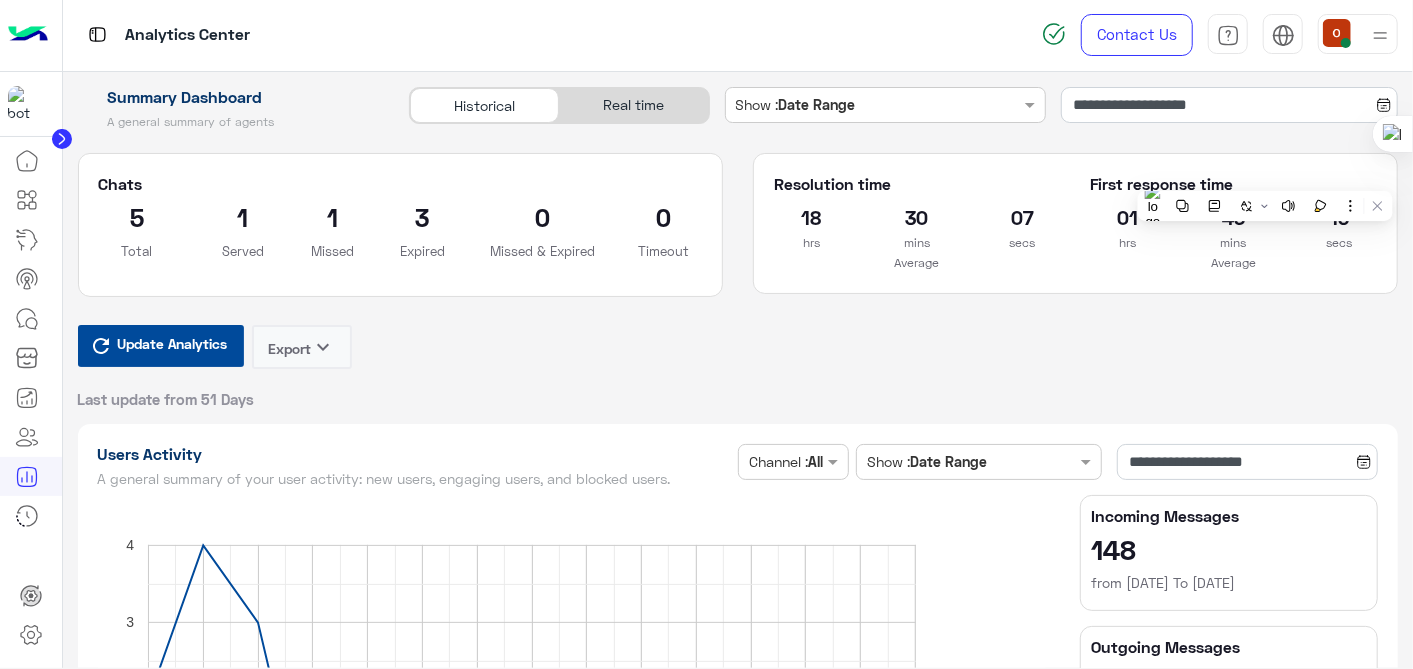 click on "Resolution time 18 hrs 30 mins 07 secs Average First response time 01 hrs 45 mins 19 secs Average" 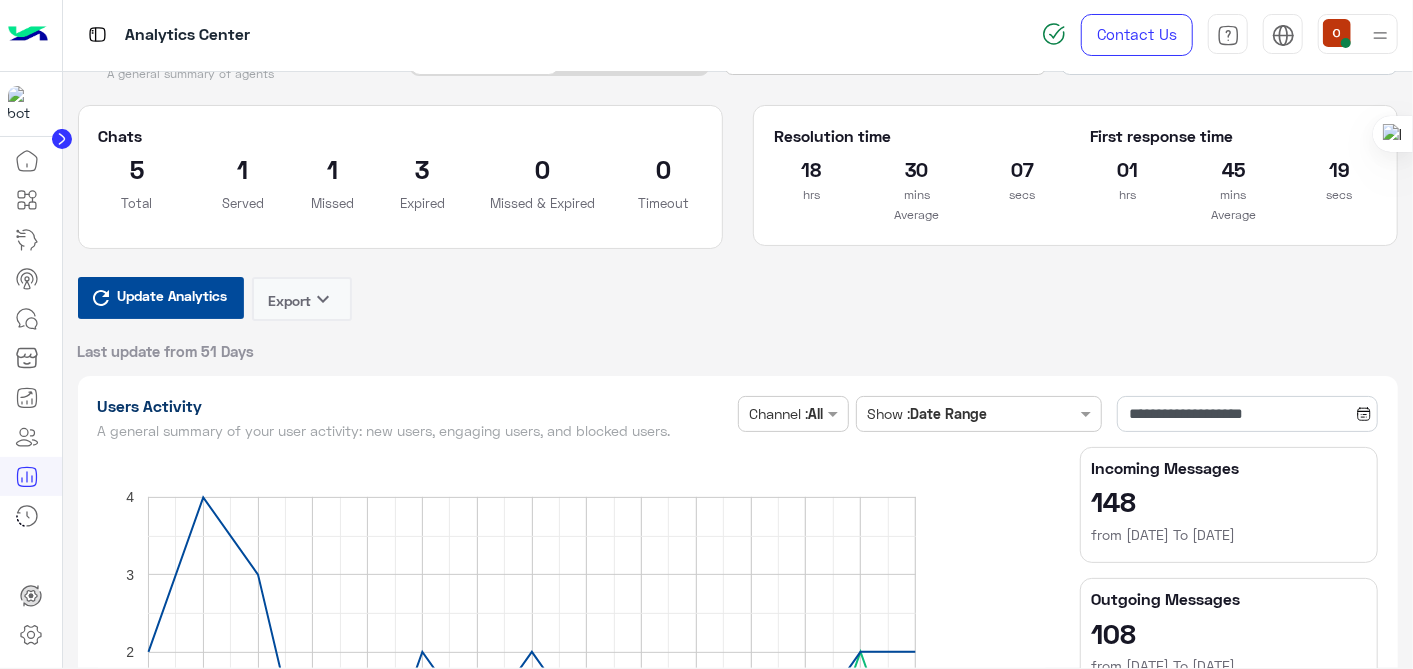 scroll, scrollTop: 0, scrollLeft: 0, axis: both 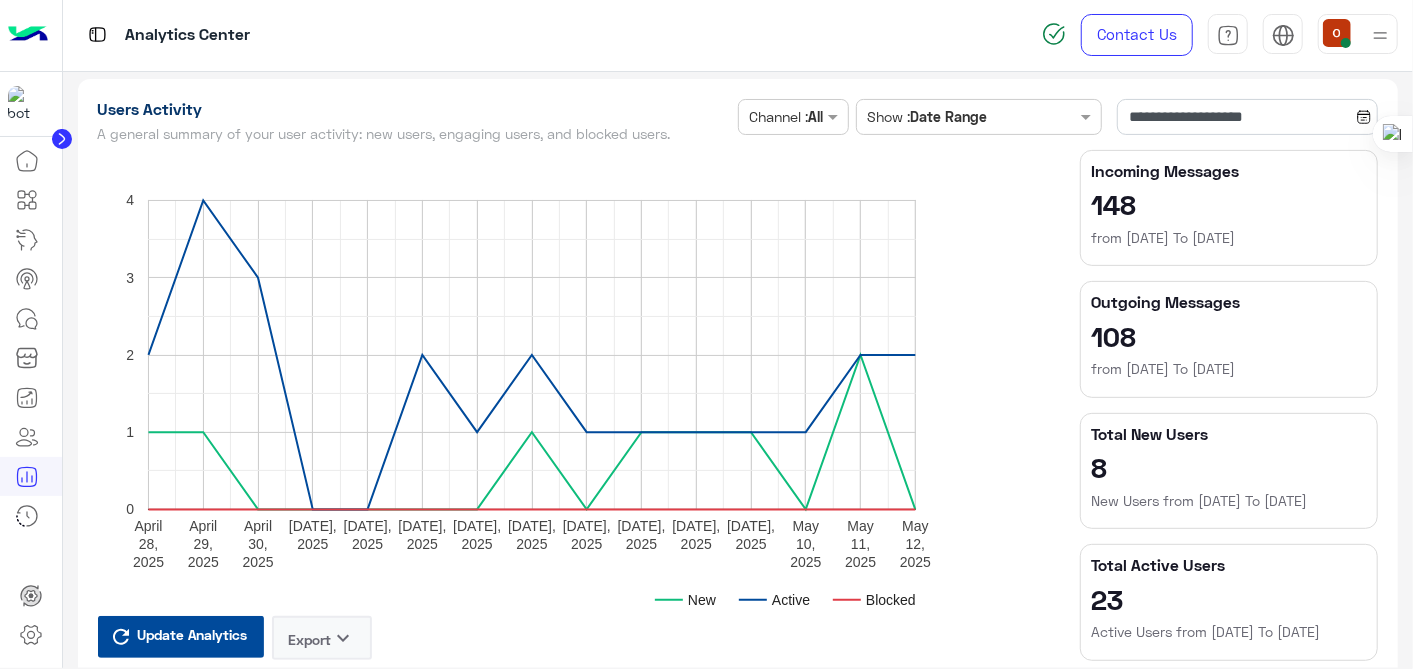 click 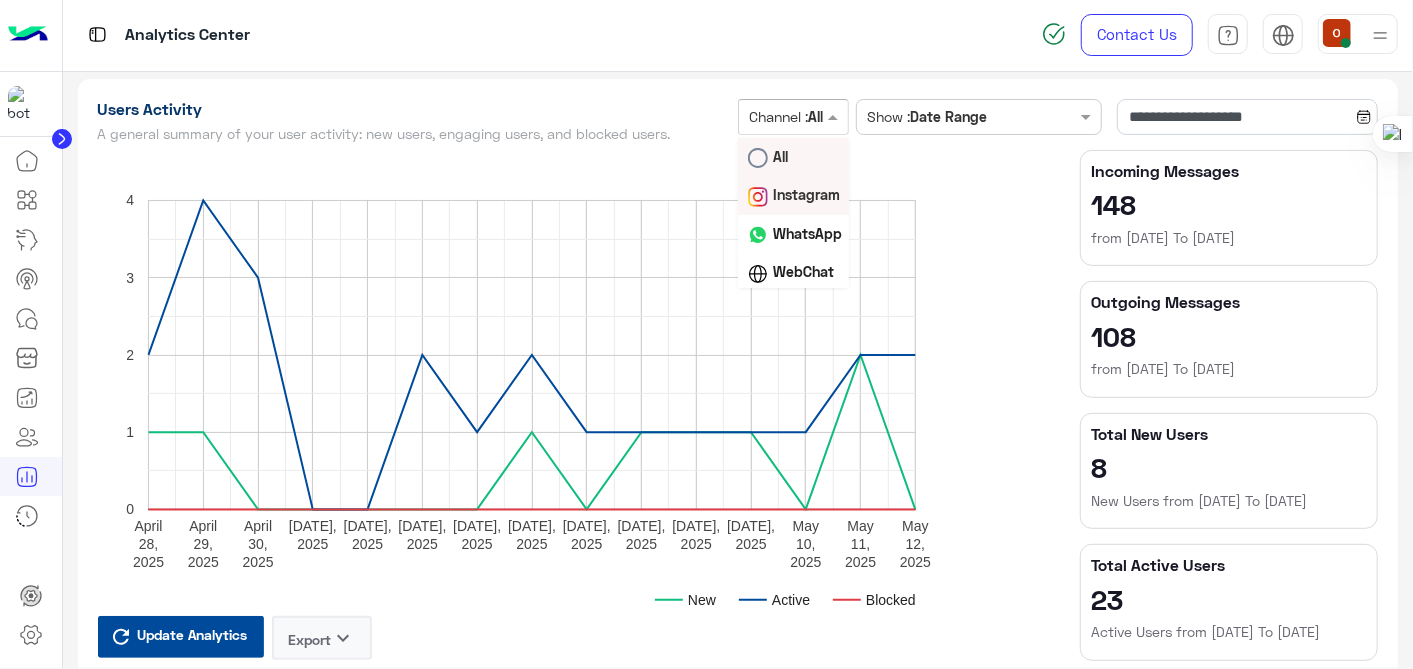 click 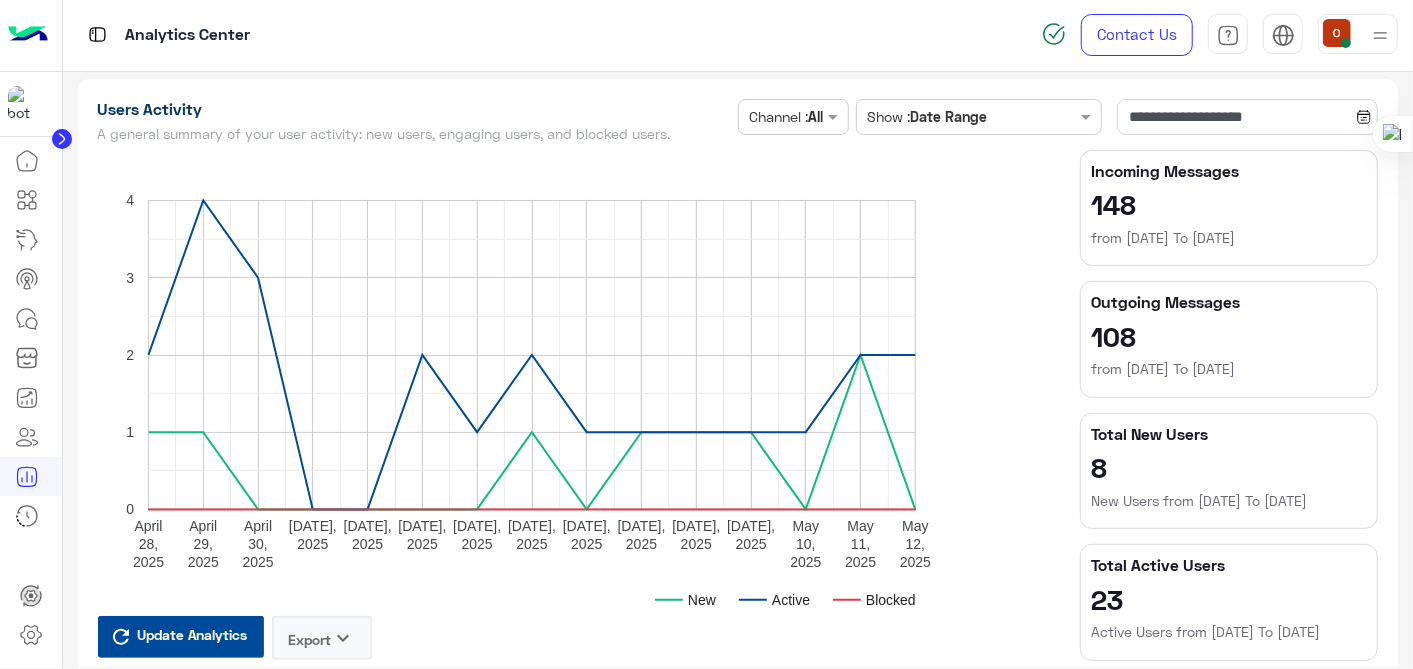 click 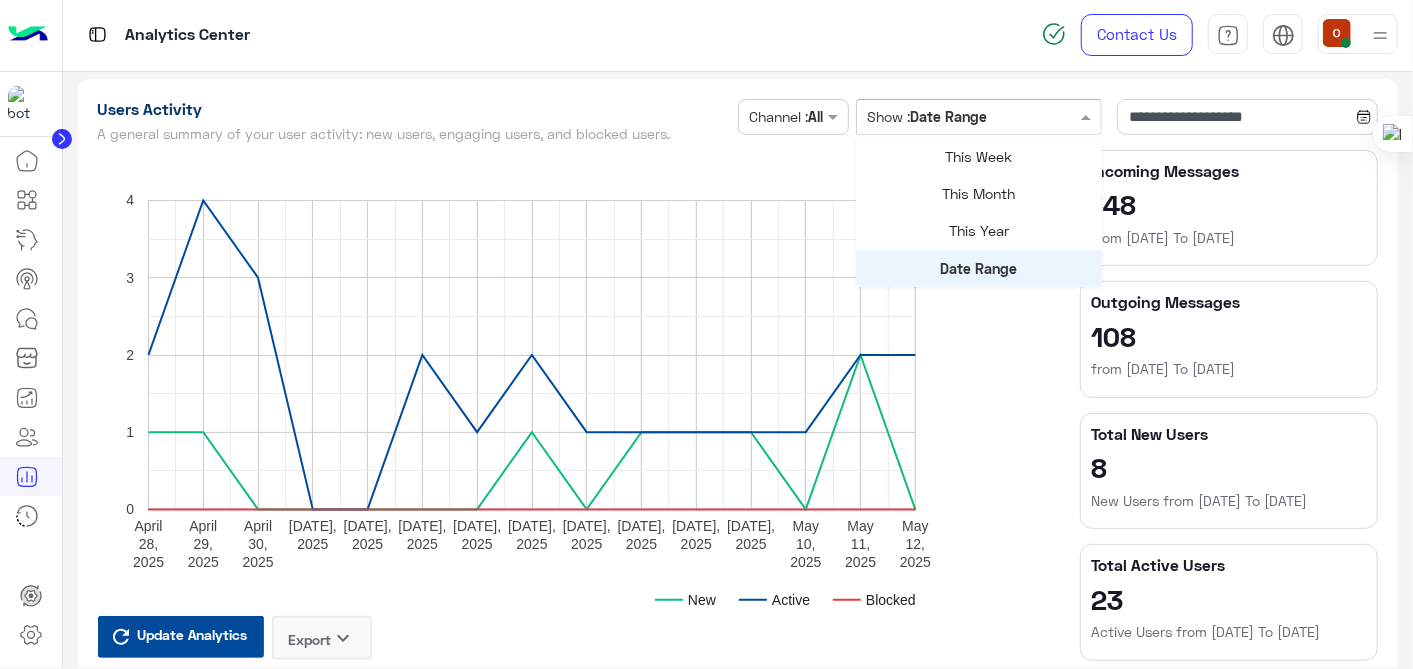 click 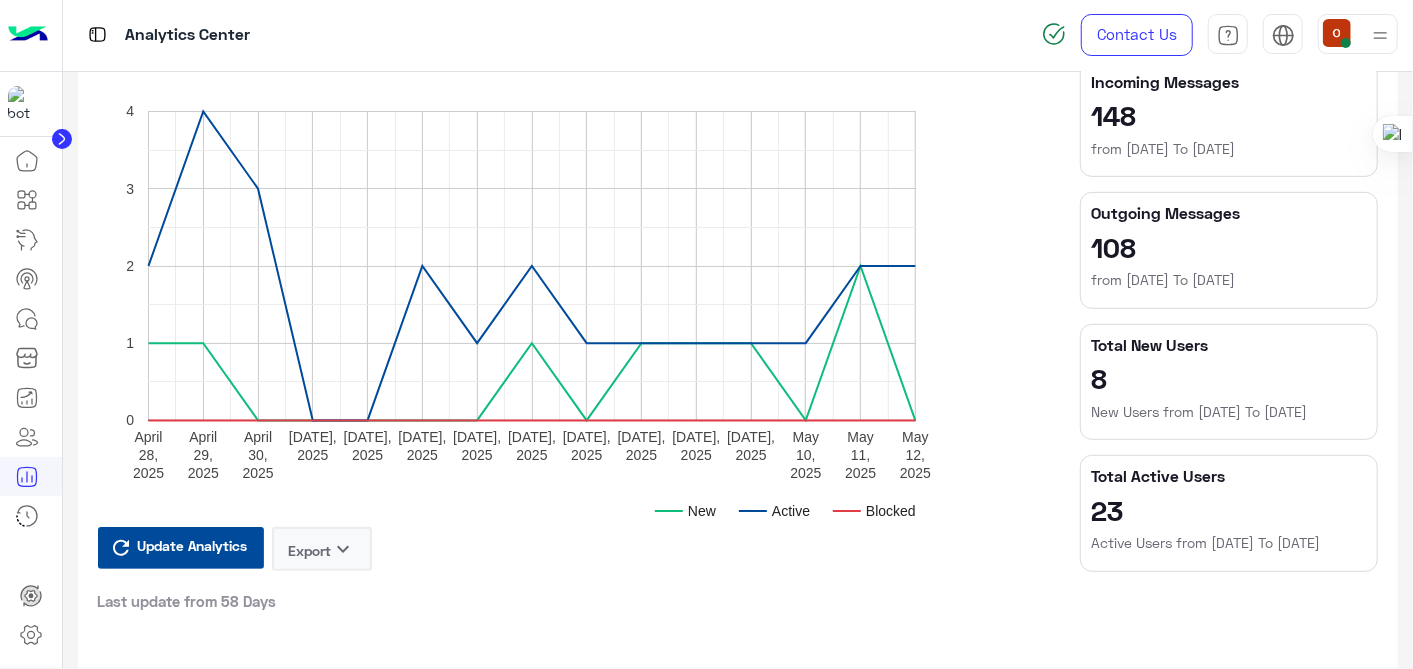 scroll, scrollTop: 551, scrollLeft: 0, axis: vertical 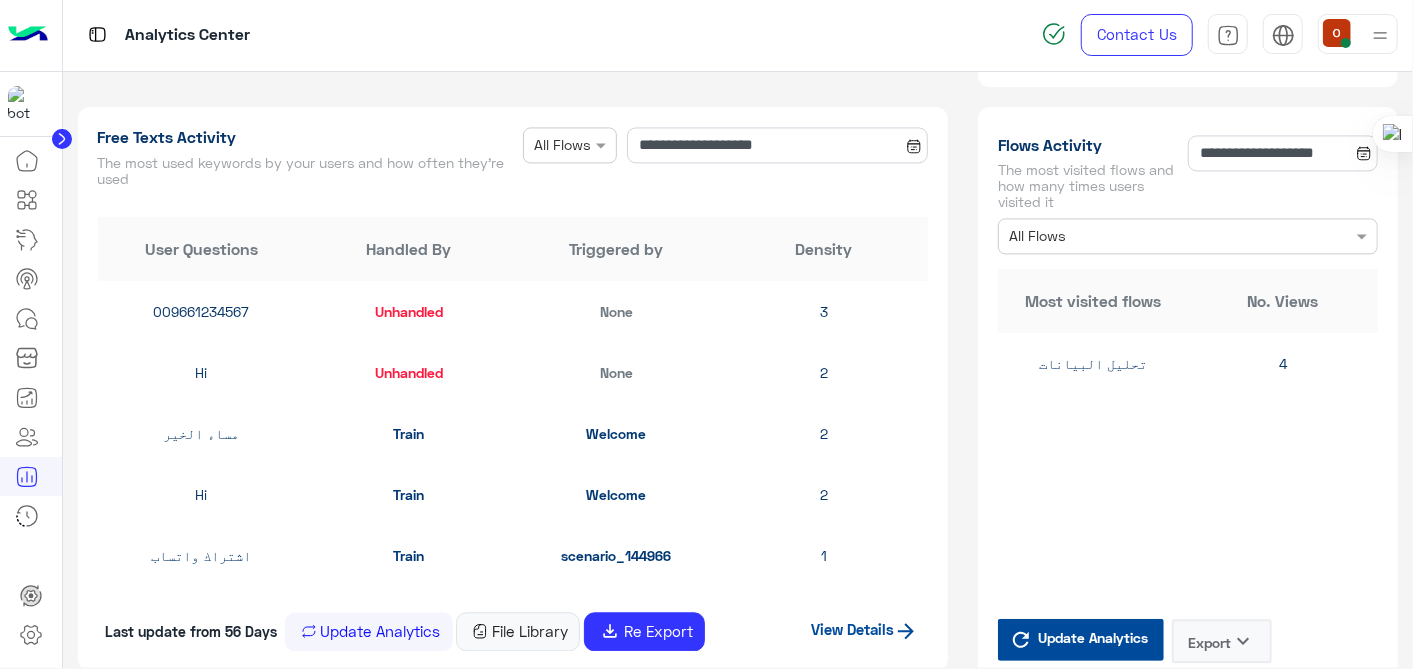 click 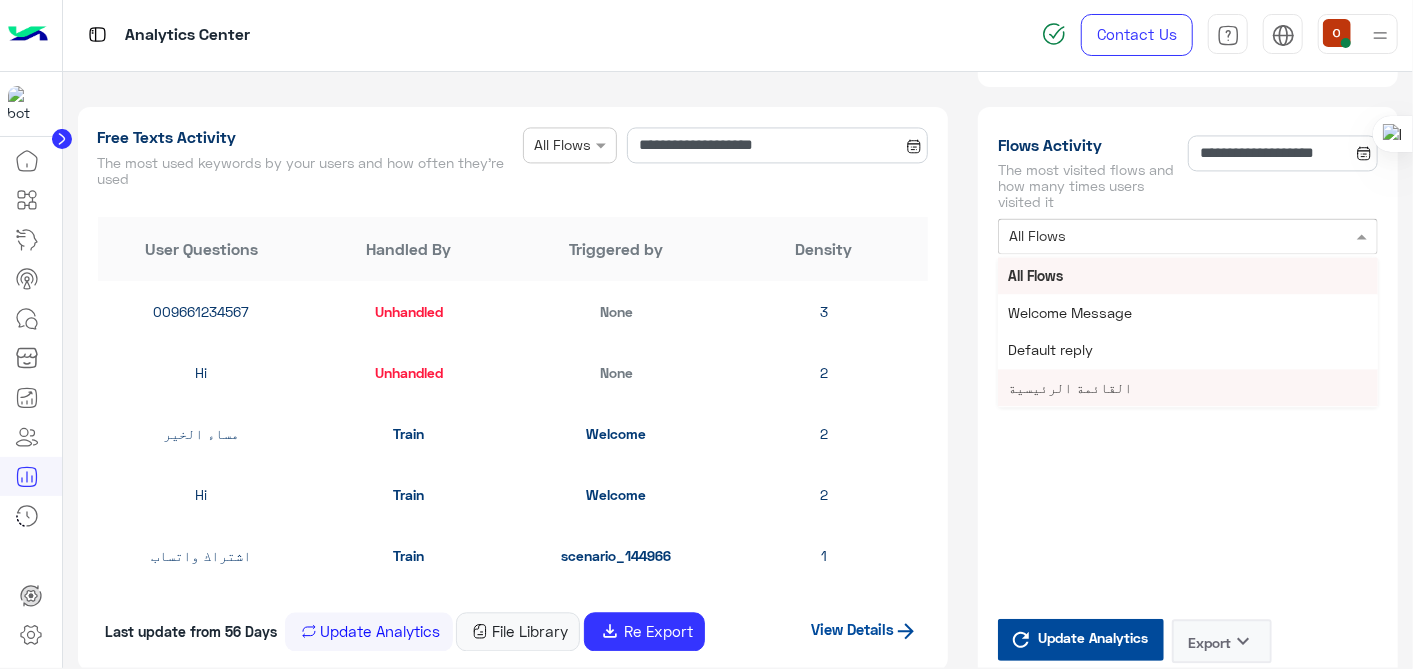 click on "القائمة الرئيسية" at bounding box center [1188, 387] 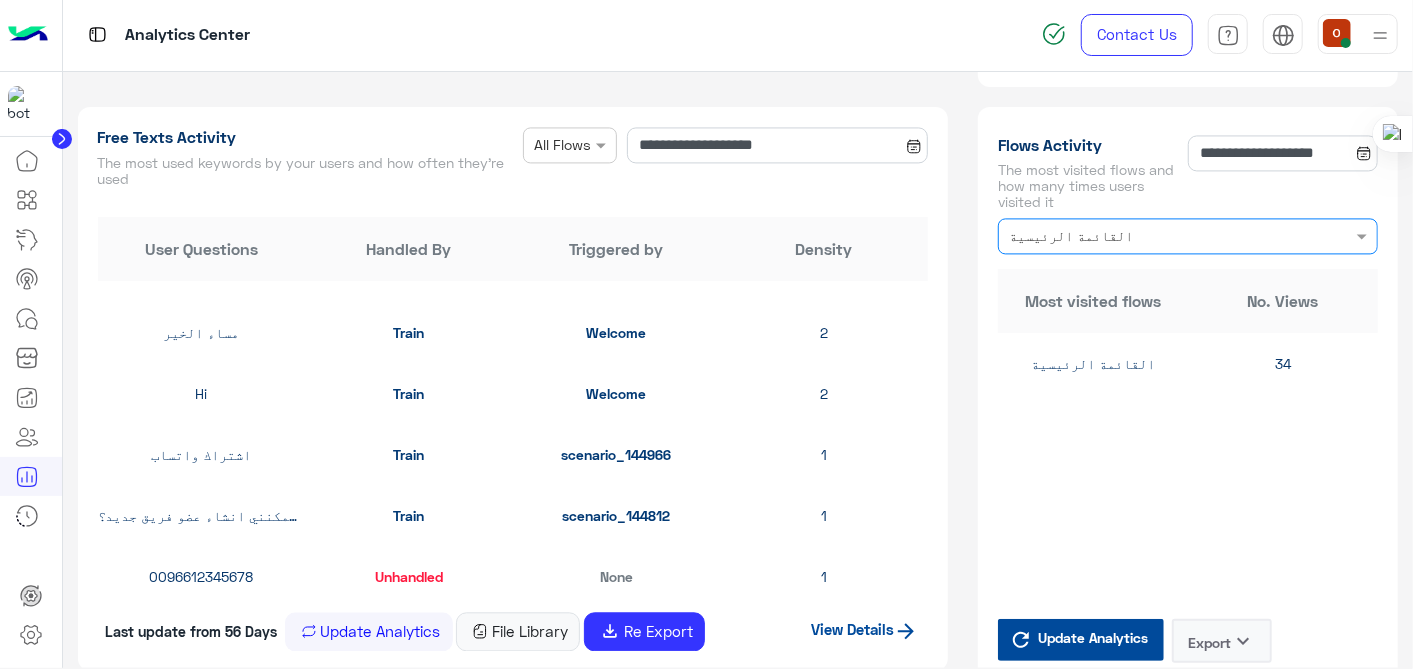 scroll, scrollTop: 0, scrollLeft: 0, axis: both 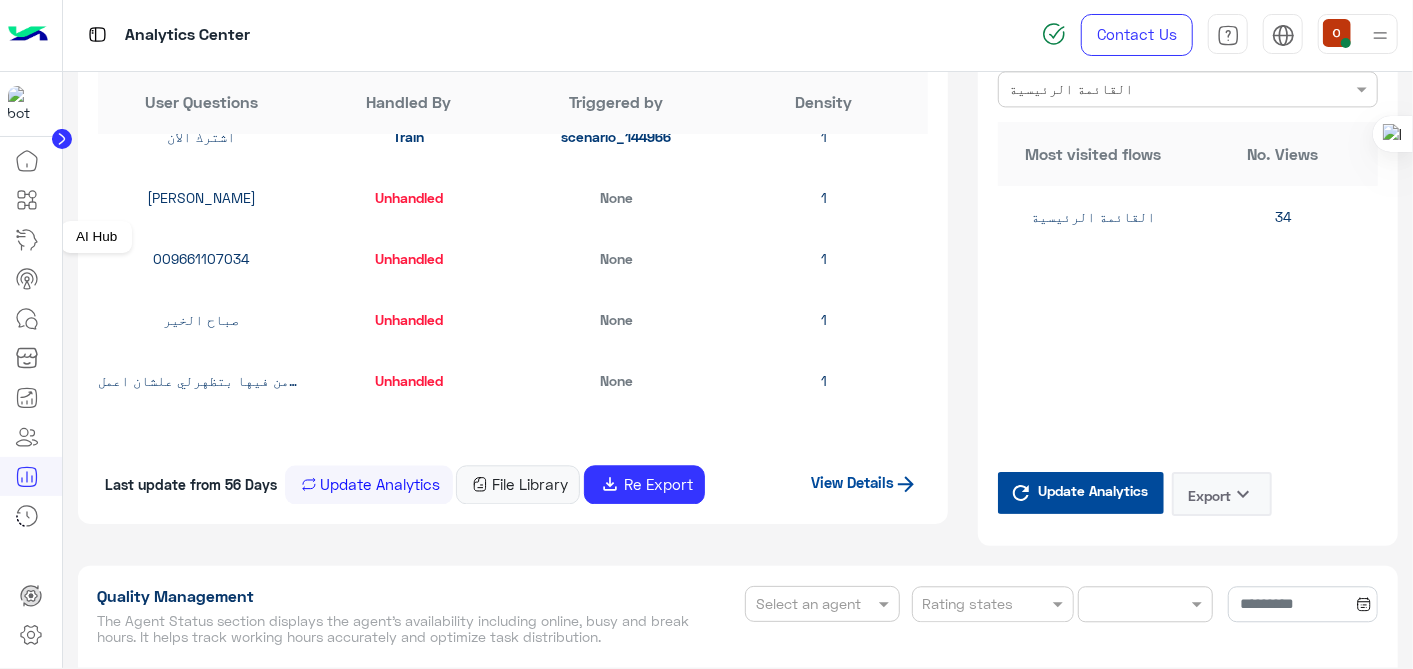 click 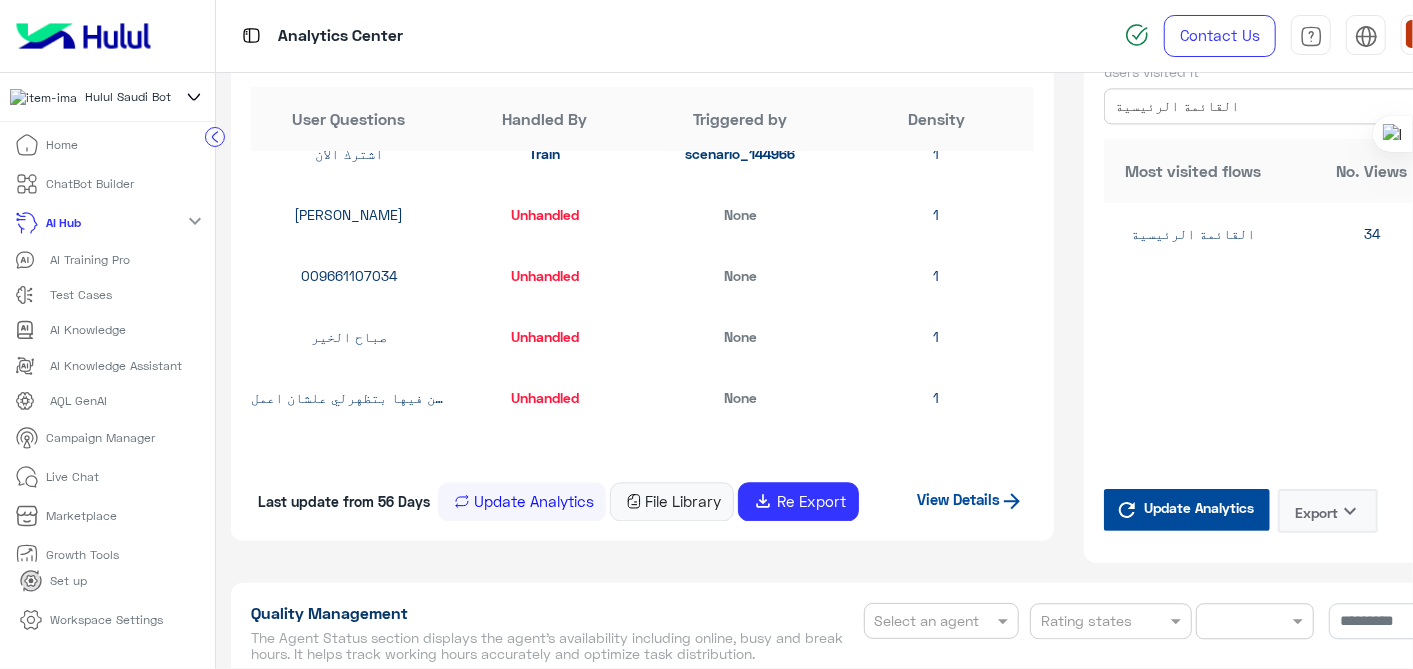 scroll, scrollTop: 0, scrollLeft: 0, axis: both 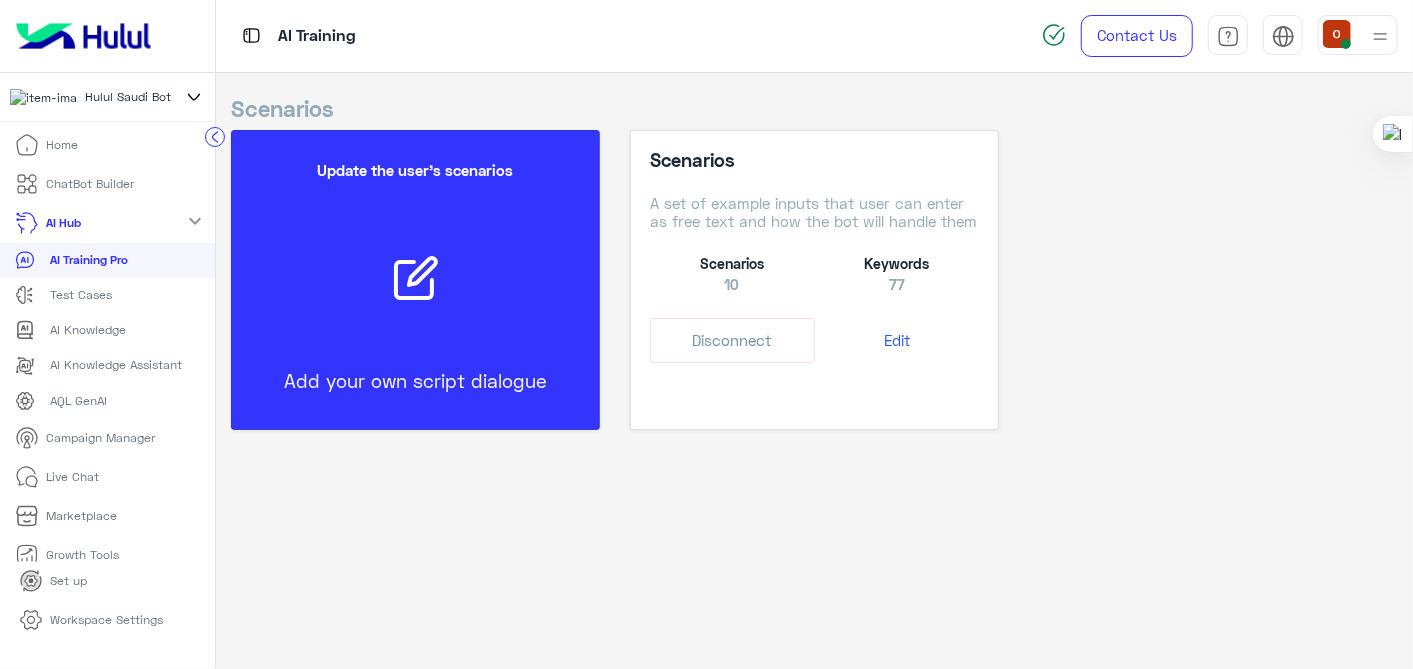 click on "Edit" at bounding box center (897, 340) 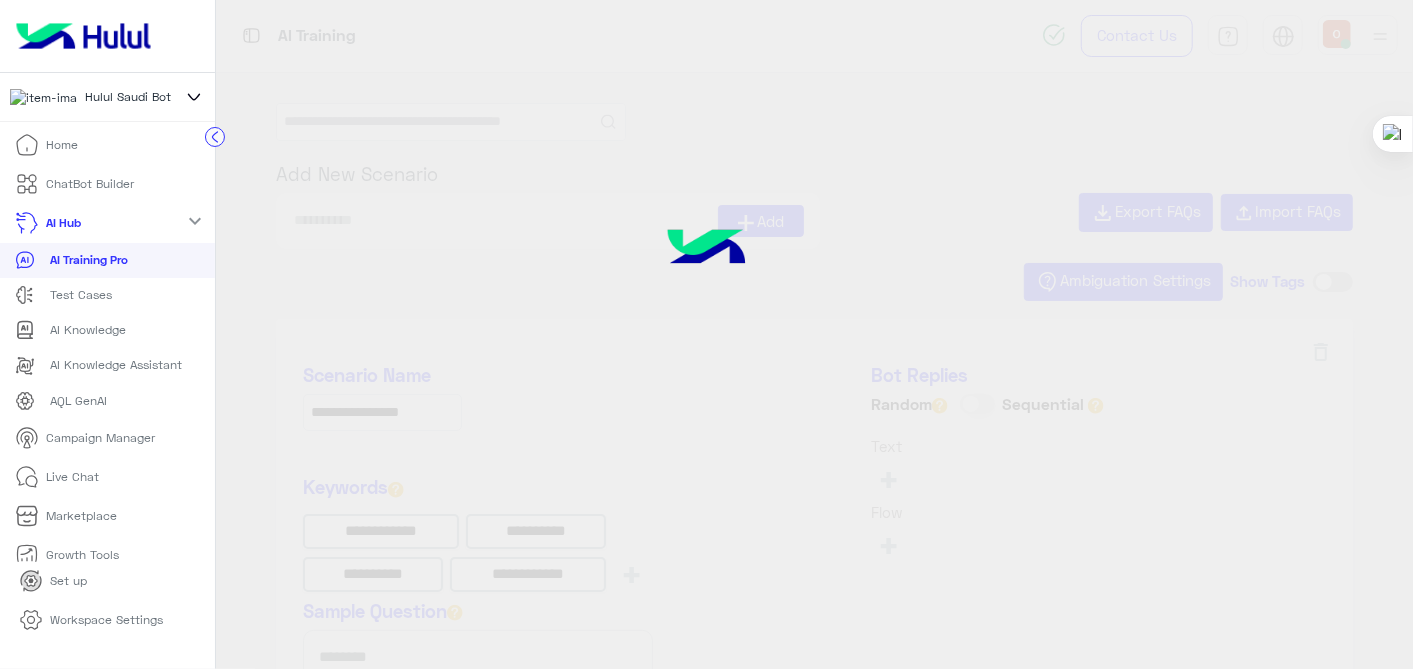 type on "**********" 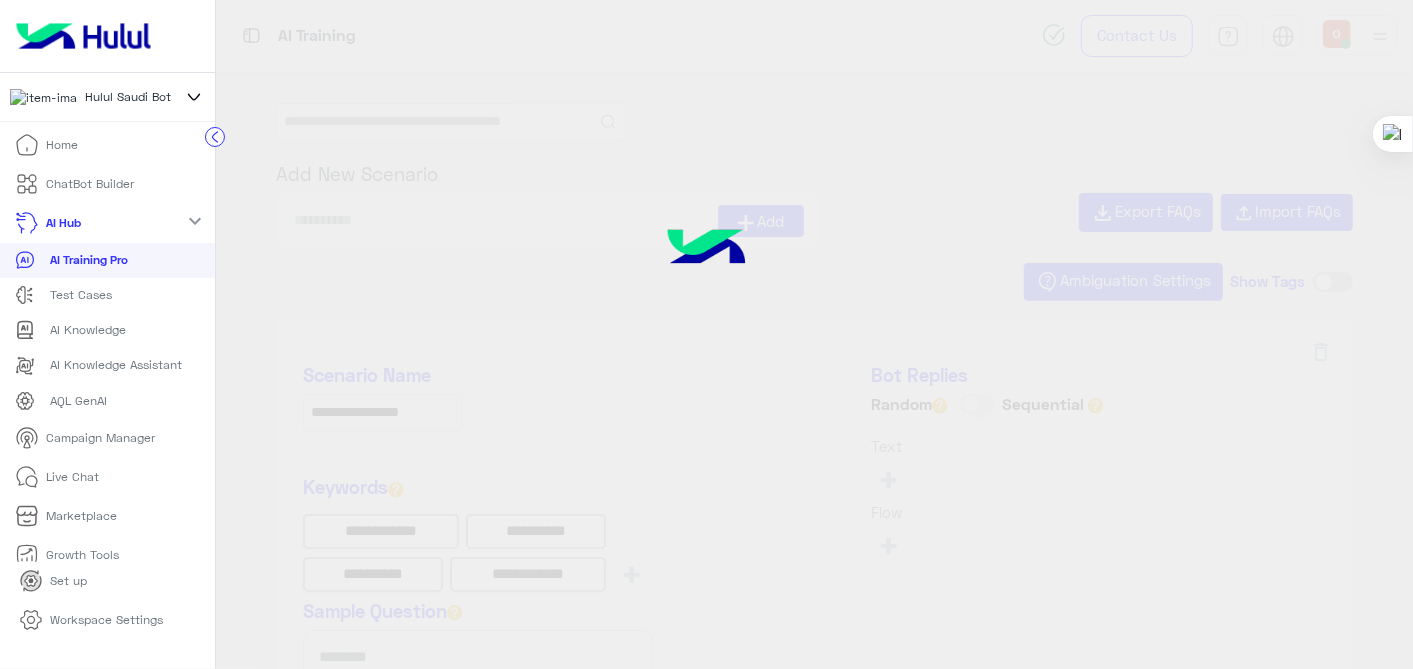 type on "**********" 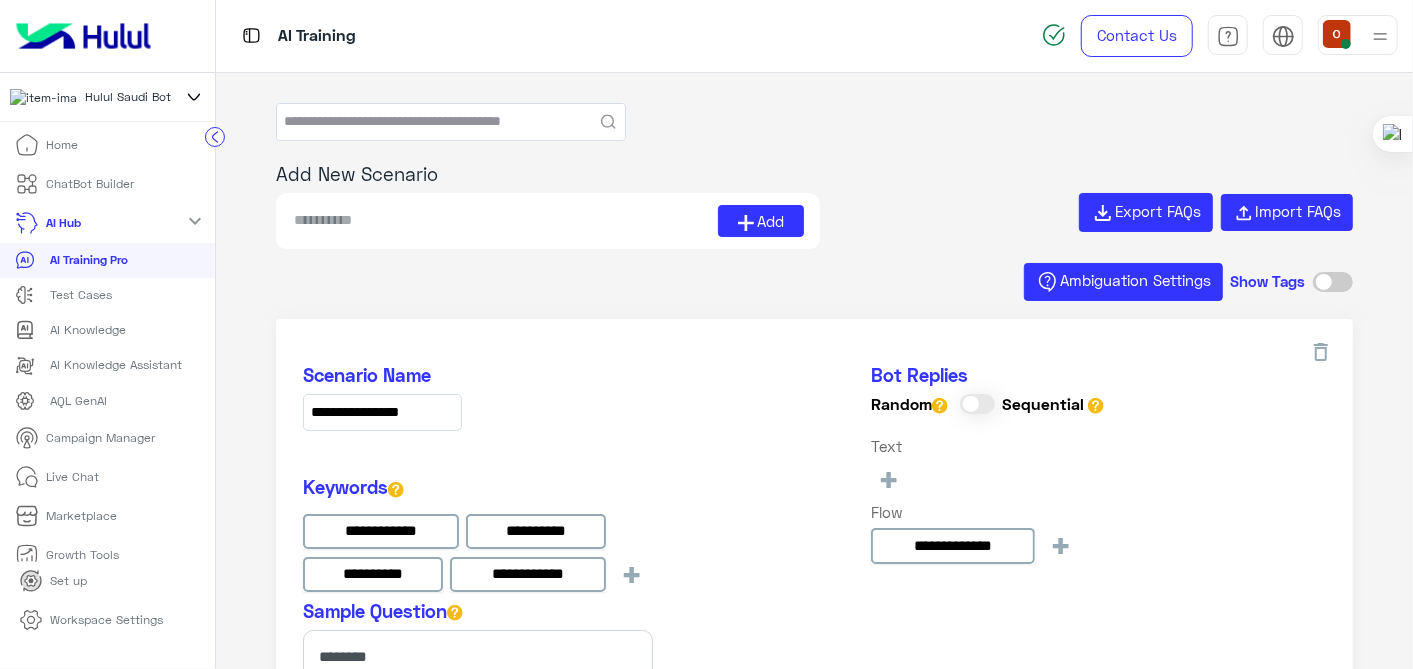 scroll, scrollTop: 4, scrollLeft: 0, axis: vertical 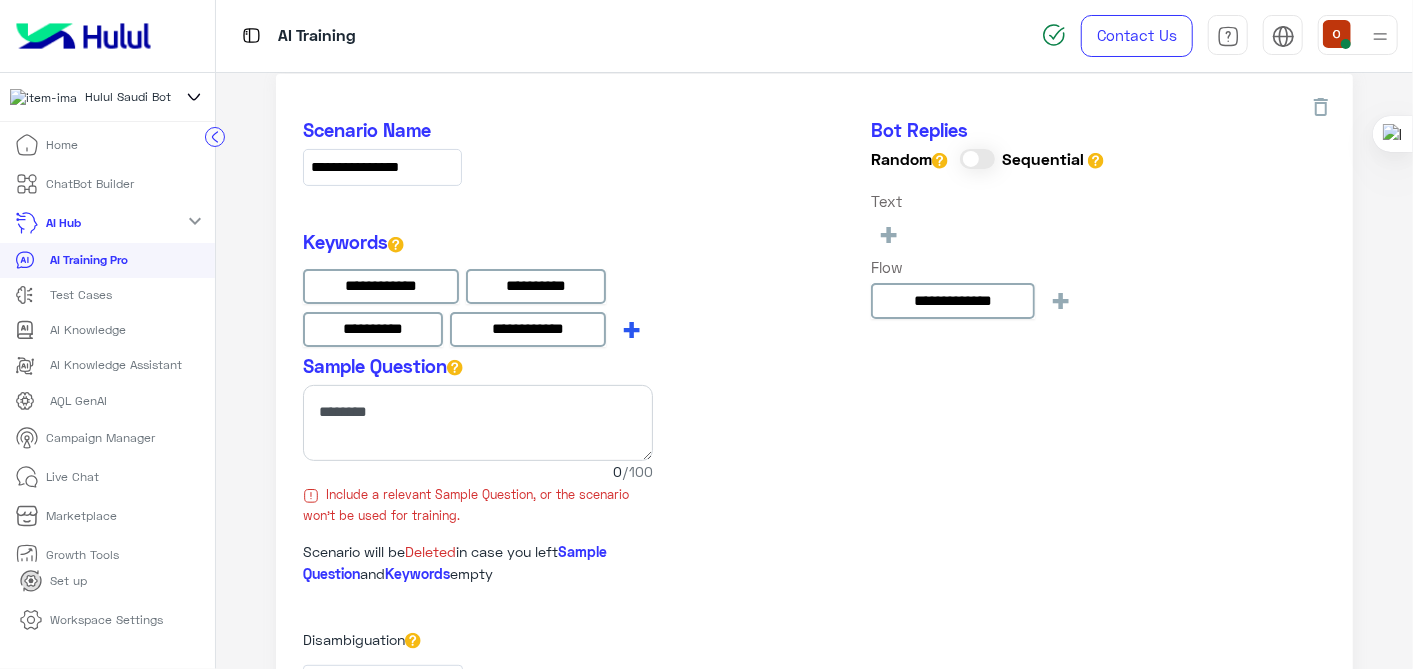 click on "+" at bounding box center (631, 328) 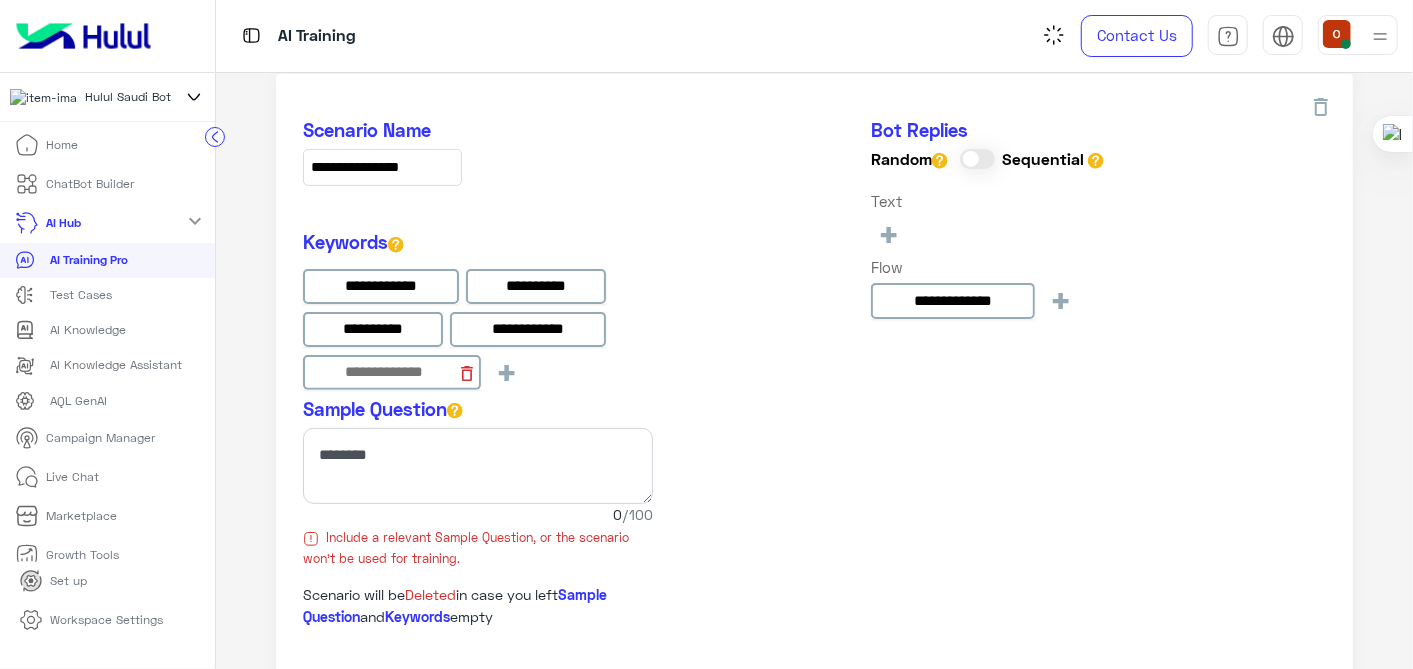 click on "**********" at bounding box center (478, 314) 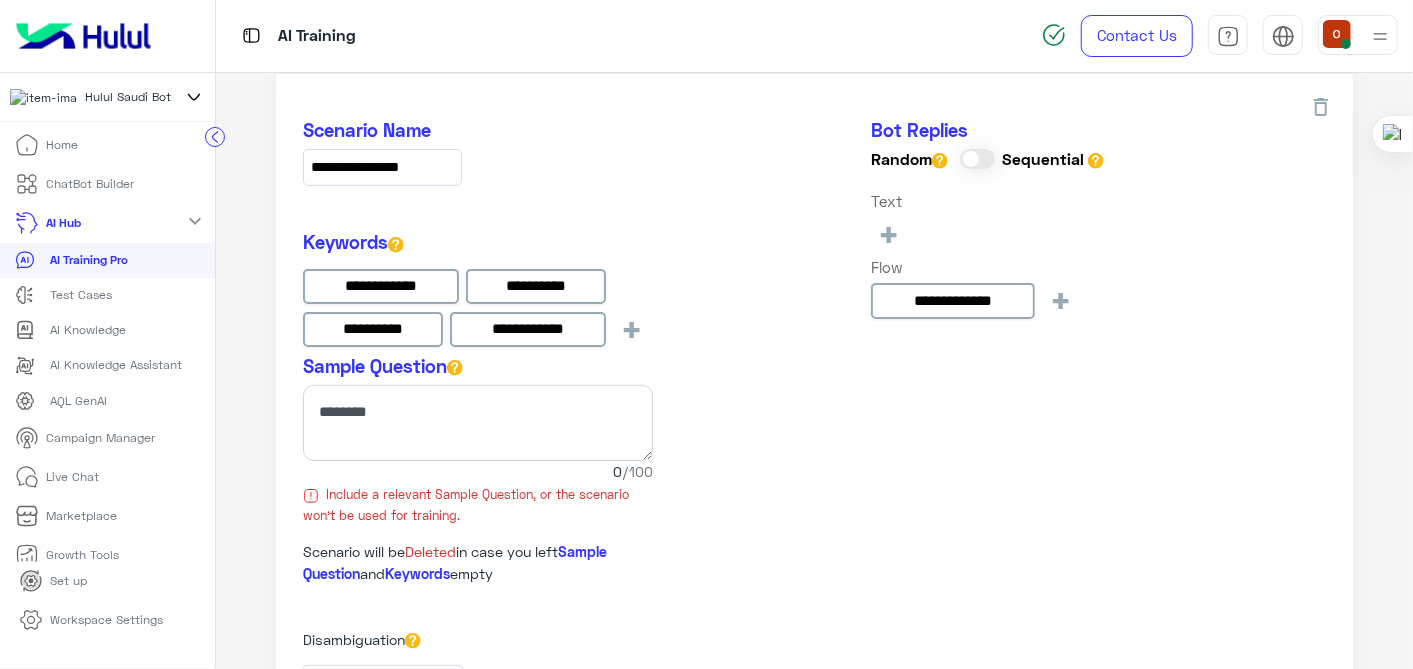 scroll, scrollTop: 0, scrollLeft: 0, axis: both 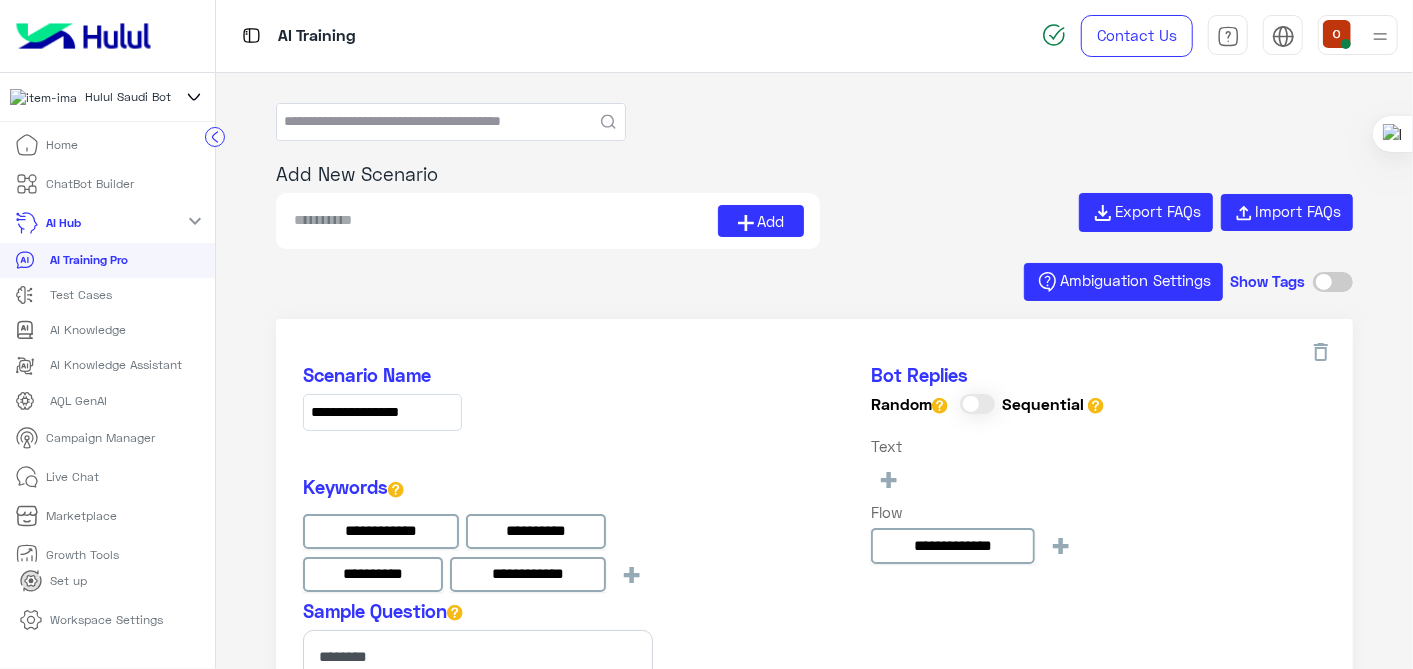 click at bounding box center (505, 221) 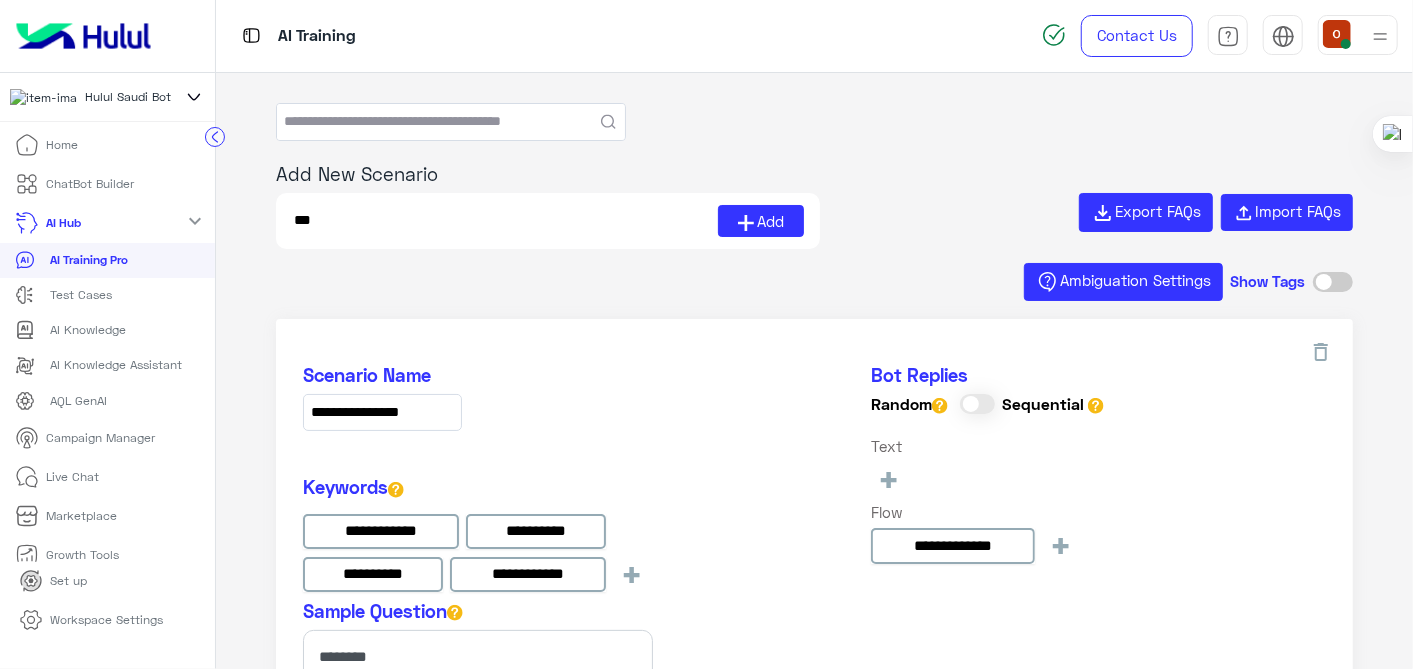 type on "***" 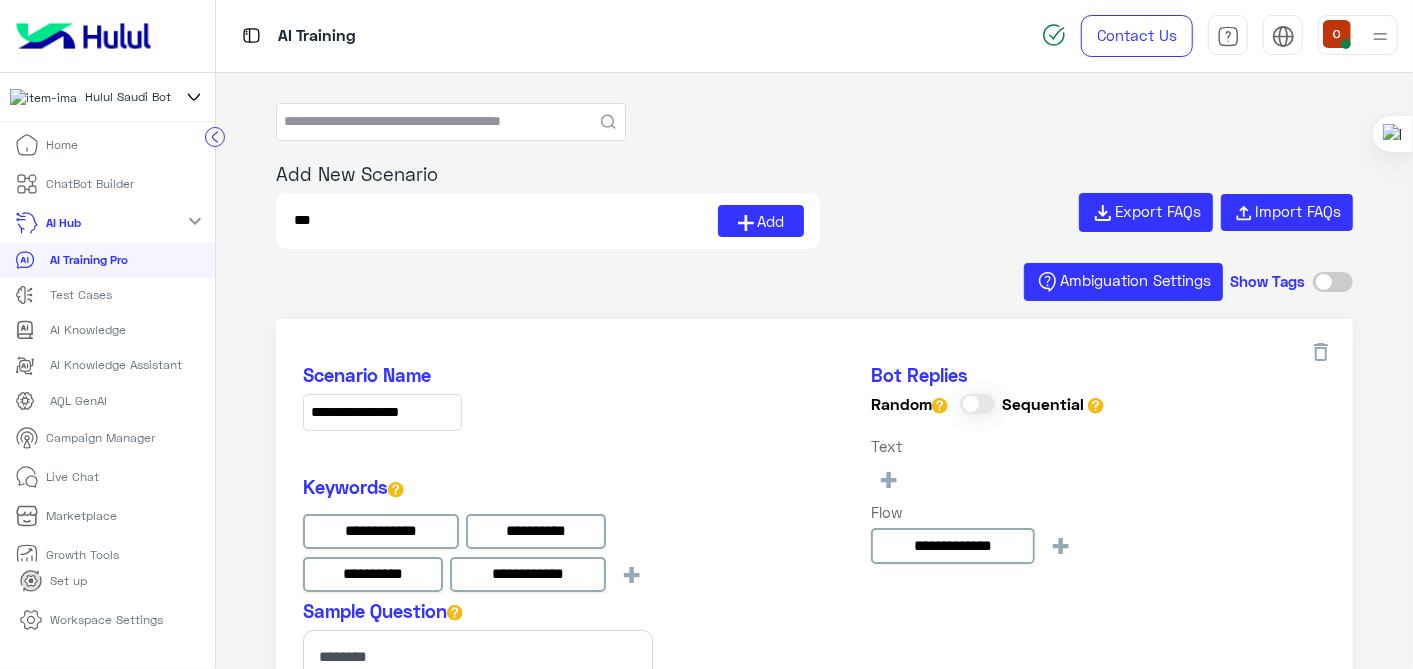 type 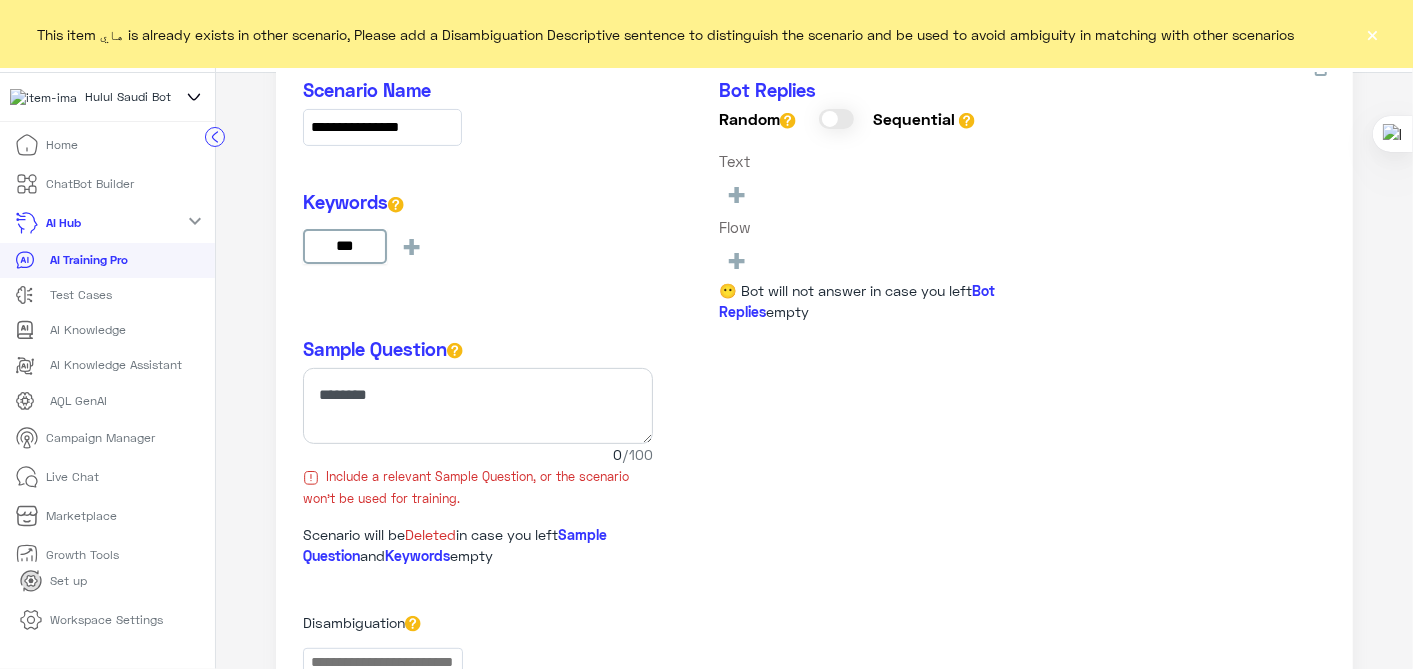 scroll, scrollTop: 300, scrollLeft: 0, axis: vertical 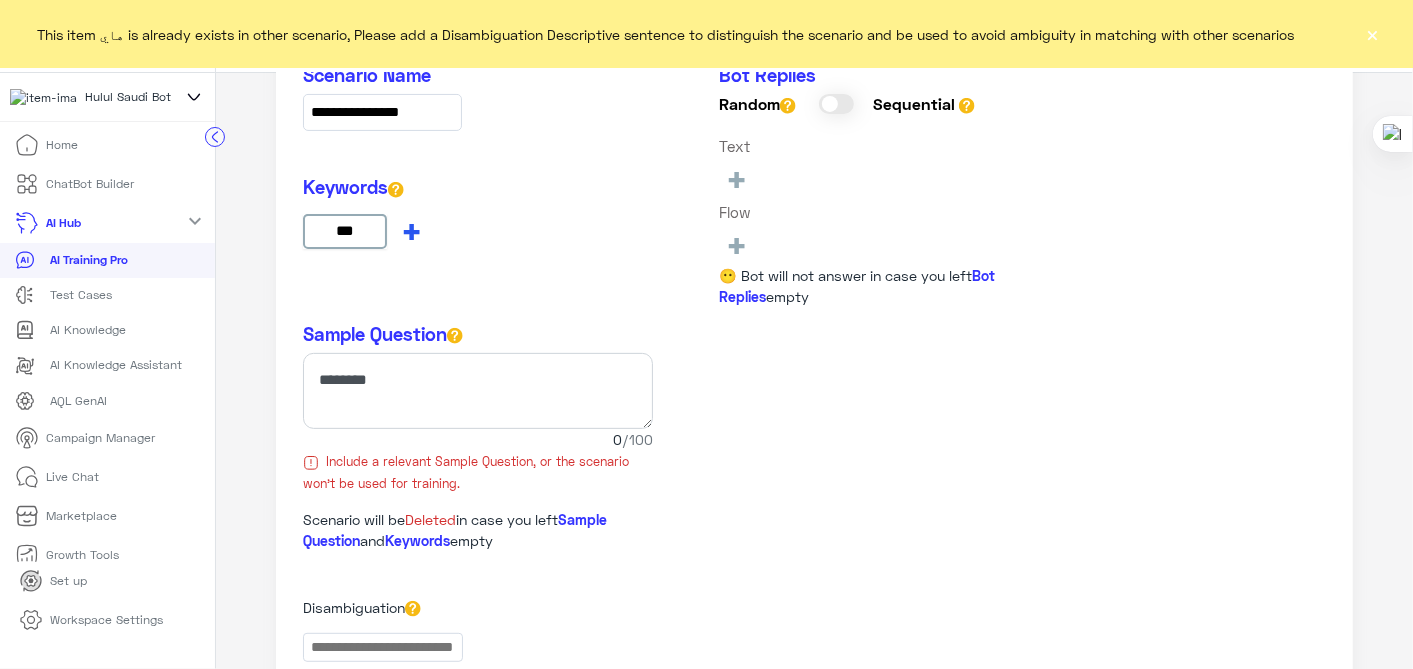 click on "+" at bounding box center [411, 230] 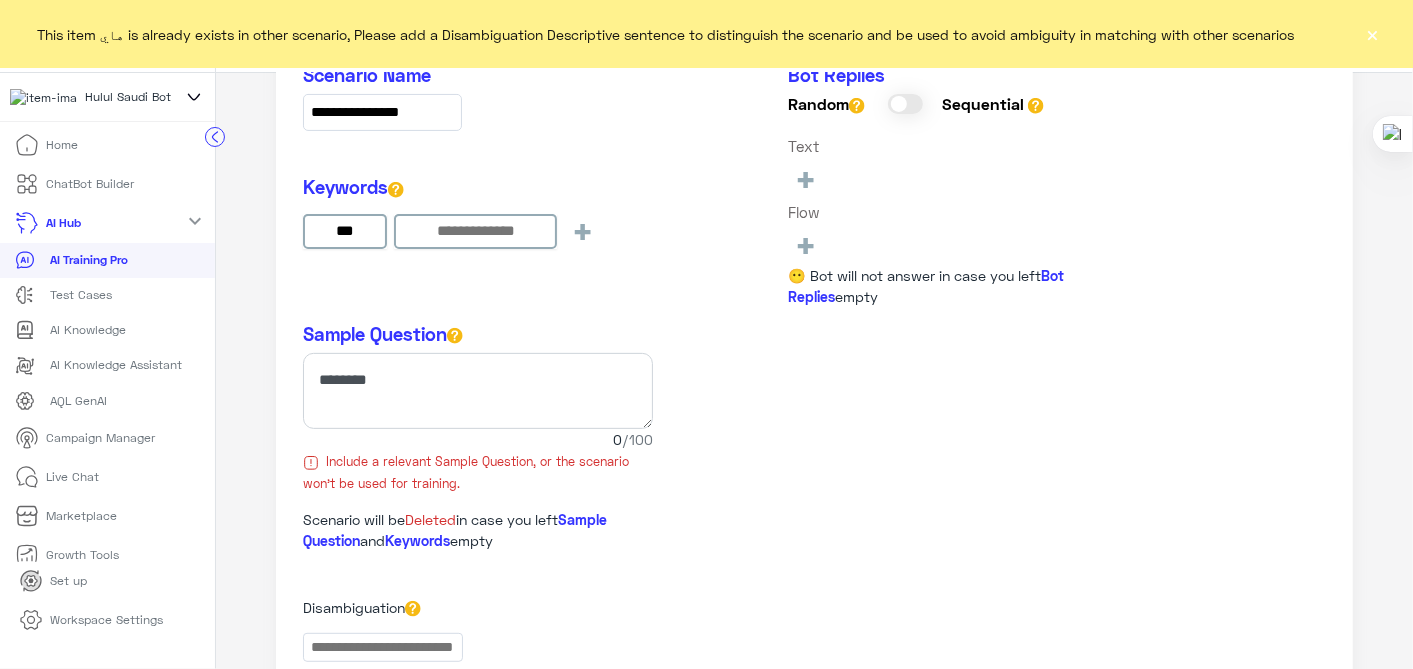 click at bounding box center [475, 232] 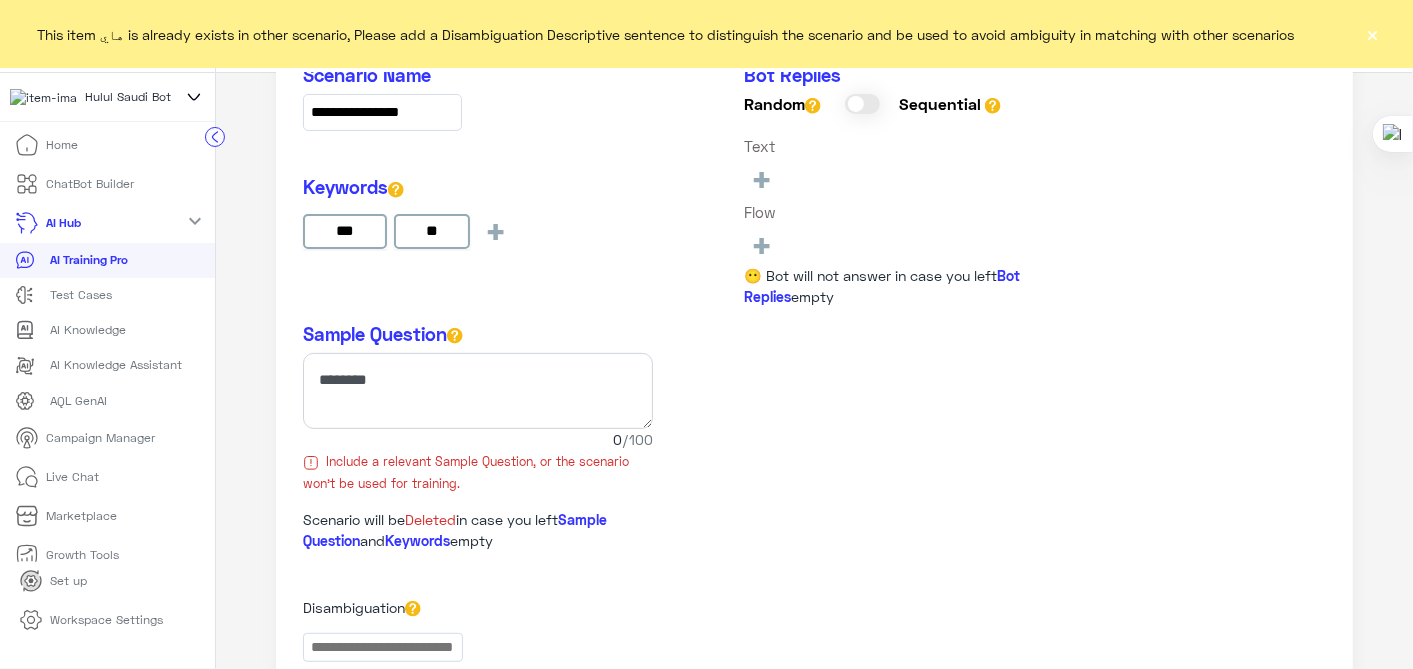 type on "*" 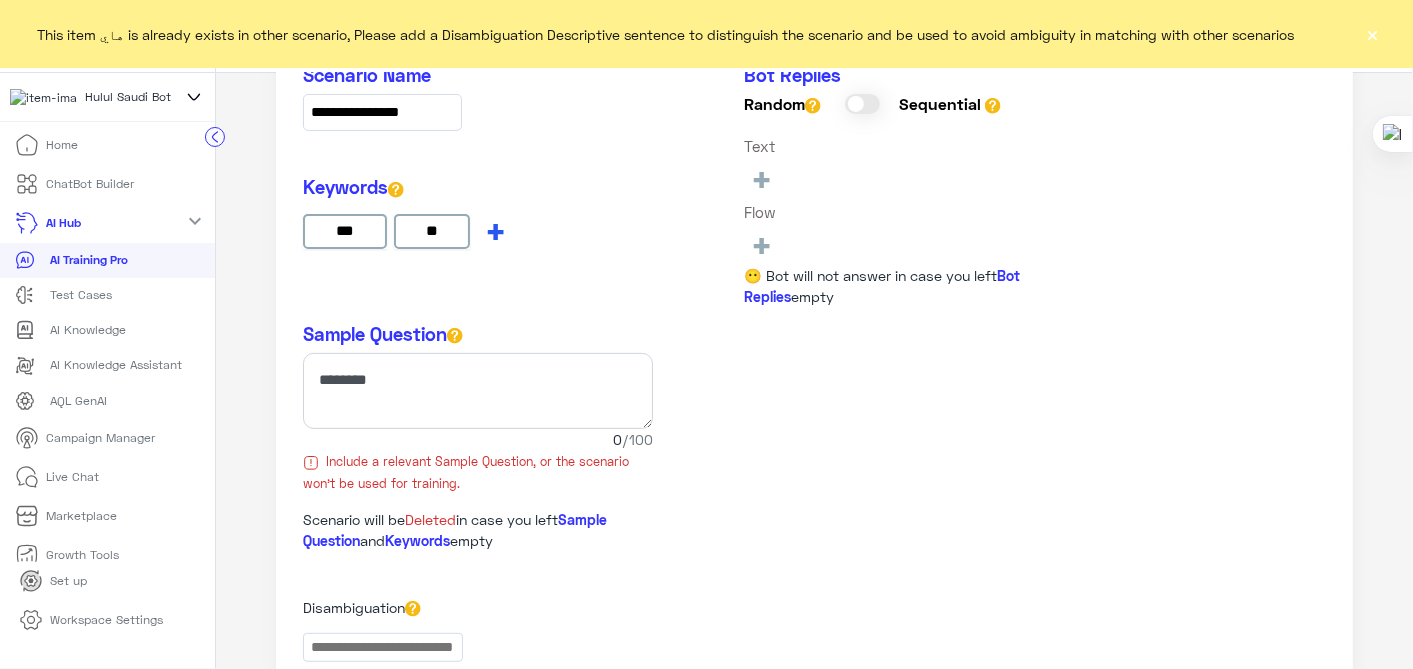 type on "**" 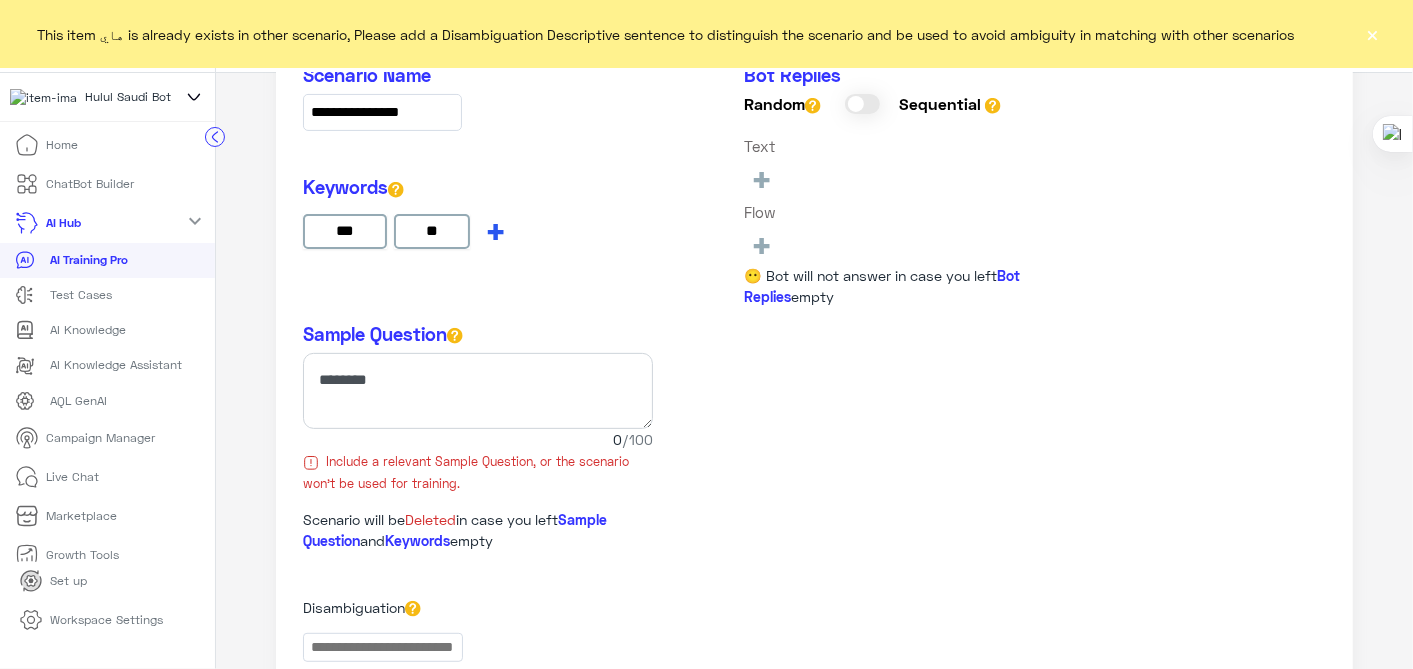 click on "Keywords  *** ** +" at bounding box center (408, 216) 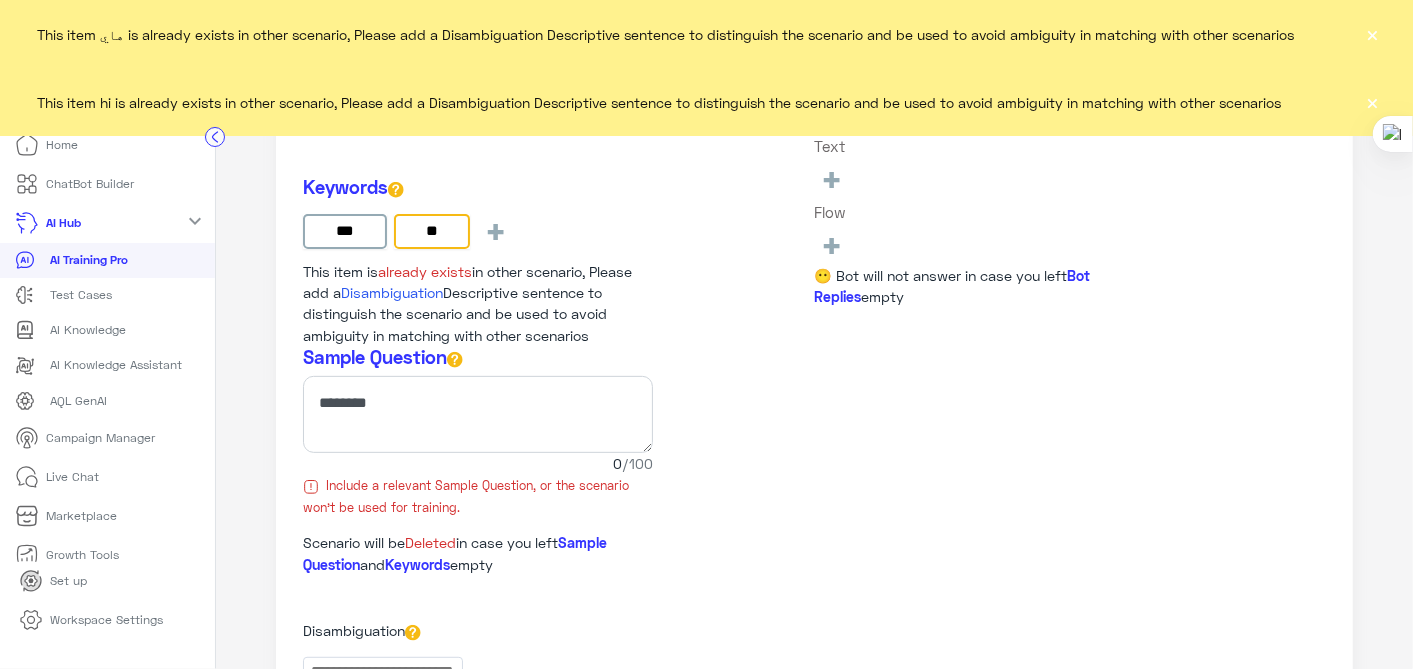 click on "×" 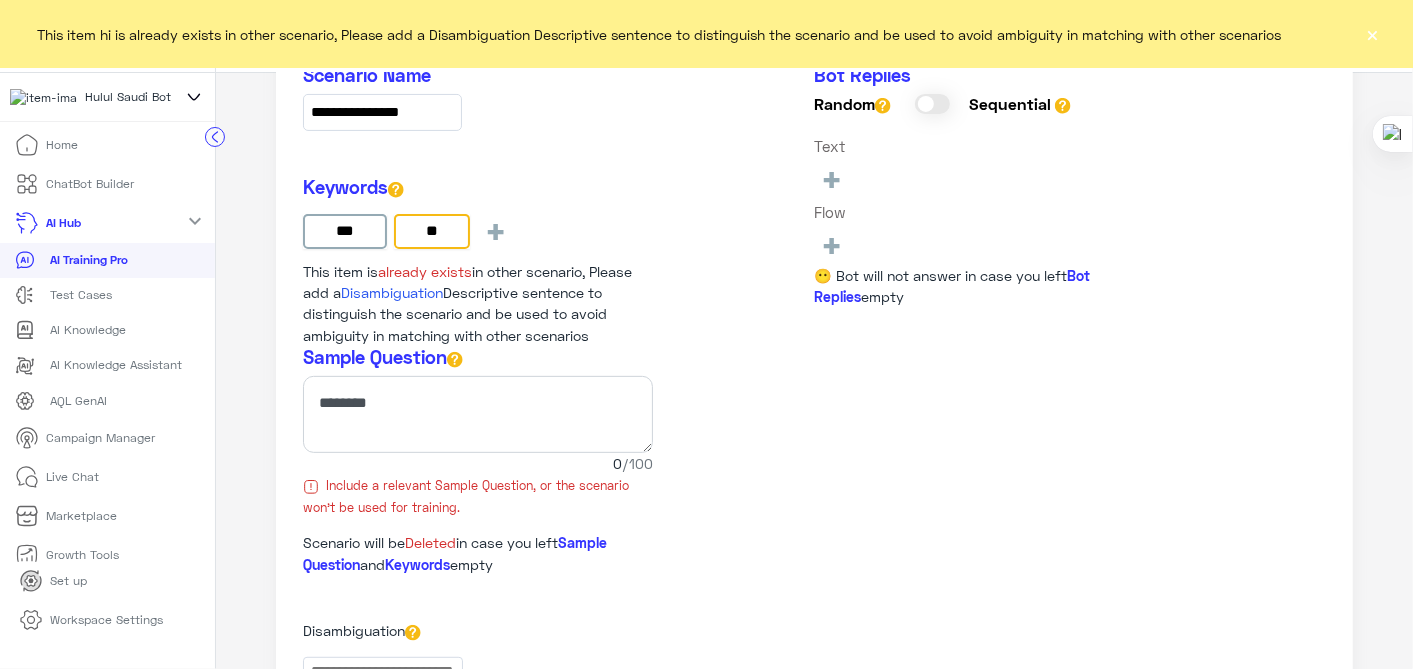 click on "×" 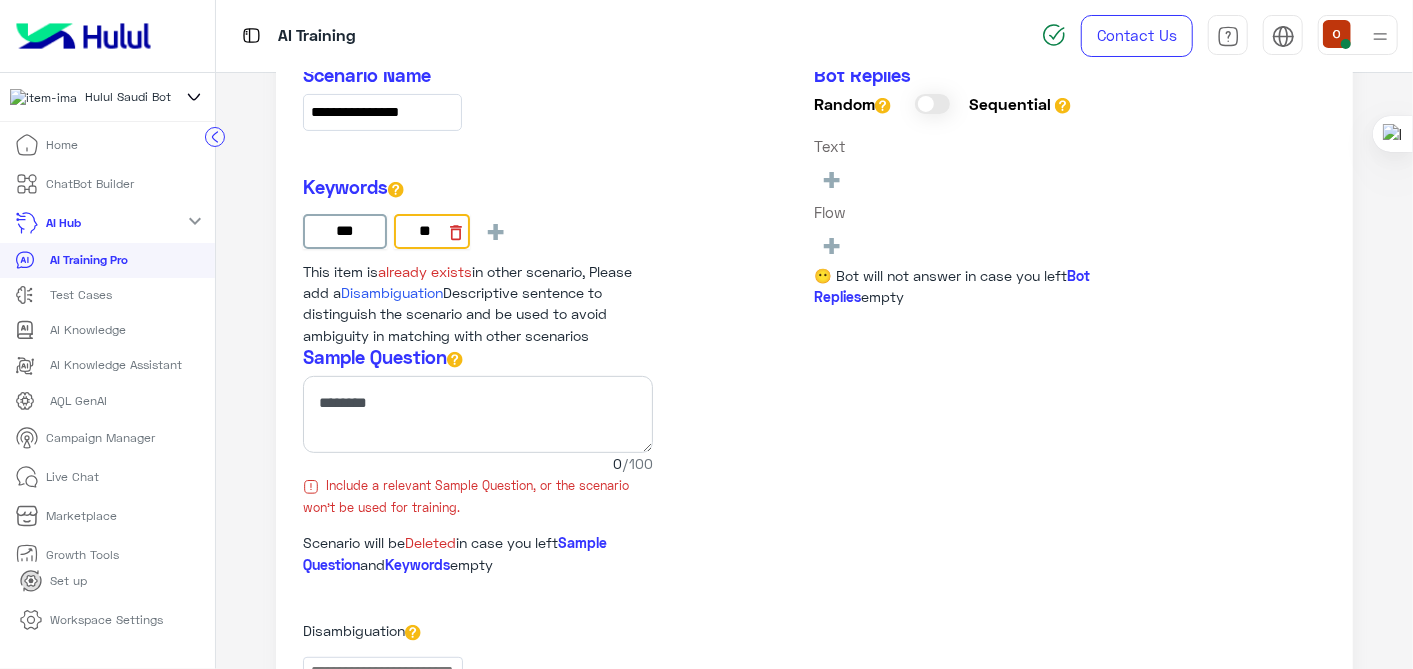 click 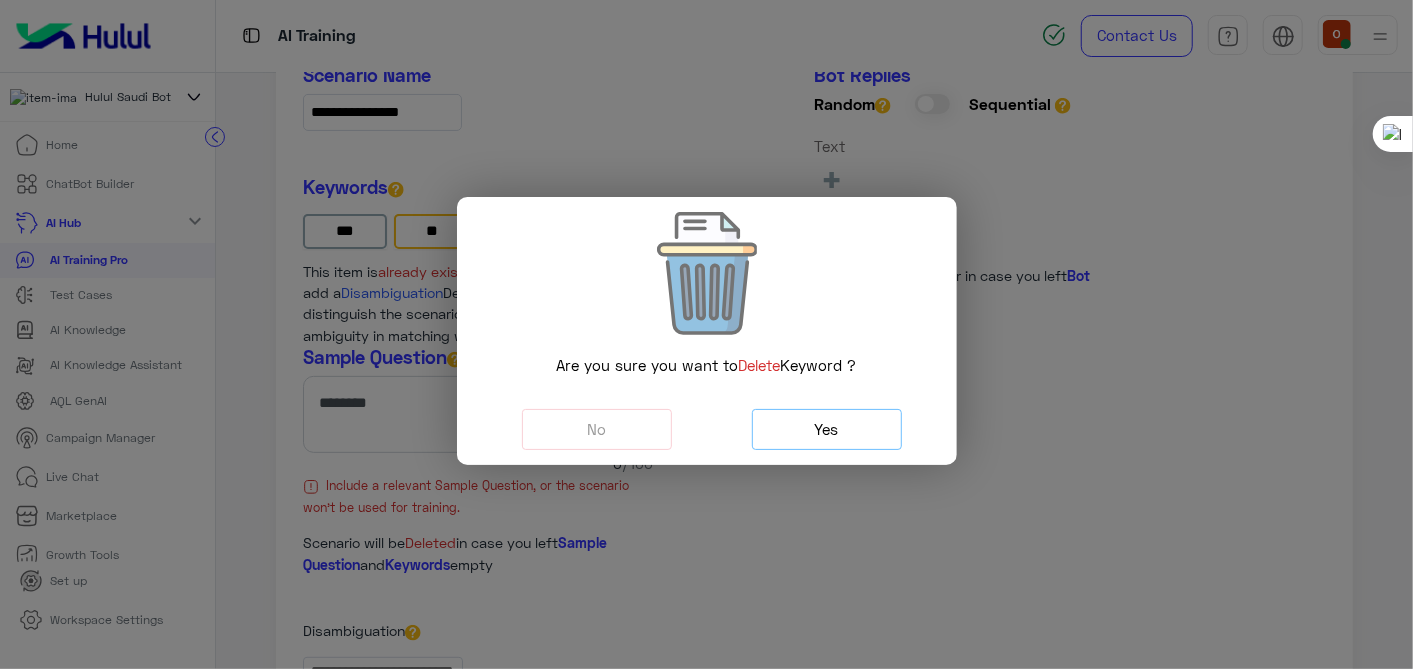 click on "Yes" 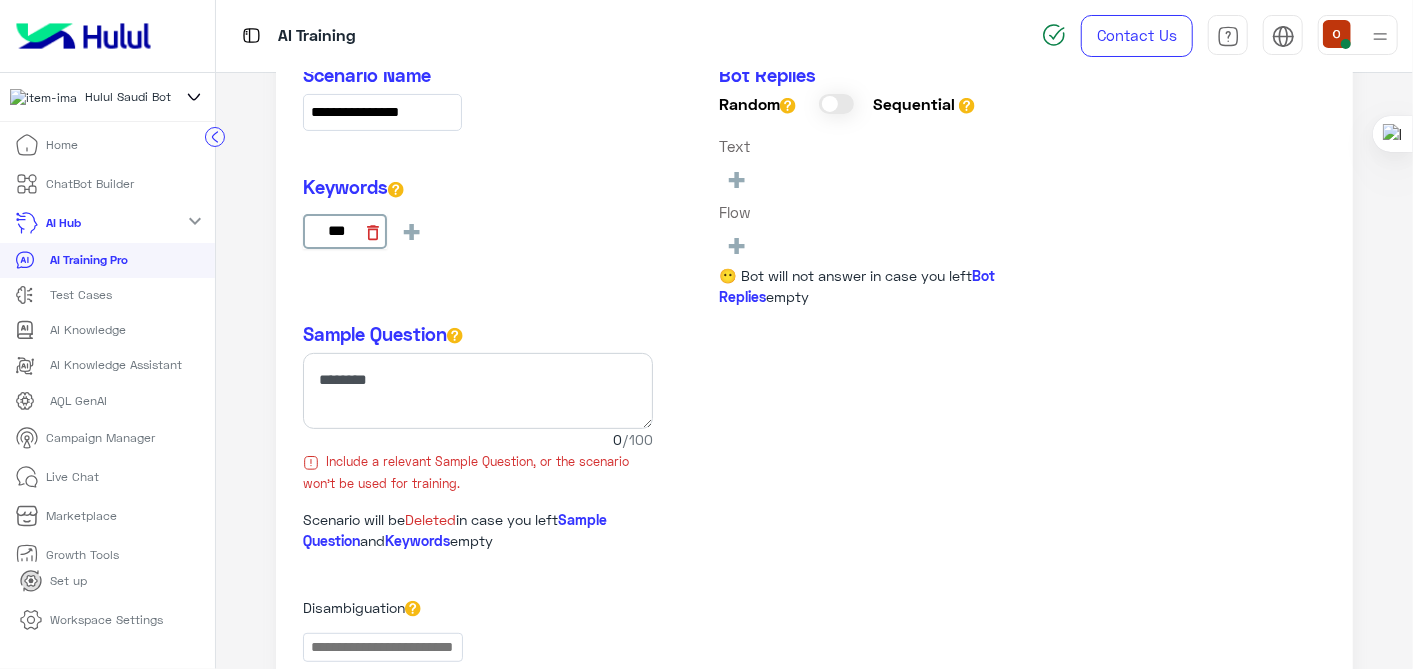 click 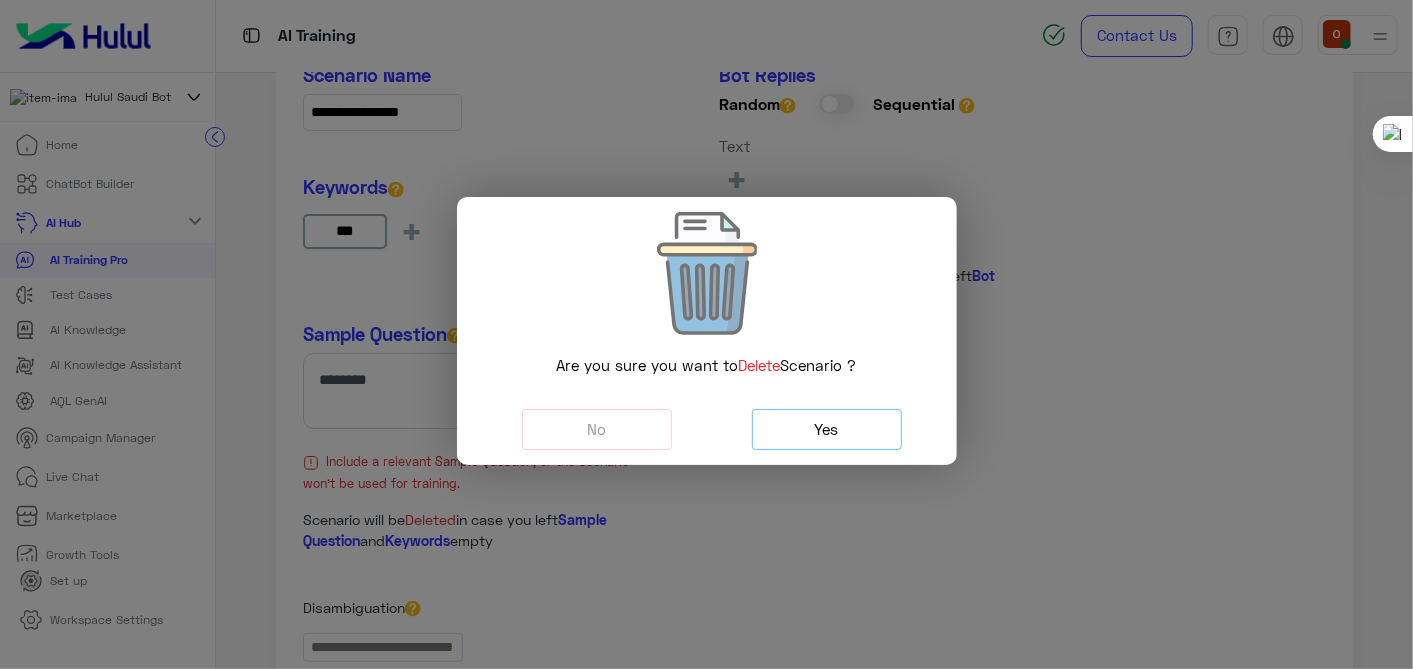 click on "Yes" 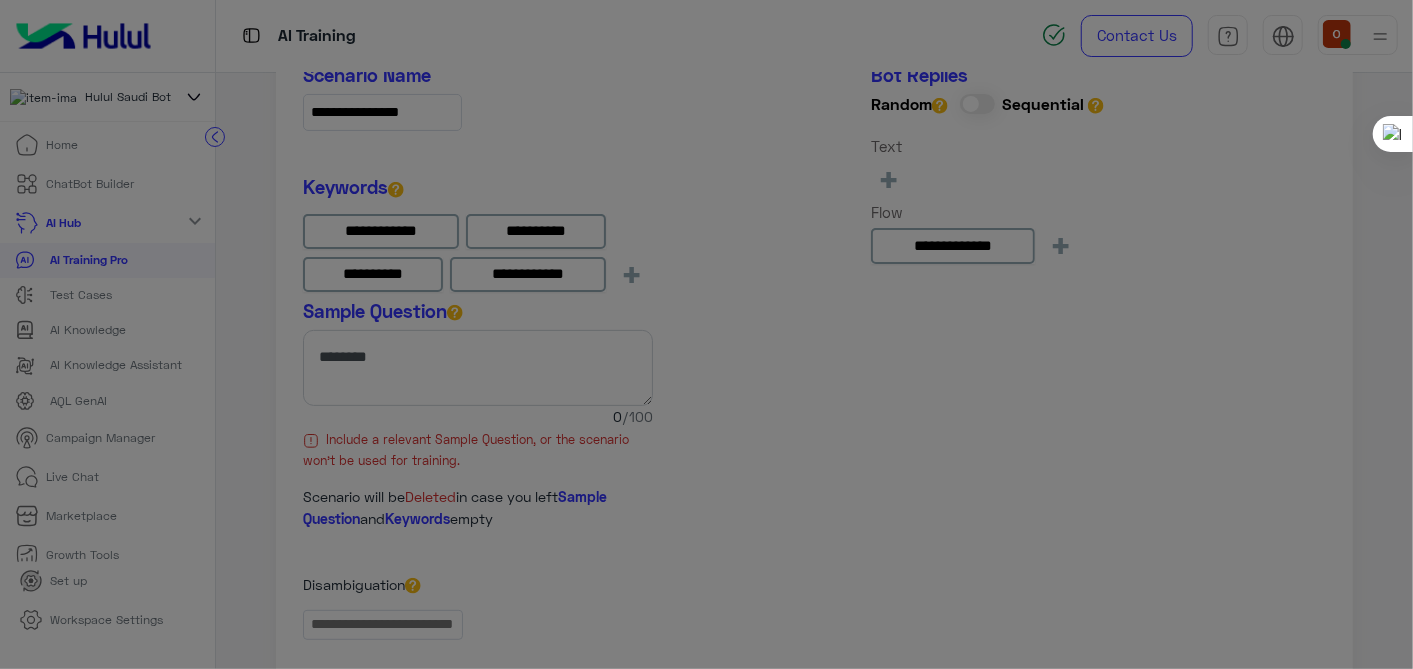 click on "Are you sure you want to  Delete  Scenario ?  No Yes" 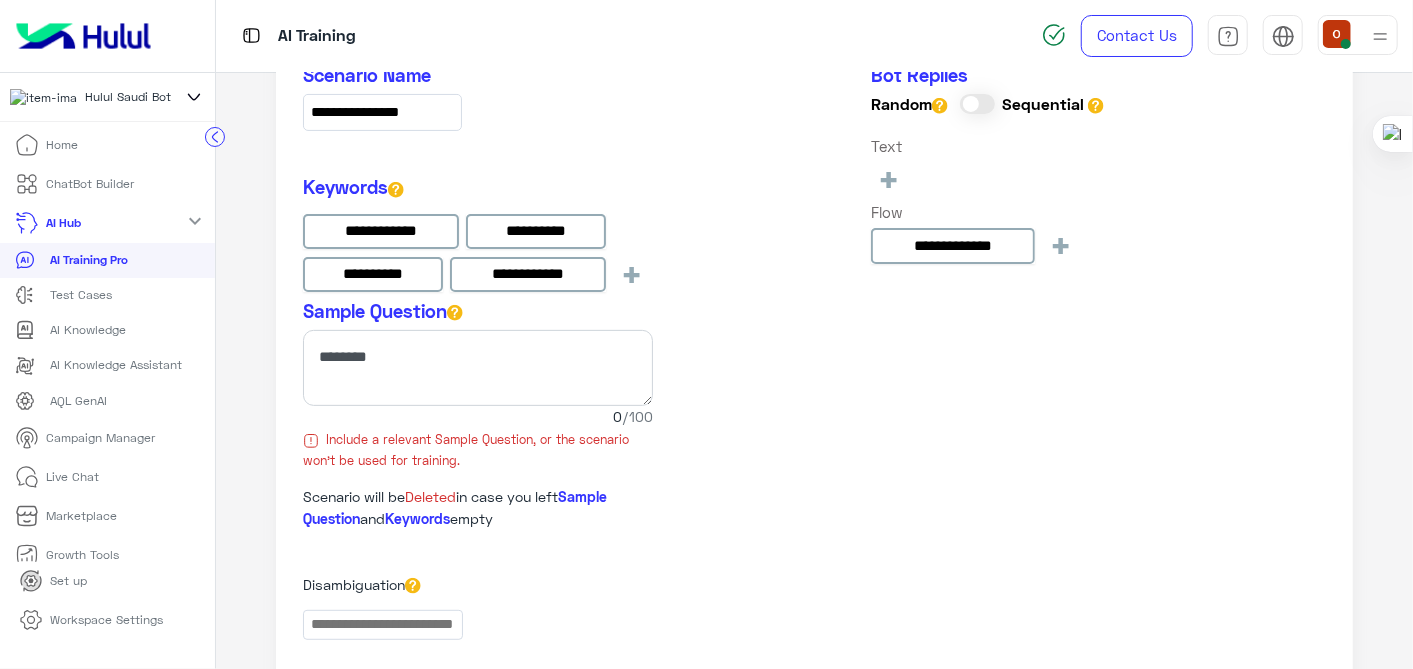type on "**********" 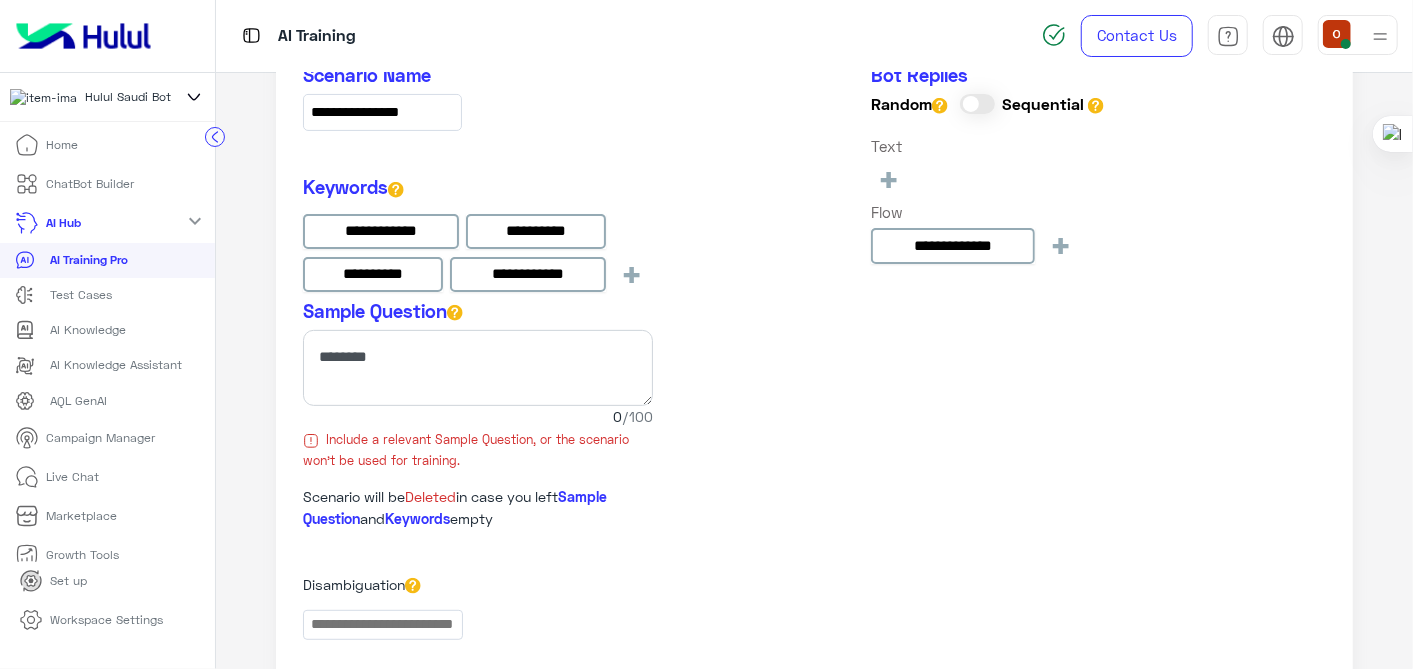 click on "expand_more" 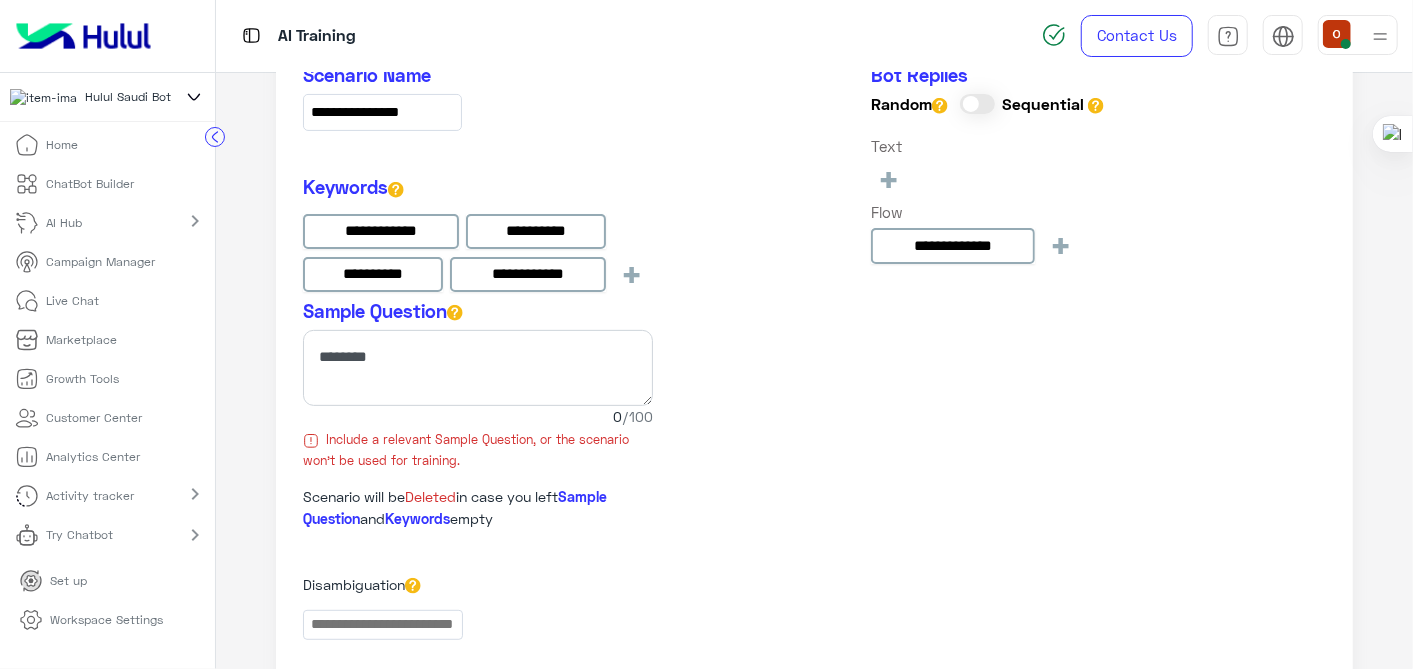 click on "ChatBot Builder" at bounding box center [91, 184] 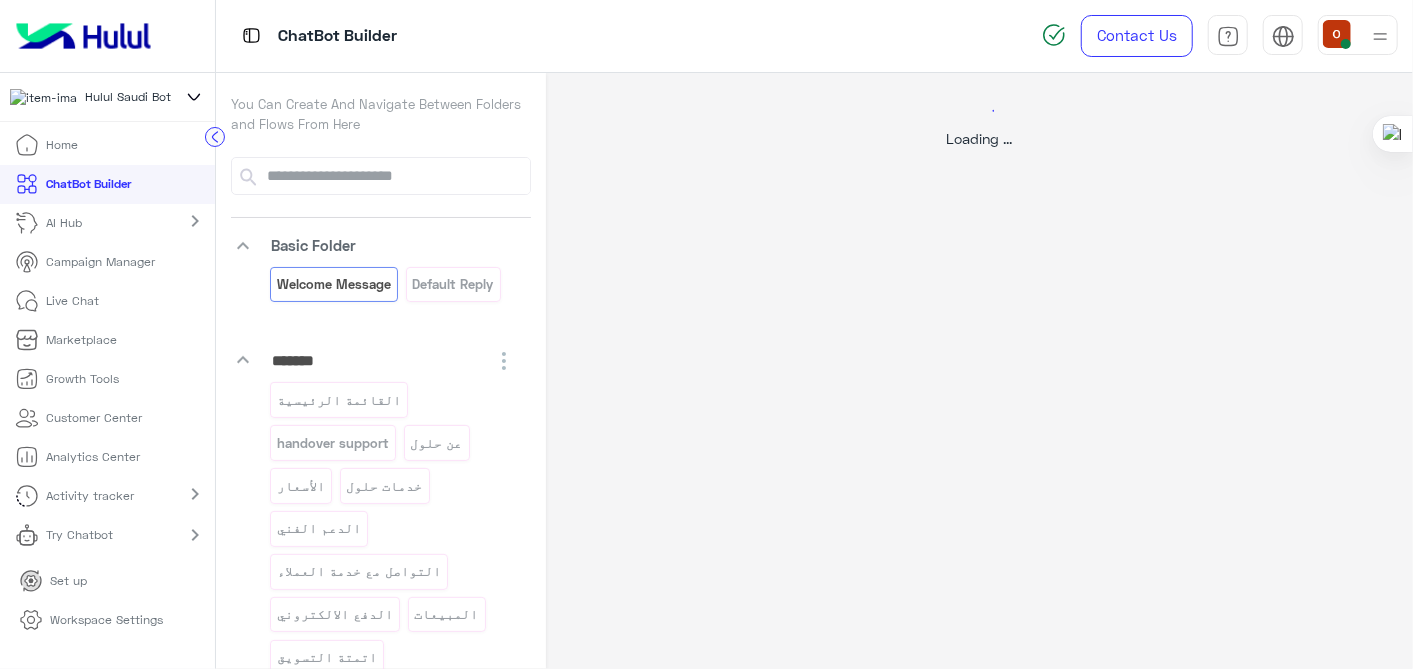 click 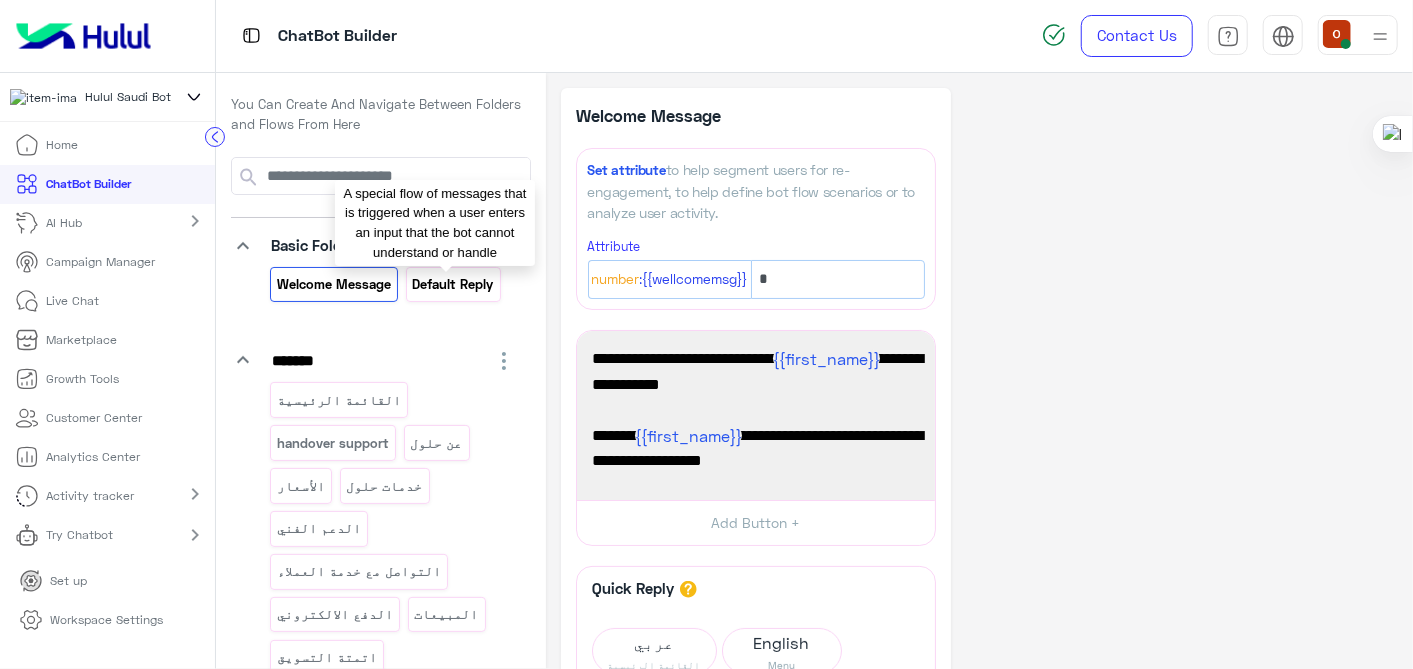 click on "Default reply" at bounding box center [453, 284] 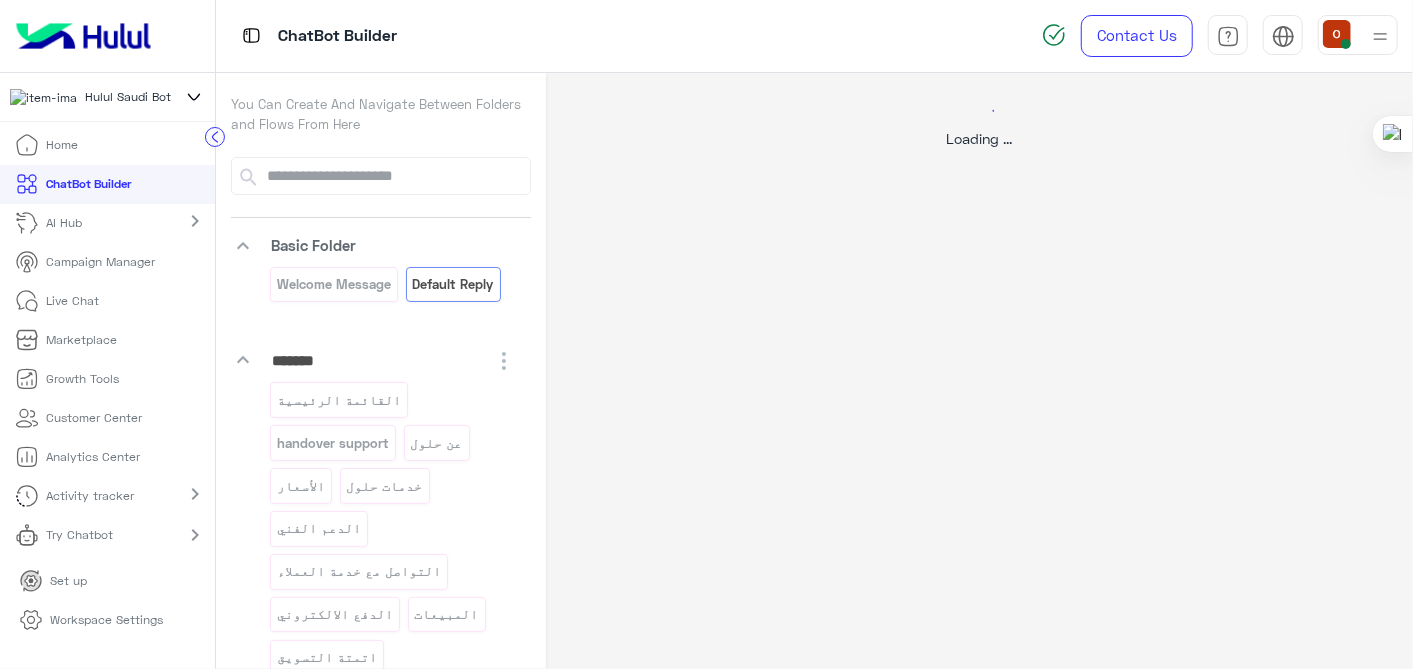 select on "*" 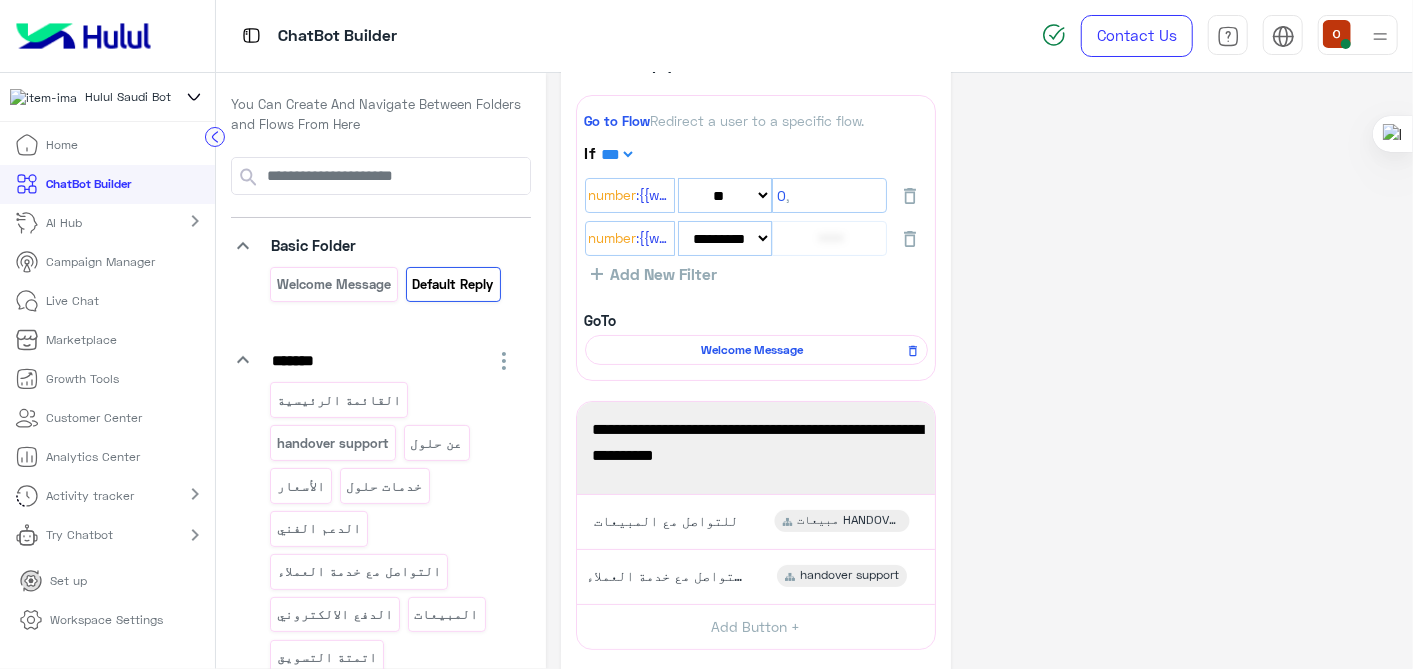 scroll, scrollTop: 63, scrollLeft: 0, axis: vertical 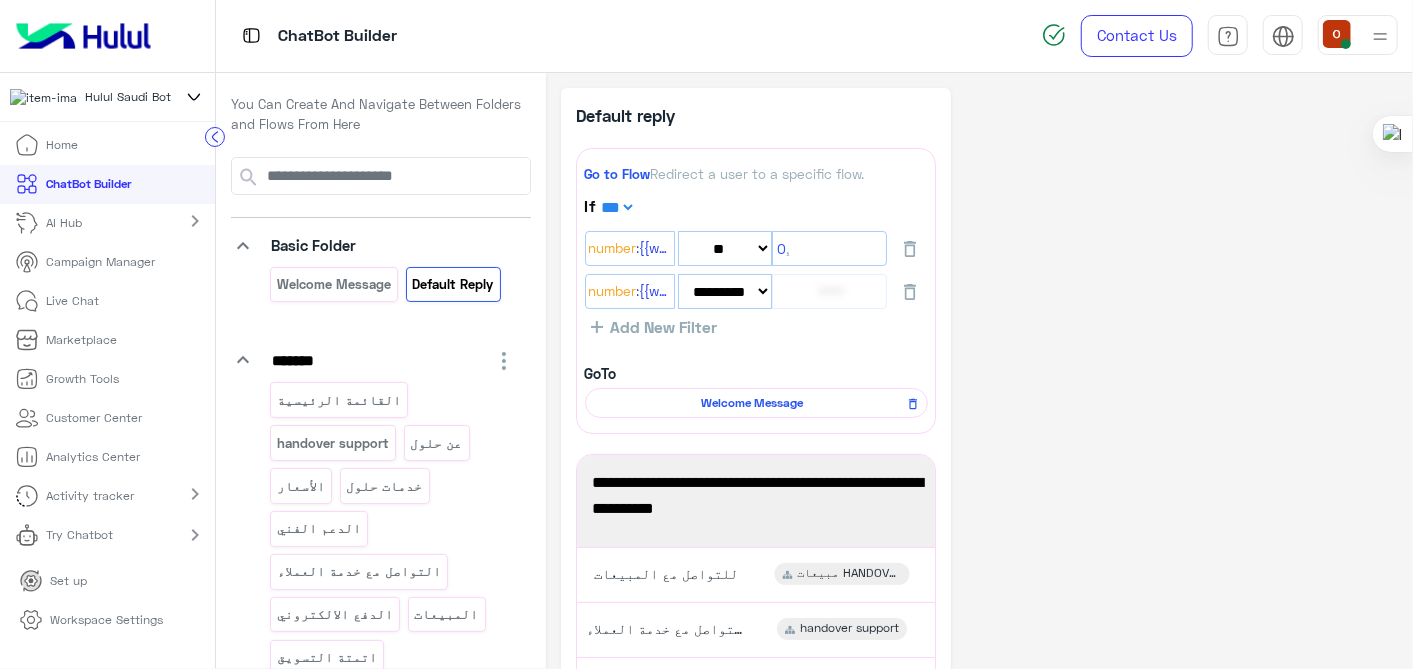 click on "Workspace Settings" at bounding box center (91, 620) 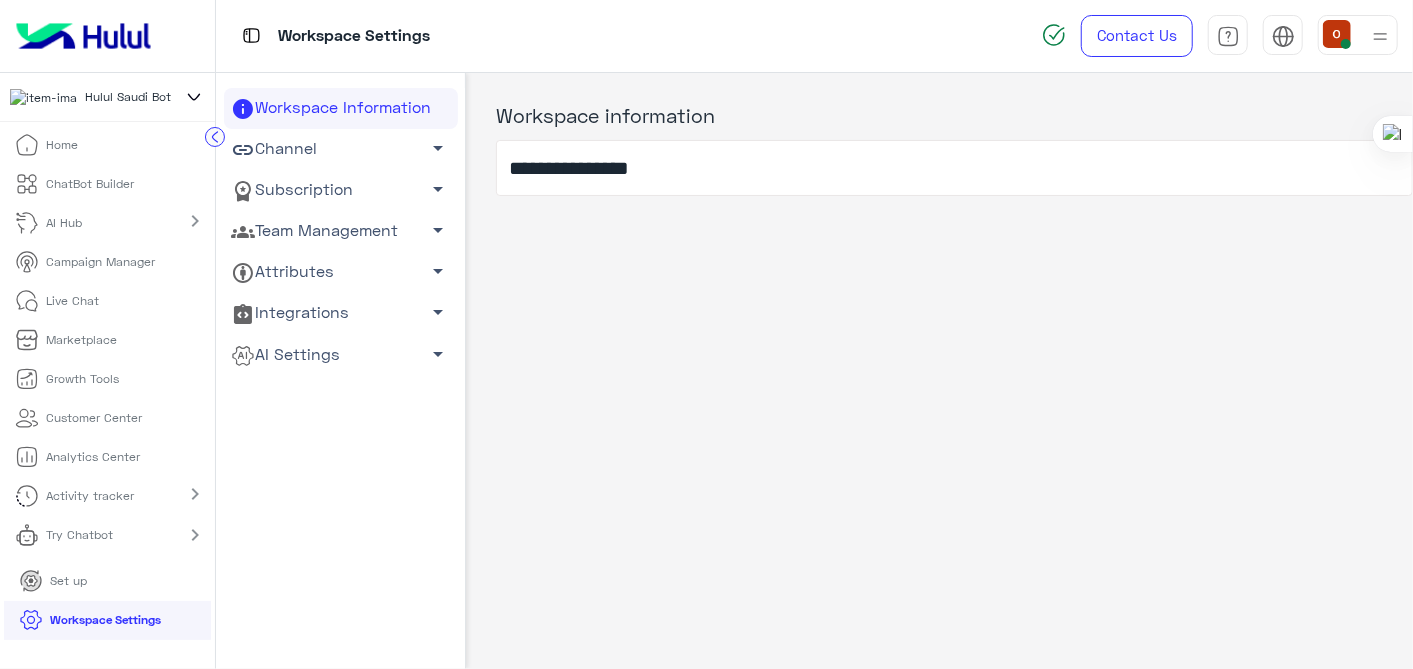 click on "arrow_drop_down" 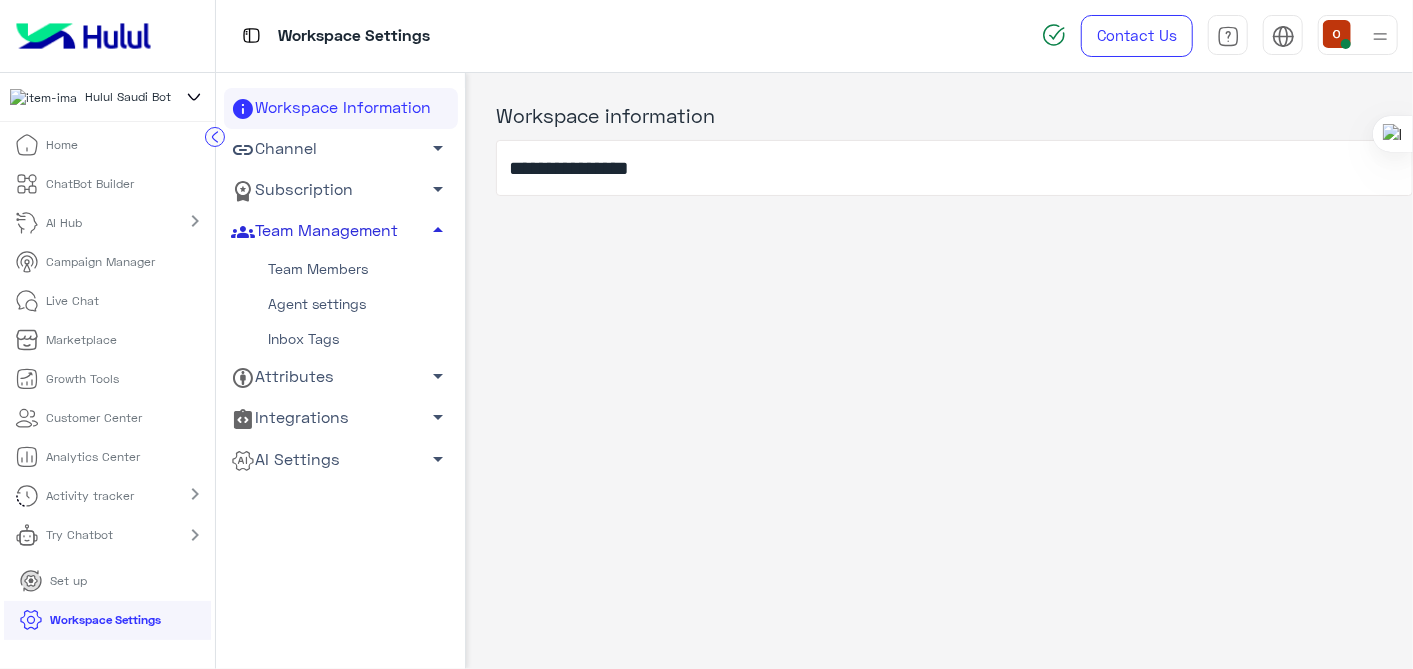click on "Team Members" 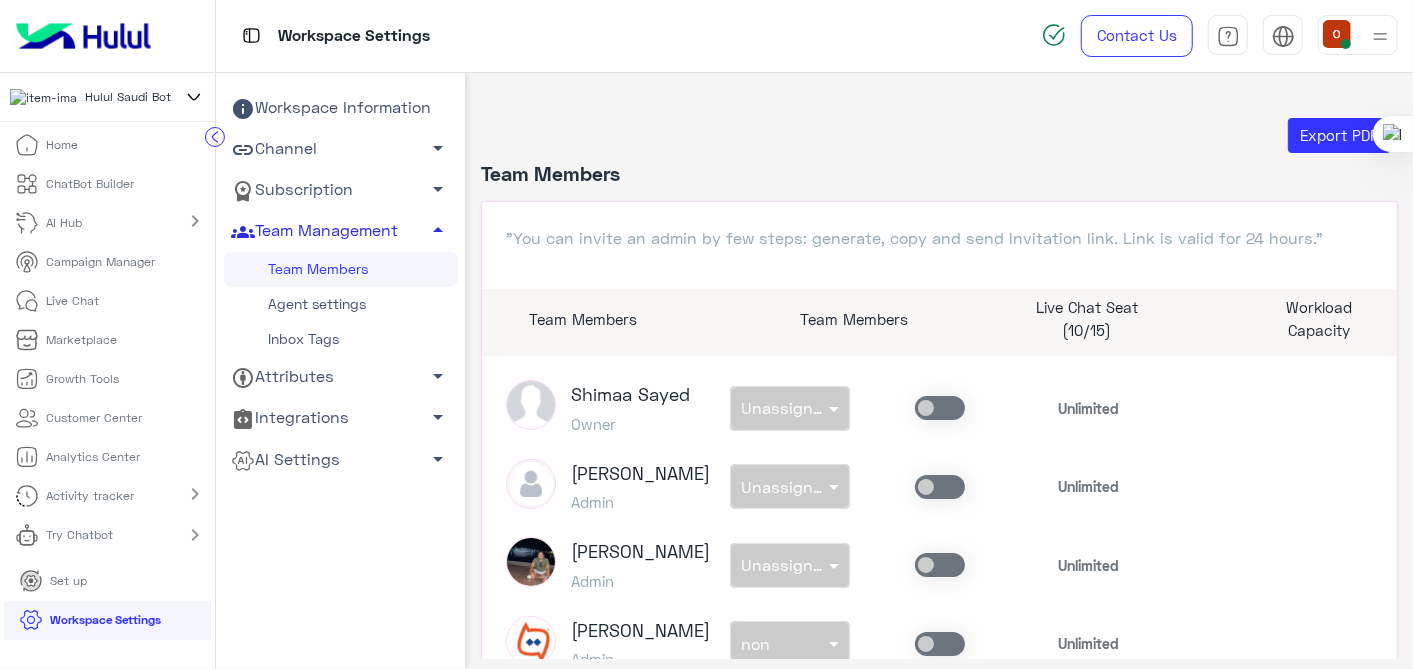 click on "Agent settings" 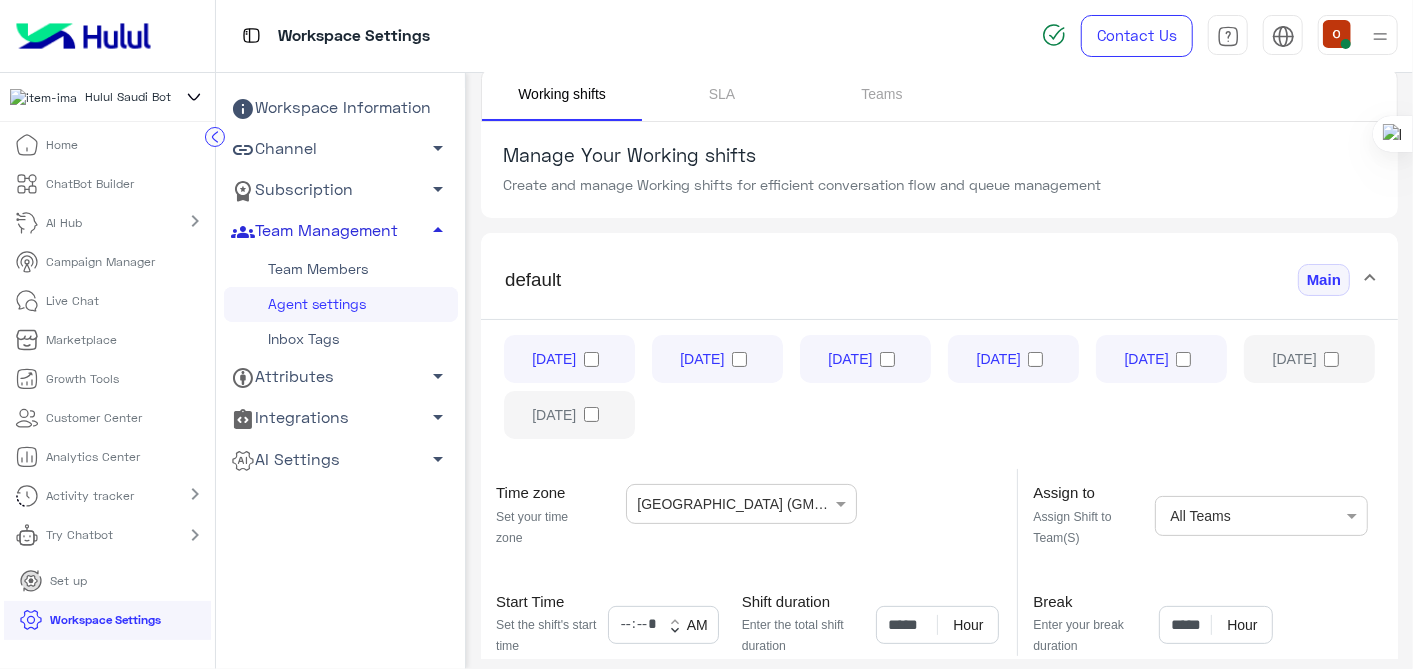 scroll, scrollTop: 77, scrollLeft: 0, axis: vertical 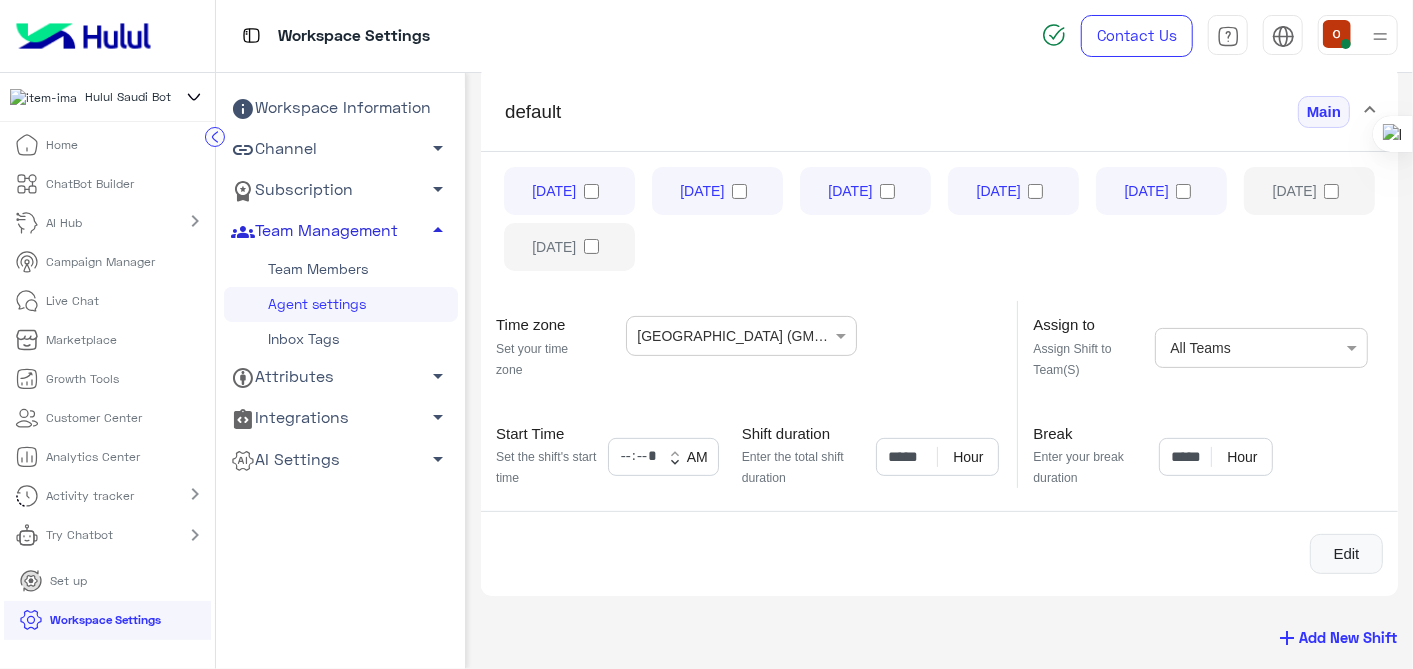 click on "Live Chat" at bounding box center [57, 301] 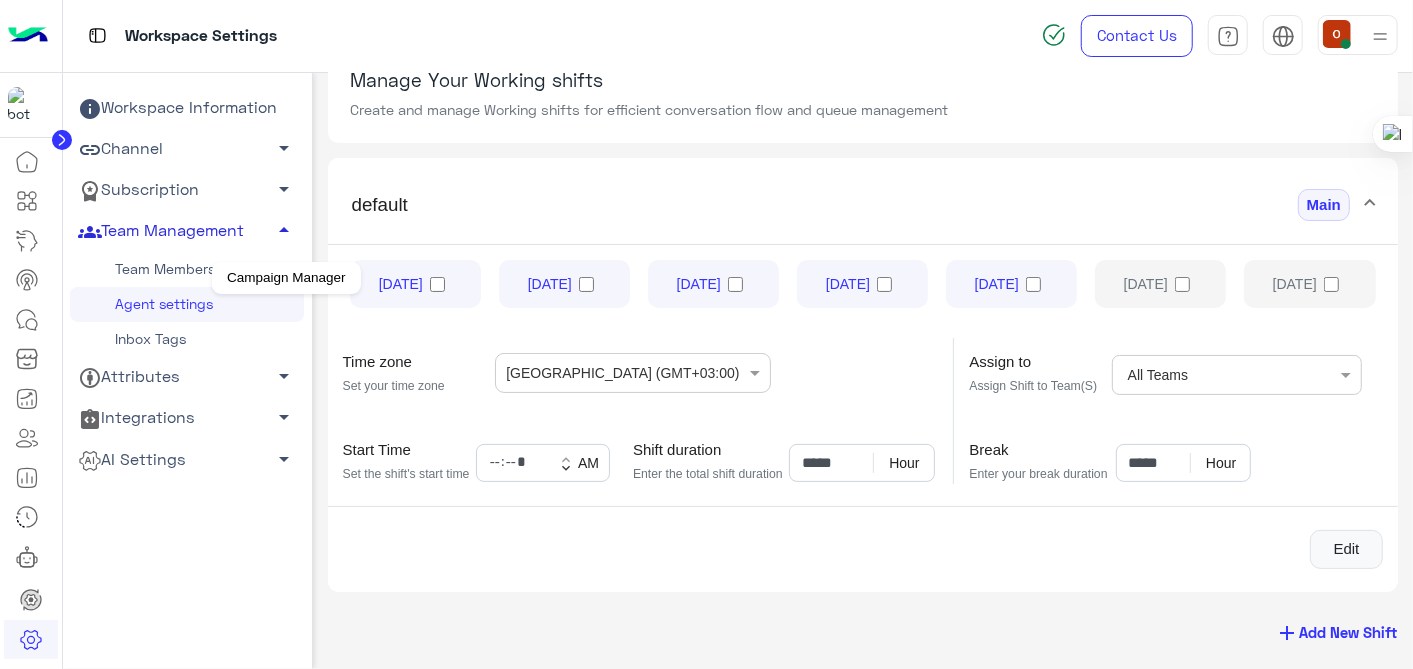 scroll, scrollTop: 91, scrollLeft: 0, axis: vertical 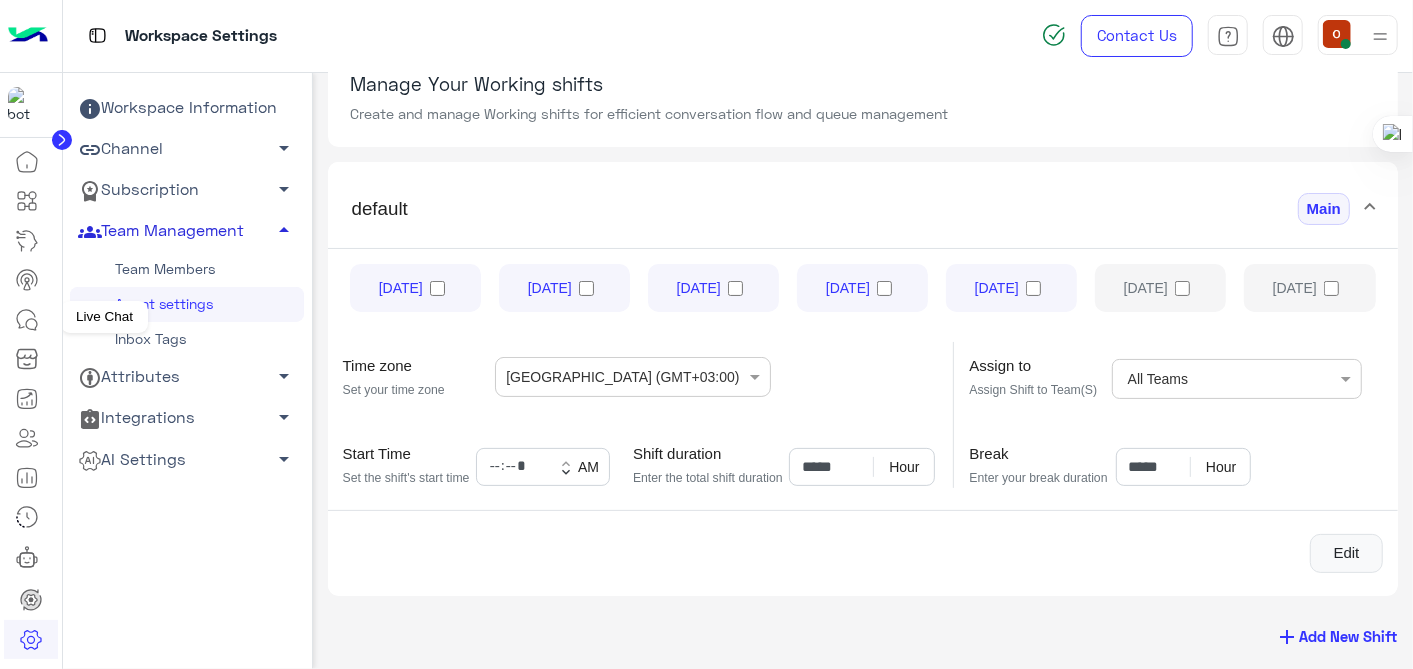 click 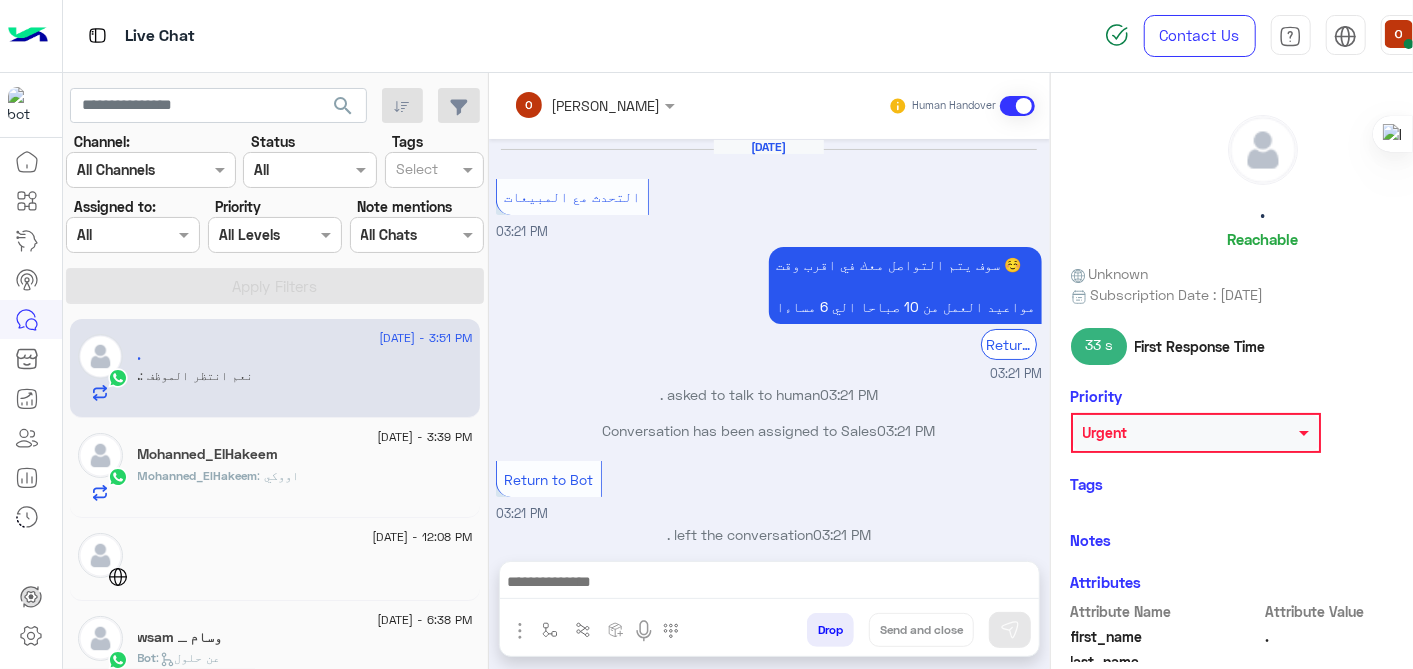 scroll, scrollTop: 220, scrollLeft: 0, axis: vertical 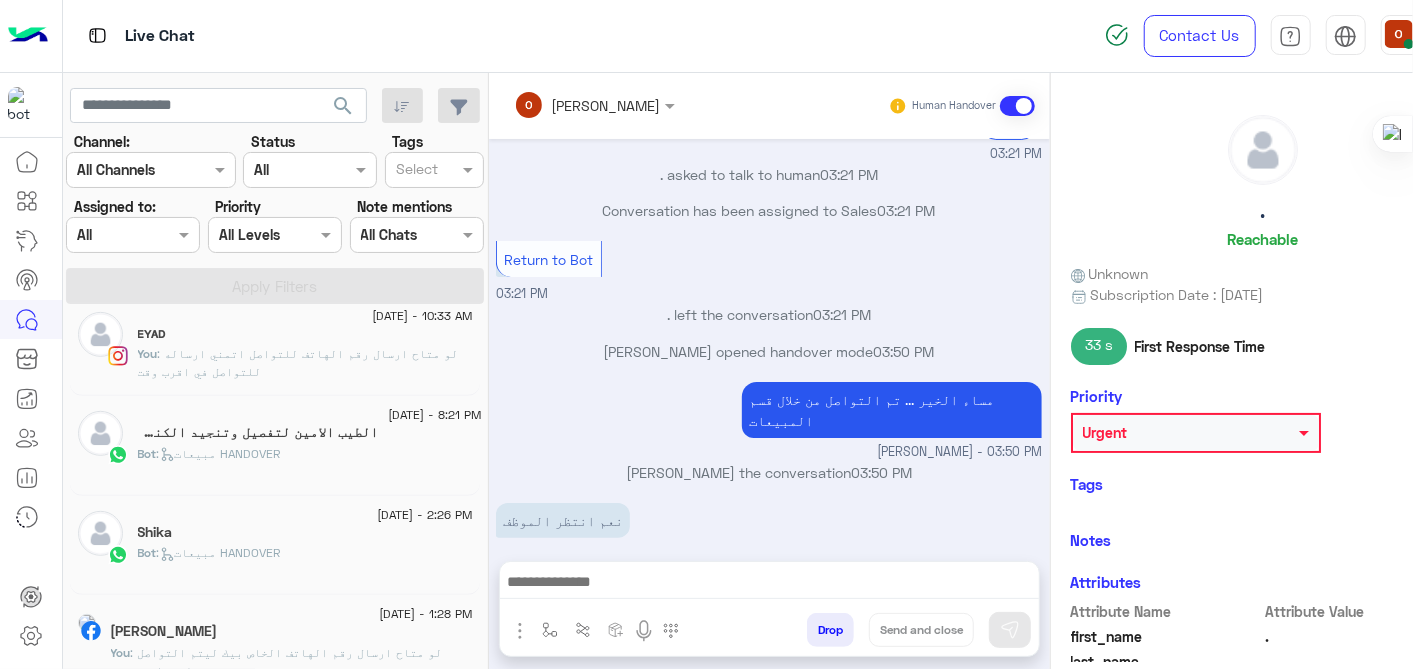 click on "Bot :   مبيعات HANDOVER" 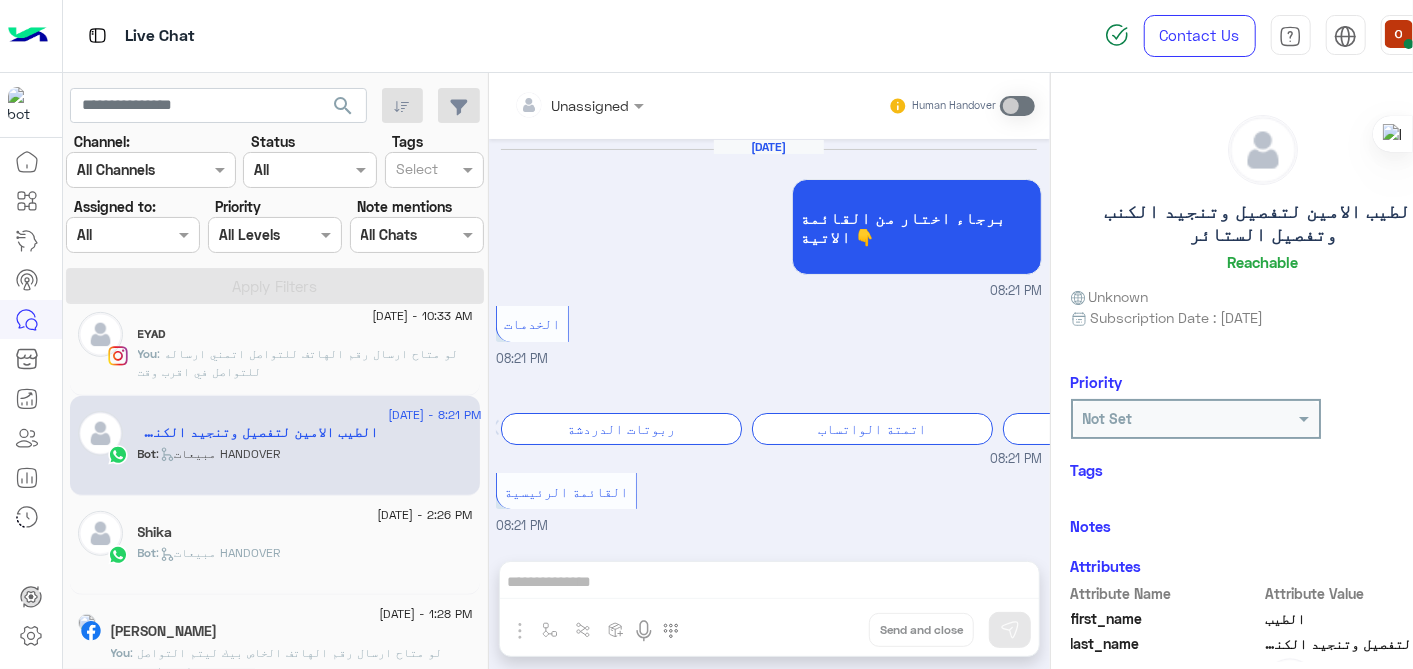 scroll, scrollTop: 420, scrollLeft: 0, axis: vertical 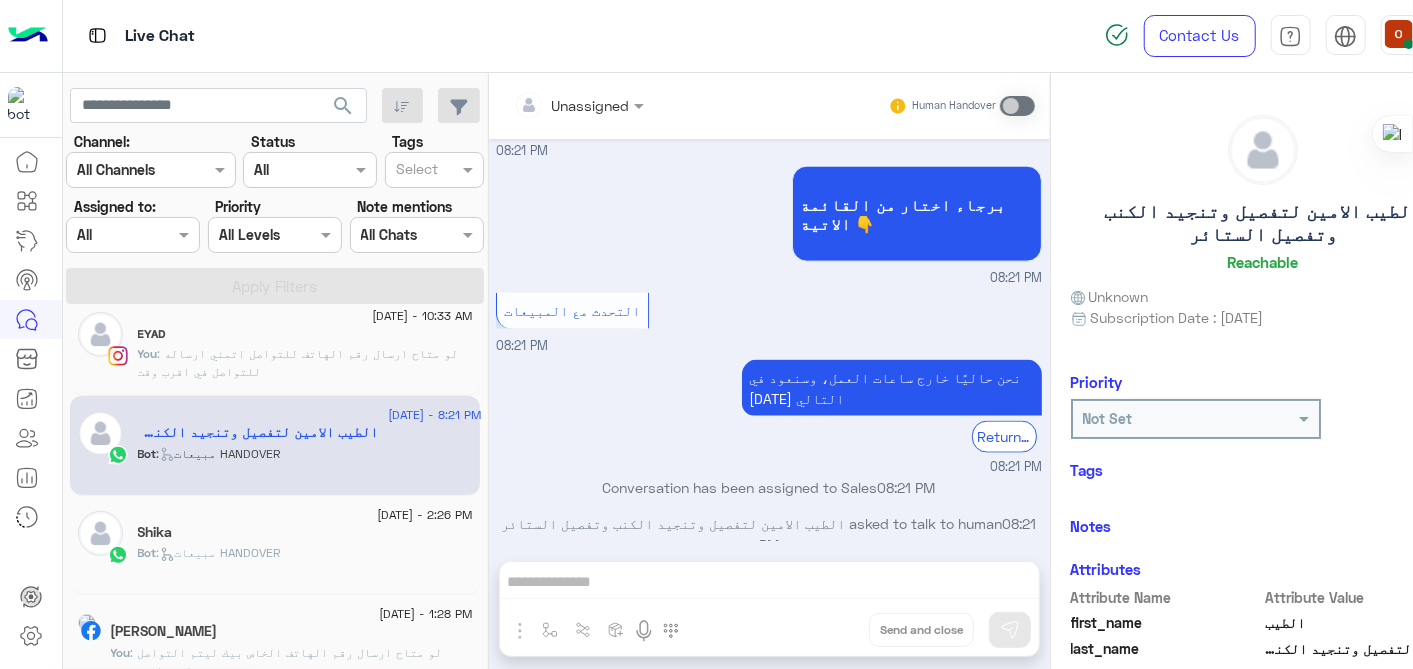 click on "الطيب الامين لتفصيل وتنجيد الكنب وتفصيل الستائر   Reachable" 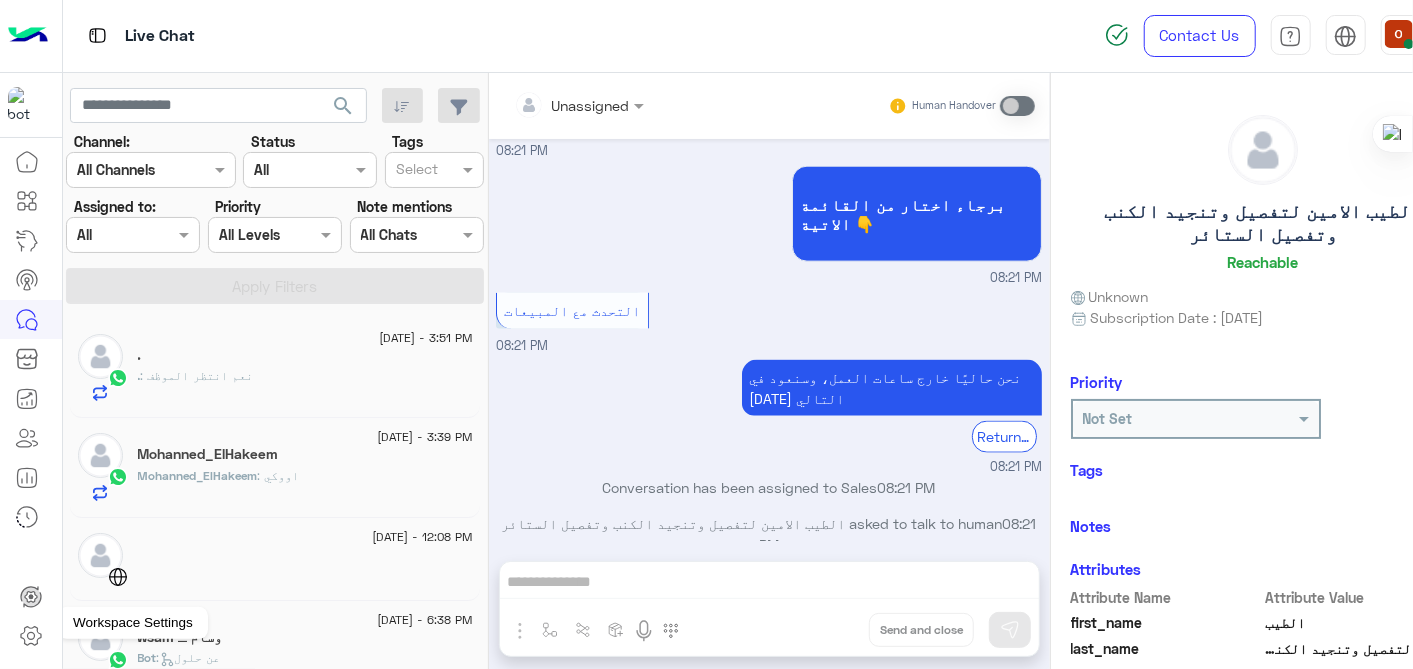 click 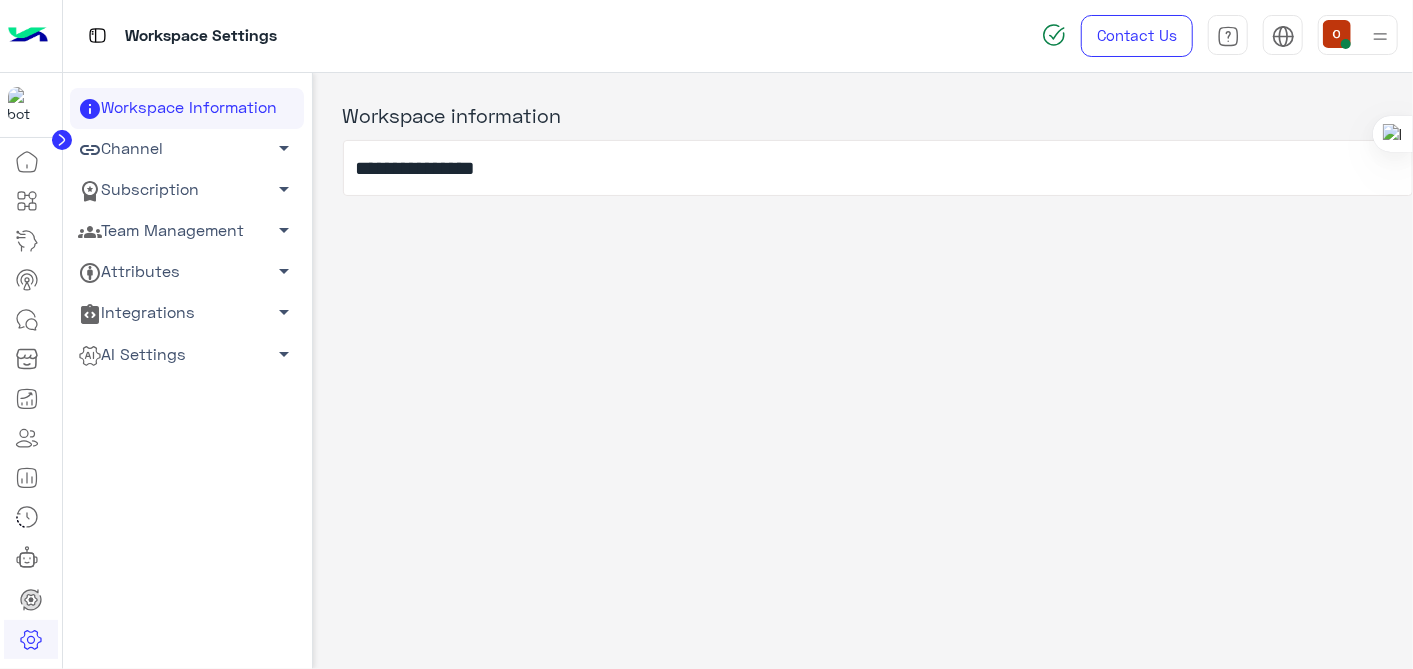 click on "Channel   arrow_drop_down" 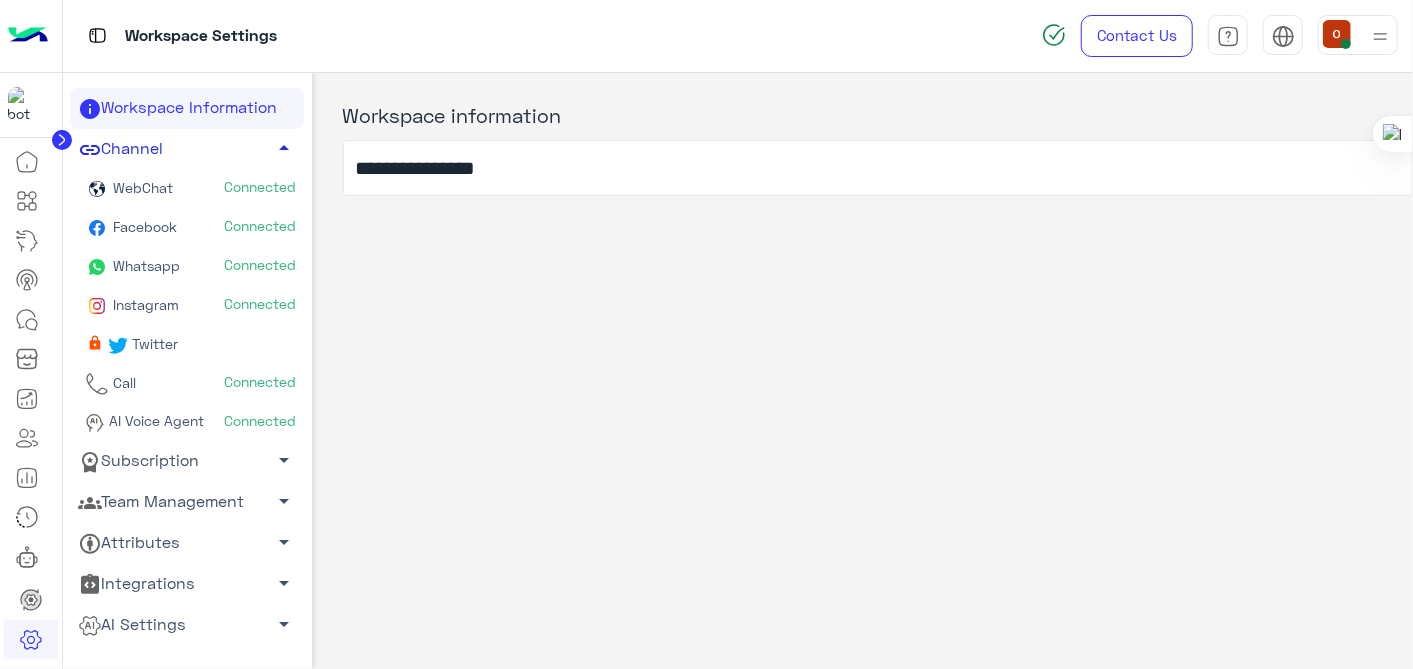 click on "Channel   arrow_drop_up" 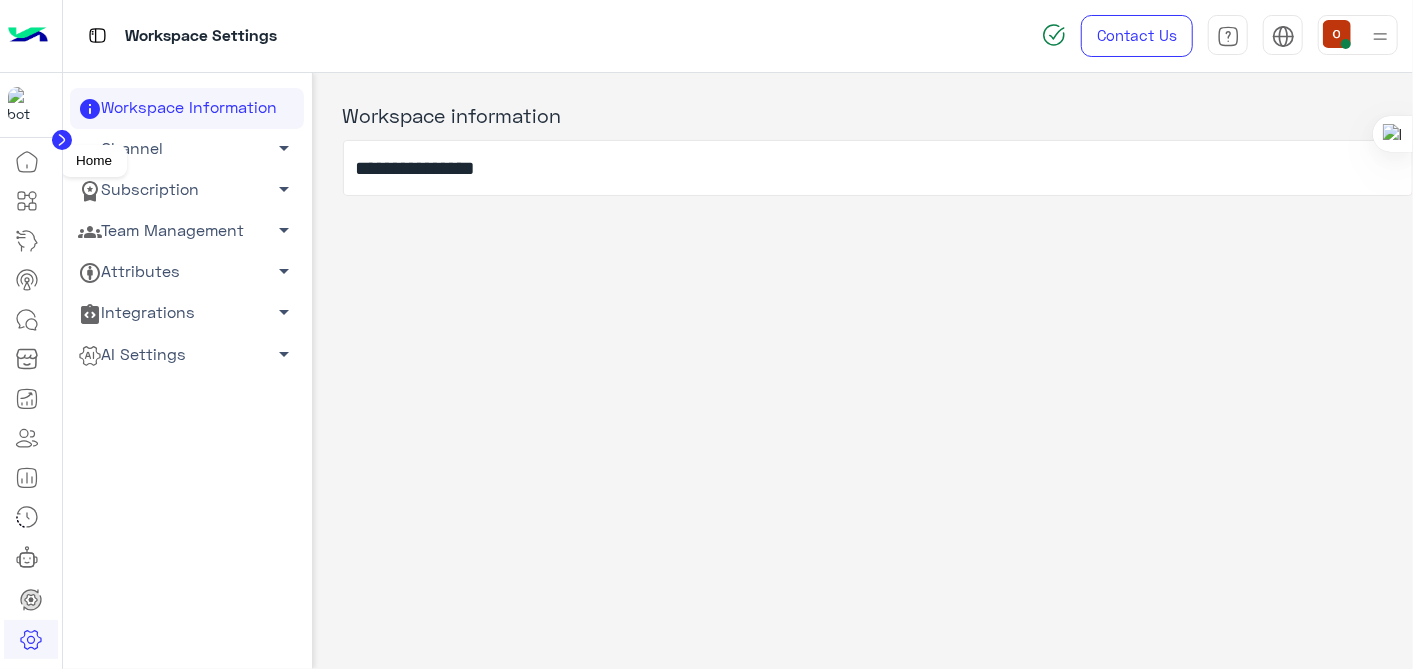 click 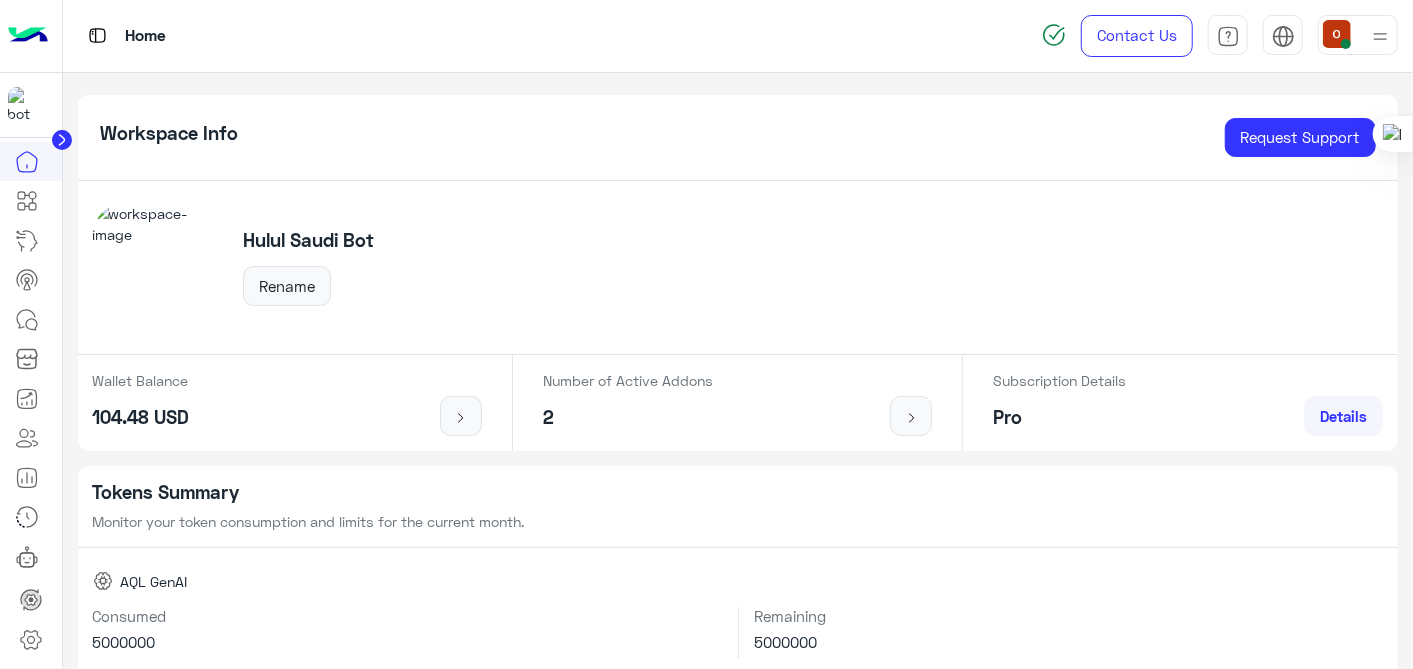 click on "Hulul Saudi Bot Rename" 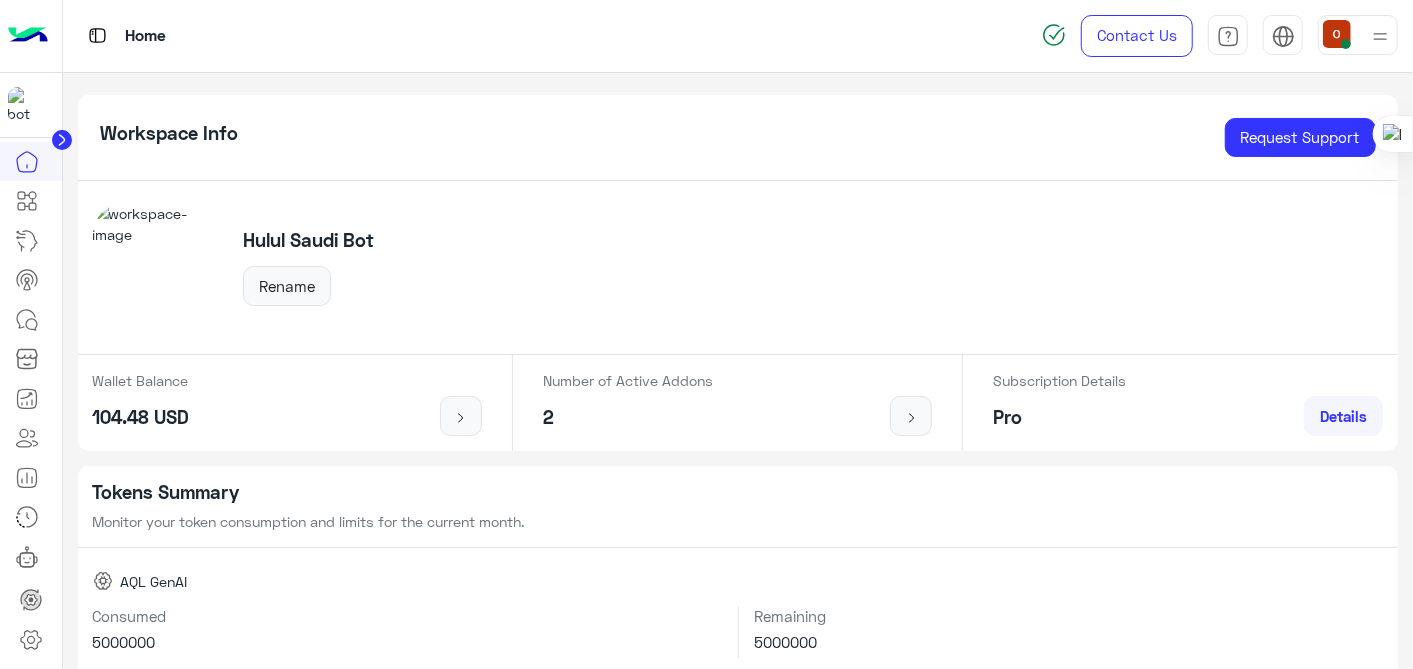 drag, startPoint x: 187, startPoint y: 422, endPoint x: 72, endPoint y: 425, distance: 115.03912 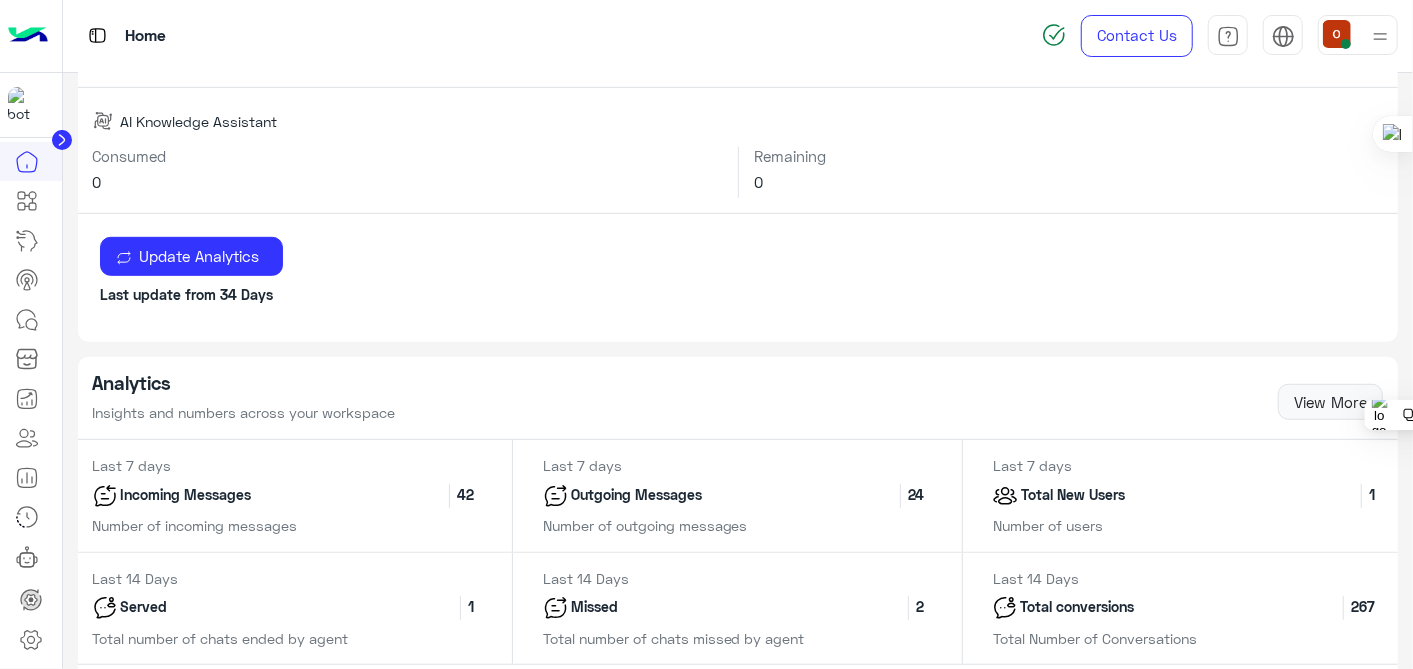 scroll, scrollTop: 854, scrollLeft: 0, axis: vertical 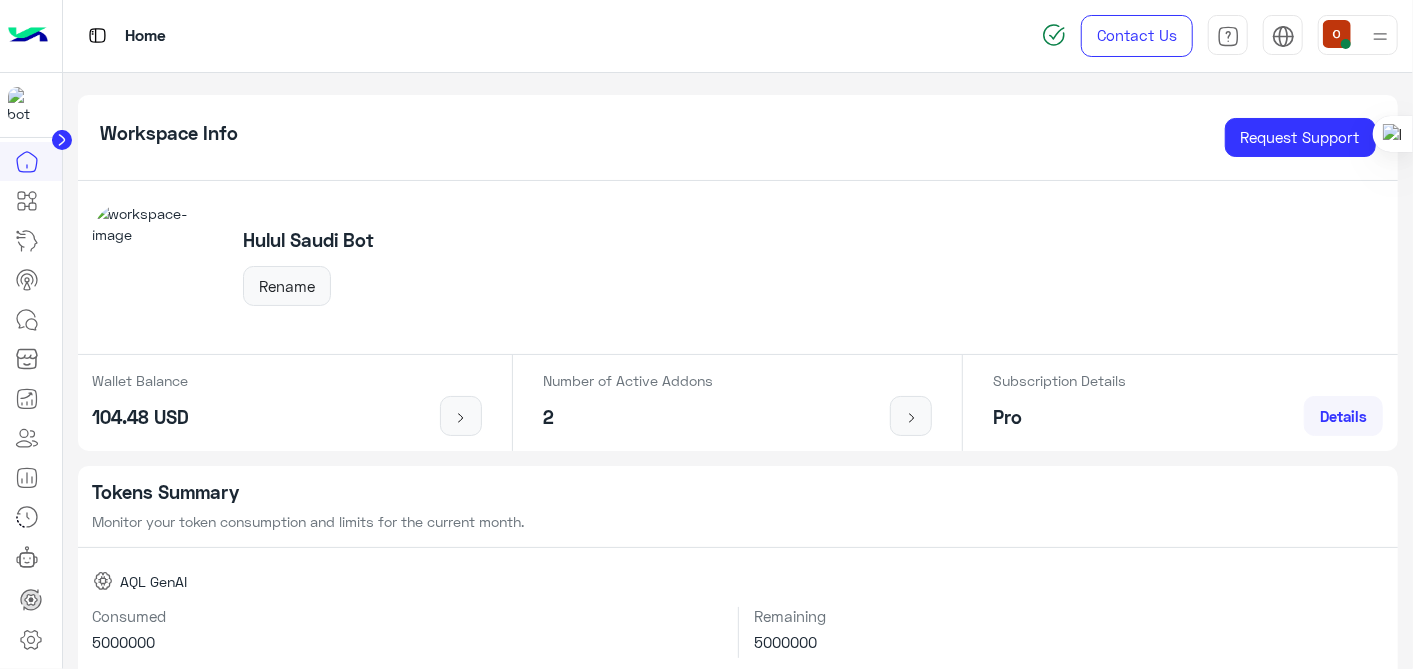 click on "Hulul Saudi Bot Rename" 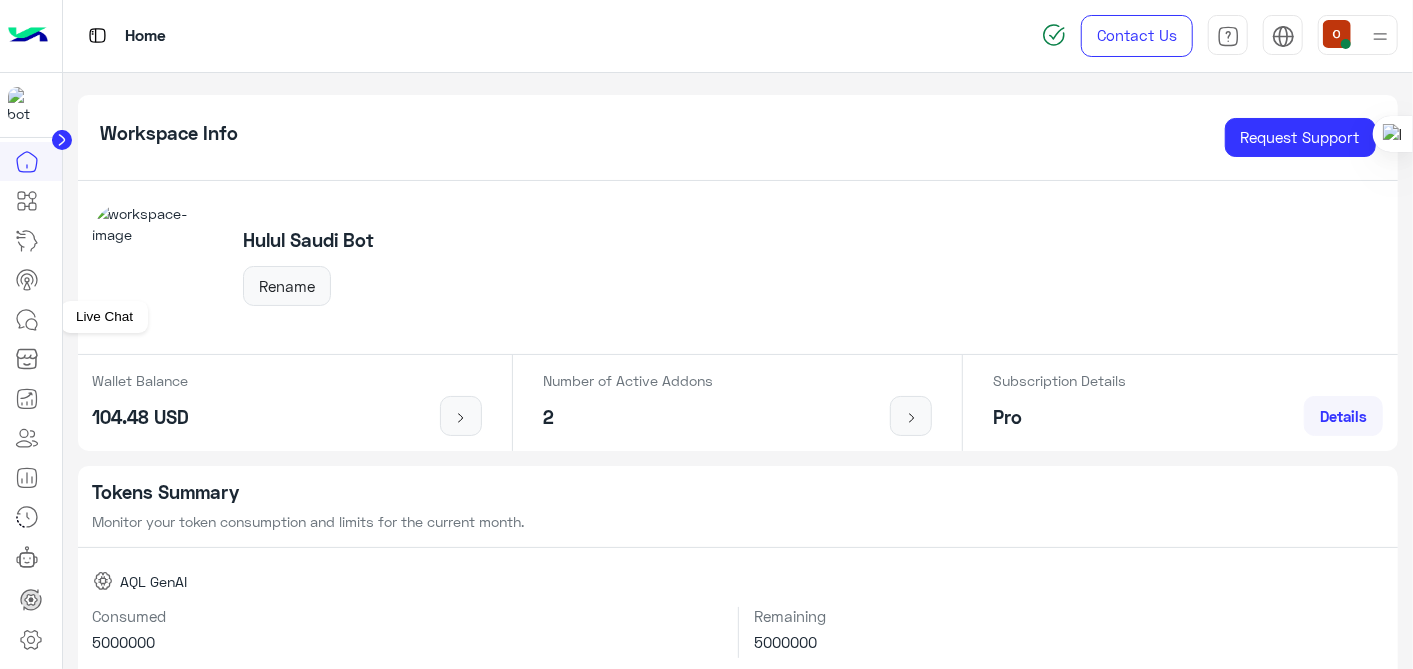 click 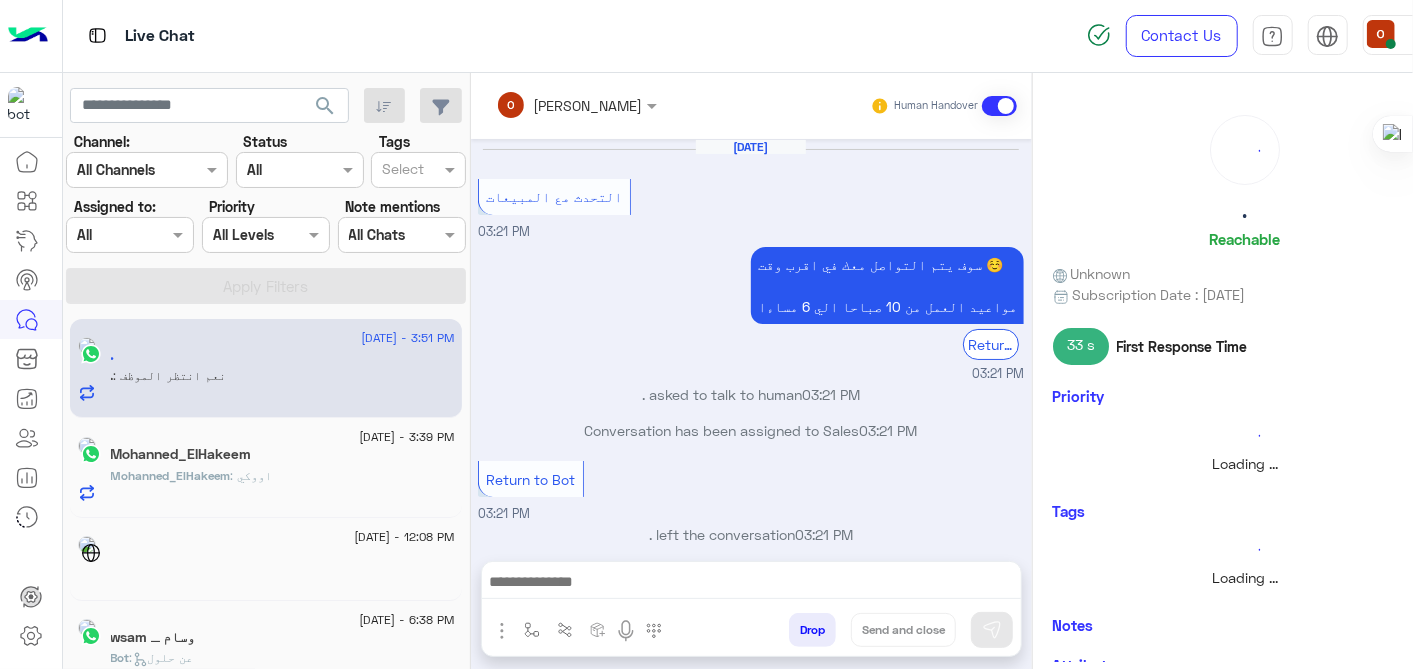 scroll, scrollTop: 220, scrollLeft: 0, axis: vertical 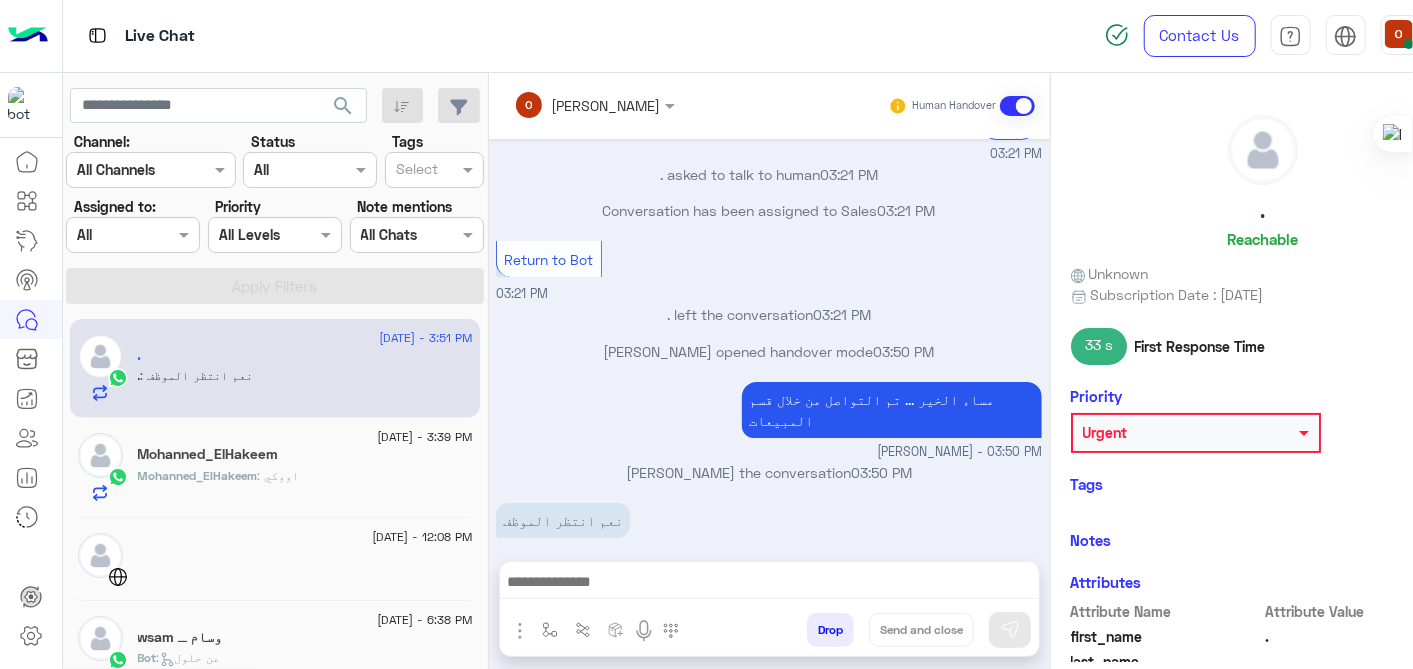 click on ": اووكي" 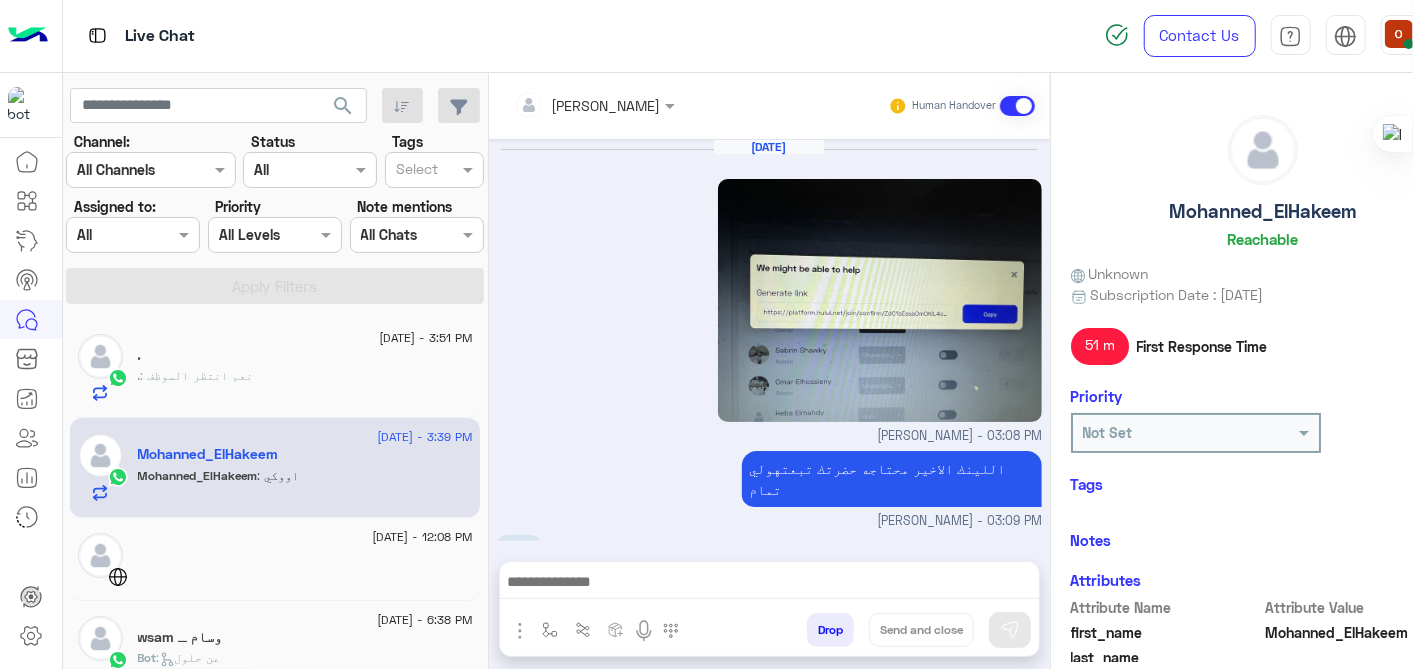scroll, scrollTop: 1034, scrollLeft: 0, axis: vertical 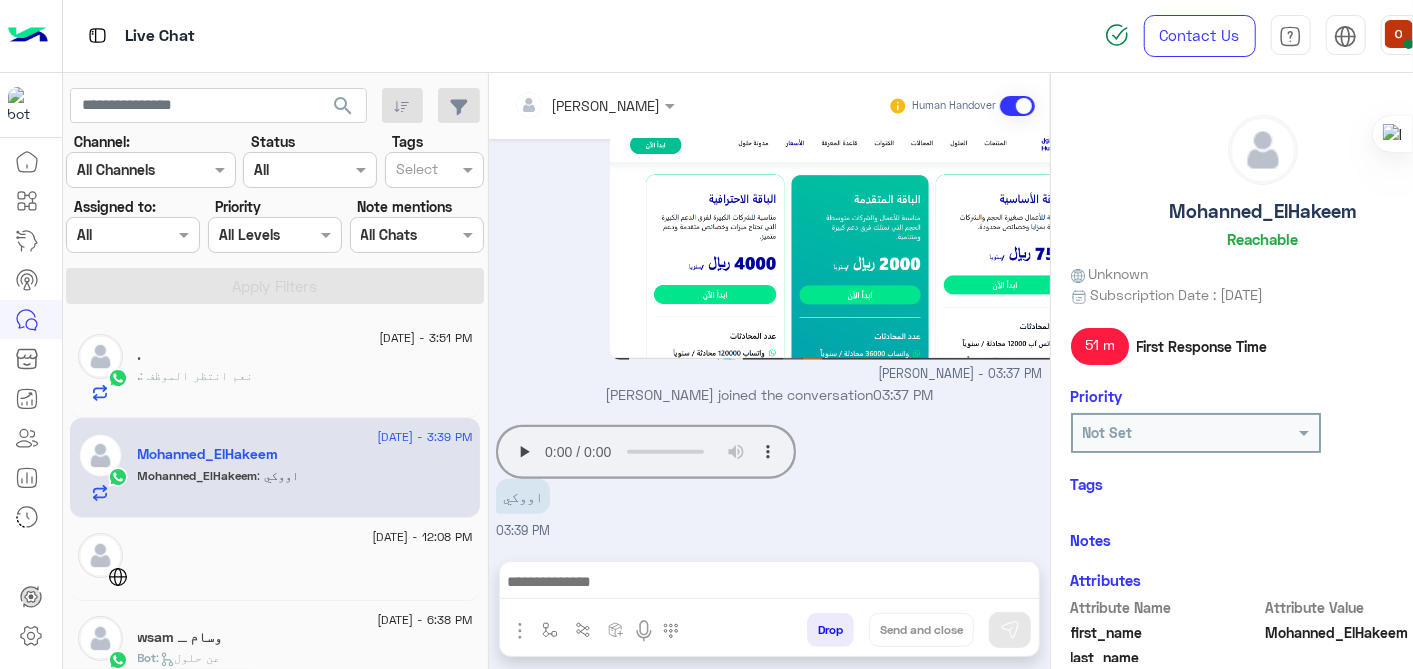 click on ": نعم انتظر الموظف" 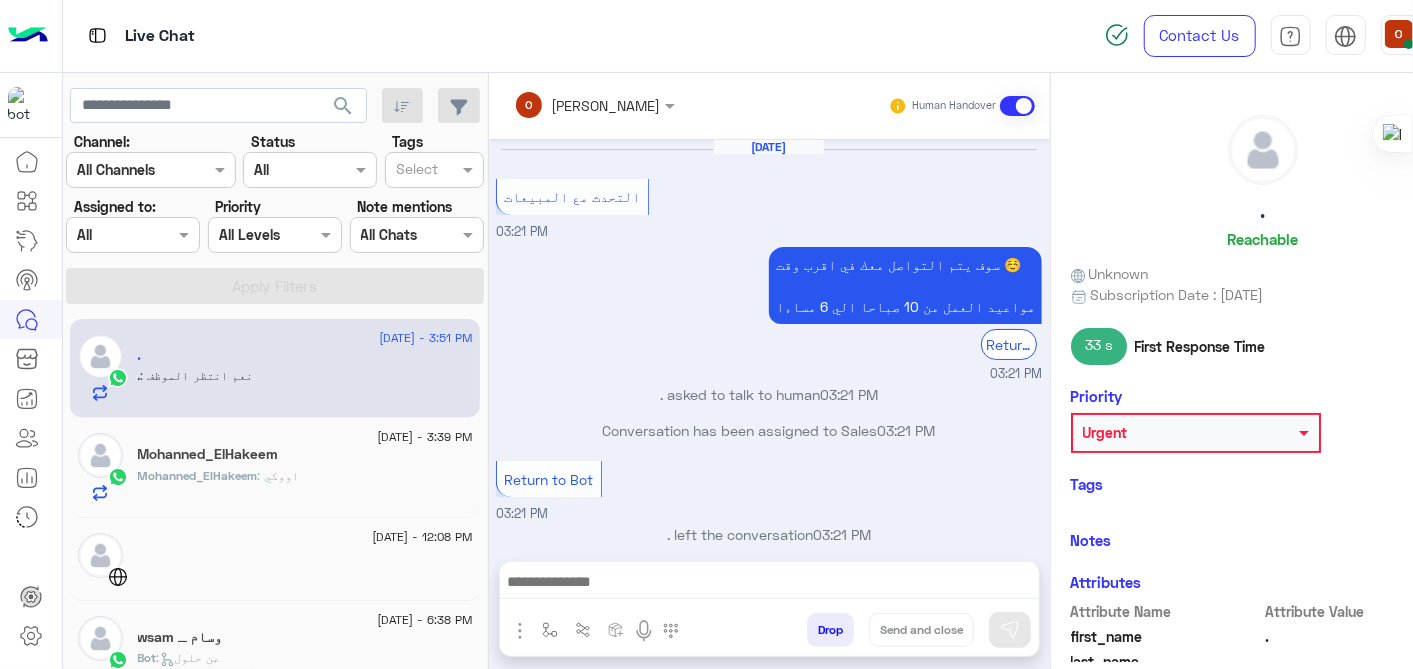 scroll, scrollTop: 220, scrollLeft: 0, axis: vertical 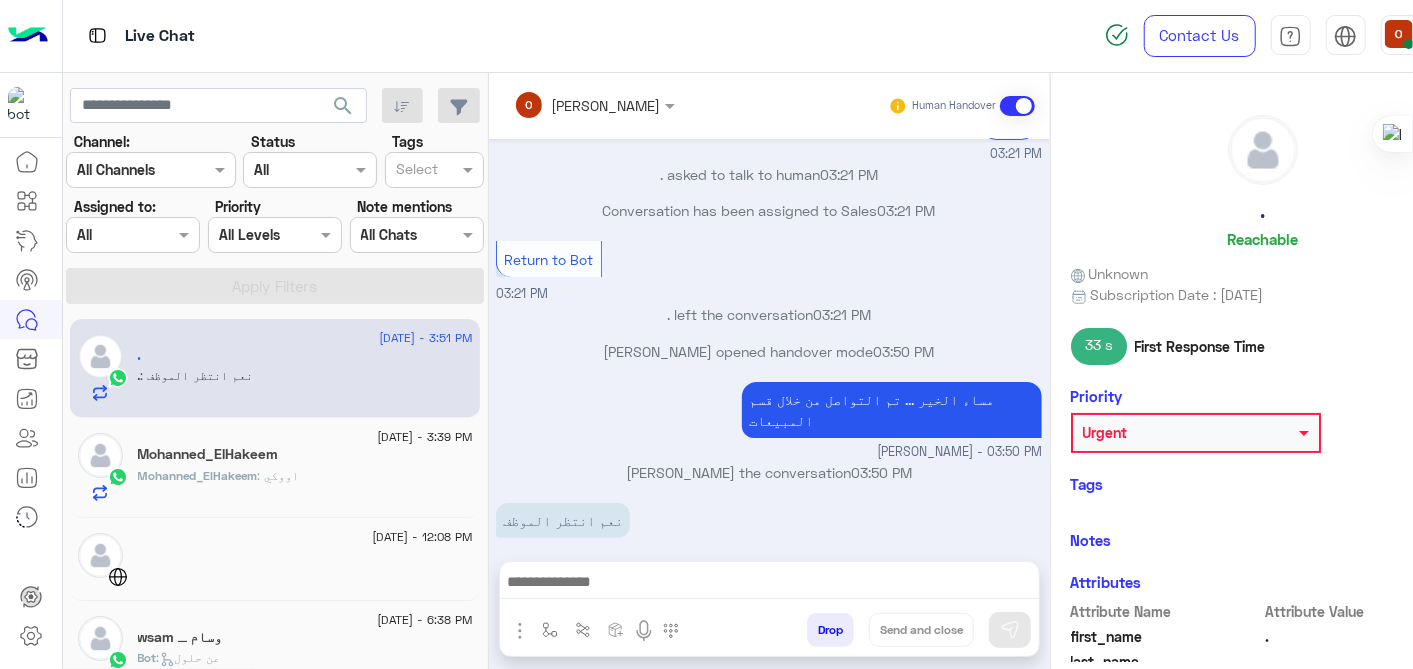 click 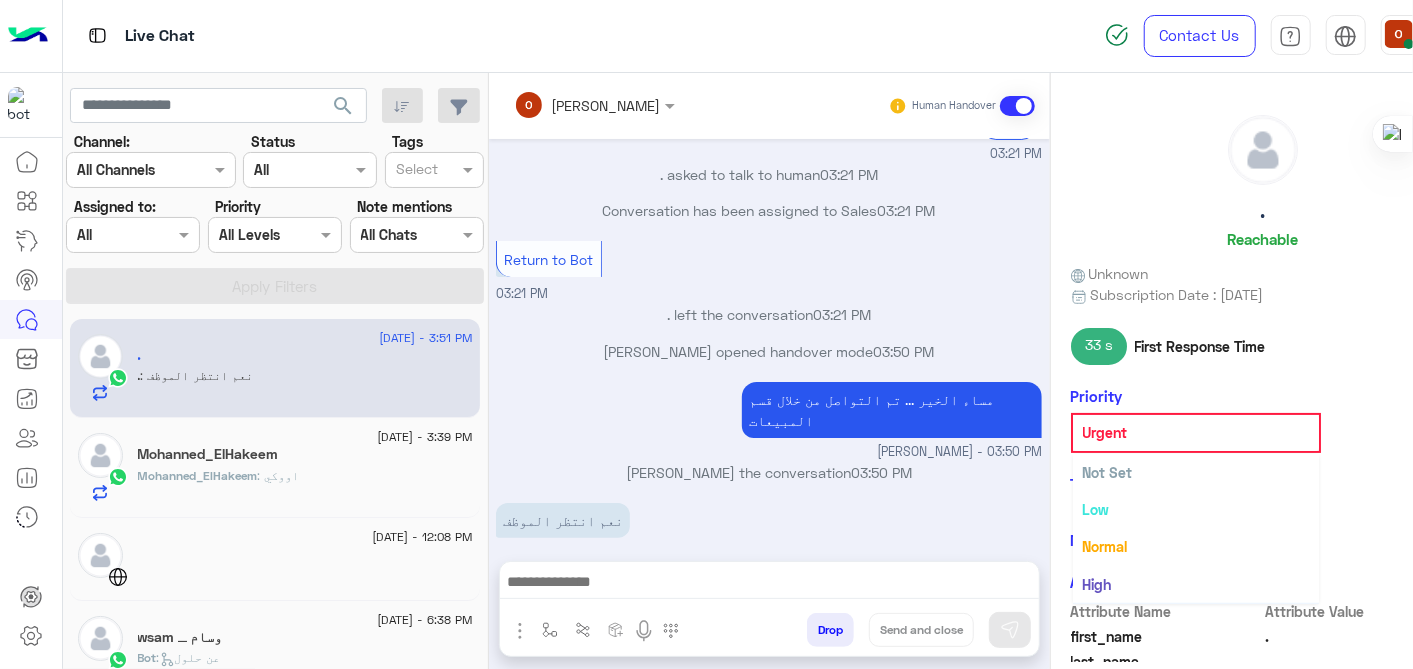 scroll, scrollTop: 37, scrollLeft: 0, axis: vertical 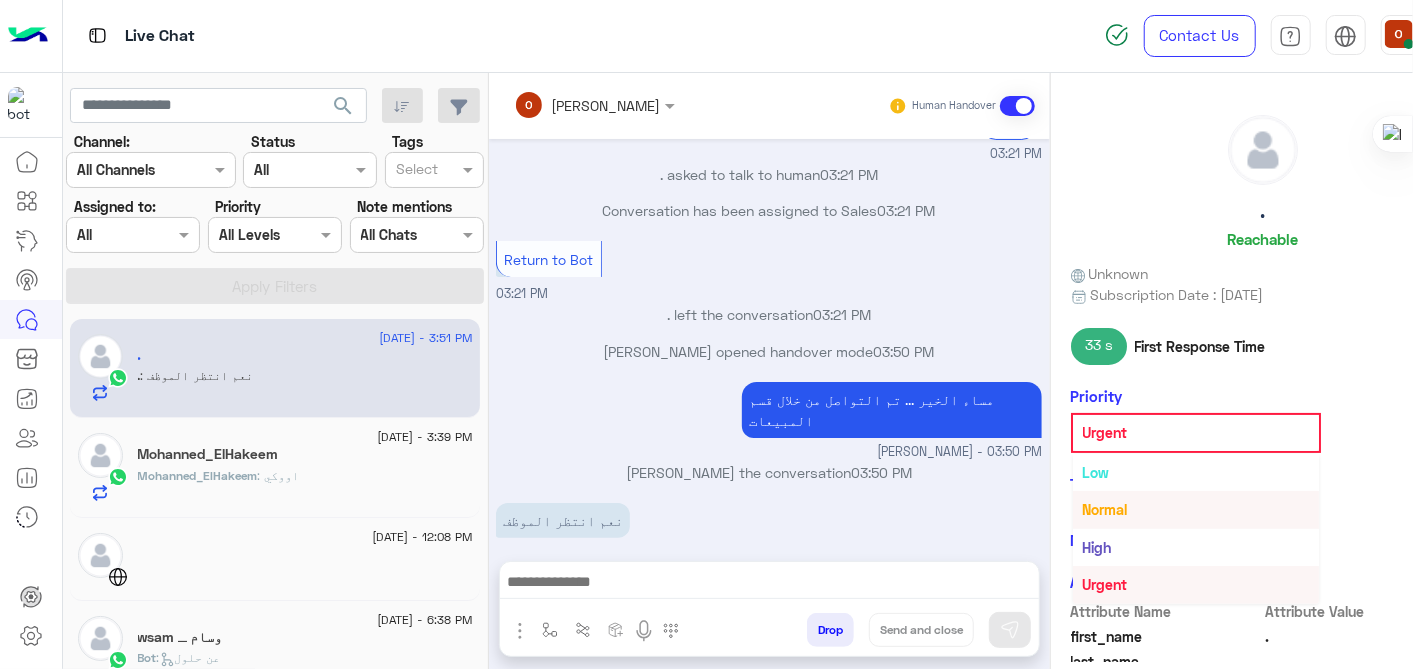 click on "Normal" at bounding box center (1196, 509) 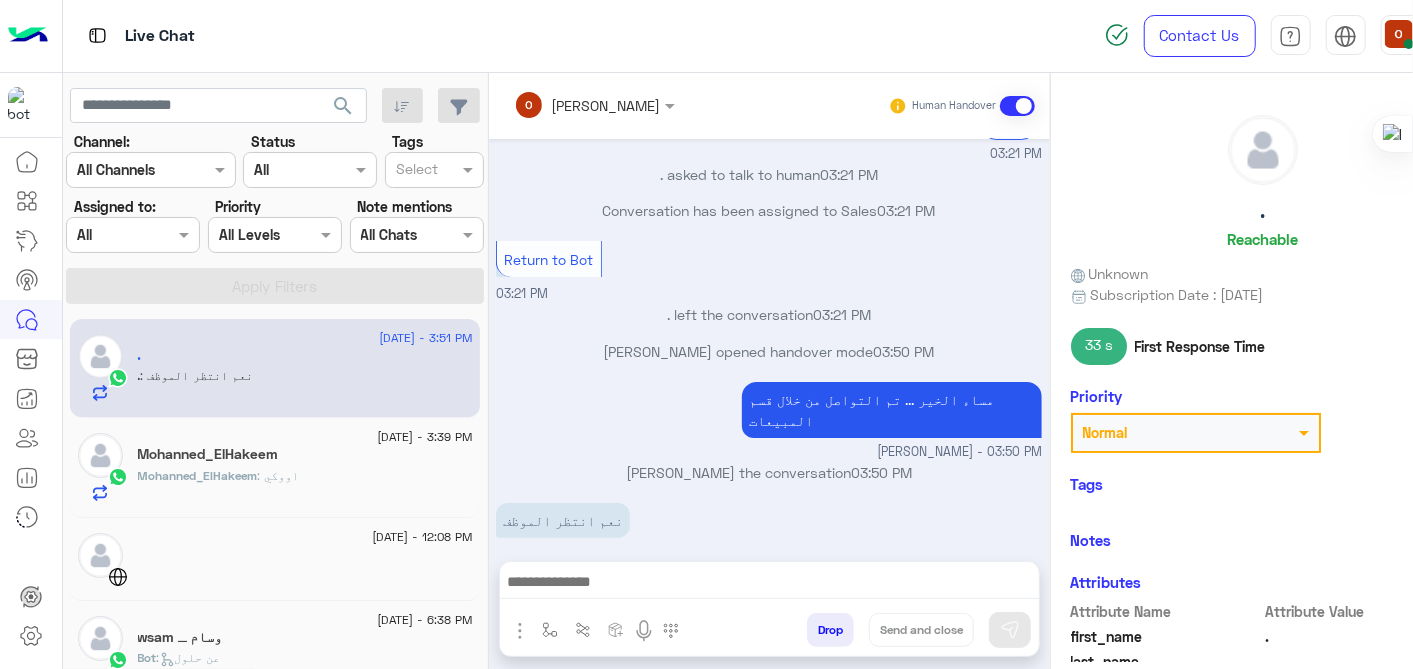 click on "Mohanned_ElHakeem" 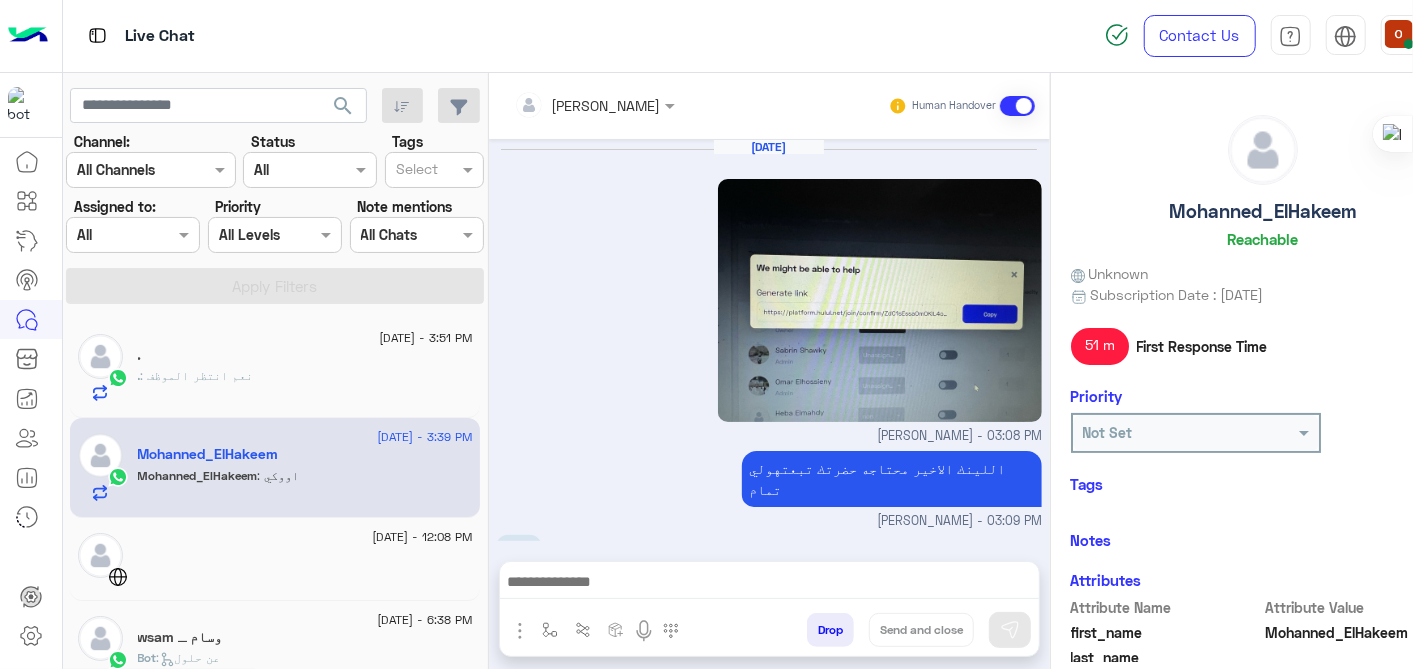 scroll, scrollTop: 1034, scrollLeft: 0, axis: vertical 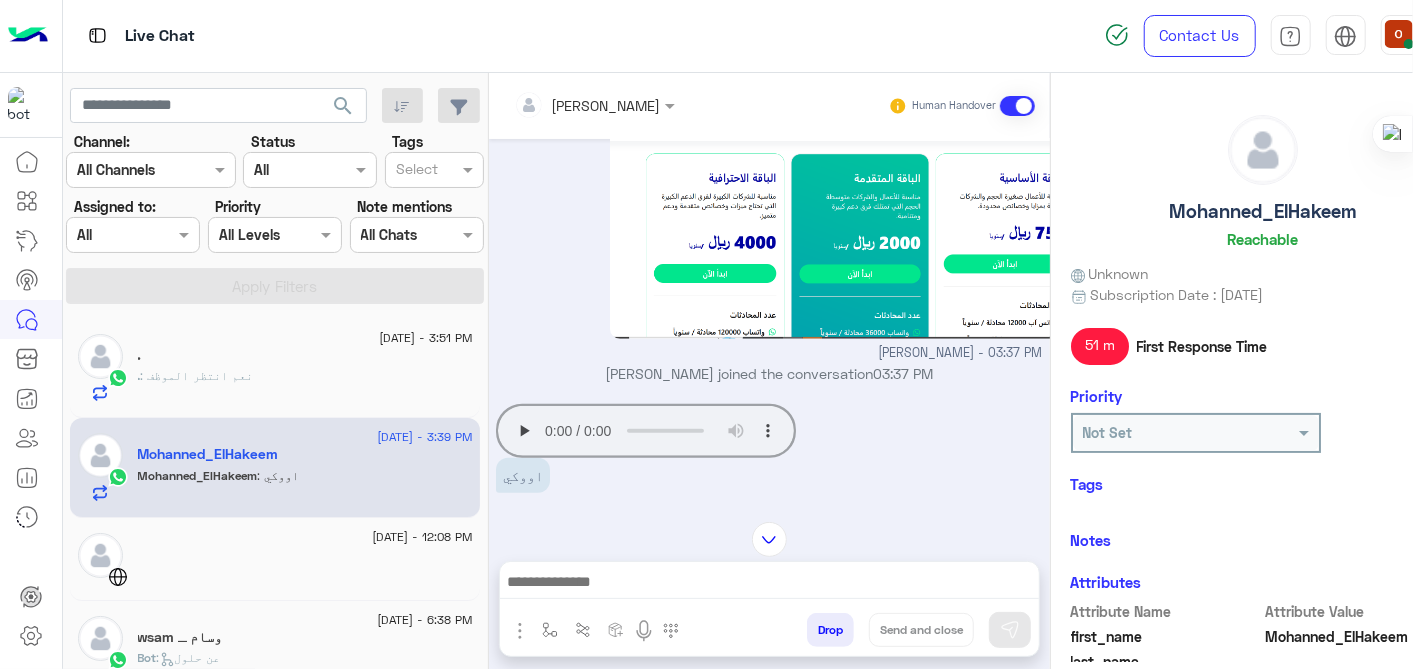 click 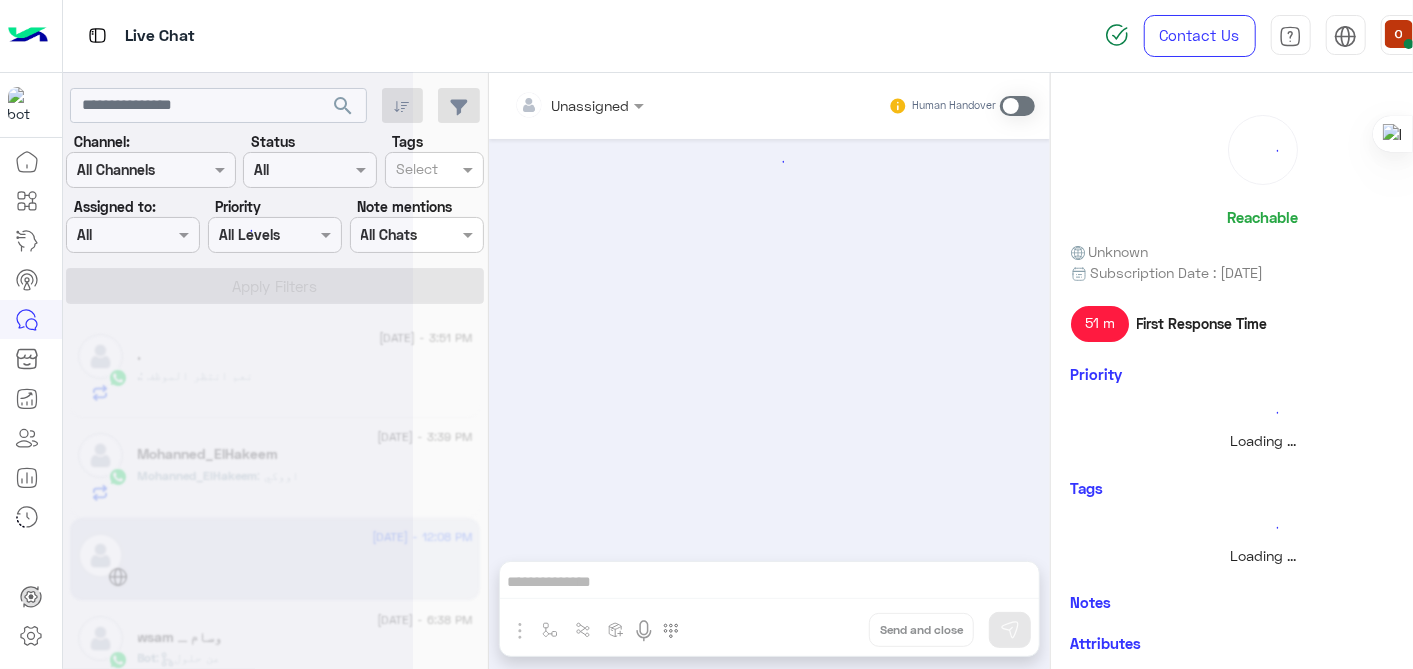 scroll, scrollTop: 0, scrollLeft: 0, axis: both 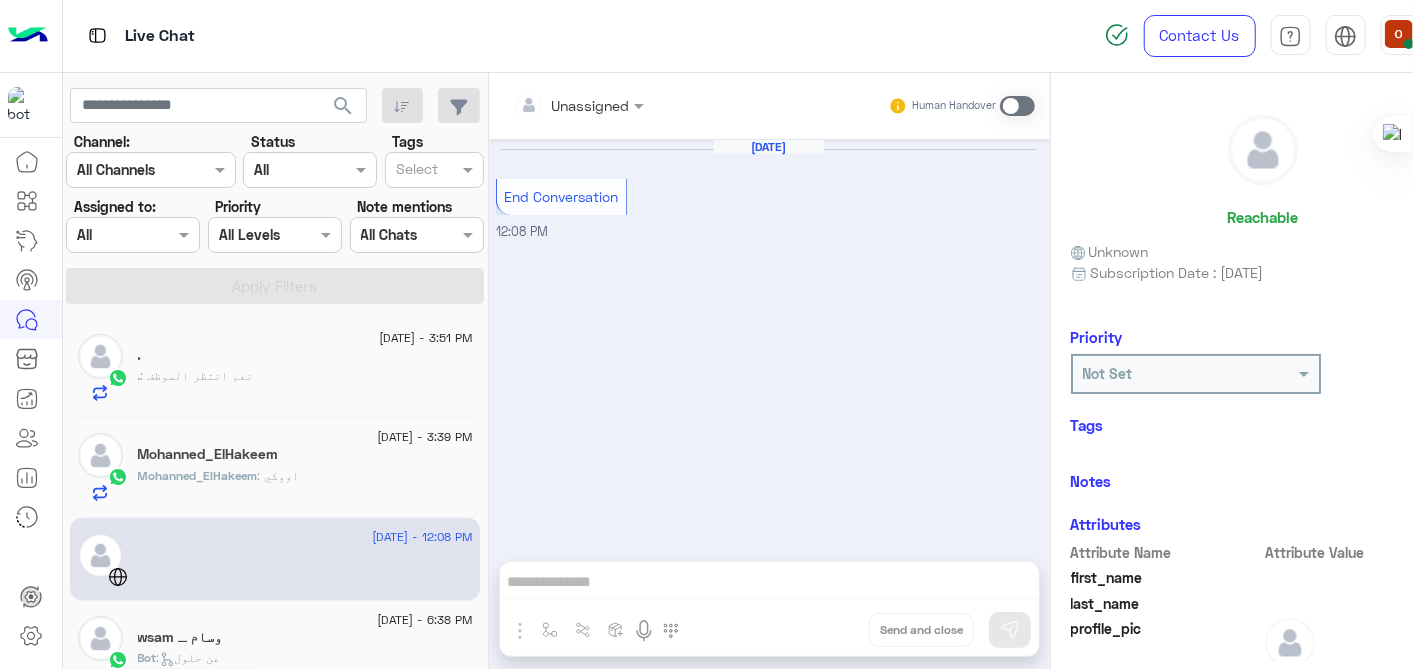 click on ":   عن حلول" 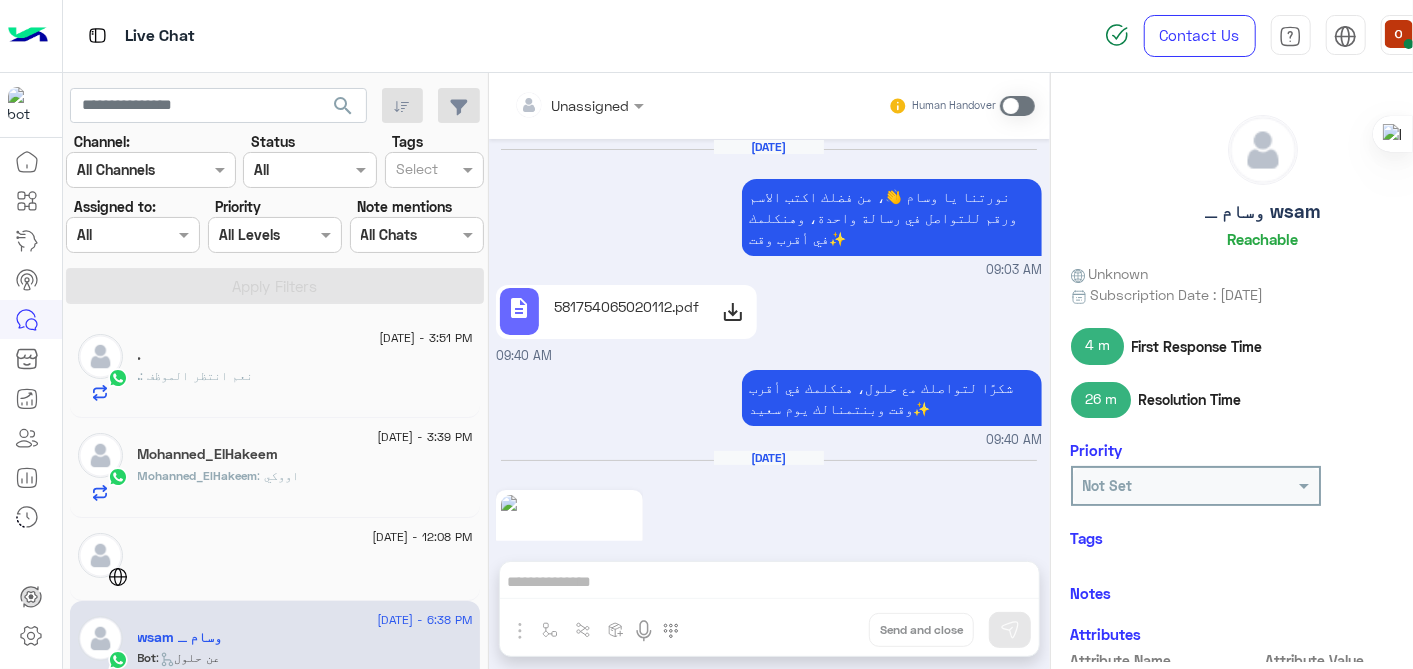 scroll, scrollTop: 1449, scrollLeft: 0, axis: vertical 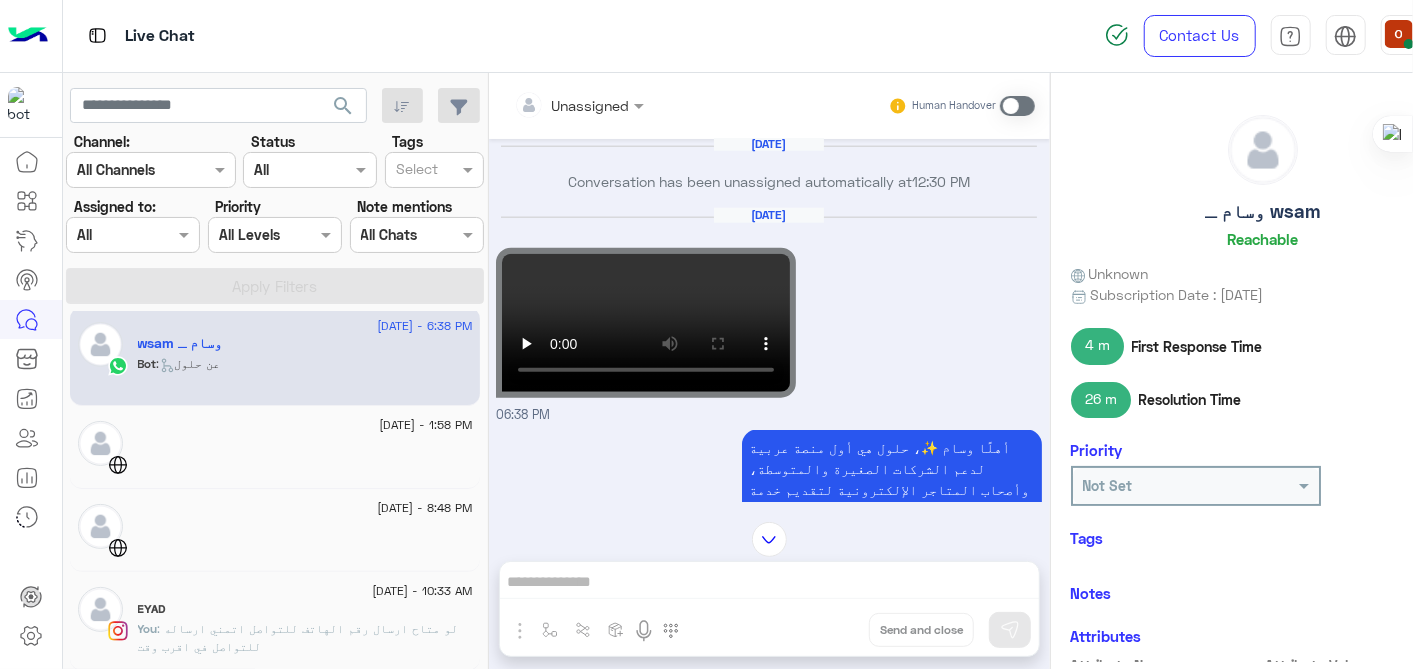 click 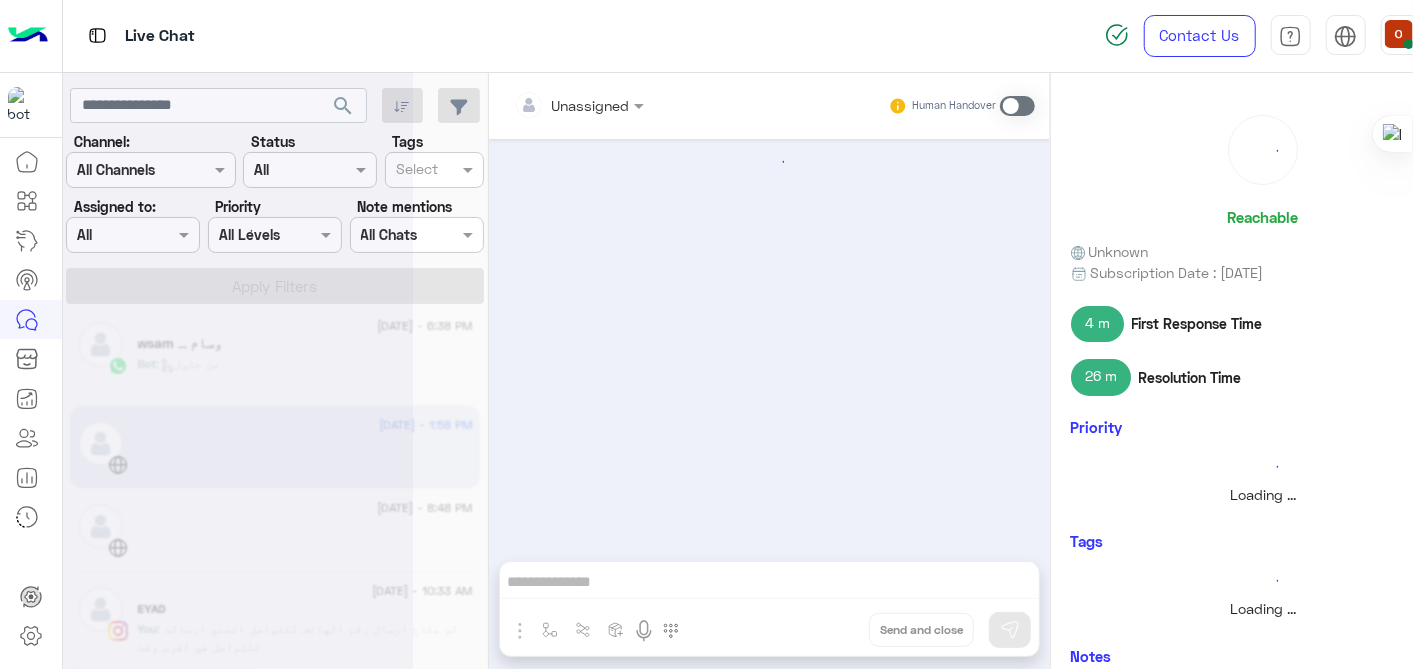 scroll, scrollTop: 0, scrollLeft: 0, axis: both 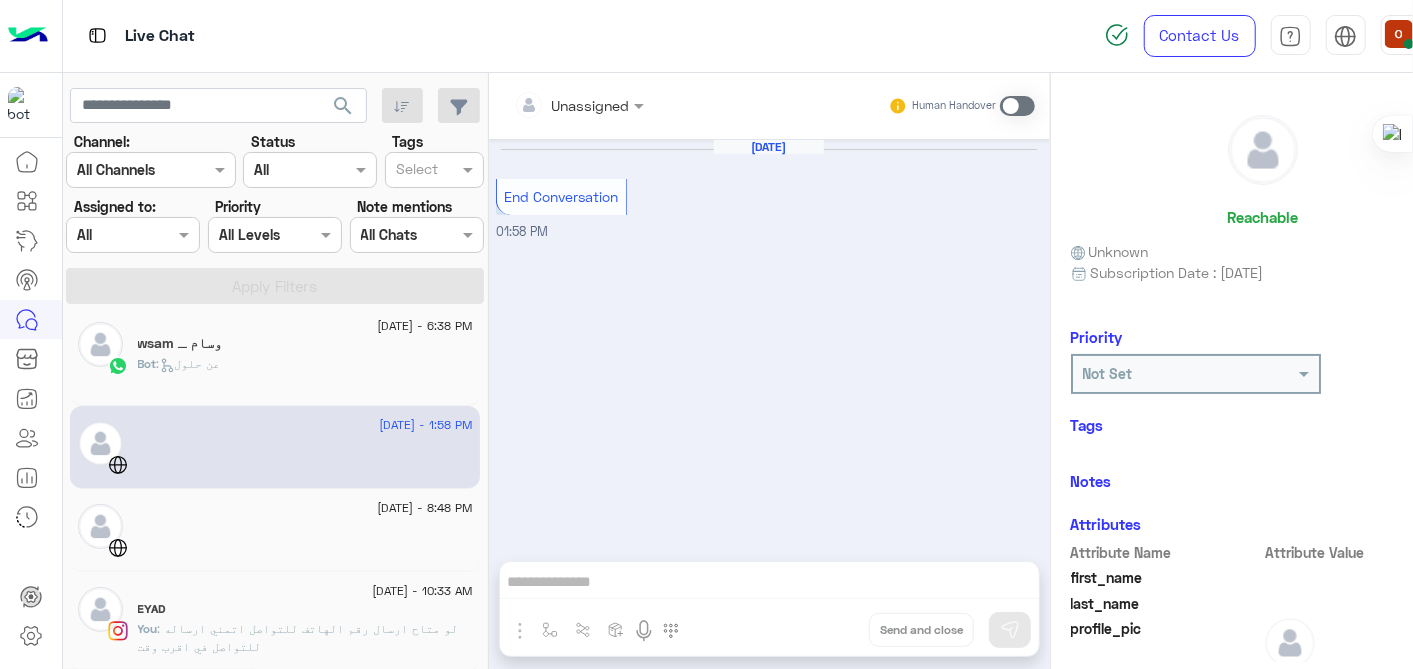click 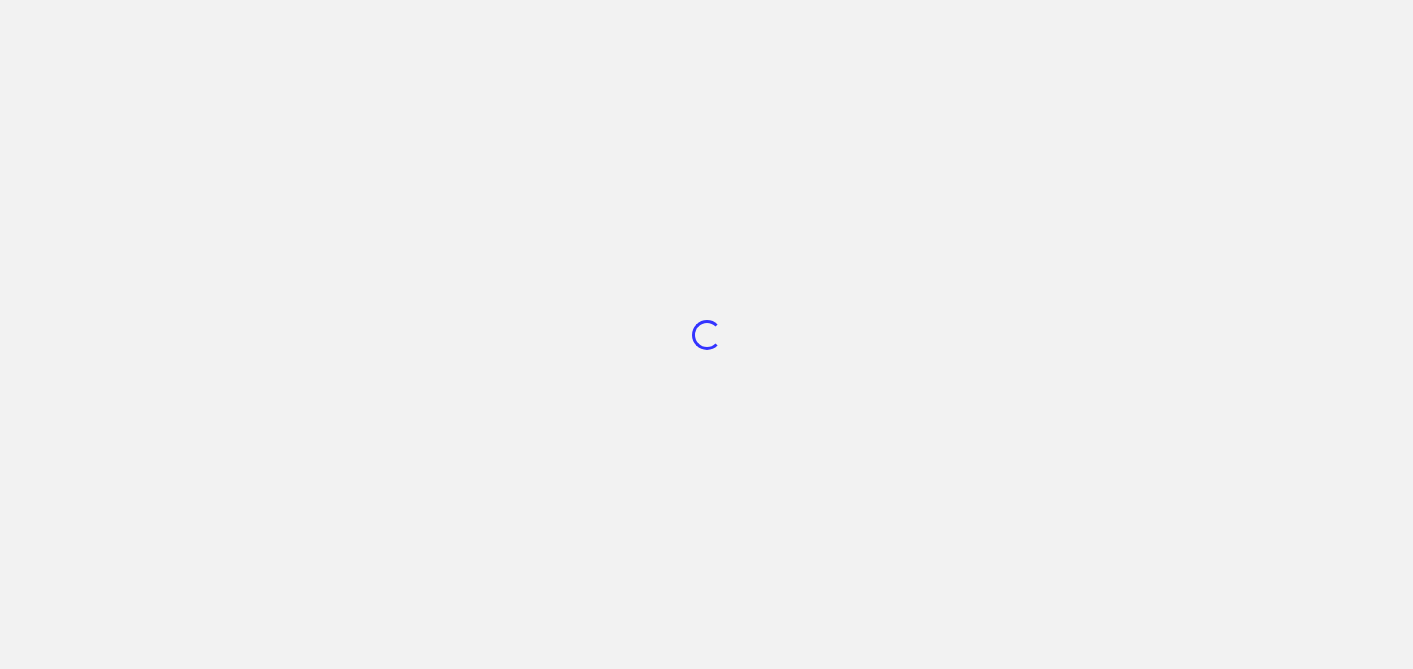 scroll, scrollTop: 0, scrollLeft: 0, axis: both 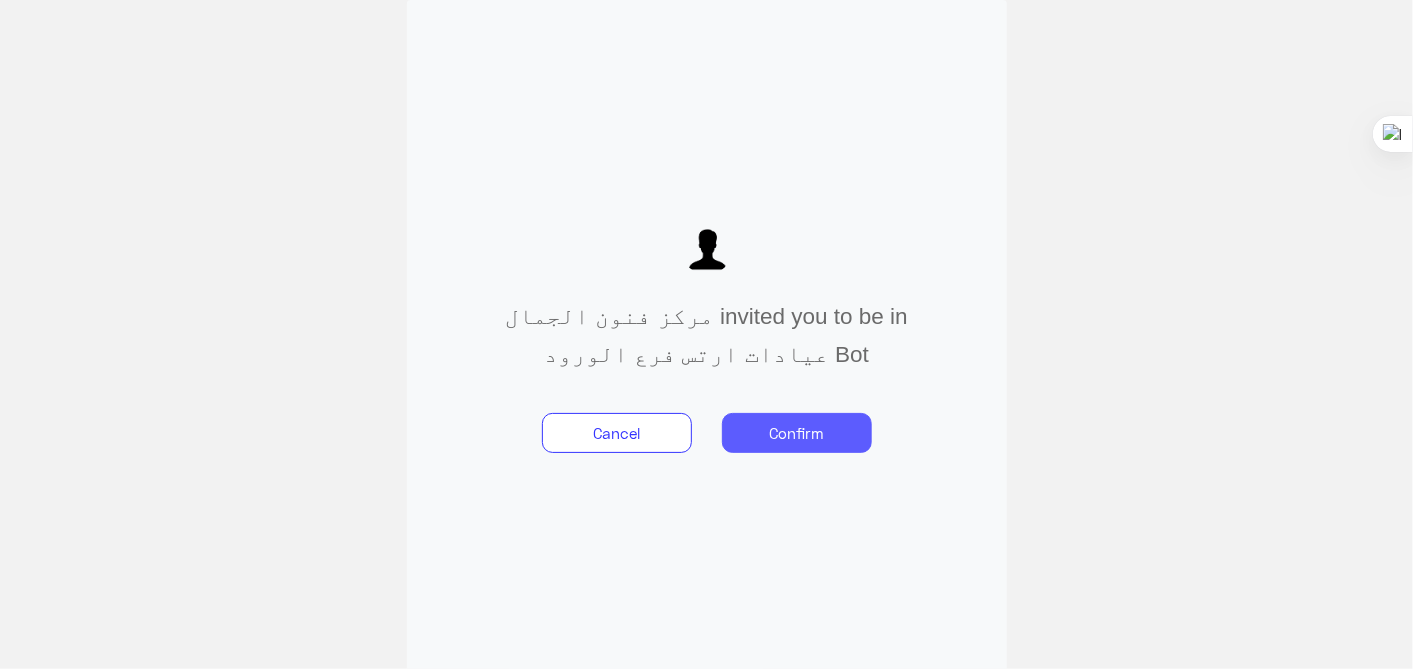 click on "Confirm" 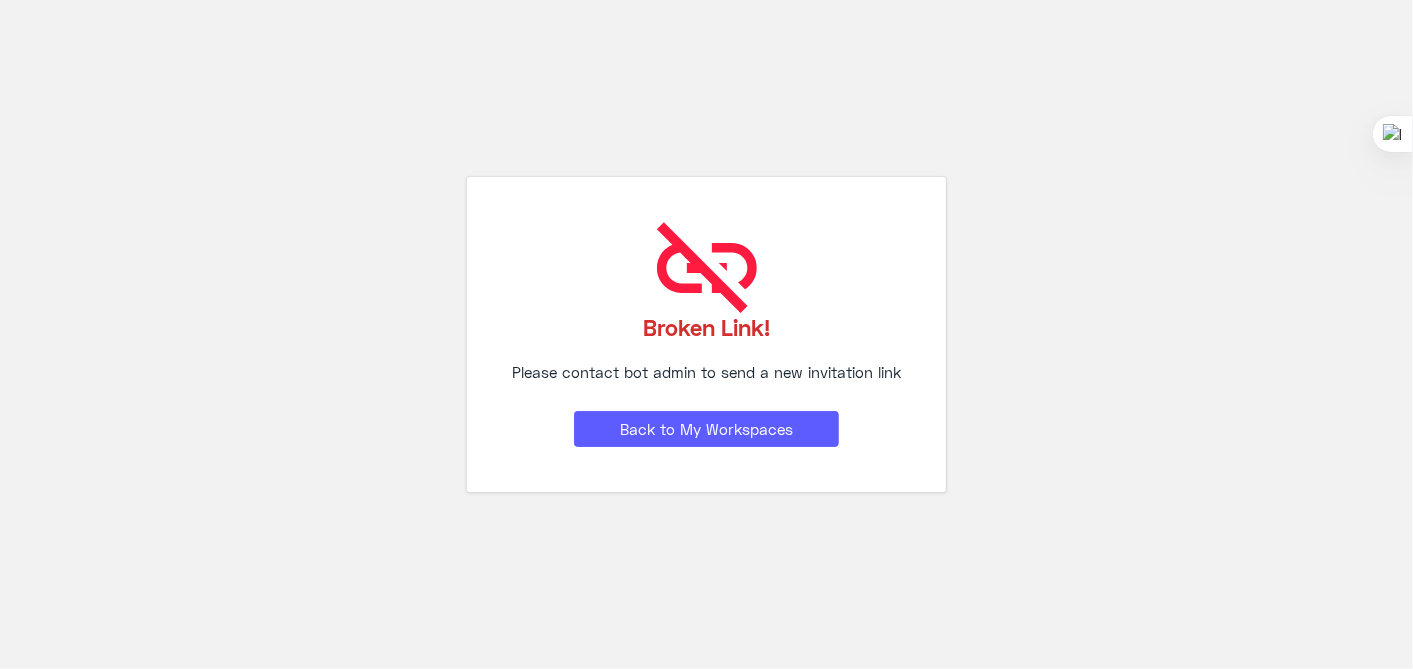 click on "Back to My Workspaces" 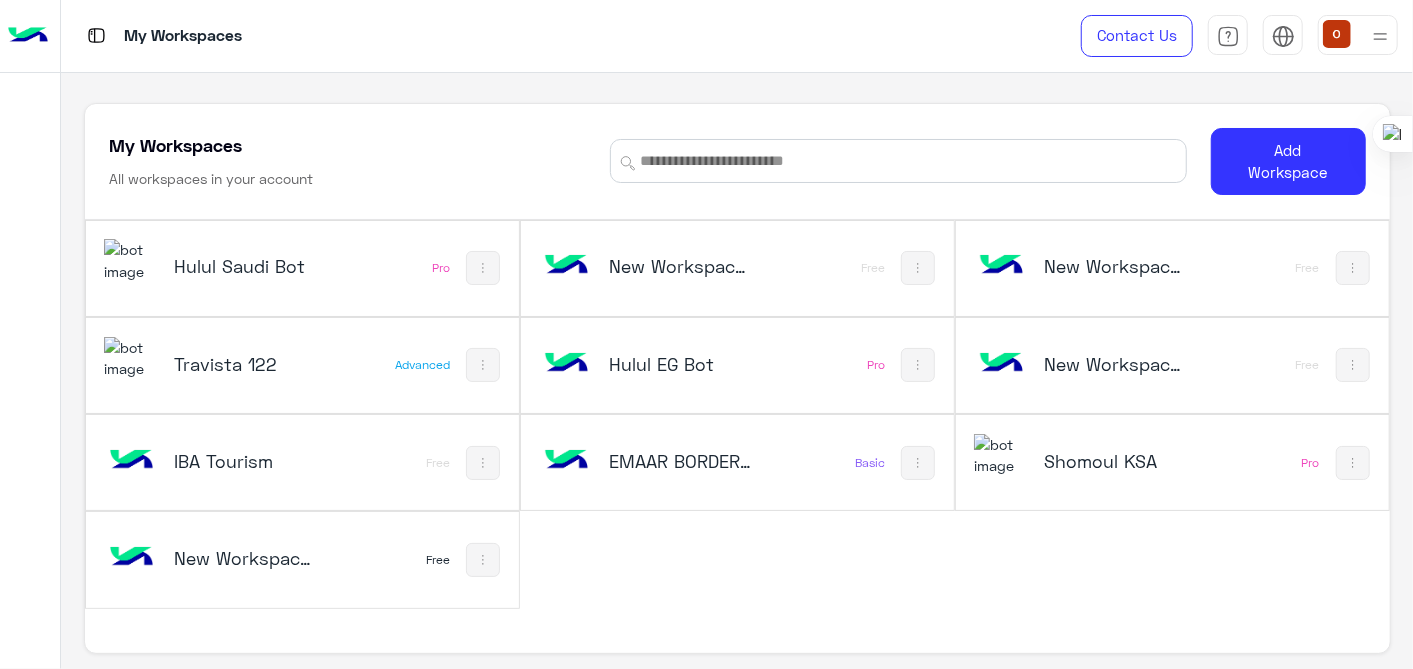 click at bounding box center (131, 558) 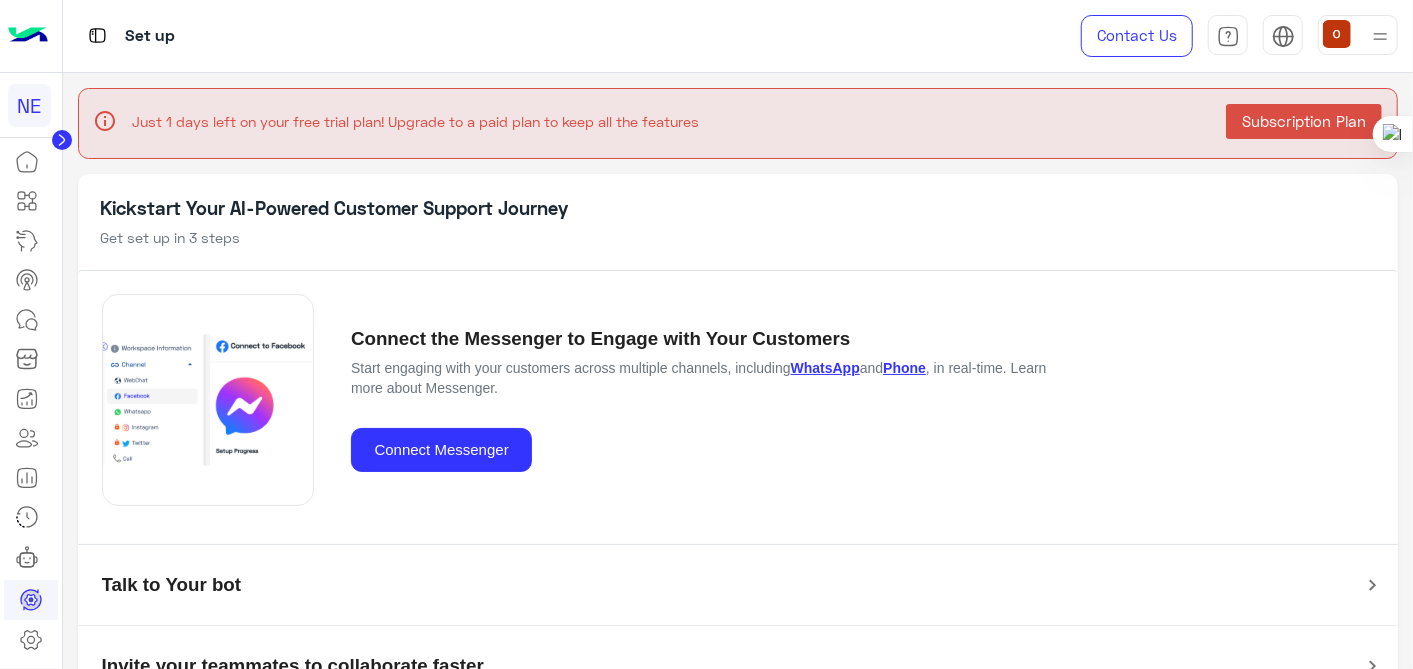 click 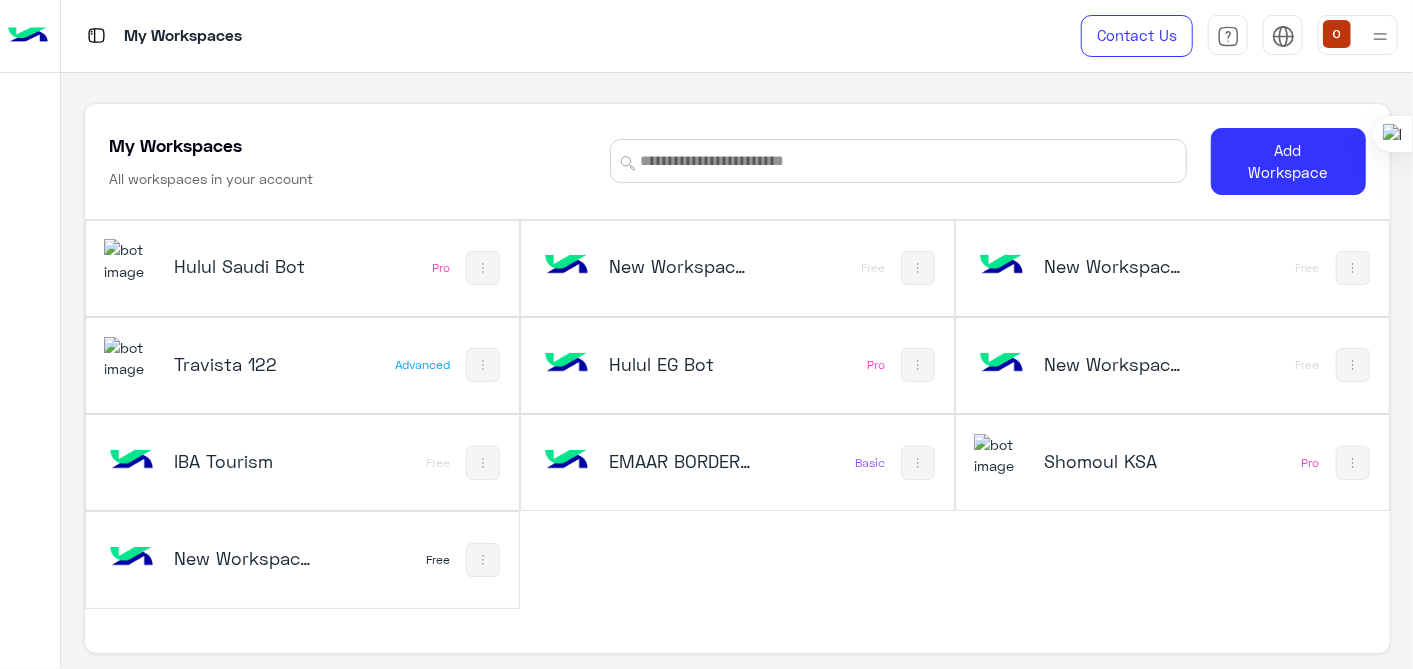 click at bounding box center (131, 260) 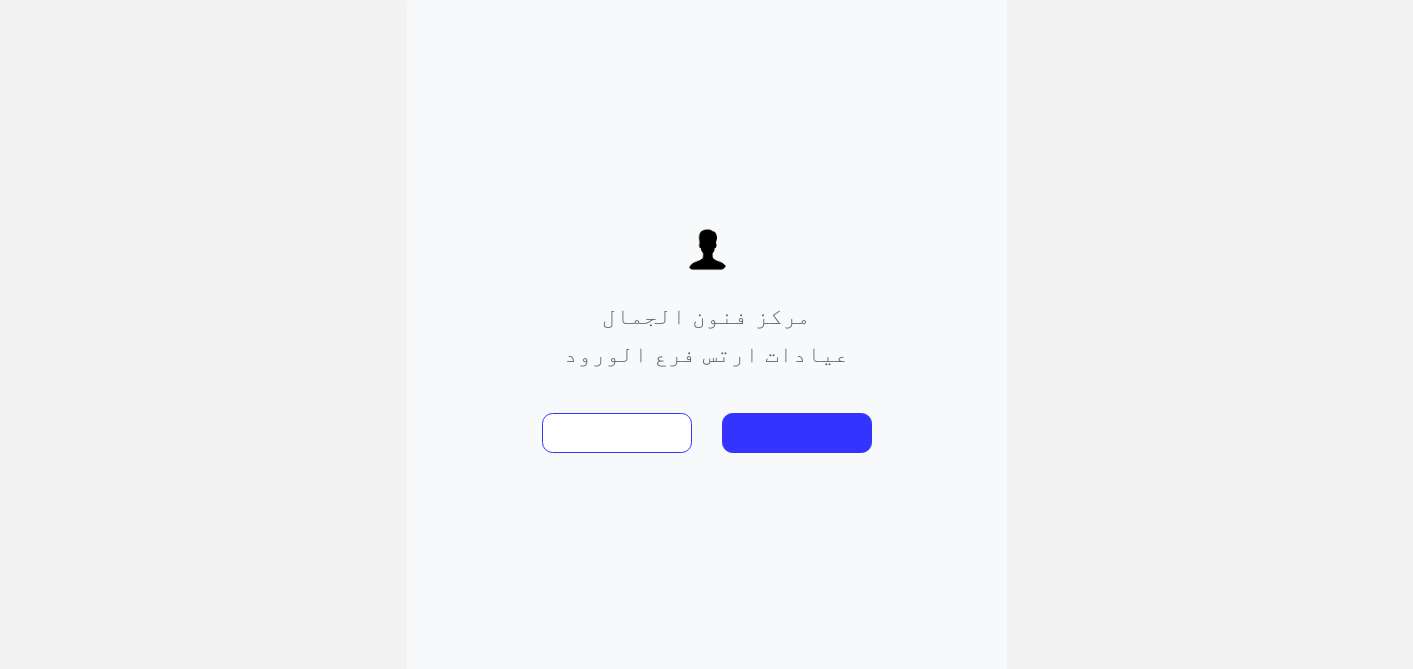 scroll, scrollTop: 0, scrollLeft: 0, axis: both 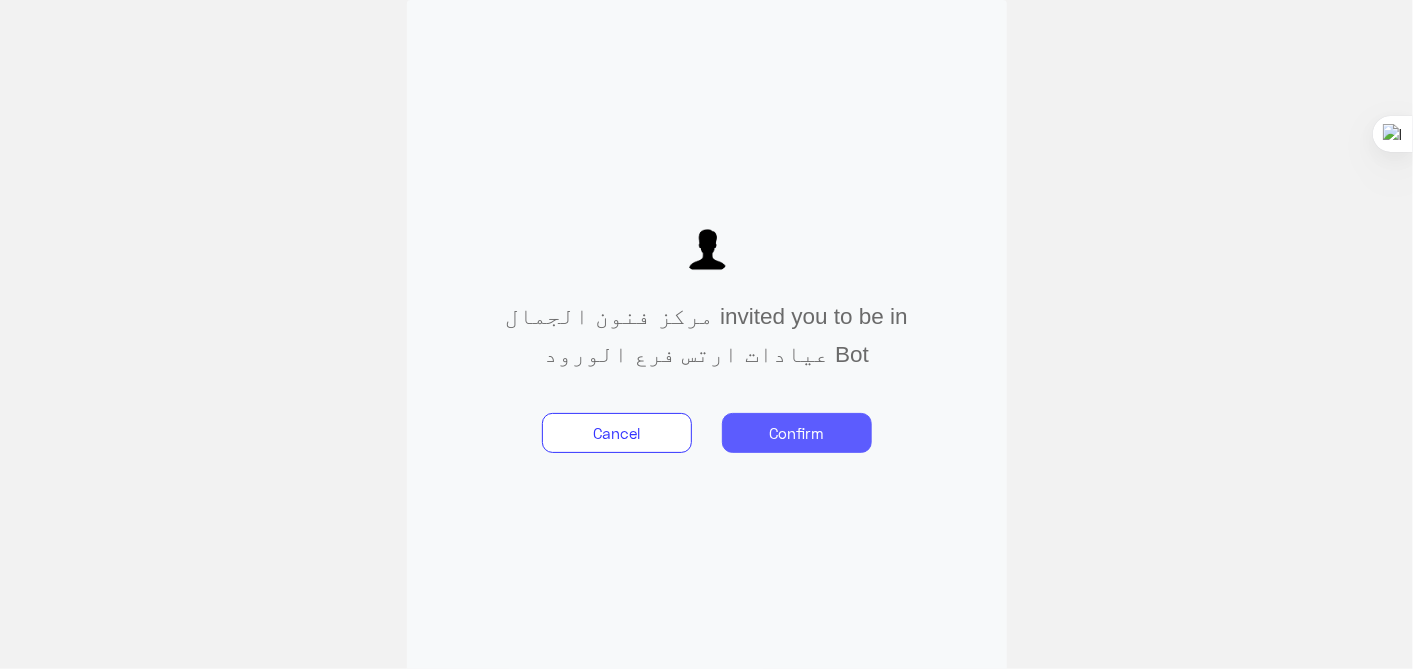 click on "Confirm" 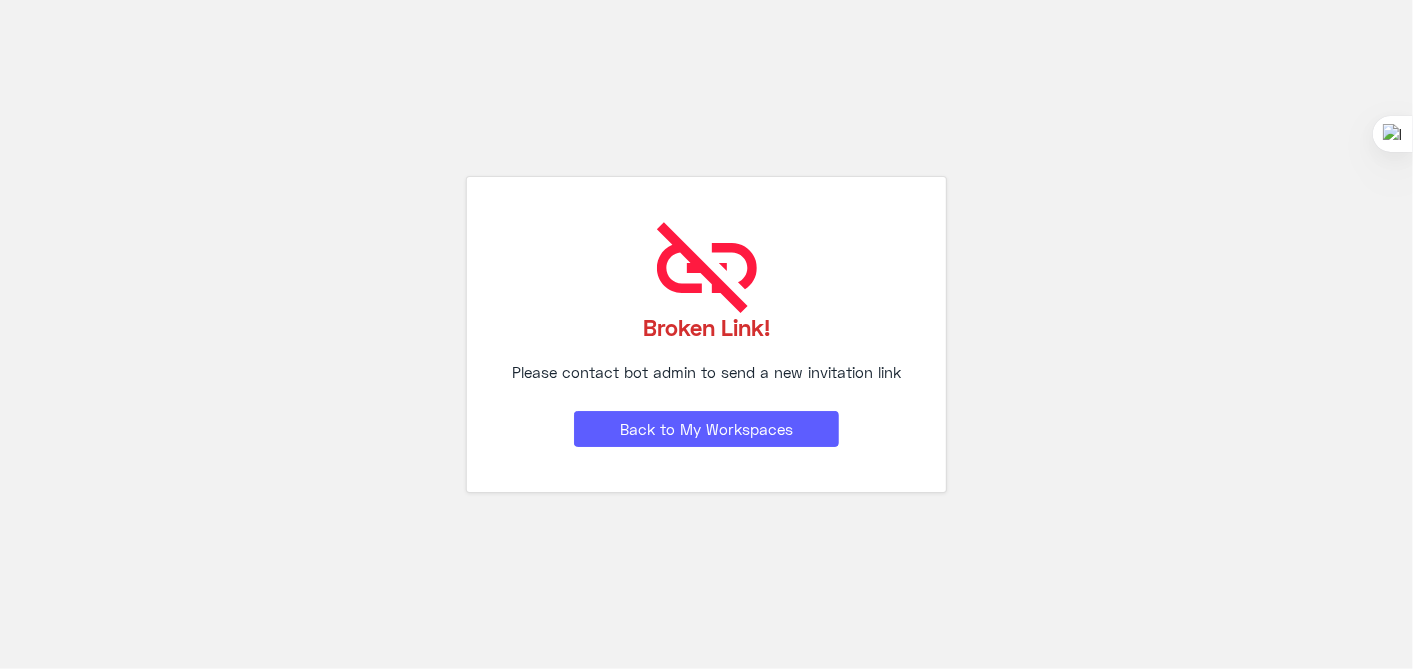 click on "Back to My Workspaces" 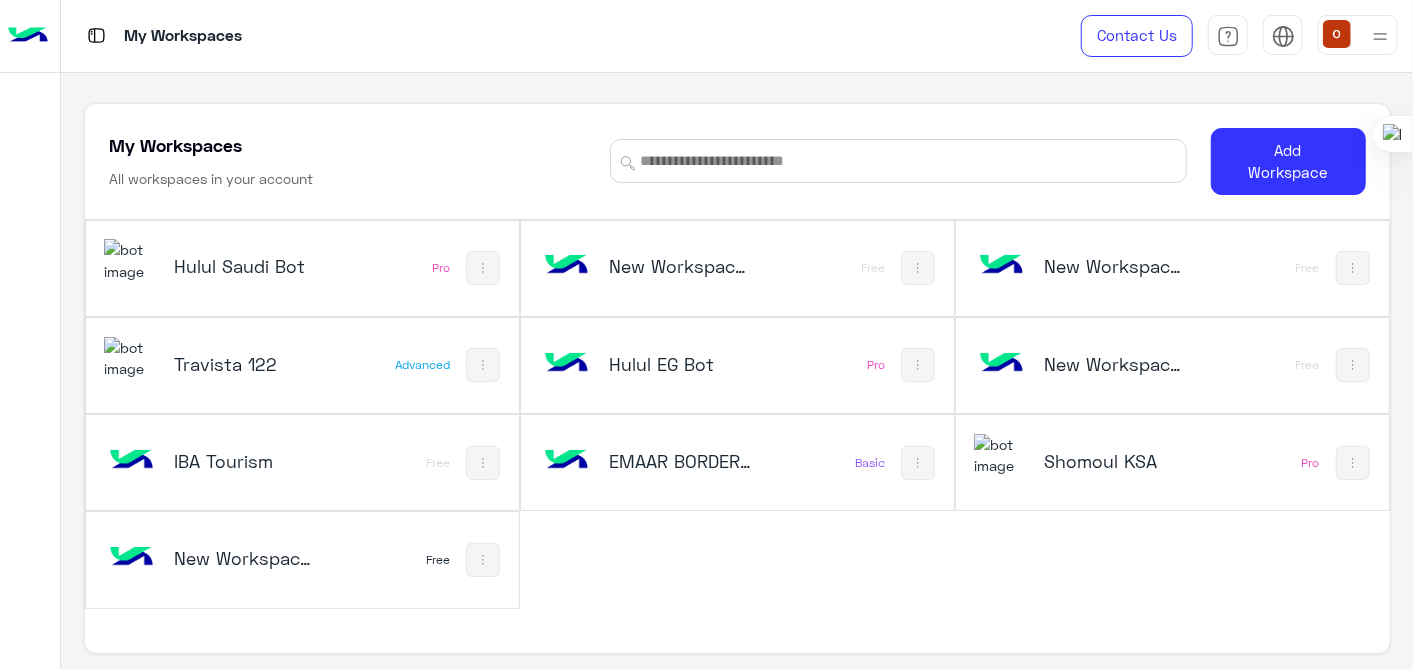 click at bounding box center (131, 260) 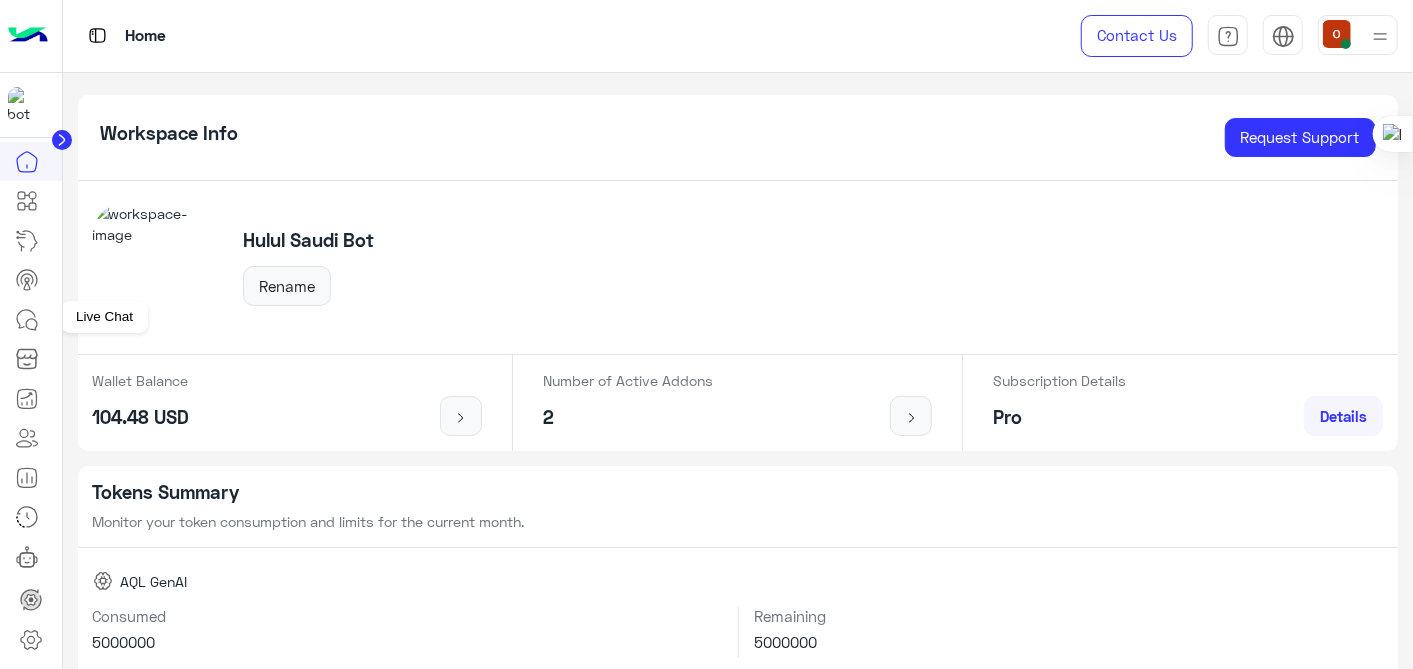 click 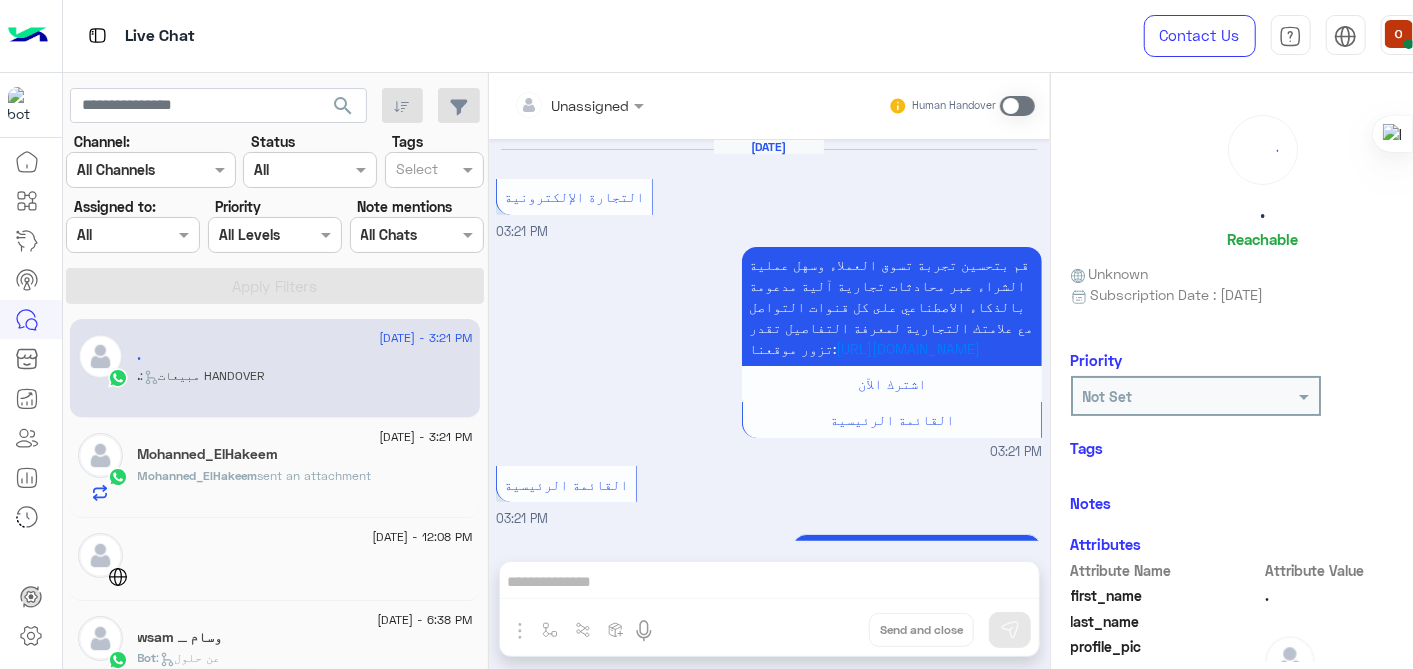 scroll, scrollTop: 479, scrollLeft: 0, axis: vertical 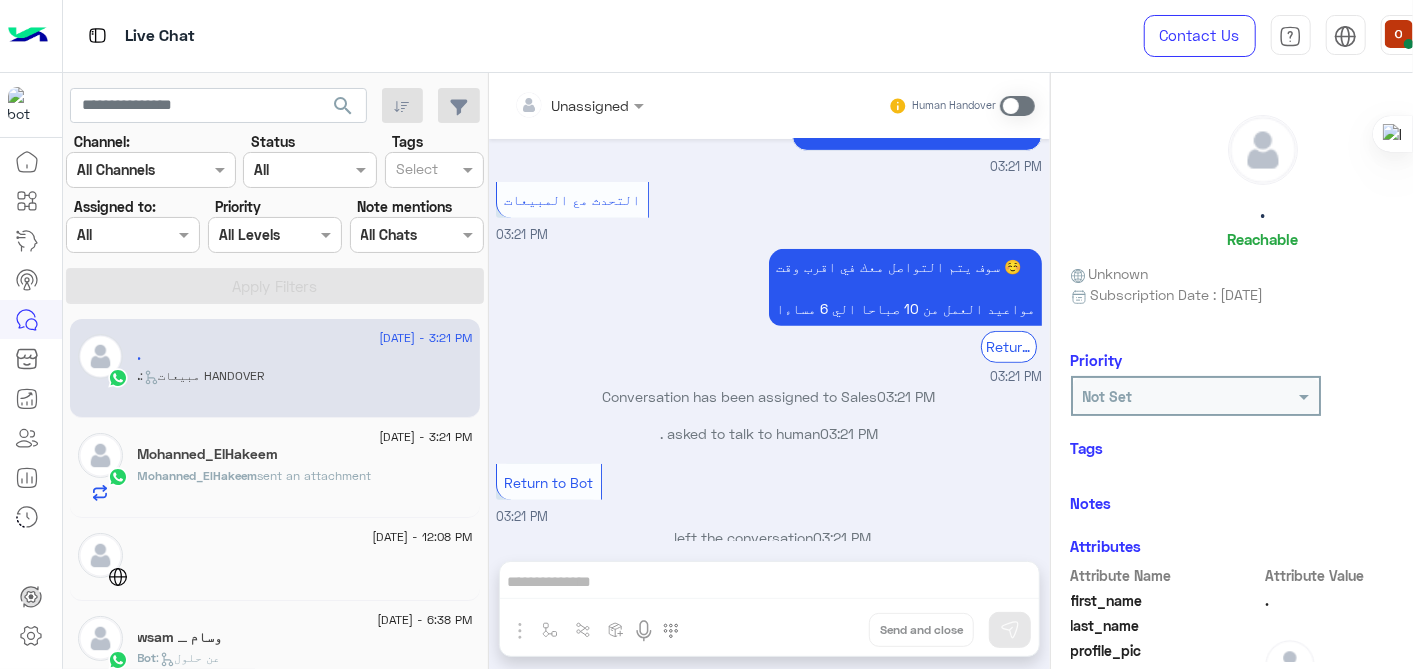click on "Mohanned_ElHakeem" 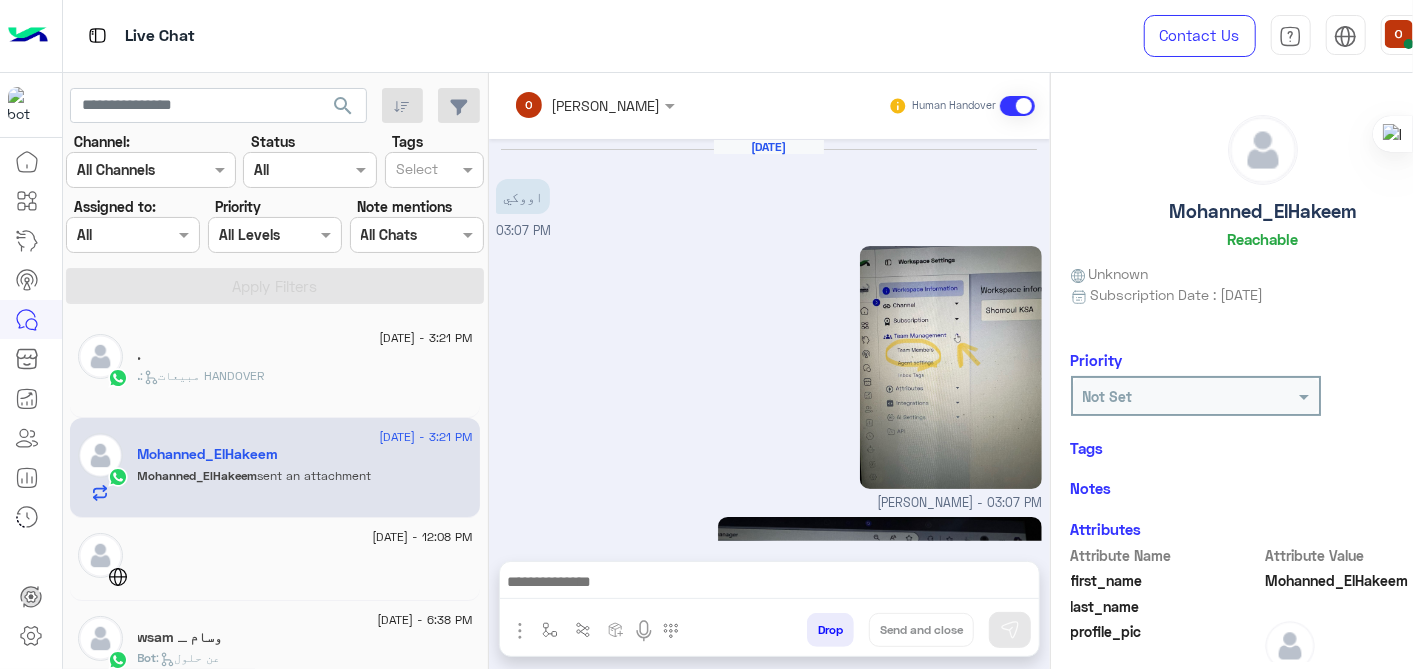 scroll, scrollTop: 1405, scrollLeft: 0, axis: vertical 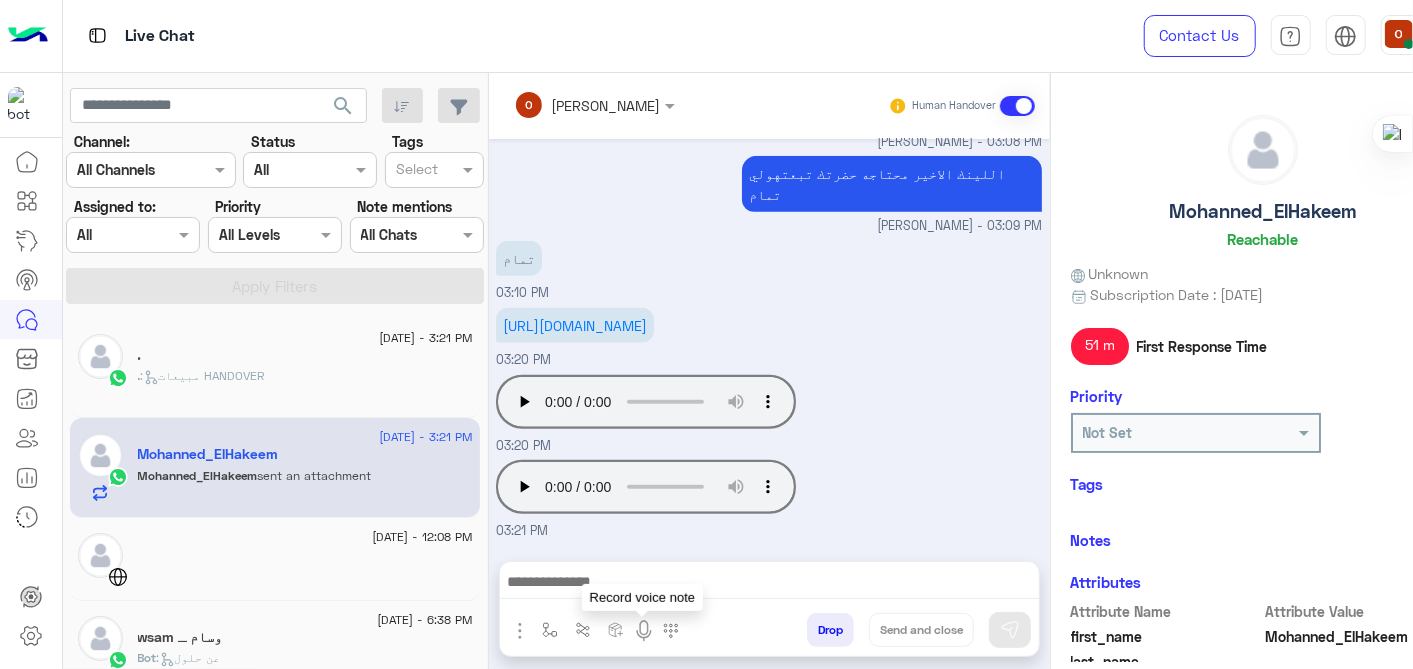 click at bounding box center (644, 631) 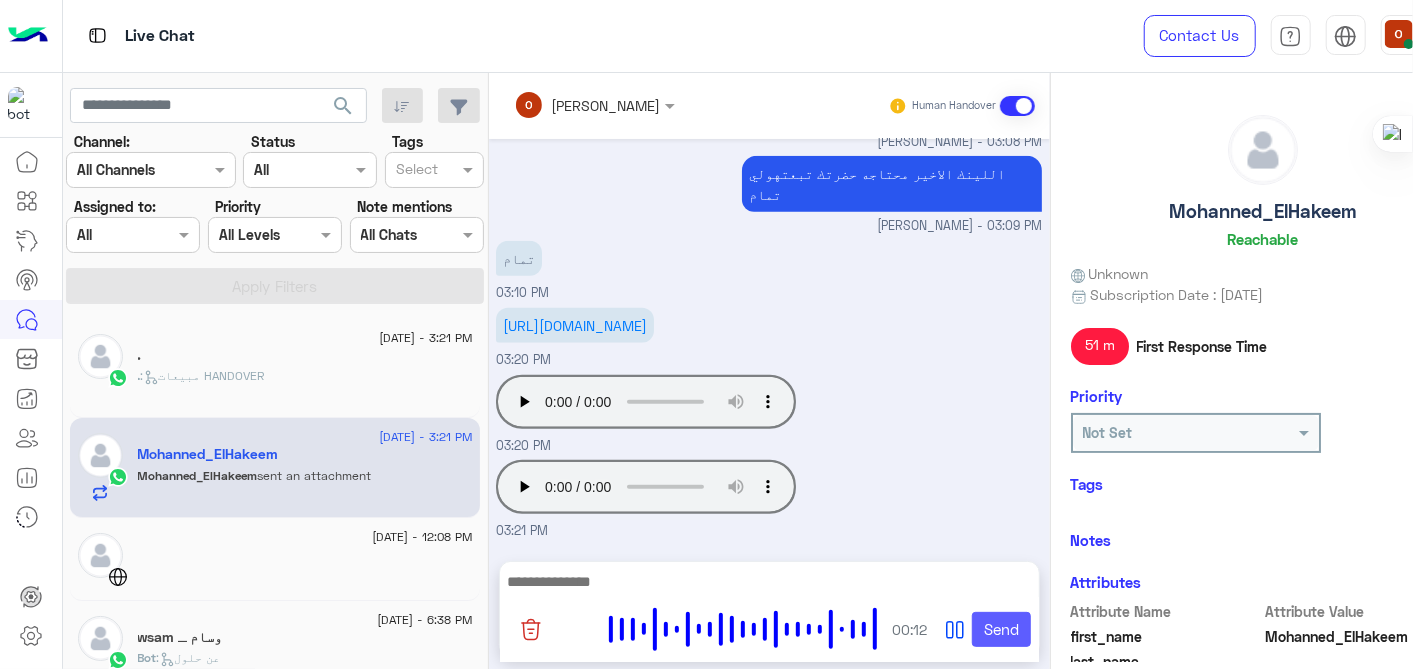click on "Send" at bounding box center [1002, 630] 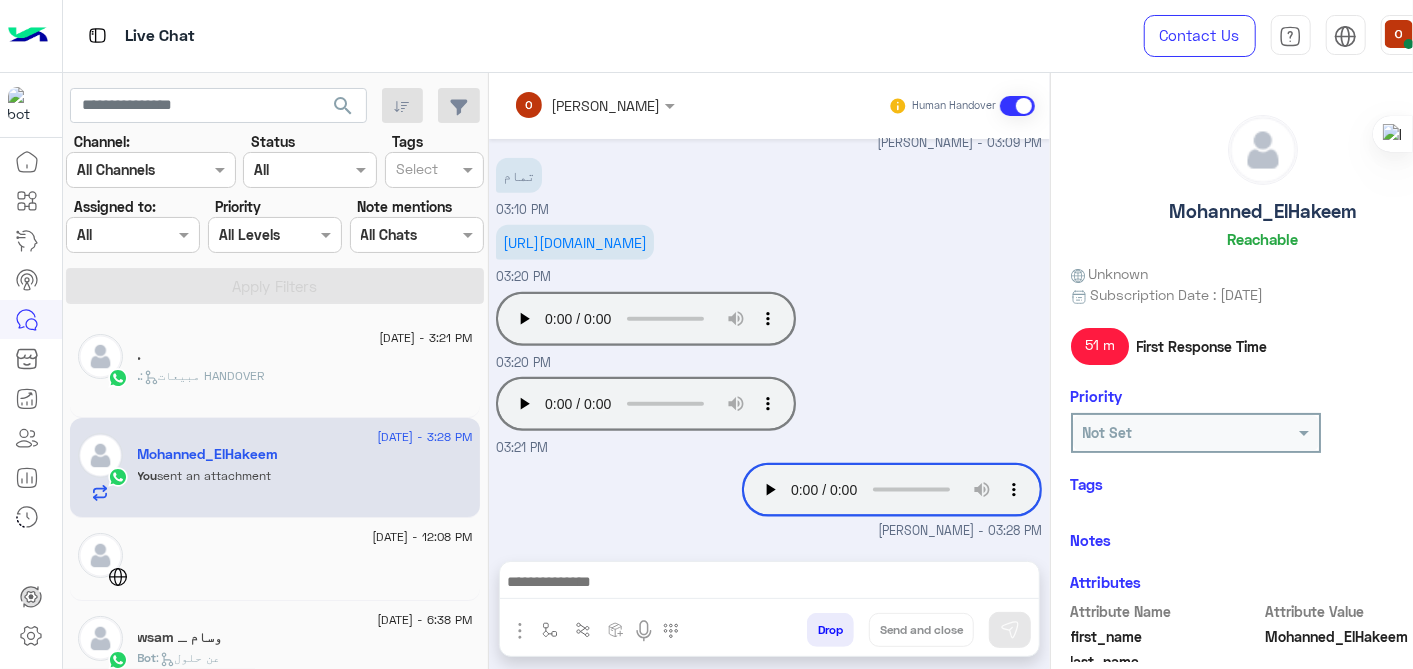 scroll, scrollTop: 1487, scrollLeft: 0, axis: vertical 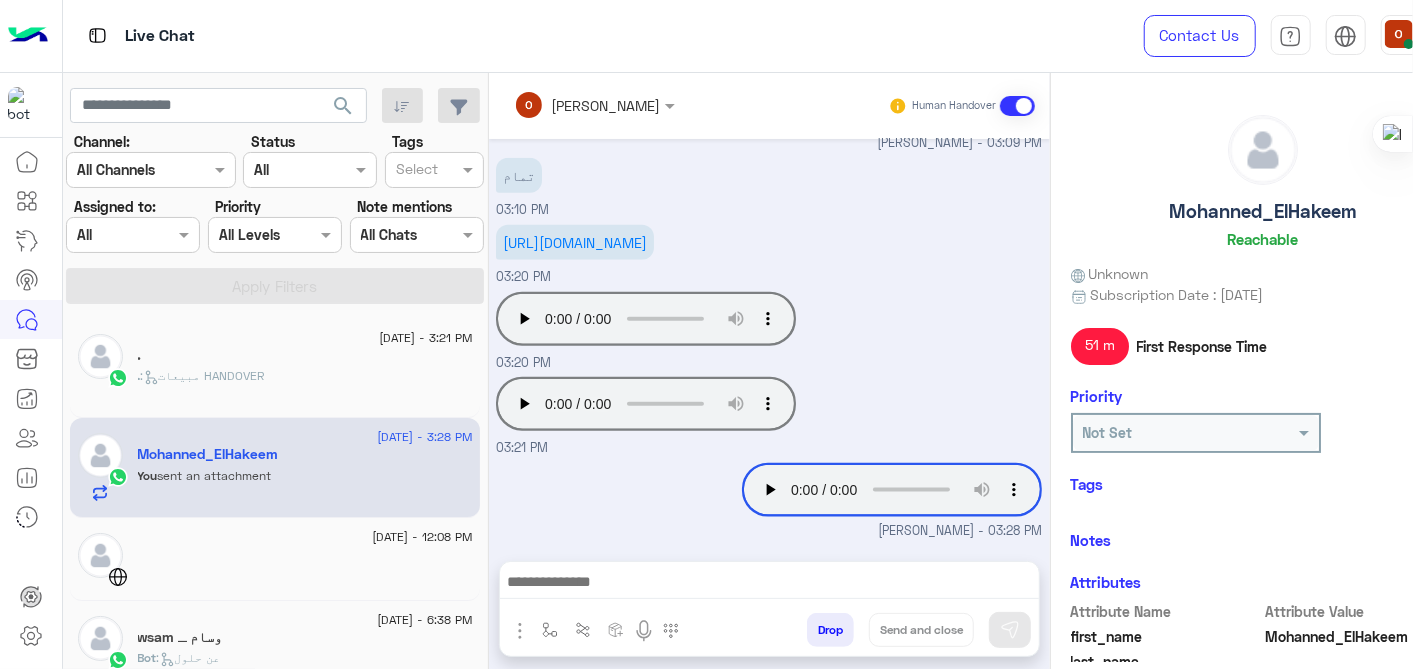 click on "[PERSON_NAME] -  03:28 PM" at bounding box center (769, 531) 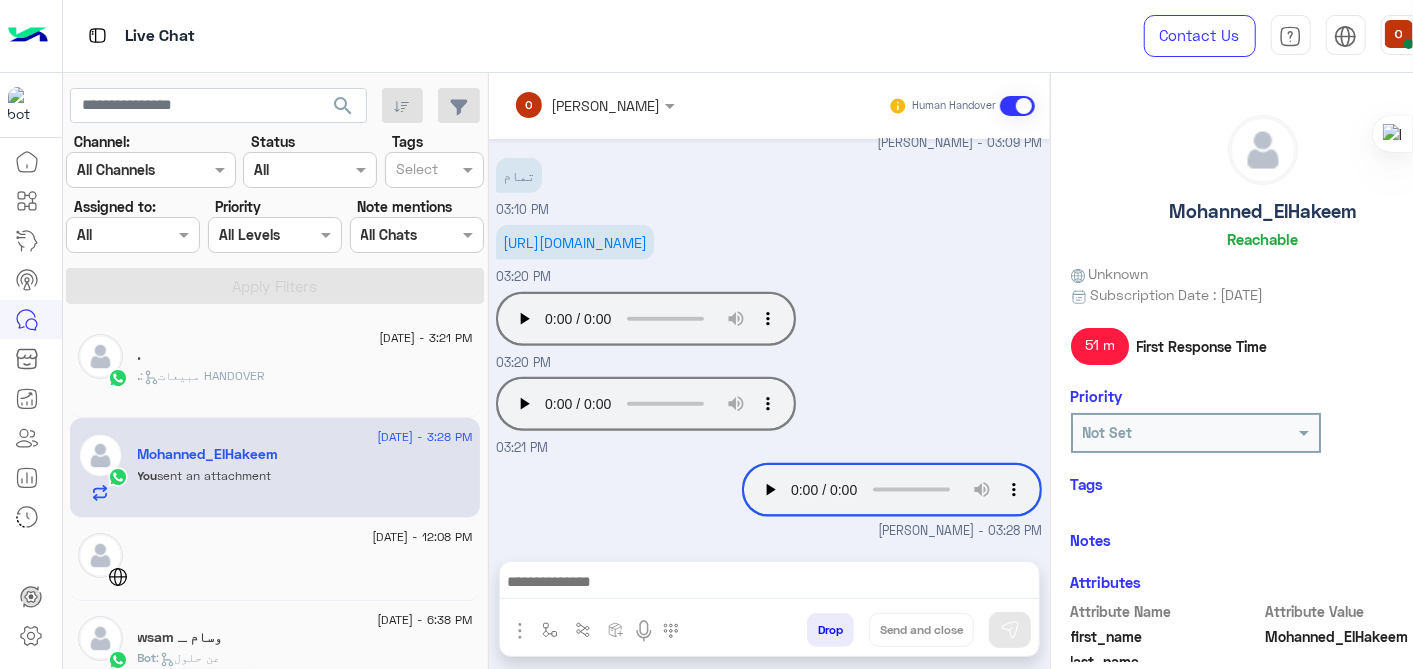 click on ". :   مبيعات HANDOVER" 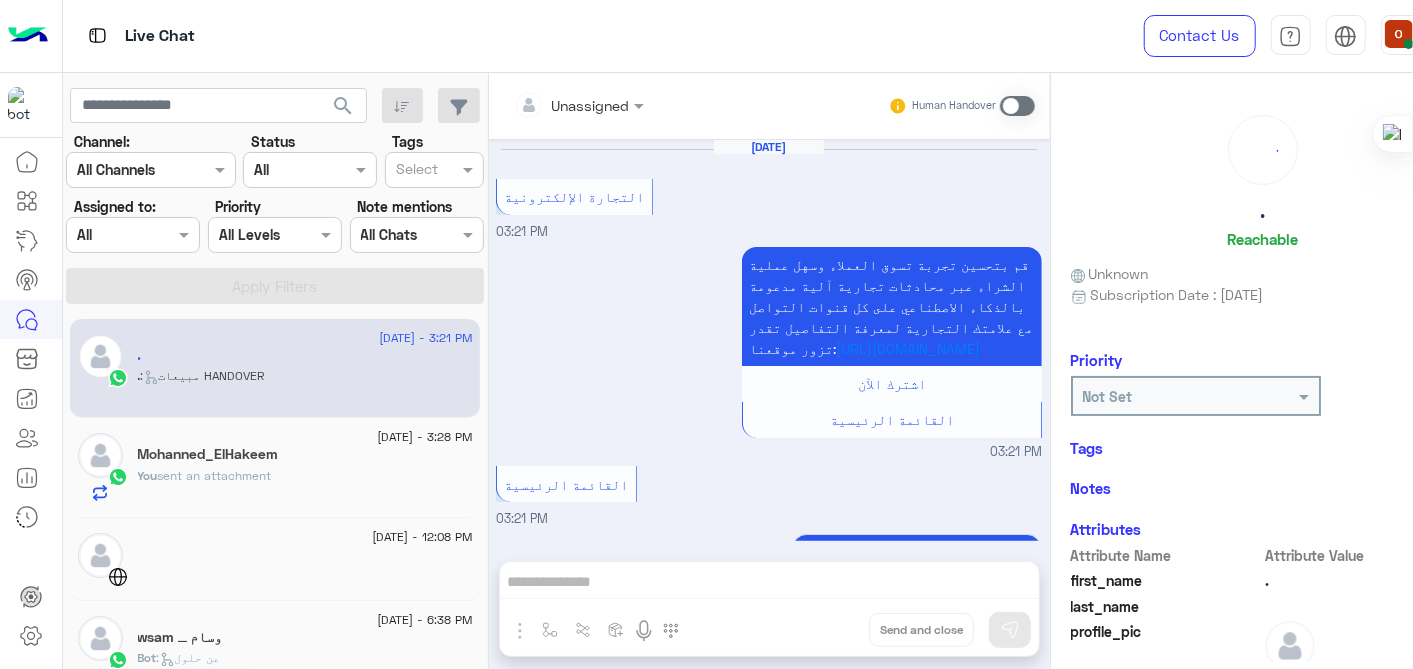 scroll, scrollTop: 479, scrollLeft: 0, axis: vertical 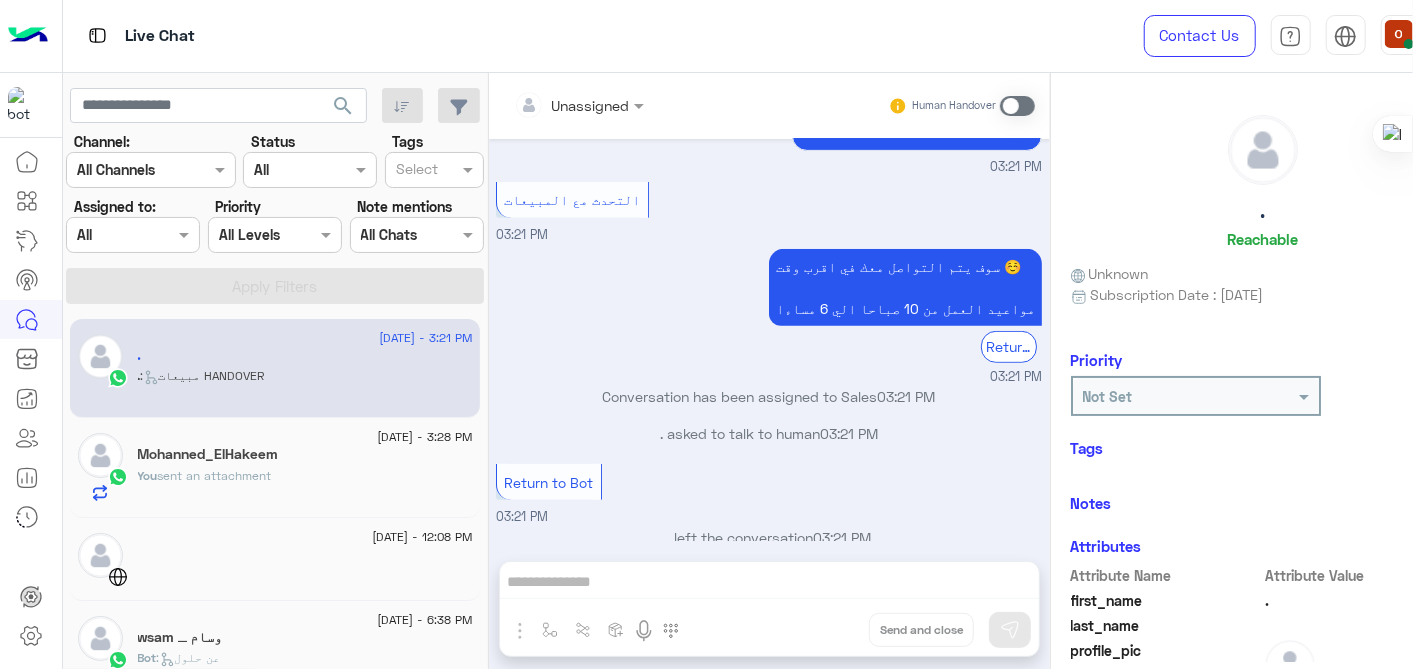 click on "sent an attachment" 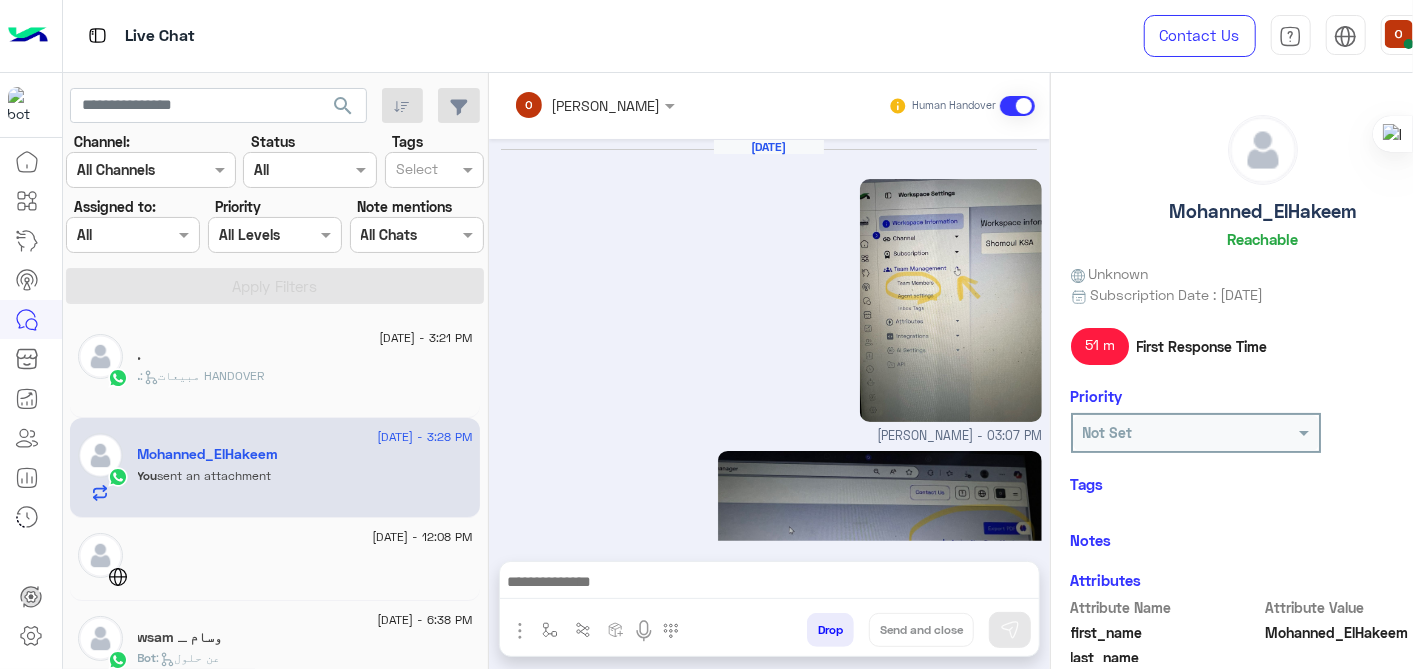 scroll, scrollTop: 1421, scrollLeft: 0, axis: vertical 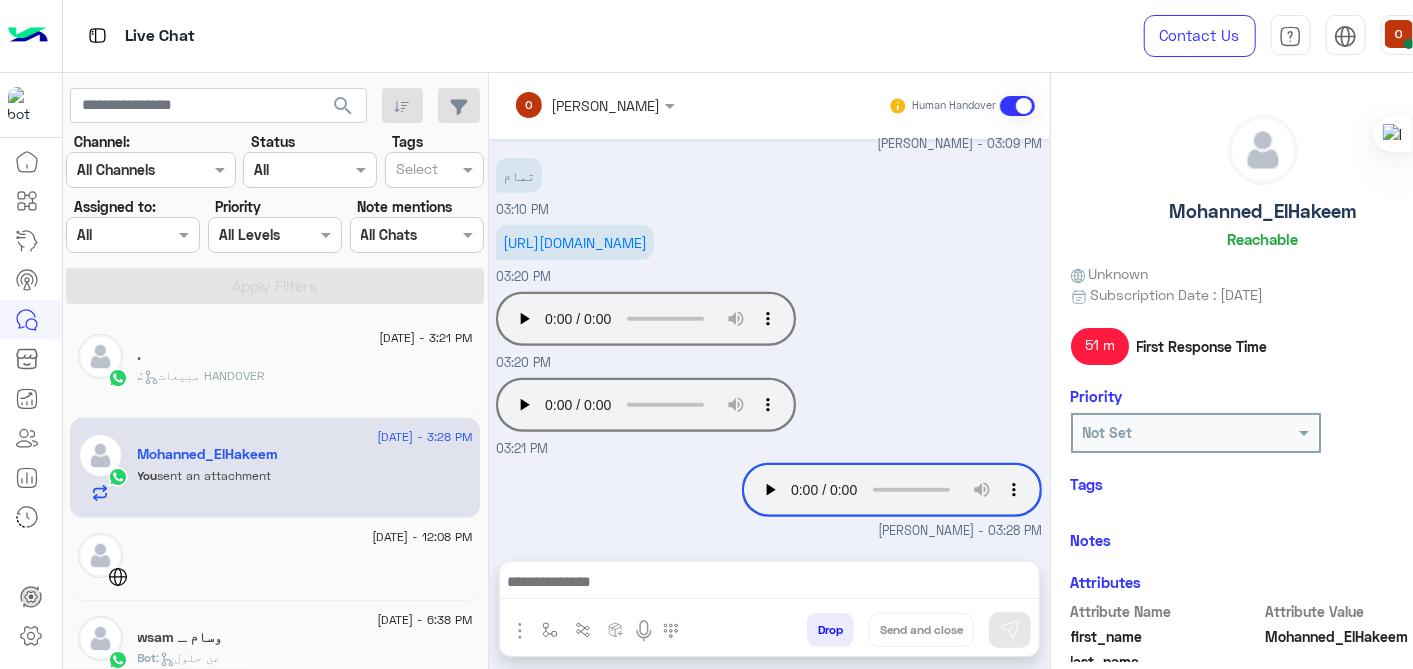 click on ":   مبيعات HANDOVER" 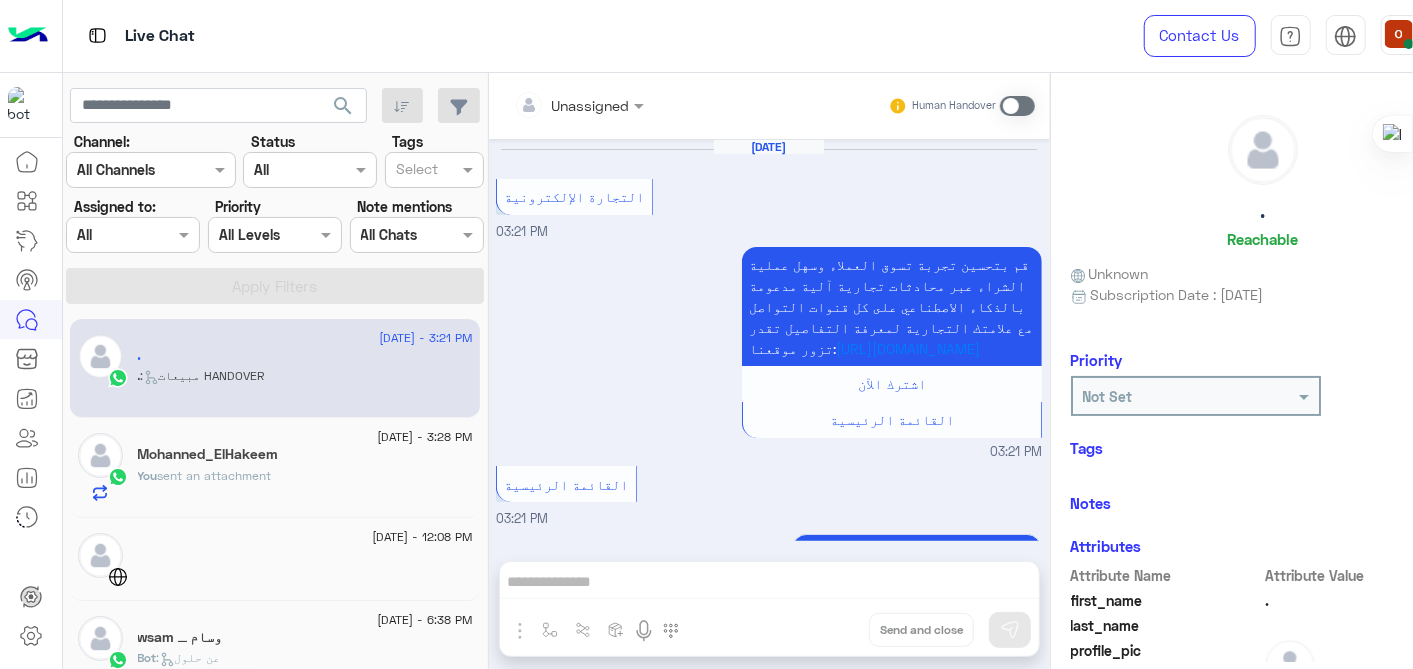 scroll, scrollTop: 479, scrollLeft: 0, axis: vertical 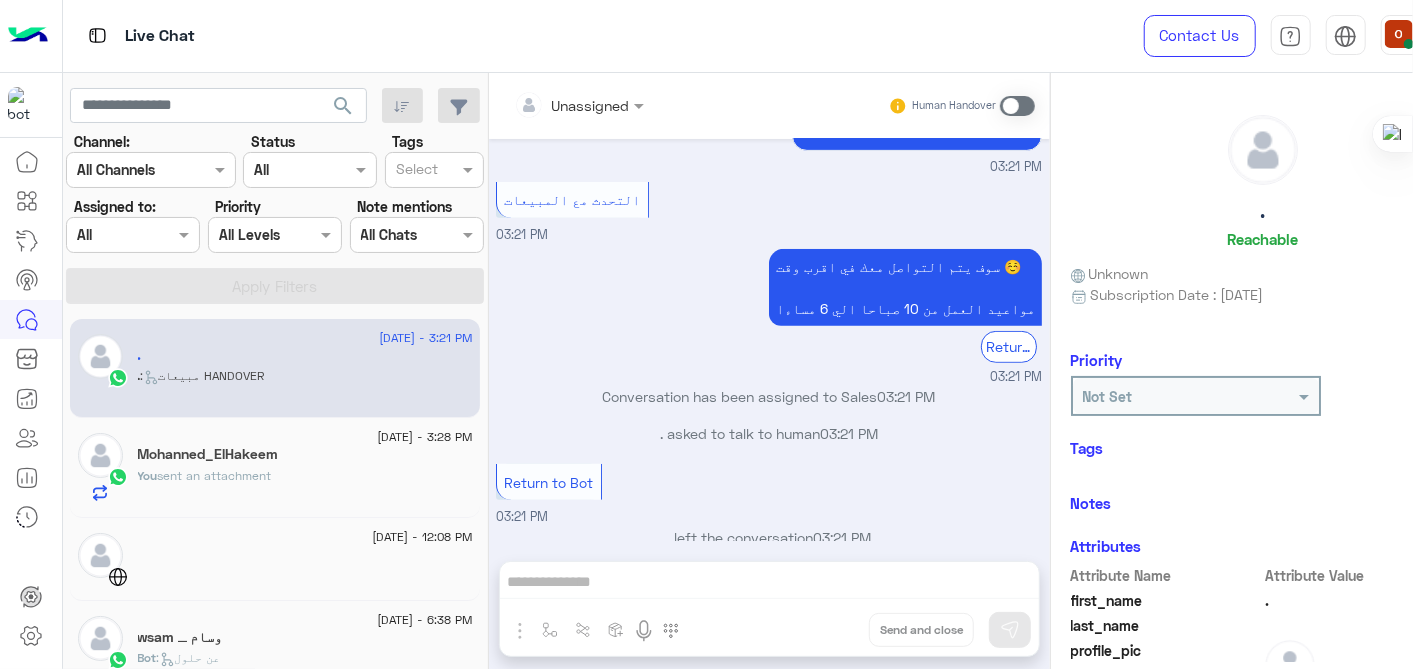 click on "sent an attachment" 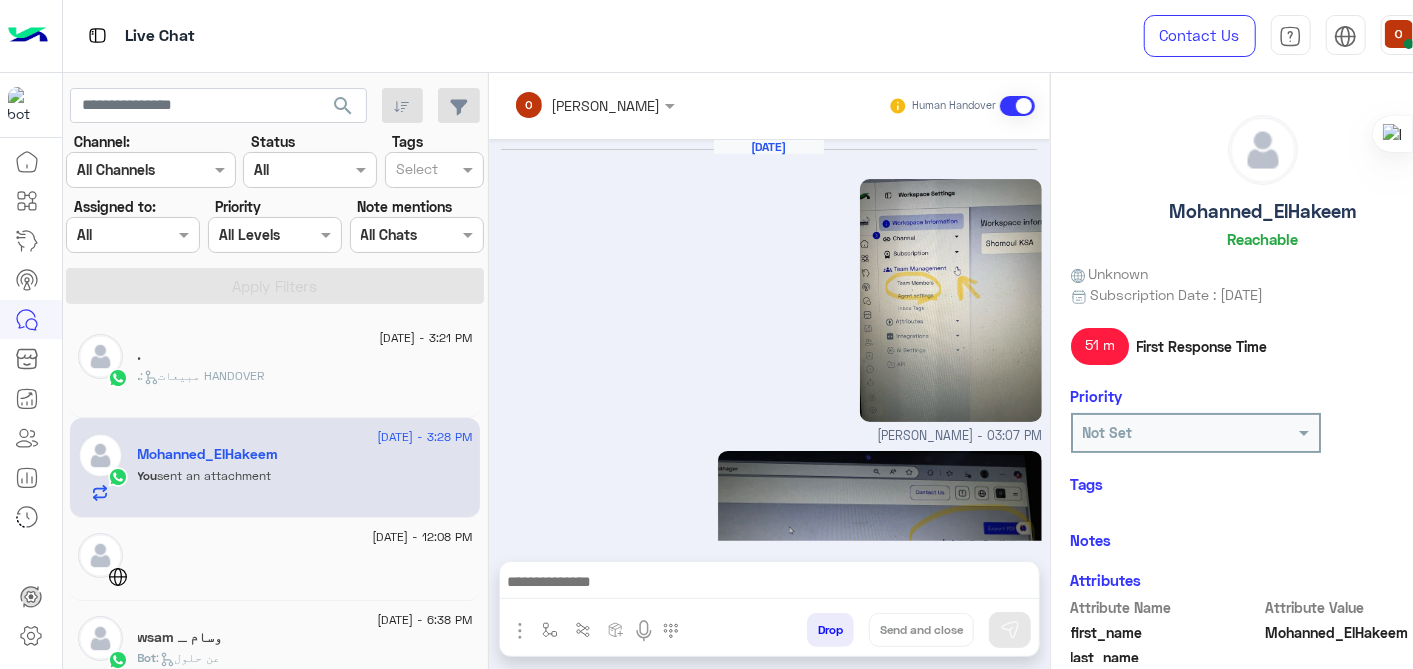 scroll, scrollTop: 1421, scrollLeft: 0, axis: vertical 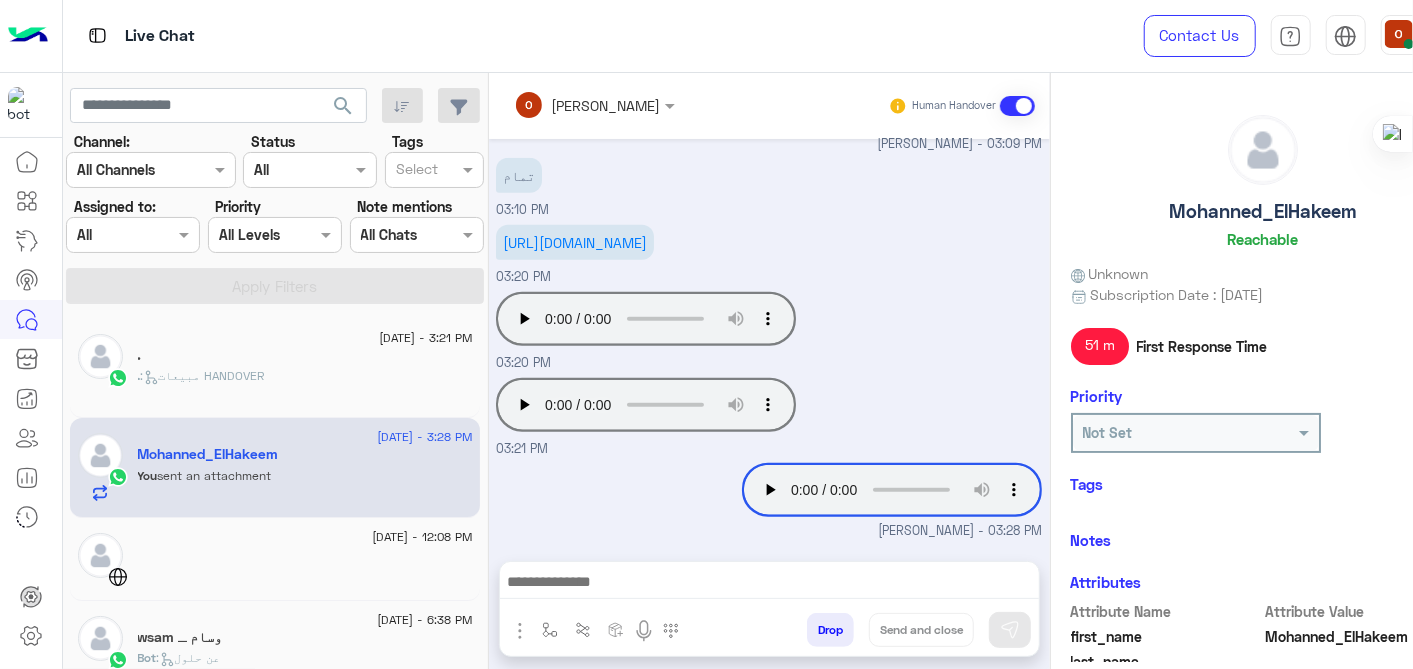 click on "." 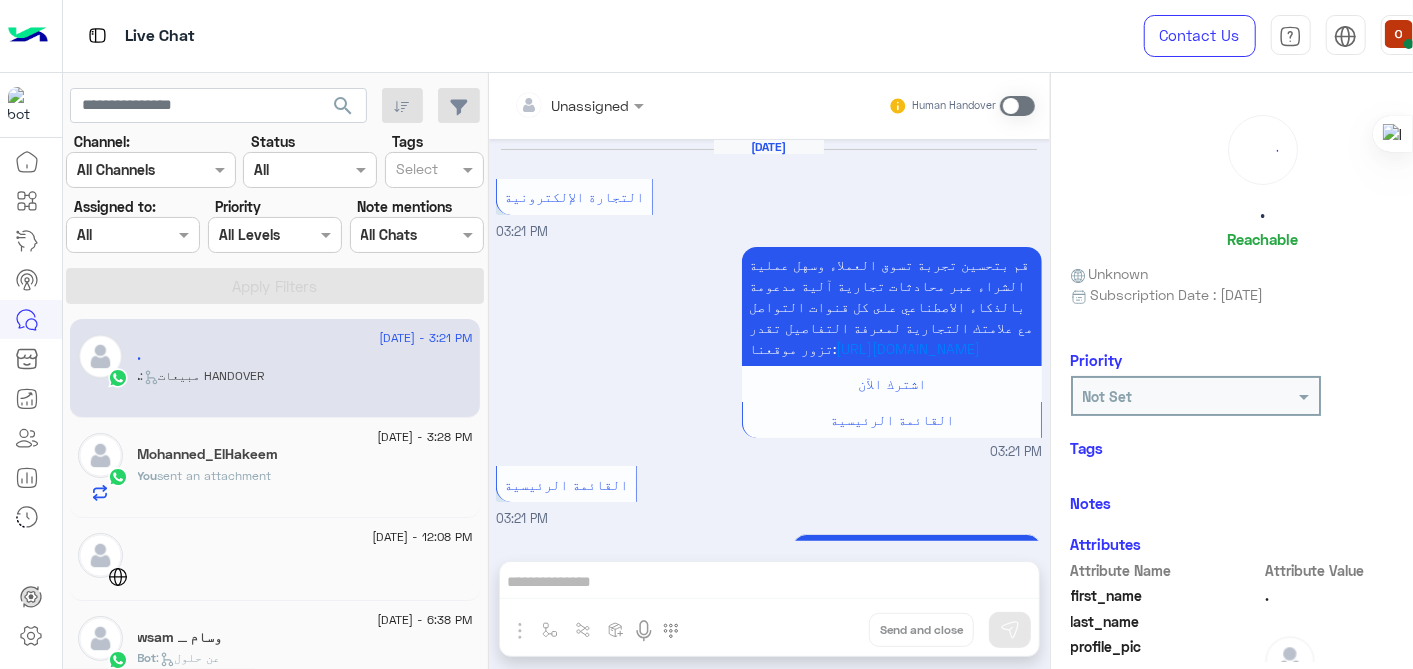 scroll, scrollTop: 479, scrollLeft: 0, axis: vertical 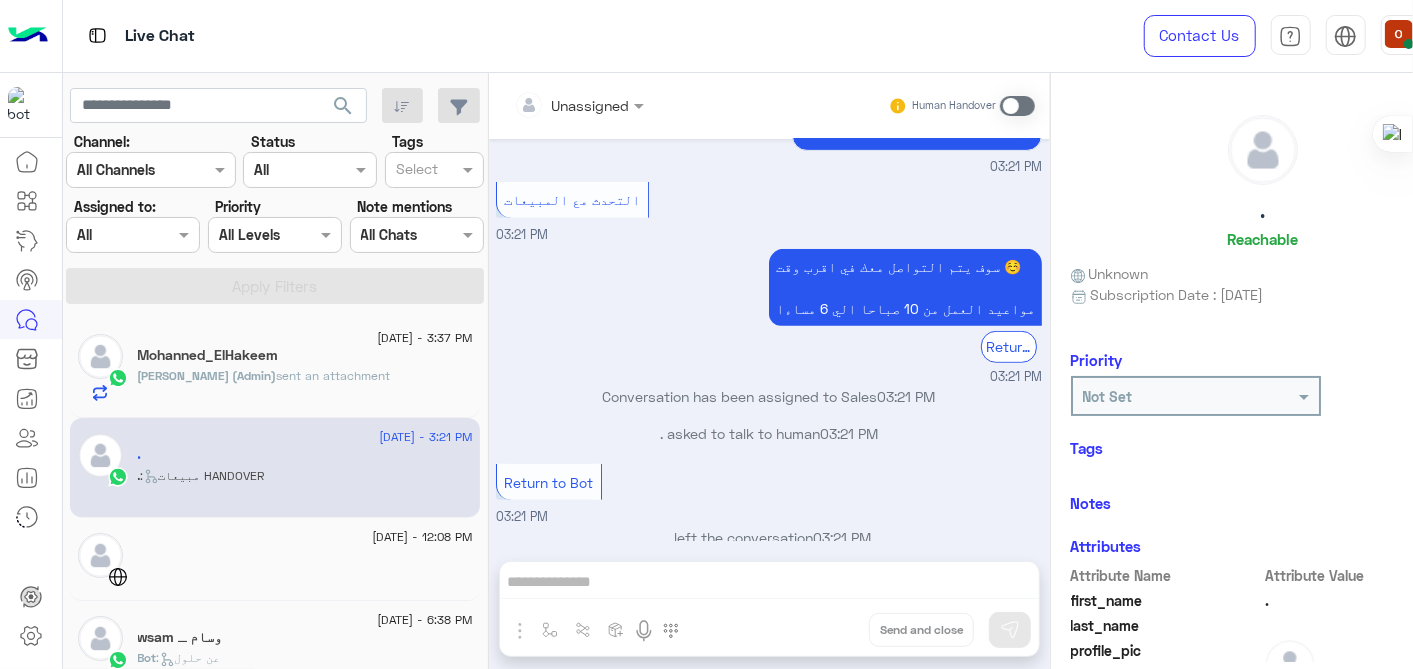 click on "Heba Elmahdy (Admin)   sent an attachment" 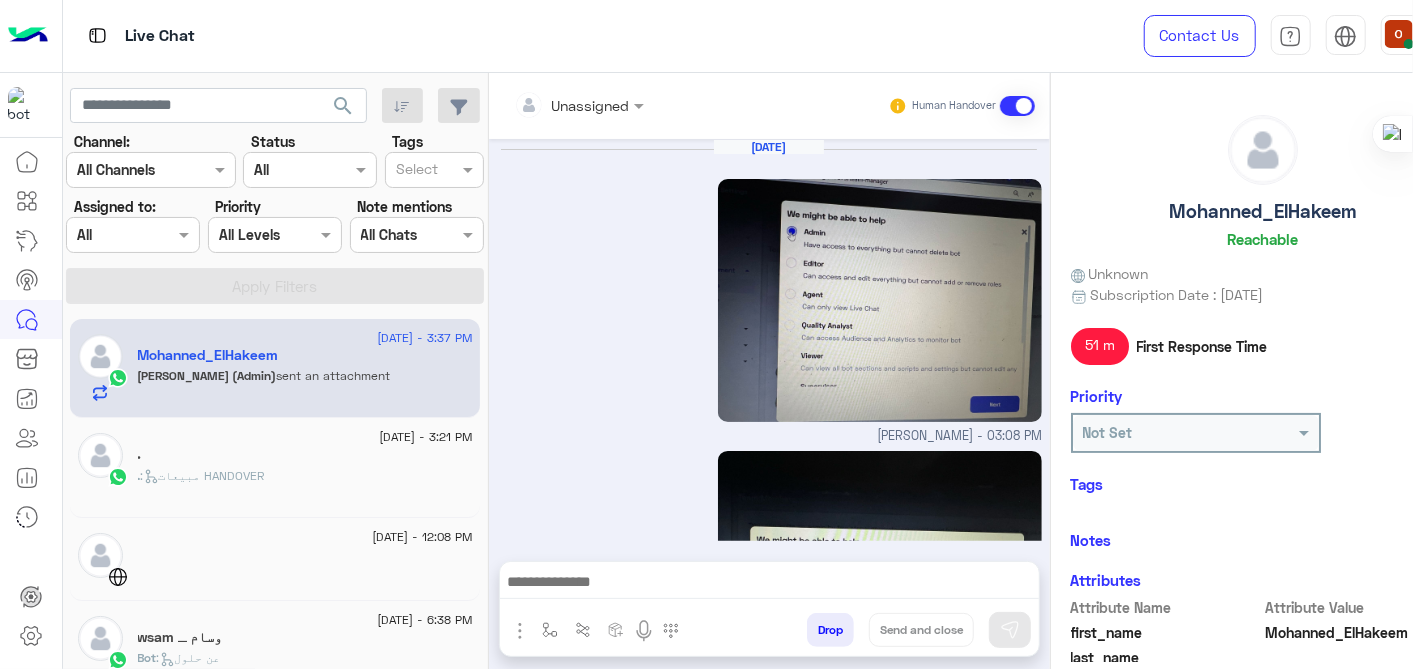 scroll, scrollTop: 1185, scrollLeft: 0, axis: vertical 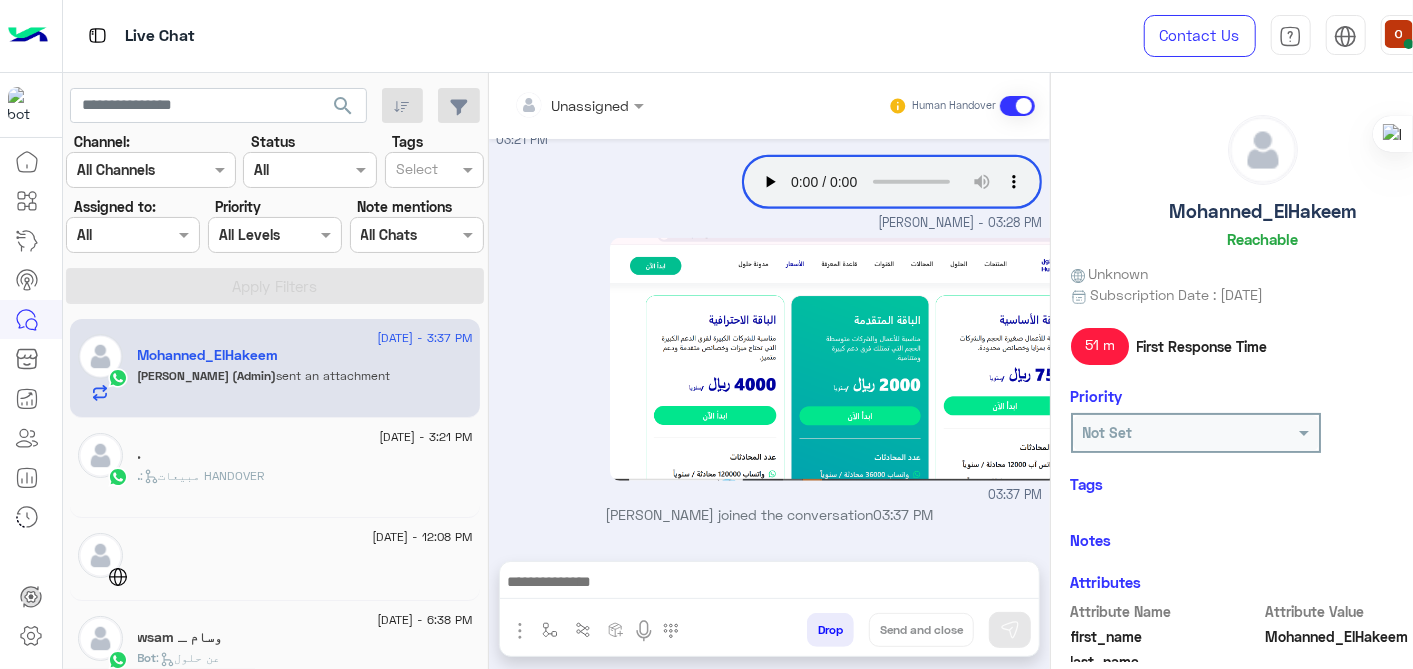 click on "." 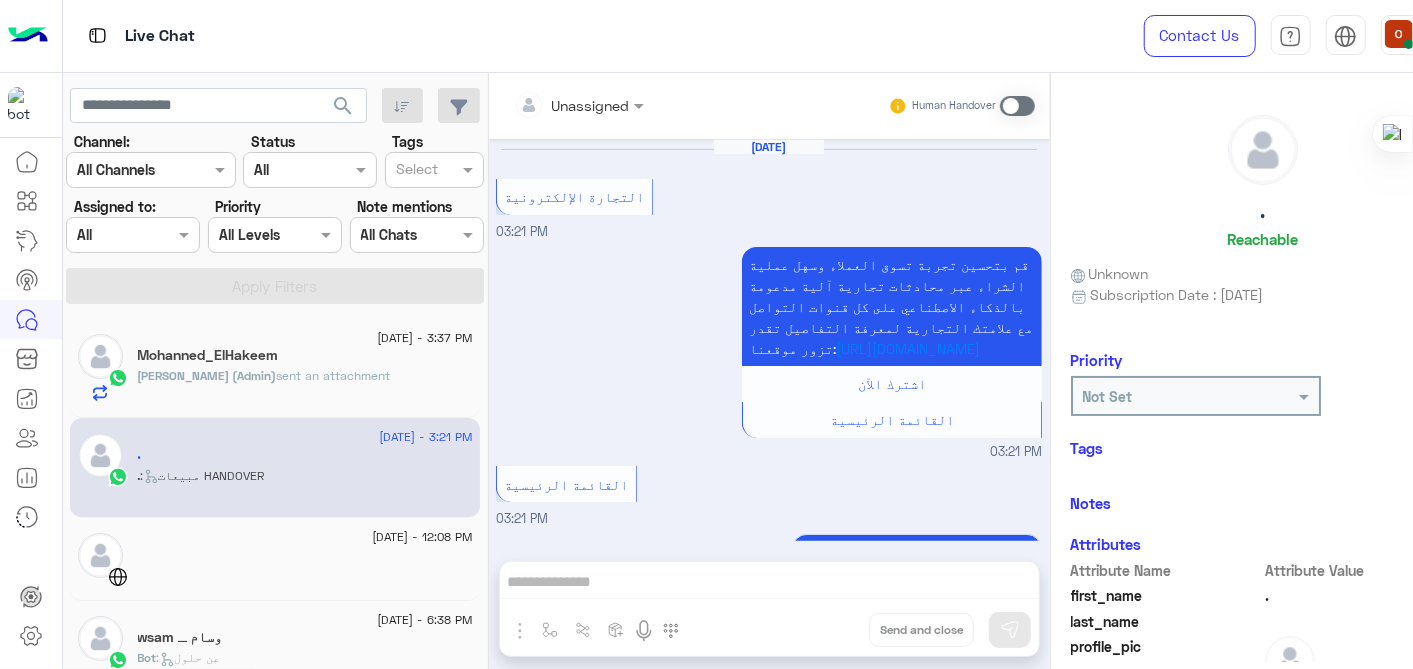 scroll, scrollTop: 479, scrollLeft: 0, axis: vertical 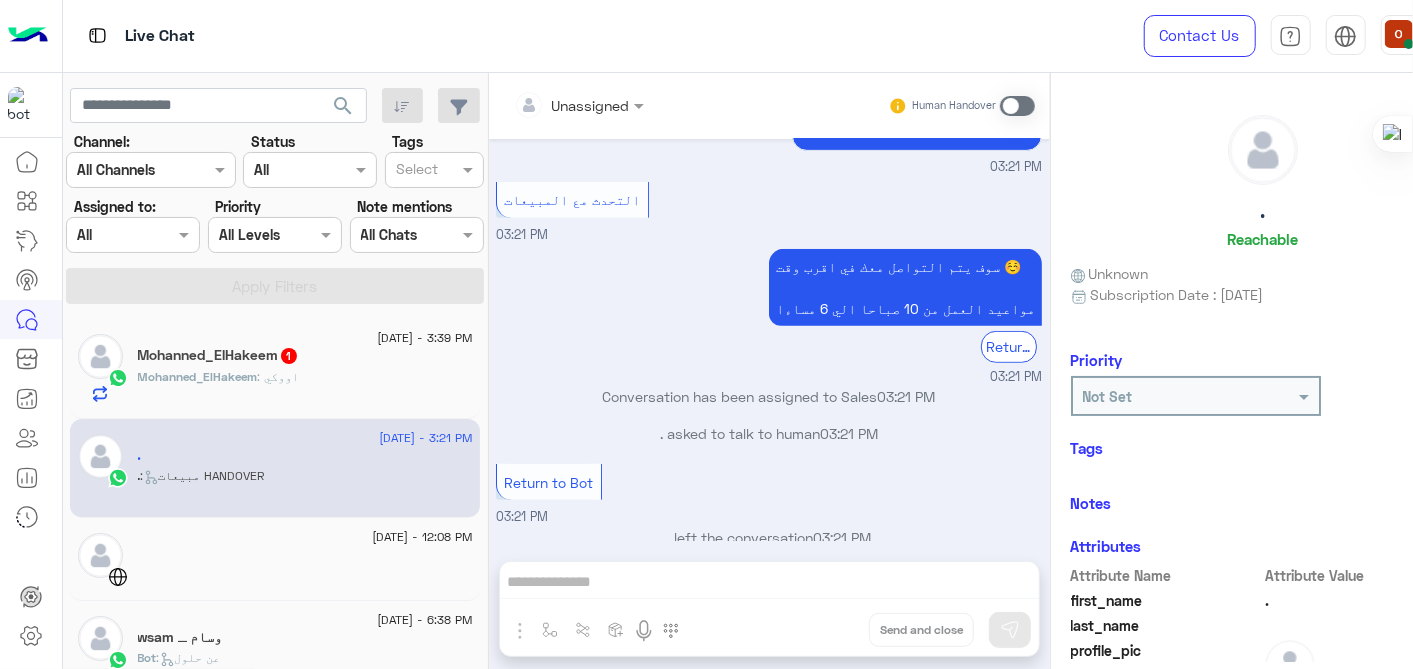 click on "Mohanned_ElHakeem   1" 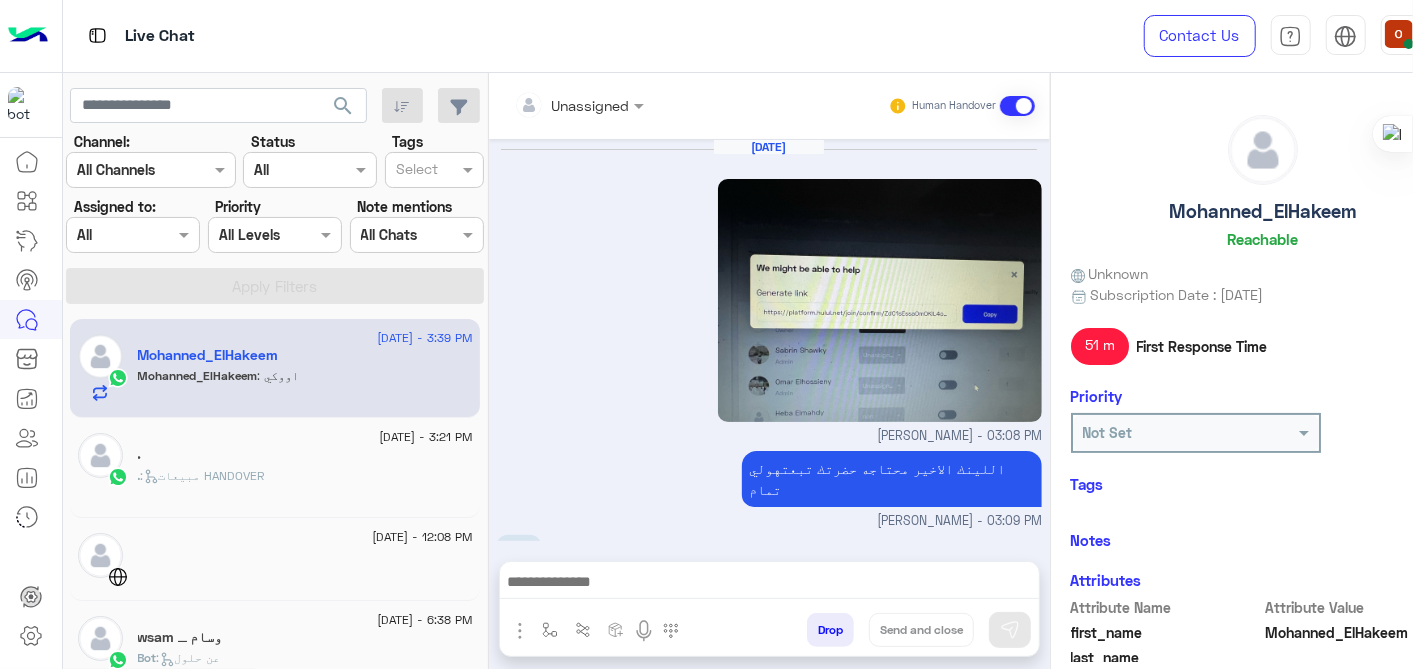scroll, scrollTop: 1034, scrollLeft: 0, axis: vertical 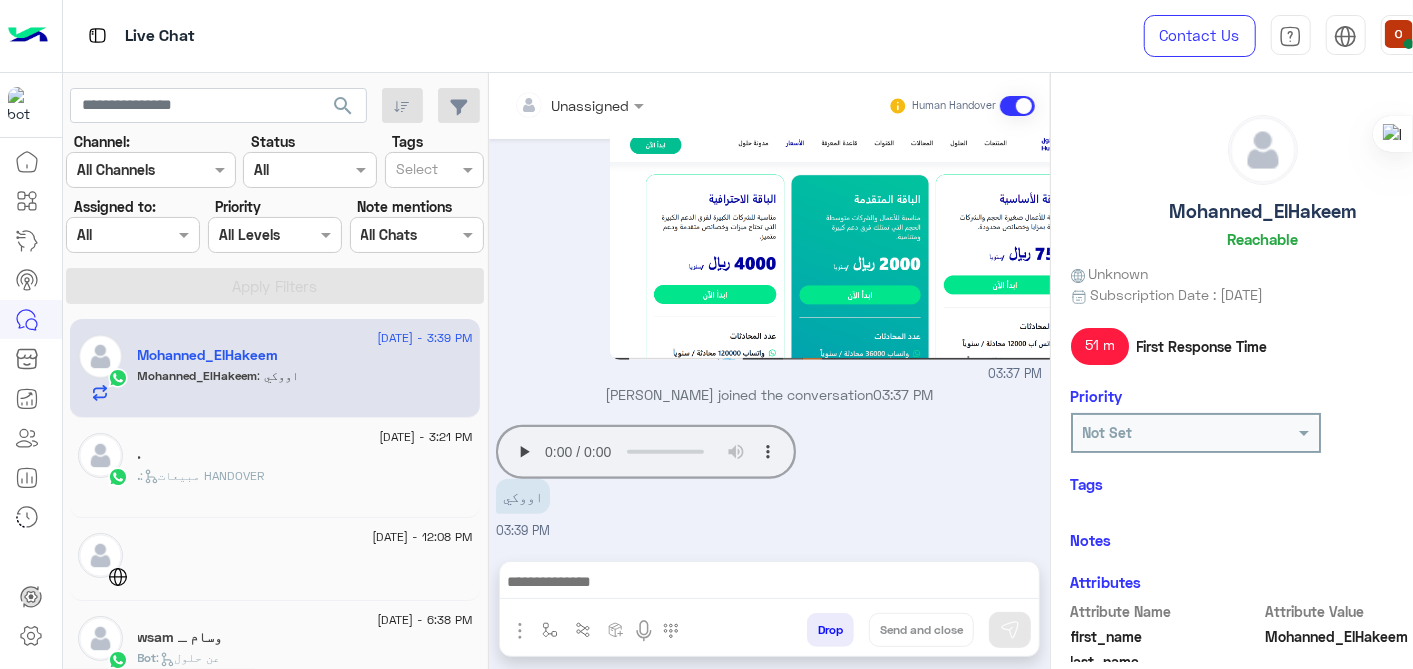 click on "Your browser does not support the audio tag." 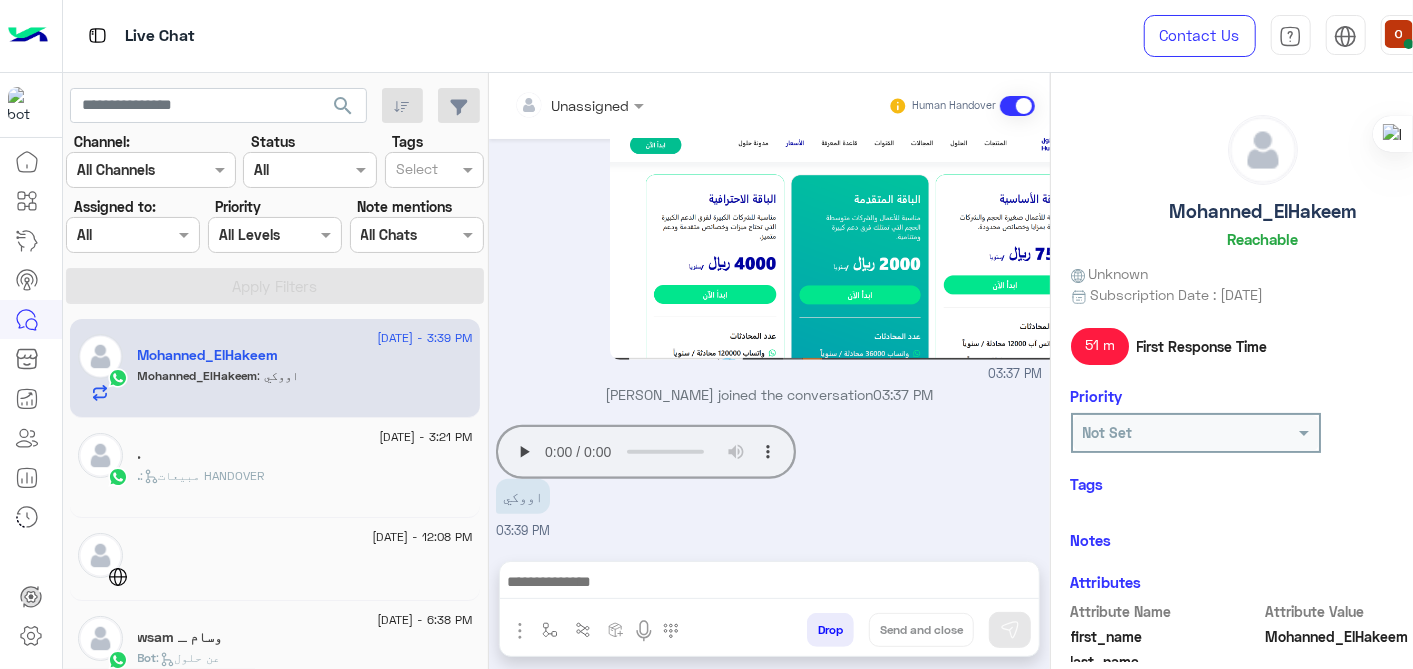 scroll, scrollTop: 1002, scrollLeft: 0, axis: vertical 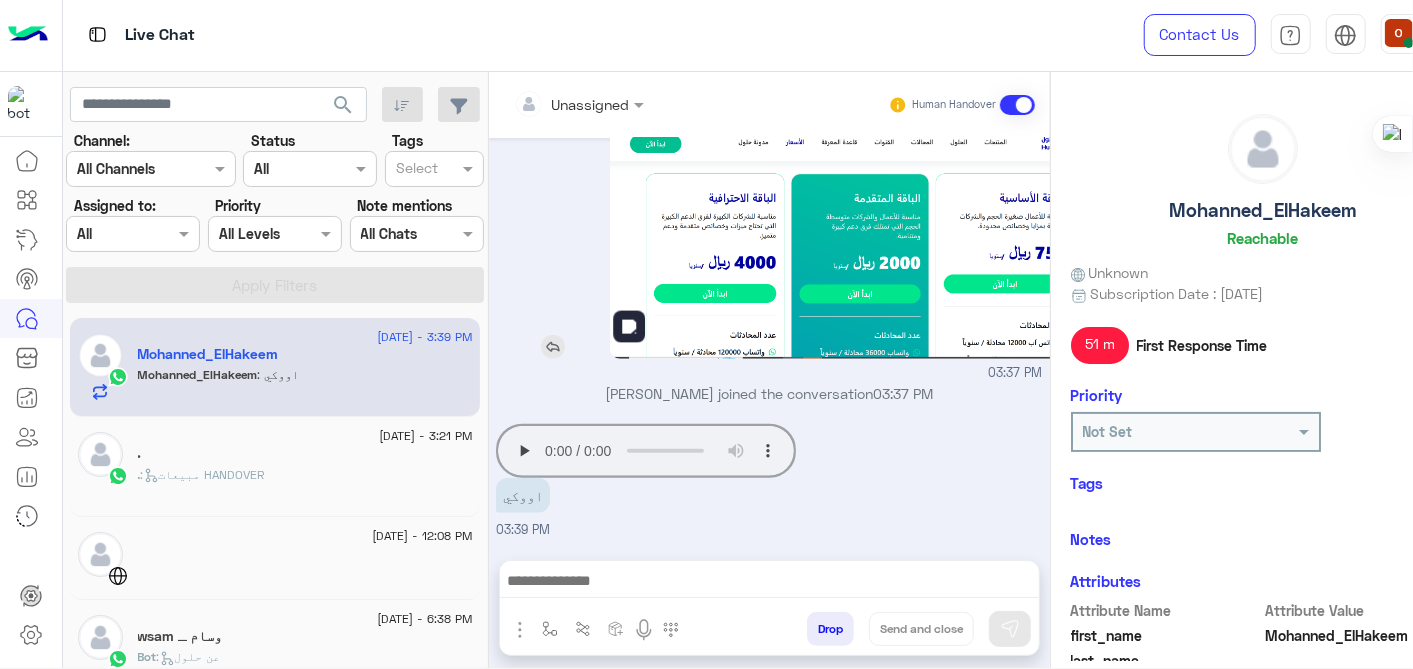click 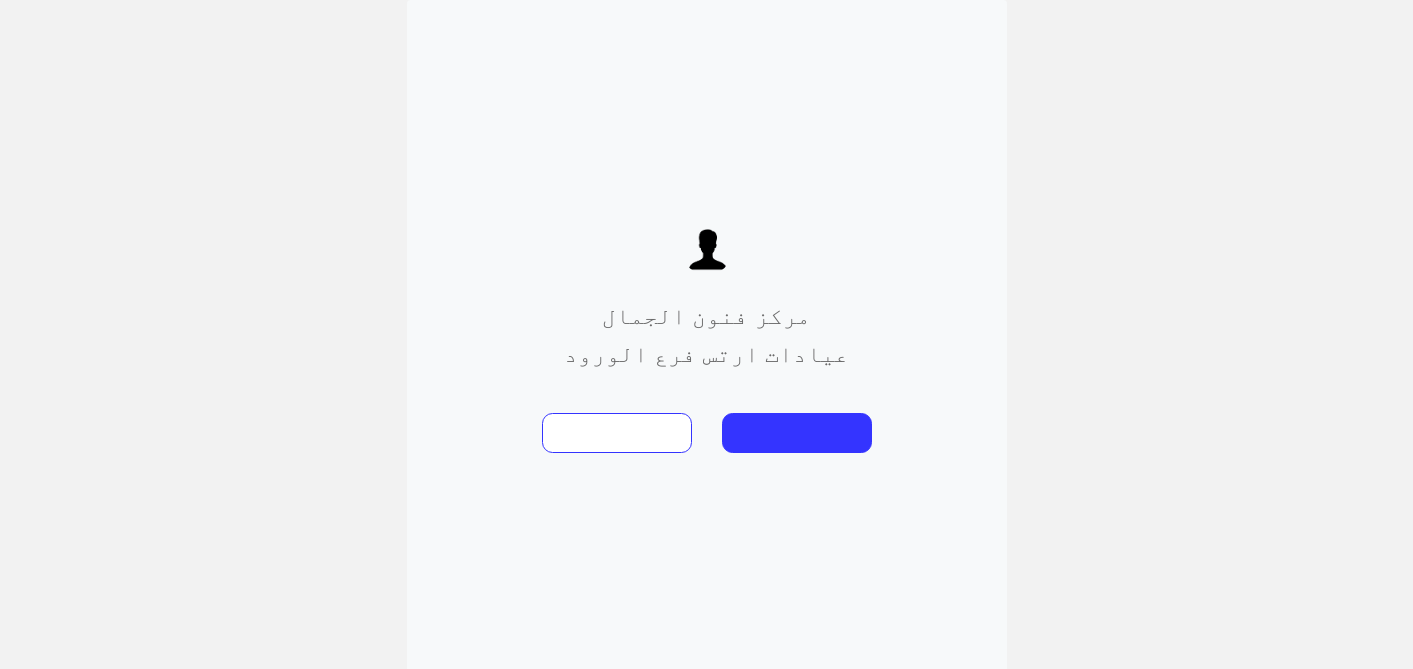 scroll, scrollTop: 0, scrollLeft: 0, axis: both 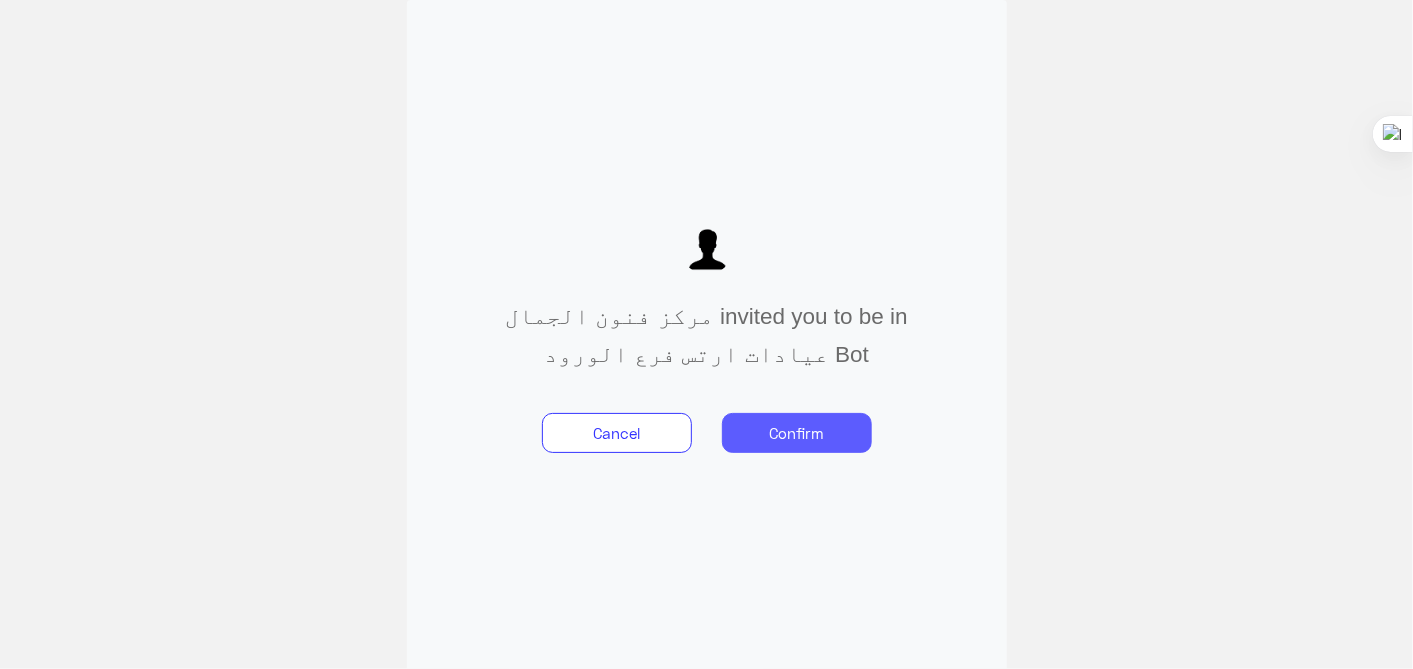 click on "Confirm" 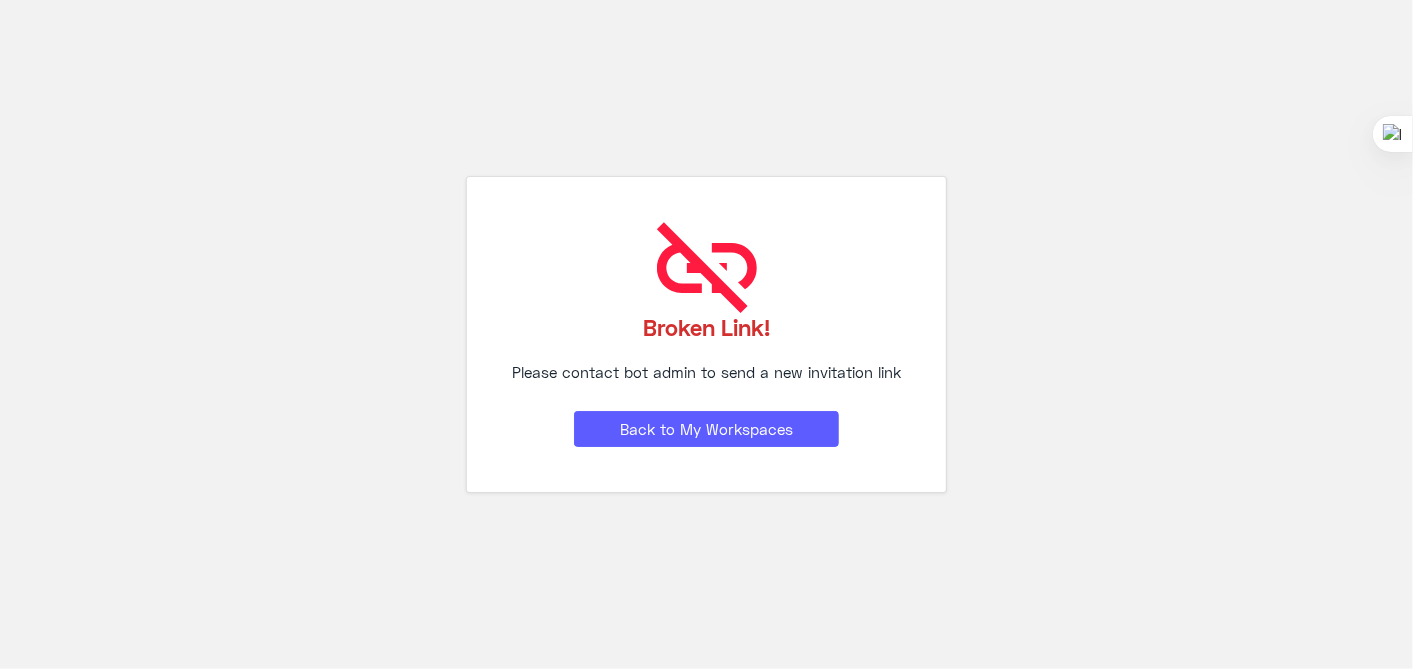 click on "Back to My Workspaces" 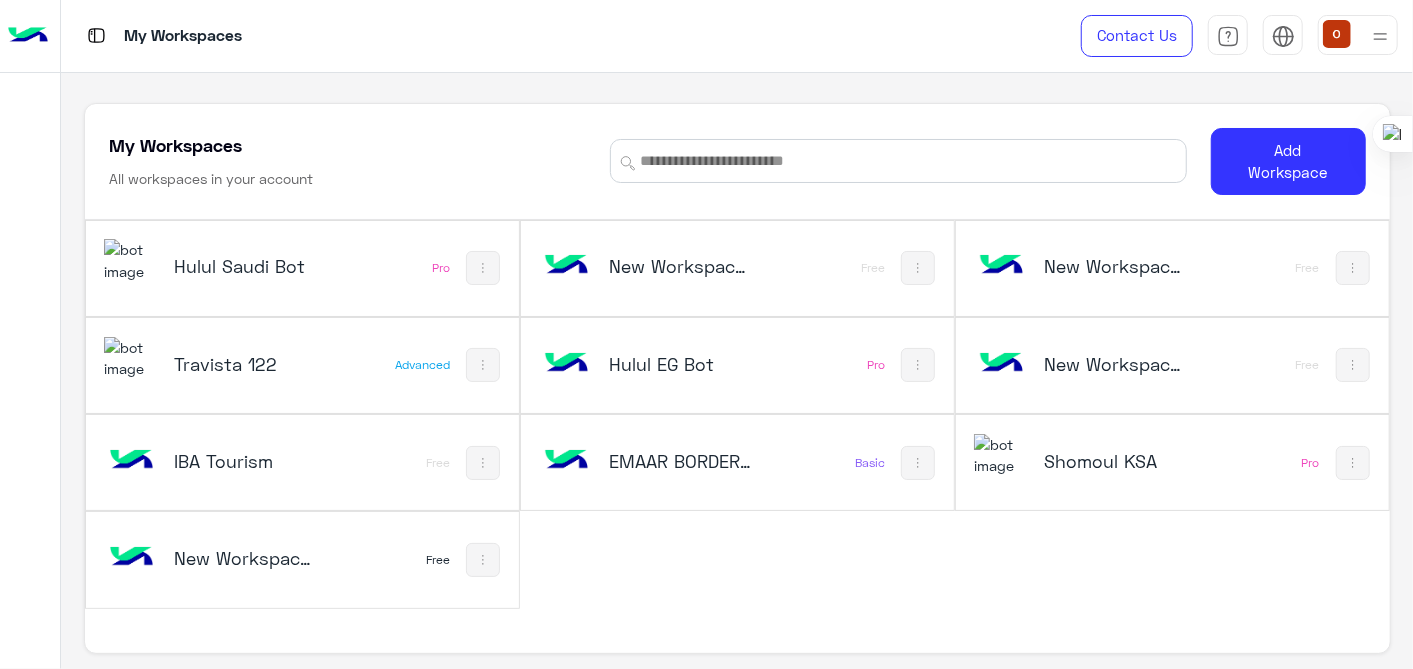 click at bounding box center (131, 558) 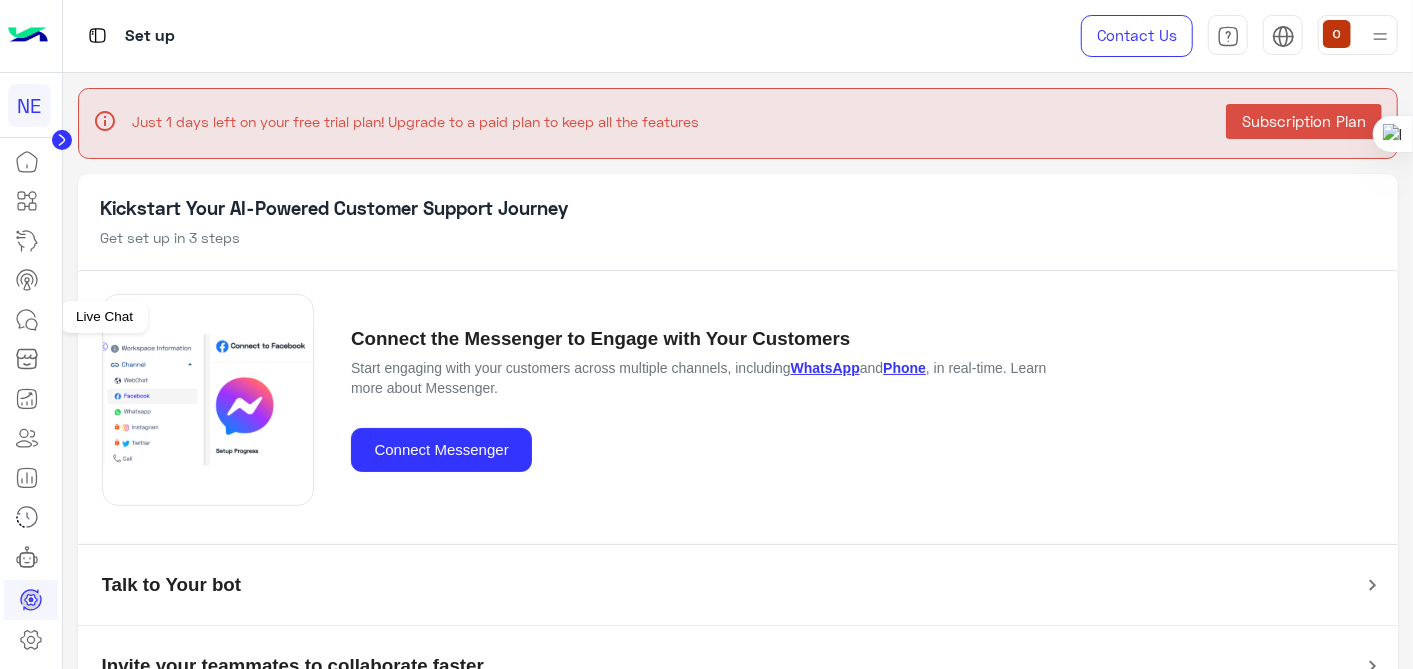 click 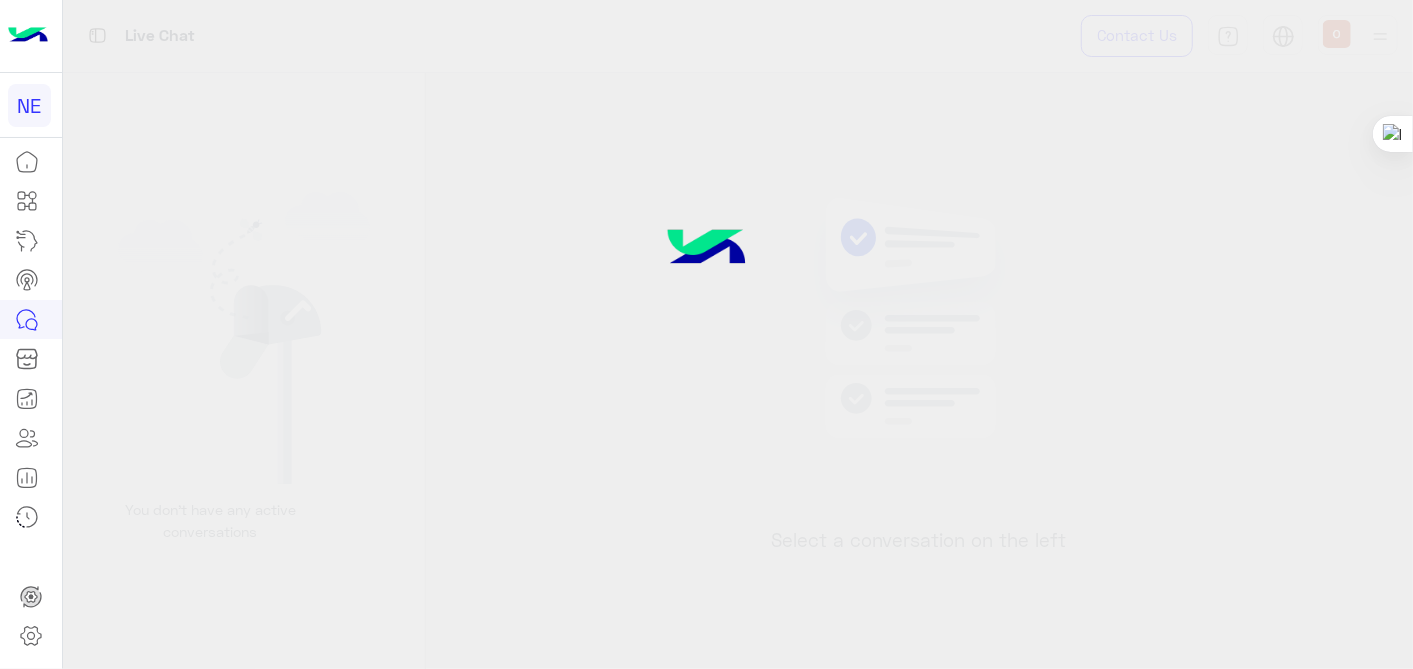 click 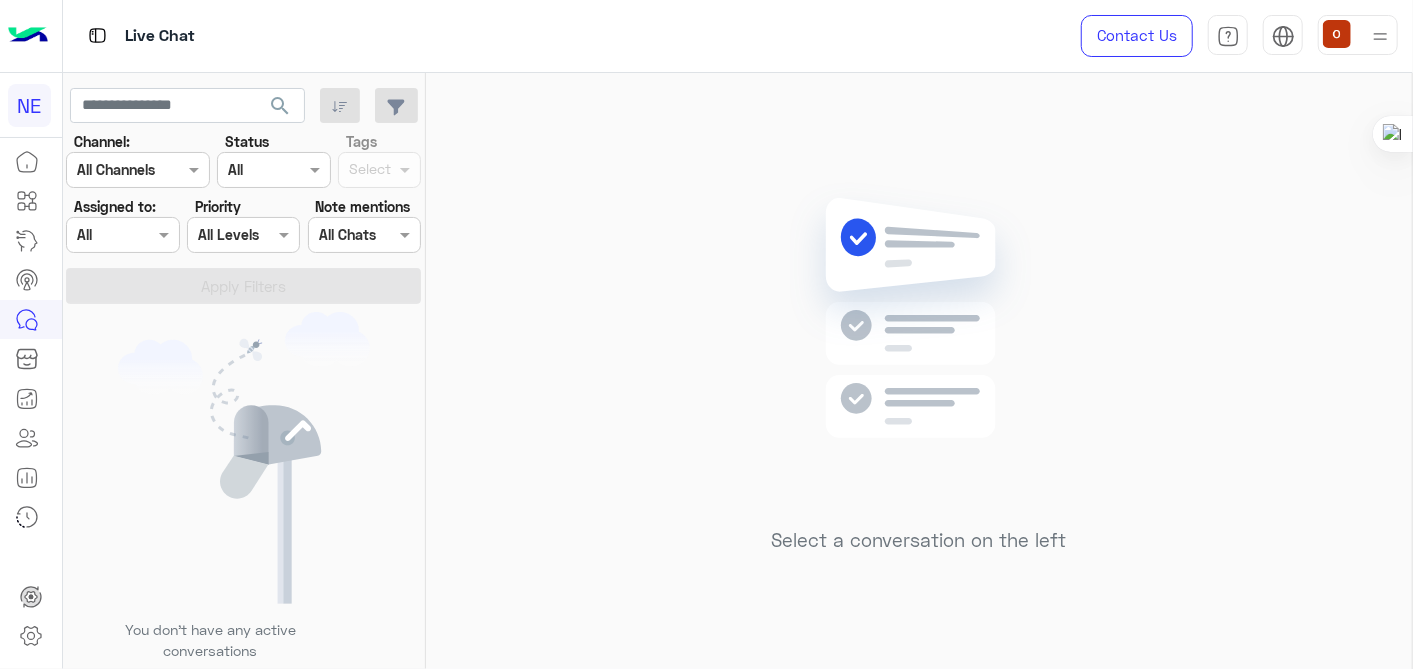 click 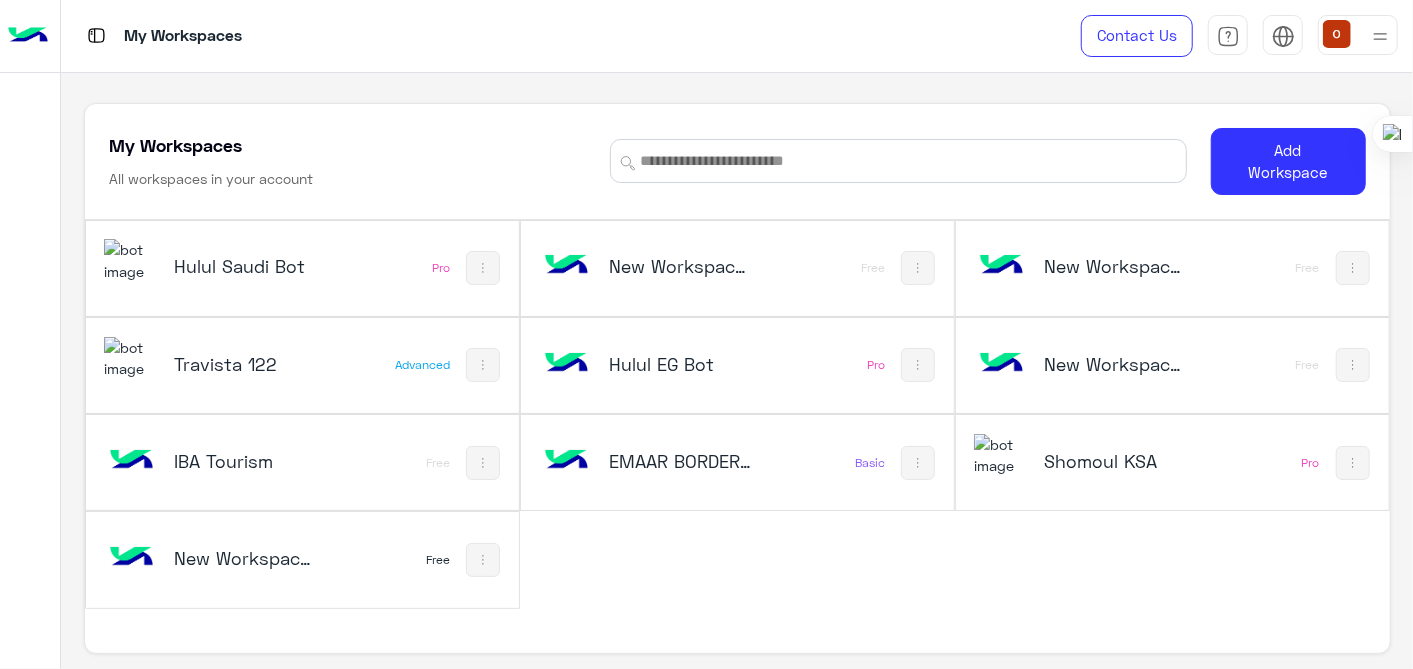 click at bounding box center (131, 260) 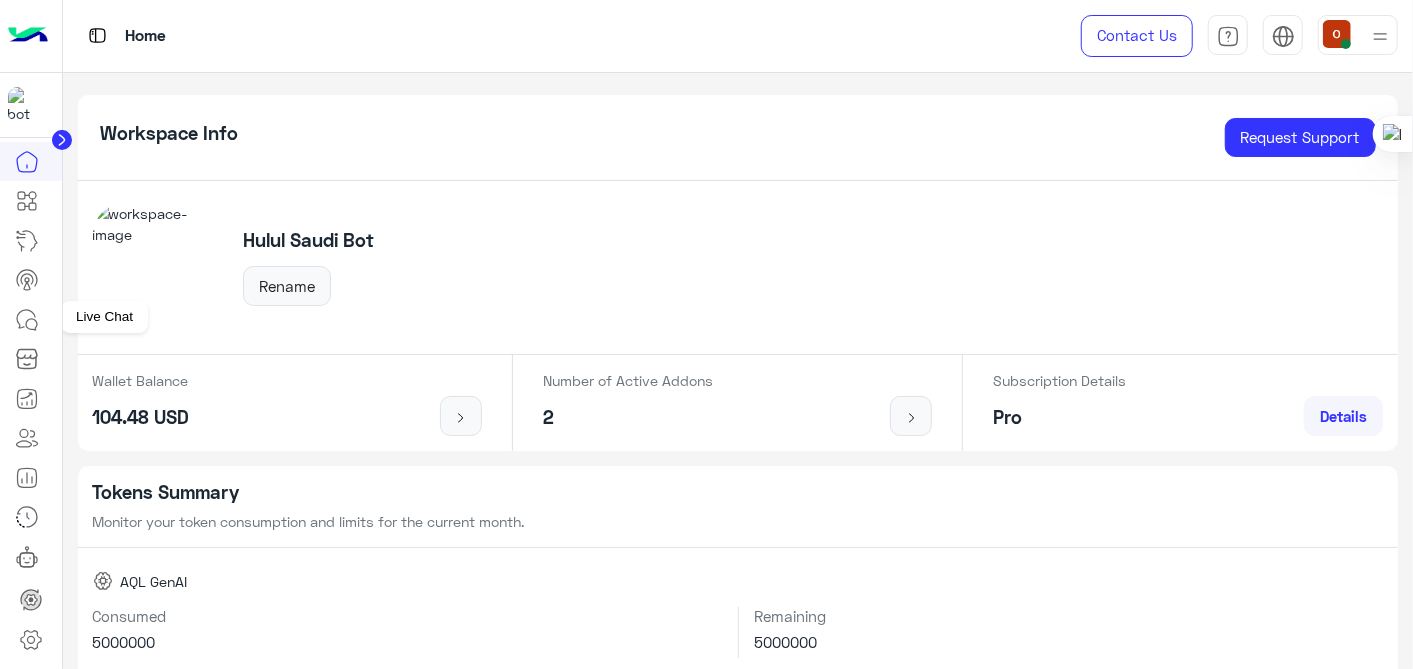 click 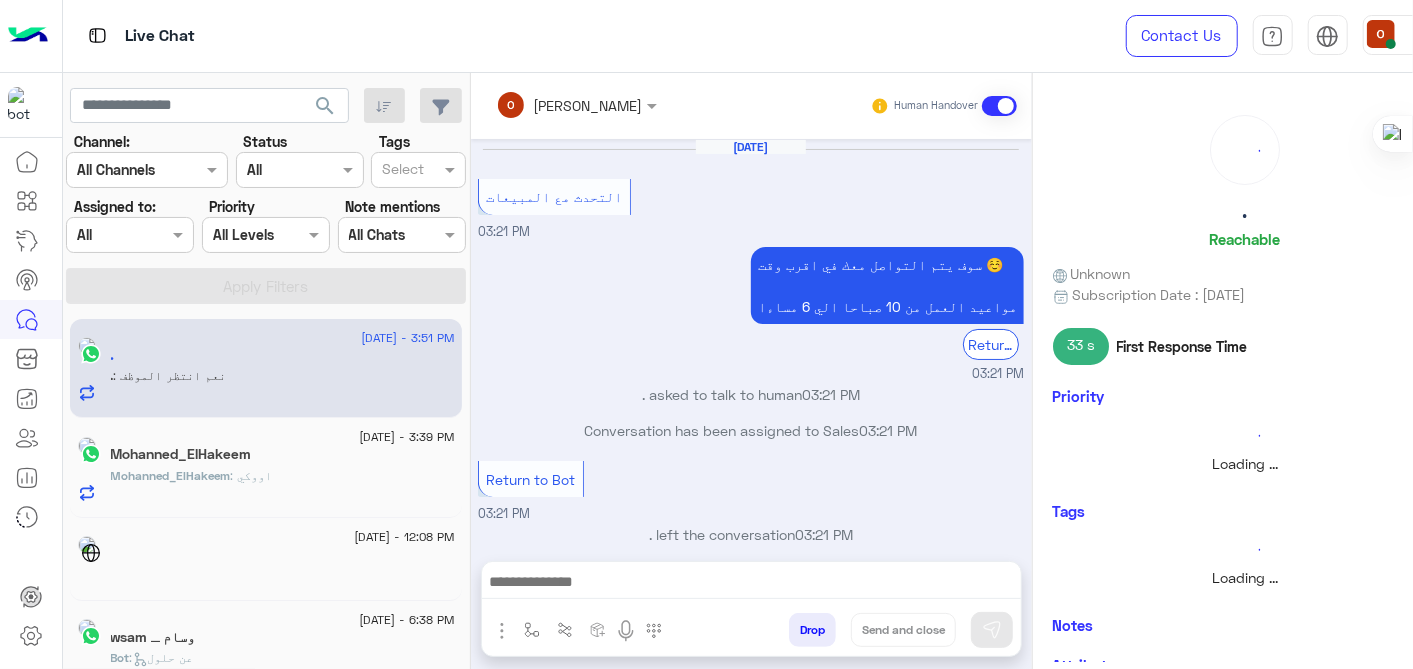 scroll, scrollTop: 220, scrollLeft: 0, axis: vertical 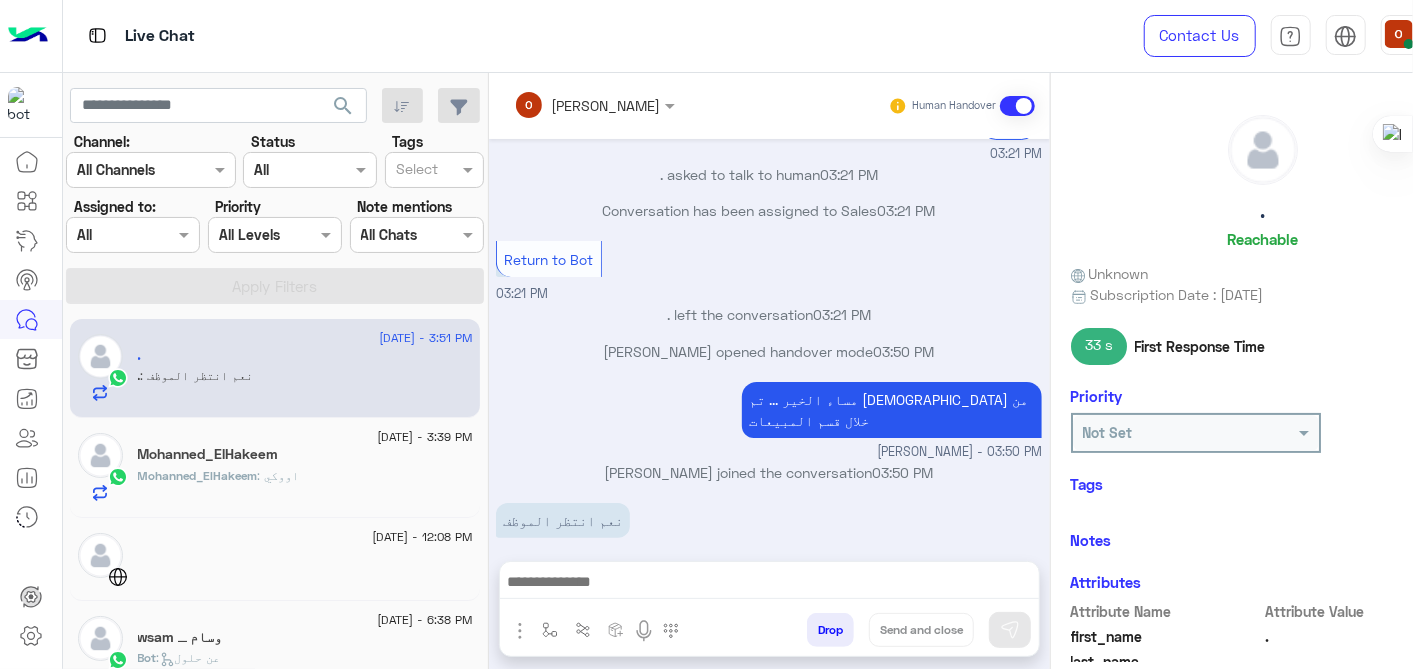 click on "Mohanned_ElHakeem" 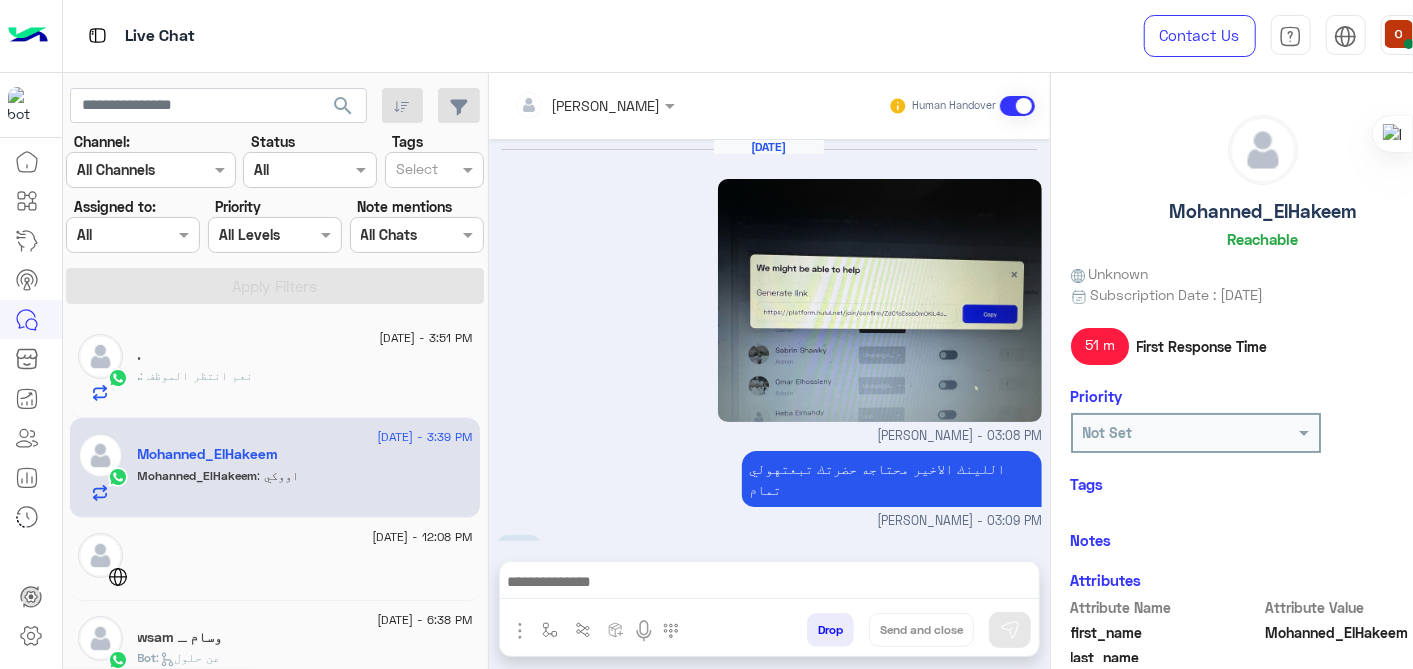 scroll, scrollTop: 1034, scrollLeft: 0, axis: vertical 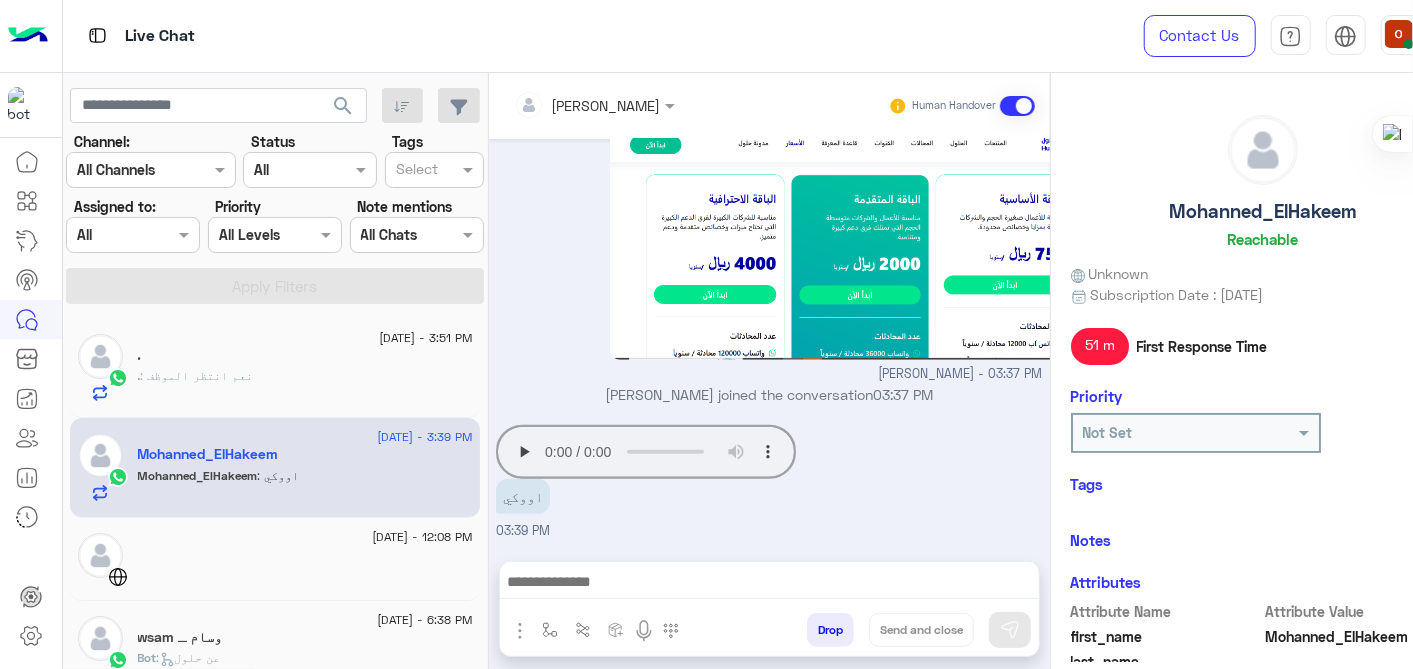 click on "." 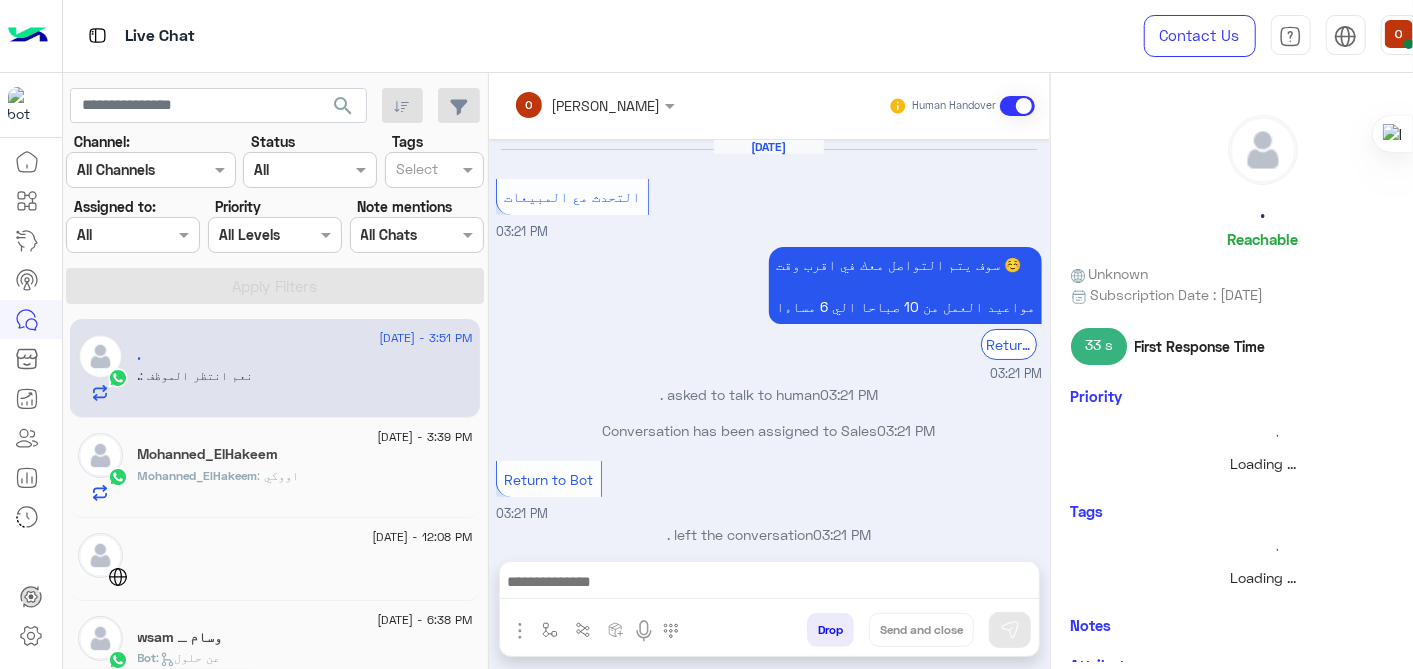 scroll, scrollTop: 220, scrollLeft: 0, axis: vertical 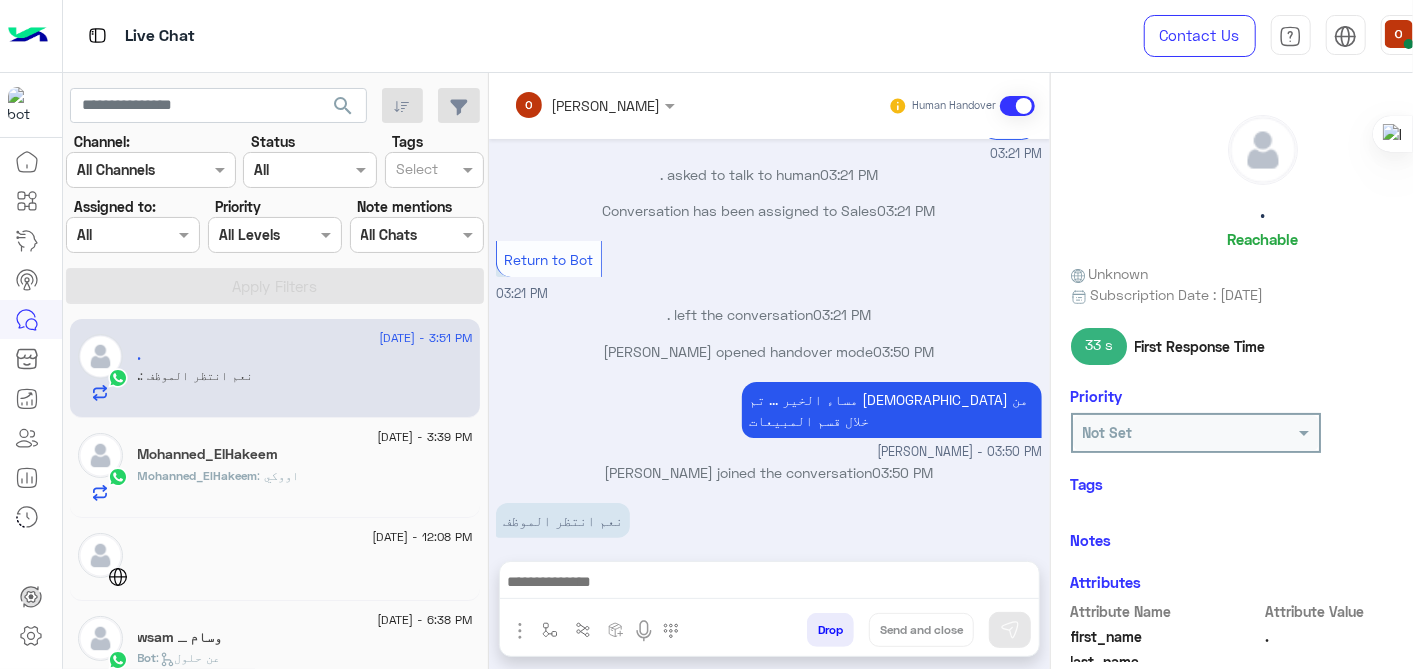 click on ": نعم انتظر الموظف" 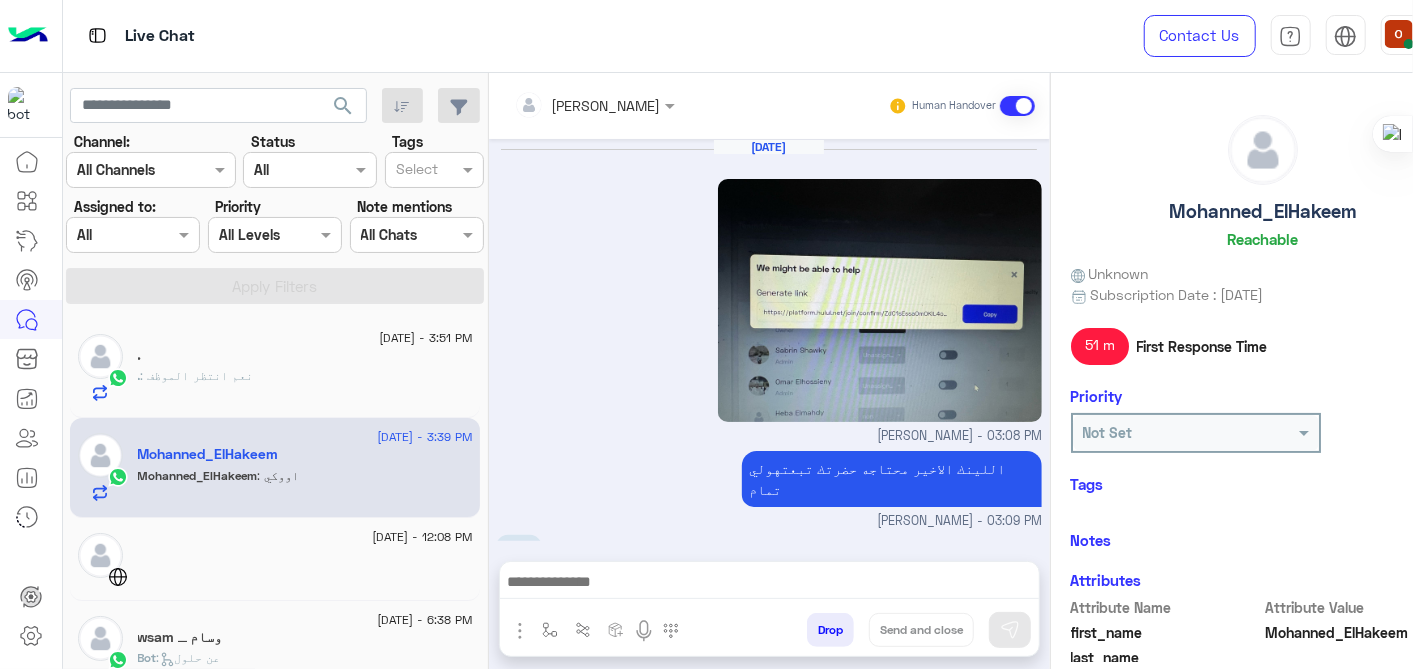 scroll, scrollTop: 1034, scrollLeft: 0, axis: vertical 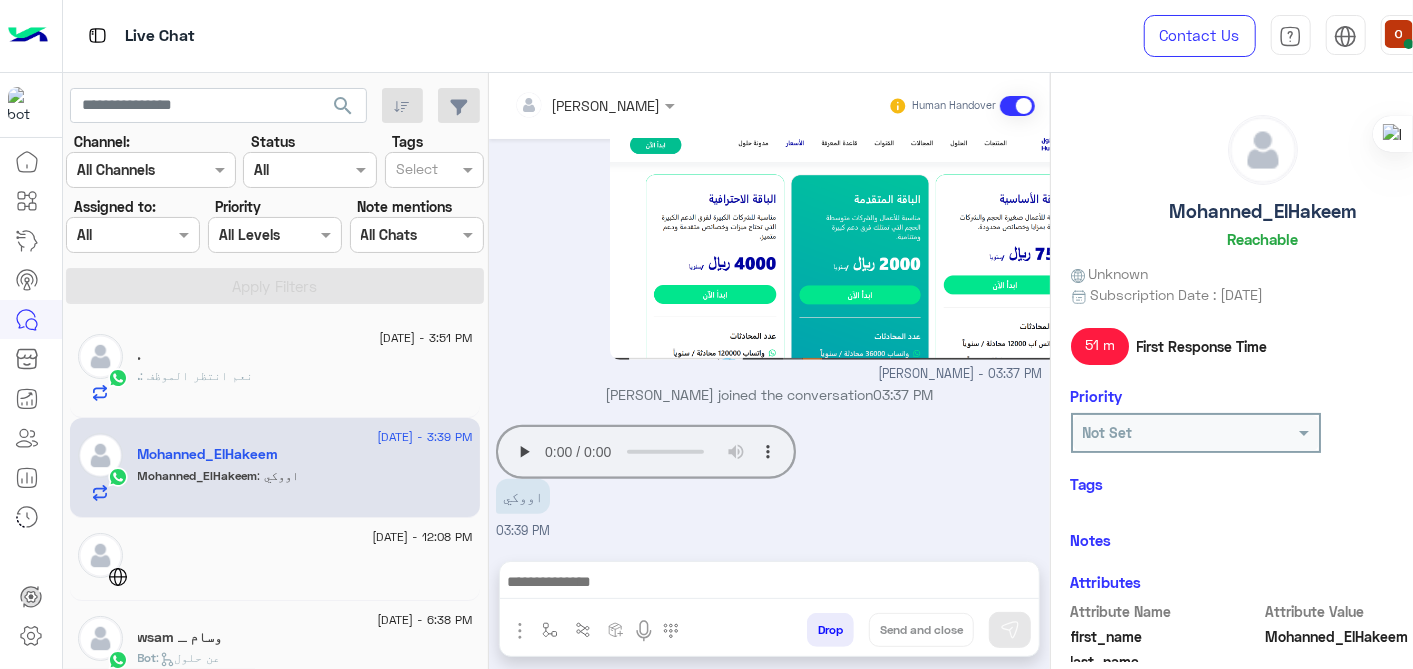 click on ": نعم انتظر الموظف" 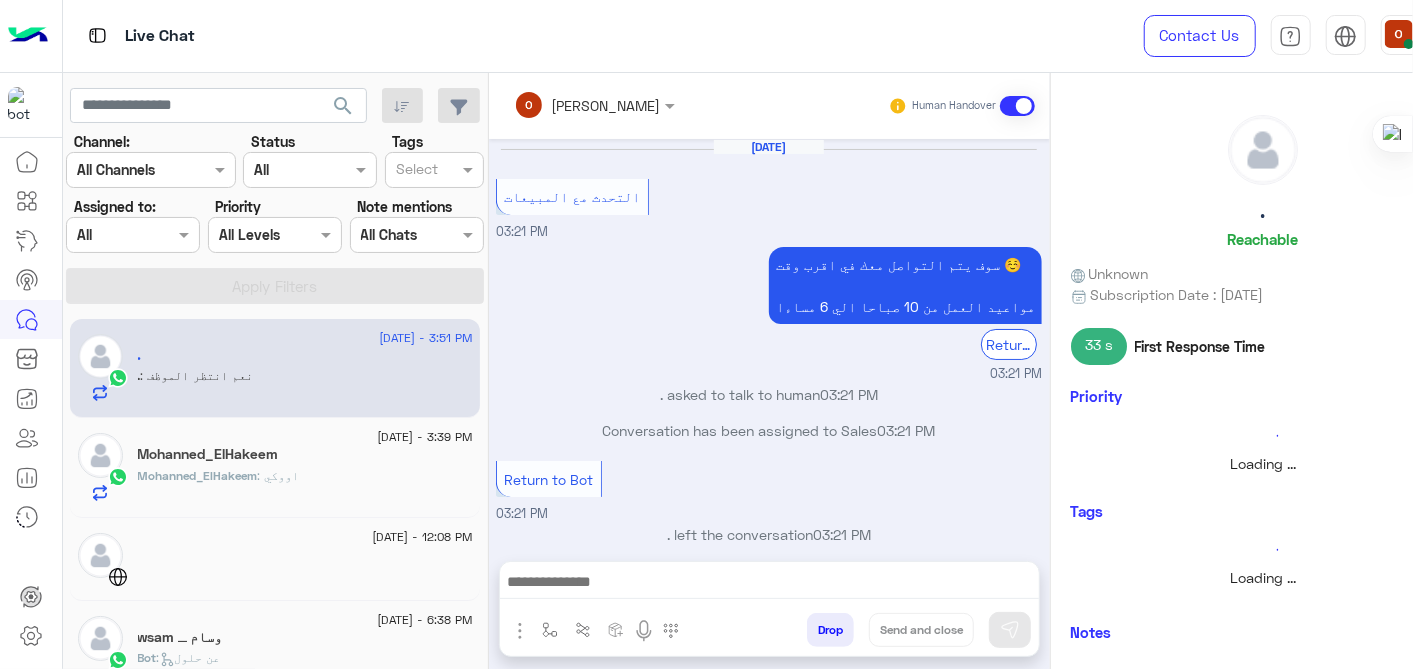 scroll, scrollTop: 220, scrollLeft: 0, axis: vertical 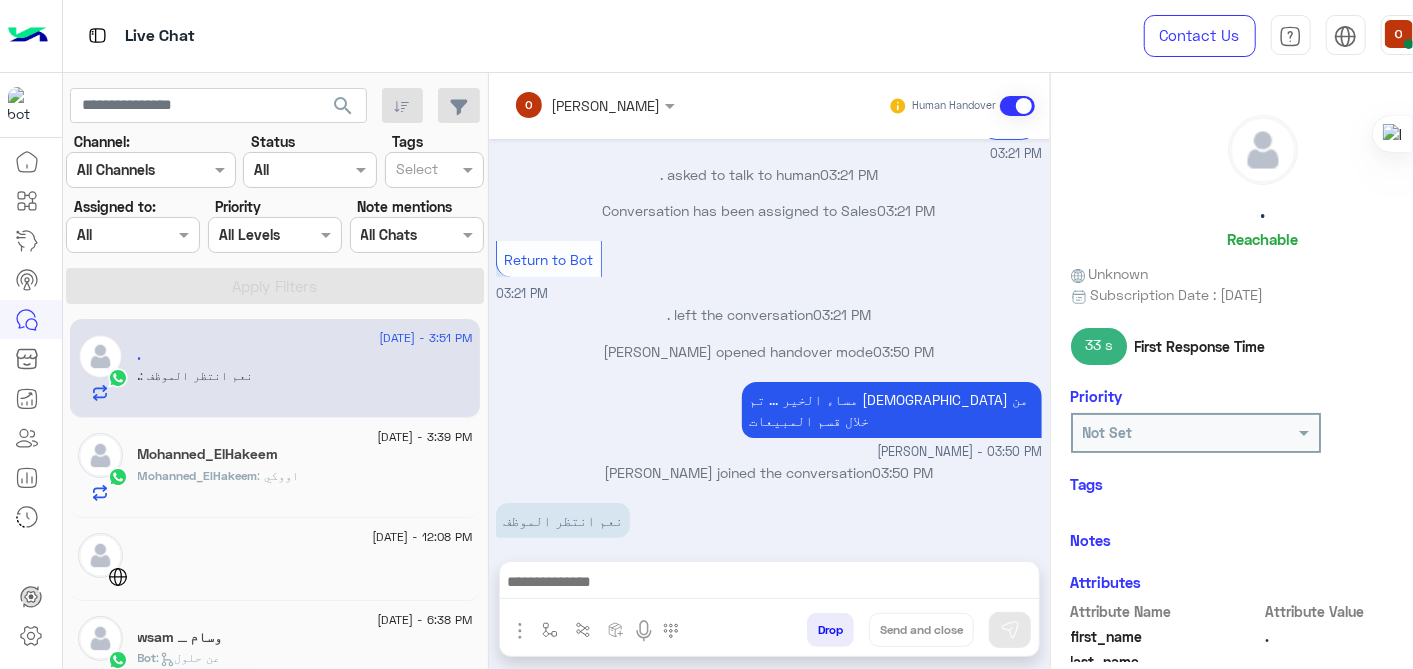 click on "مساء الخير ... تم التواصل من خلال قسم المبيعات  ola mohsen -  03:50 PM" at bounding box center (769, 419) 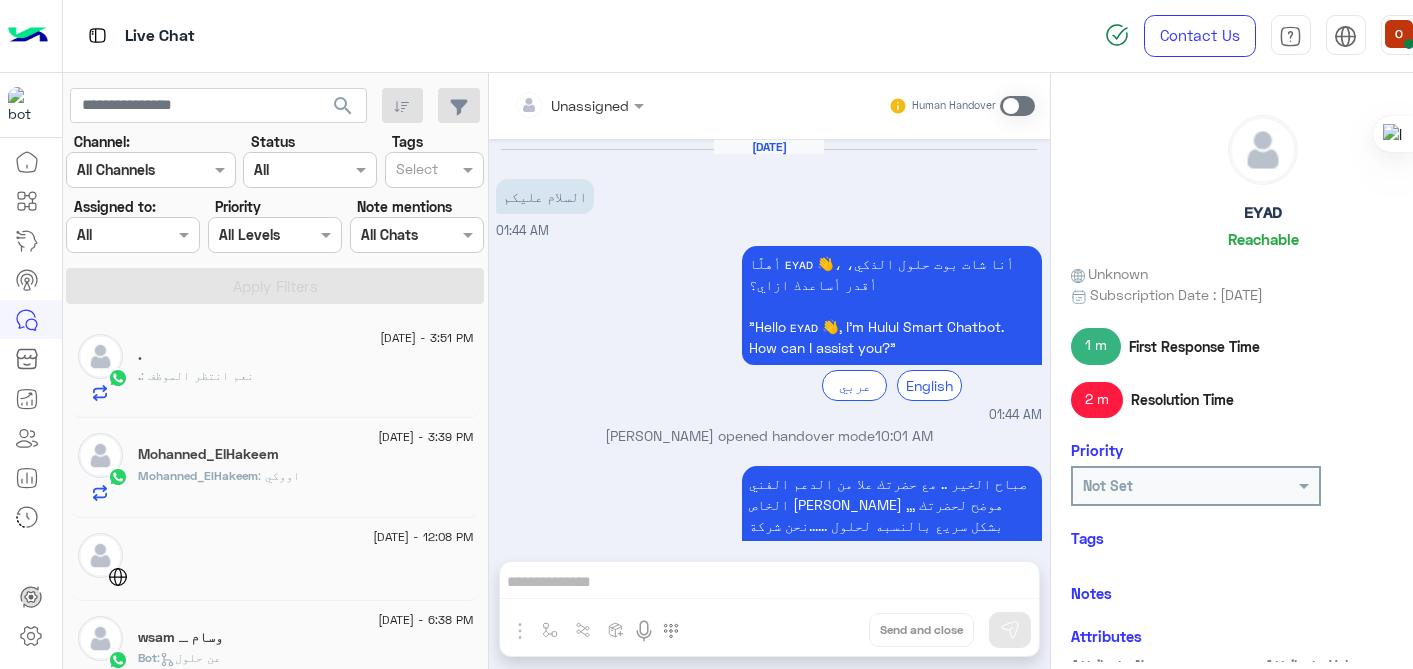 scroll, scrollTop: 0, scrollLeft: 0, axis: both 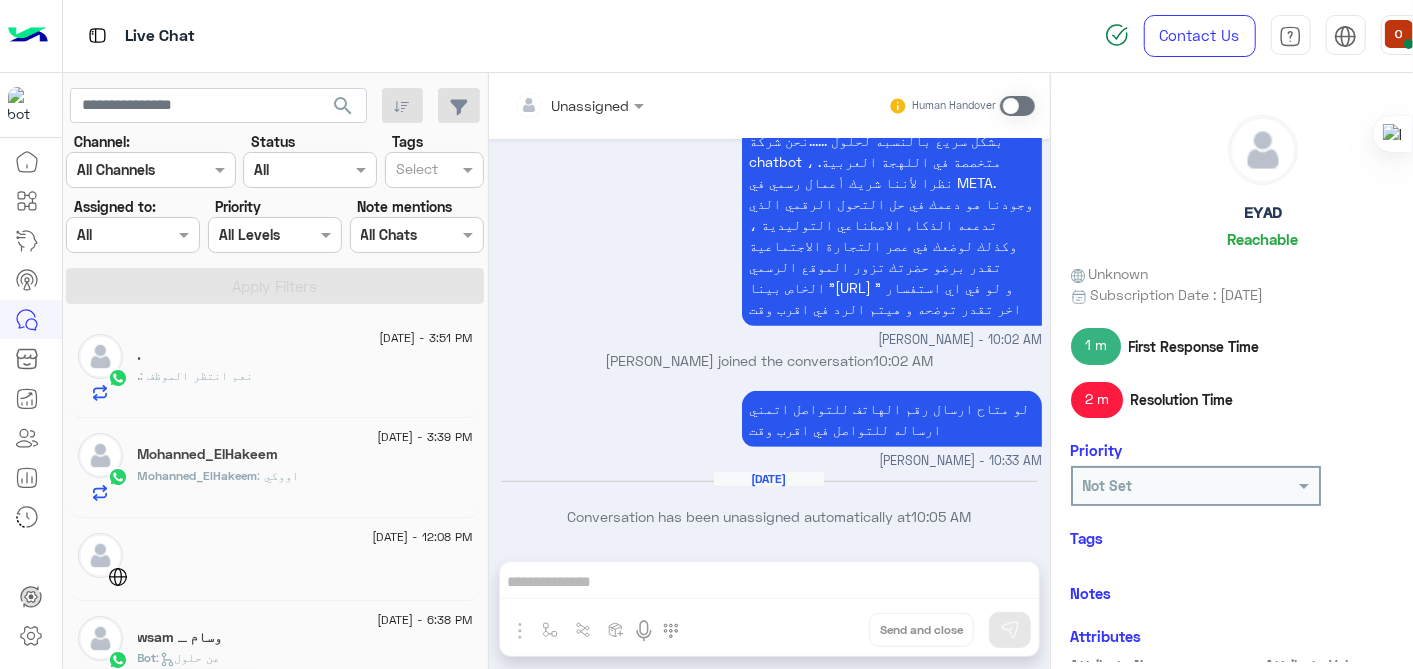 click on ": نعم انتظر الموظف" 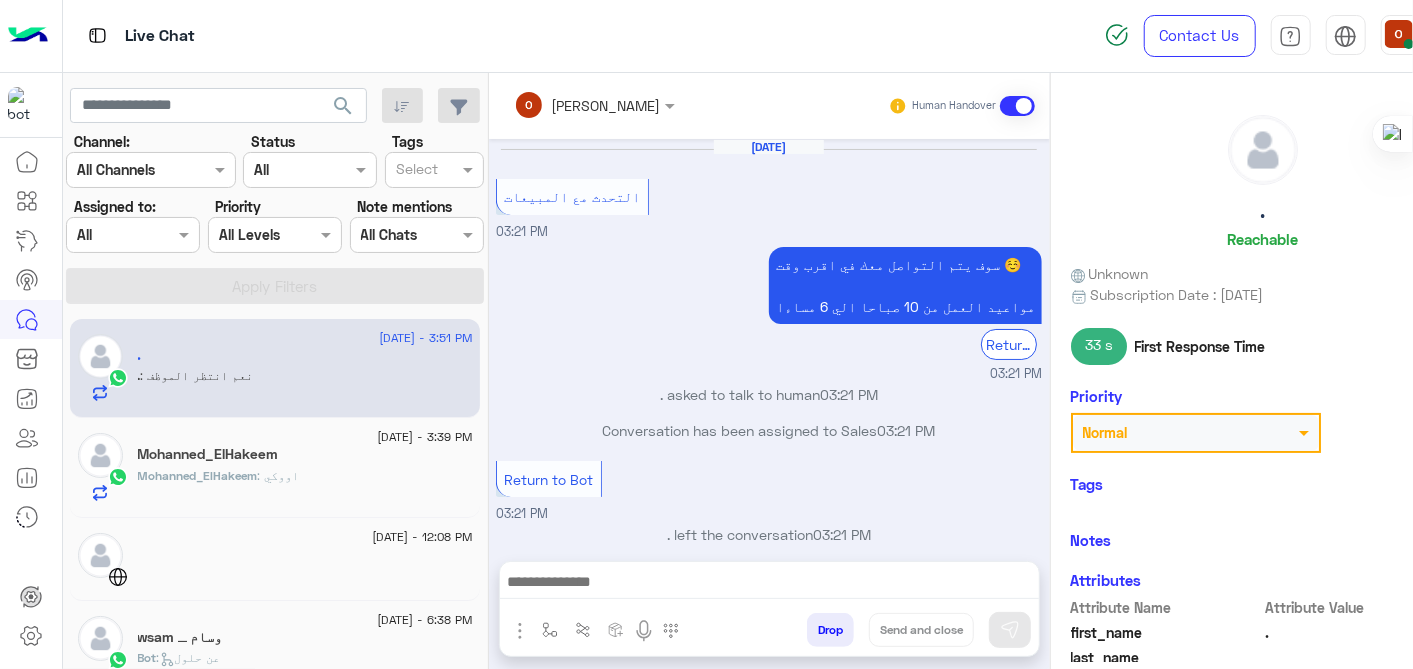 scroll, scrollTop: 220, scrollLeft: 0, axis: vertical 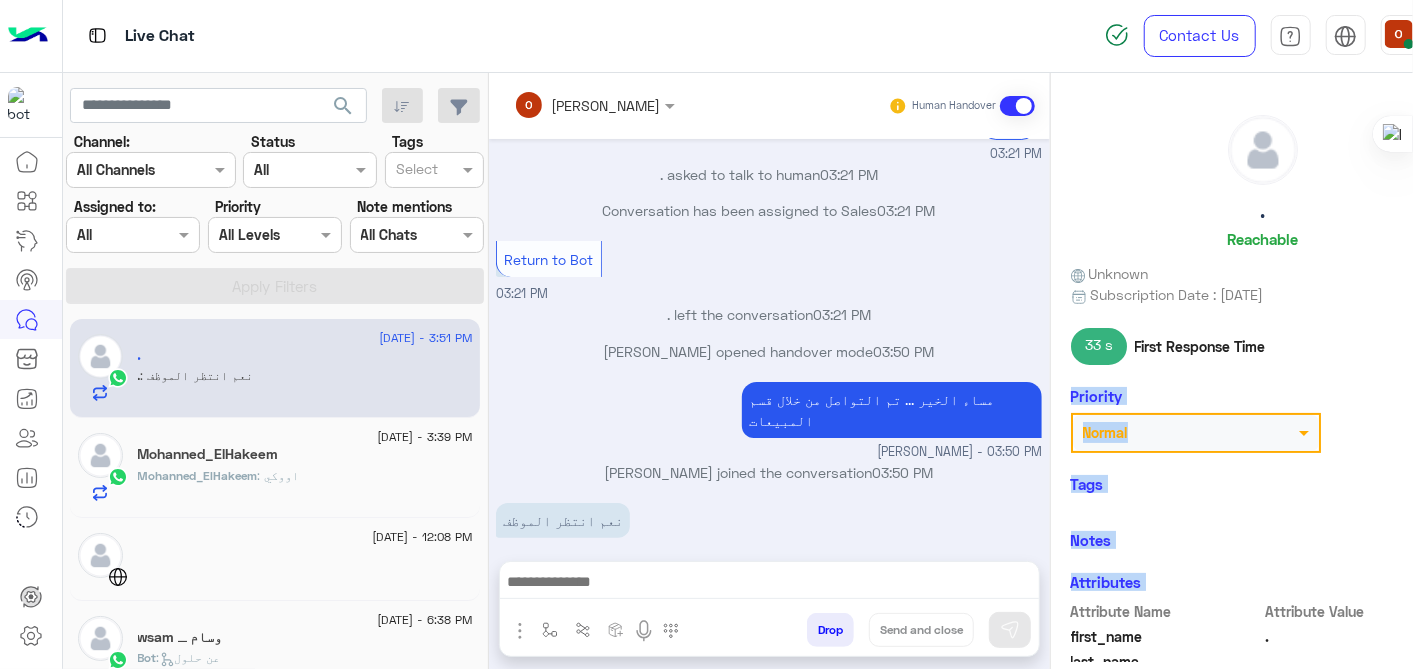 drag, startPoint x: 1382, startPoint y: 326, endPoint x: 1372, endPoint y: 648, distance: 322.15524 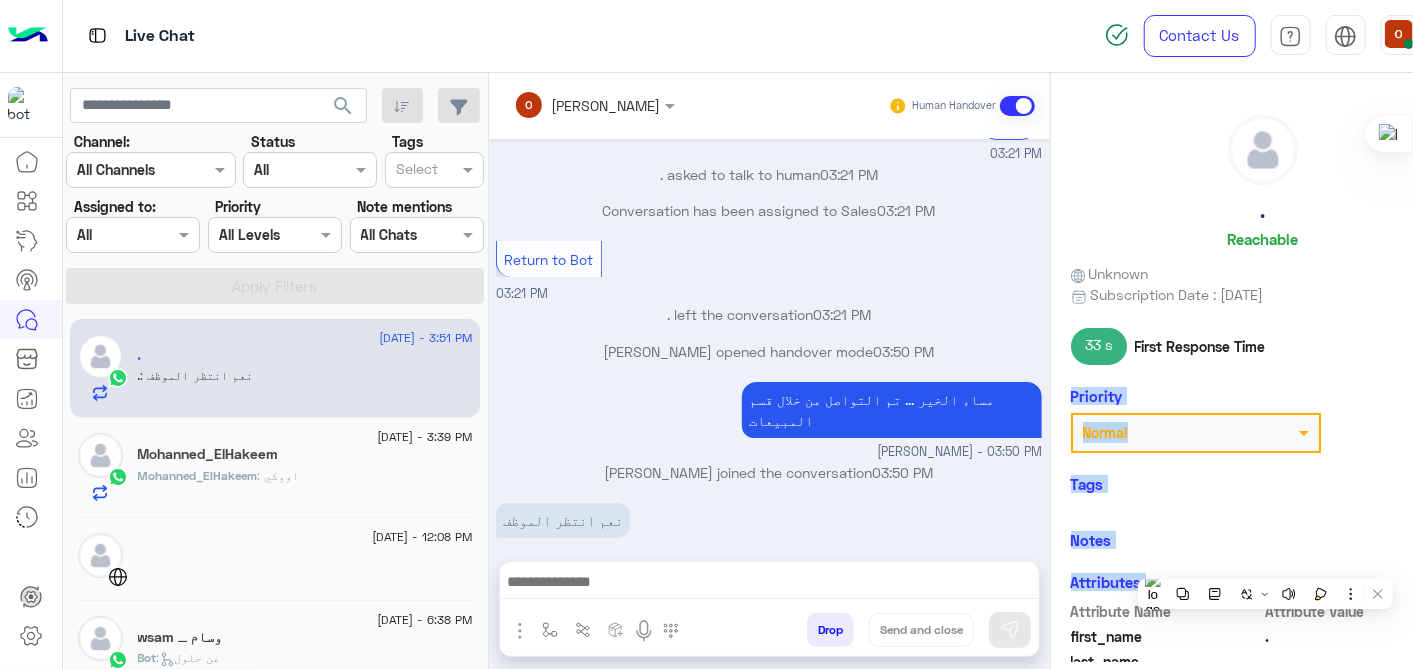 drag, startPoint x: 1372, startPoint y: 648, endPoint x: 1378, endPoint y: 322, distance: 326.0552 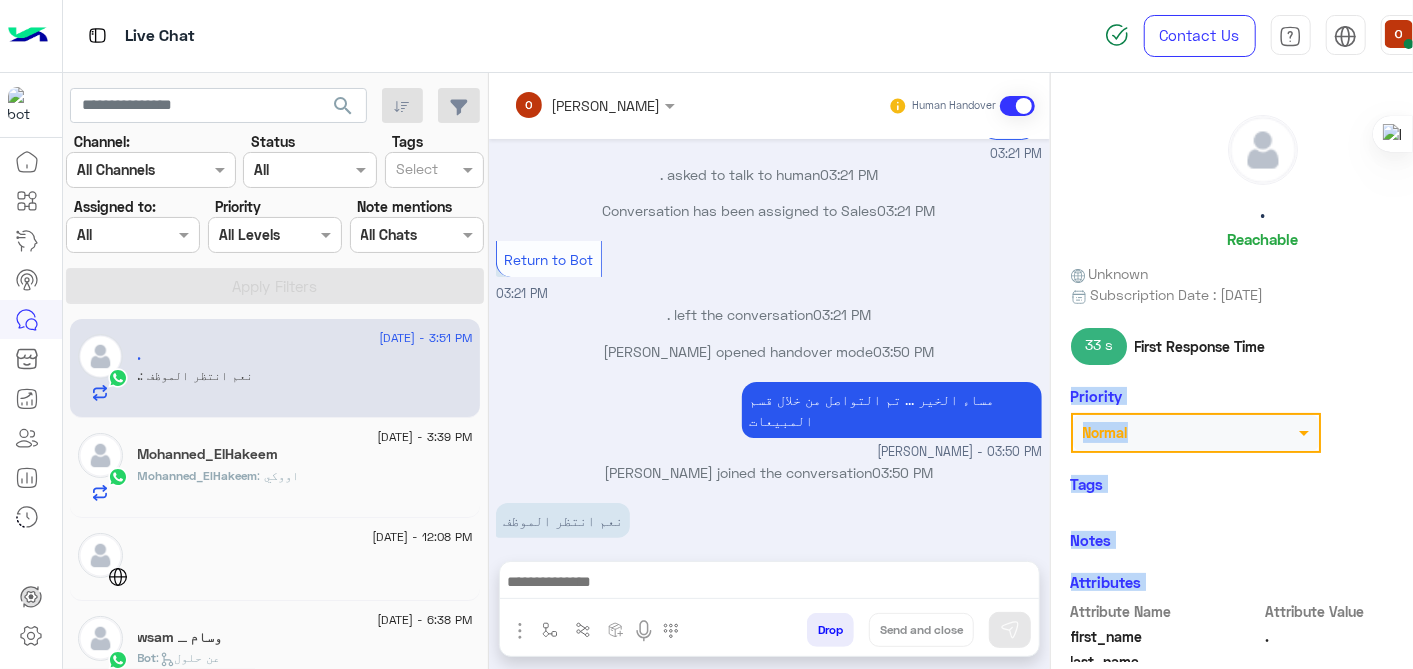 click on "Tags   See All" 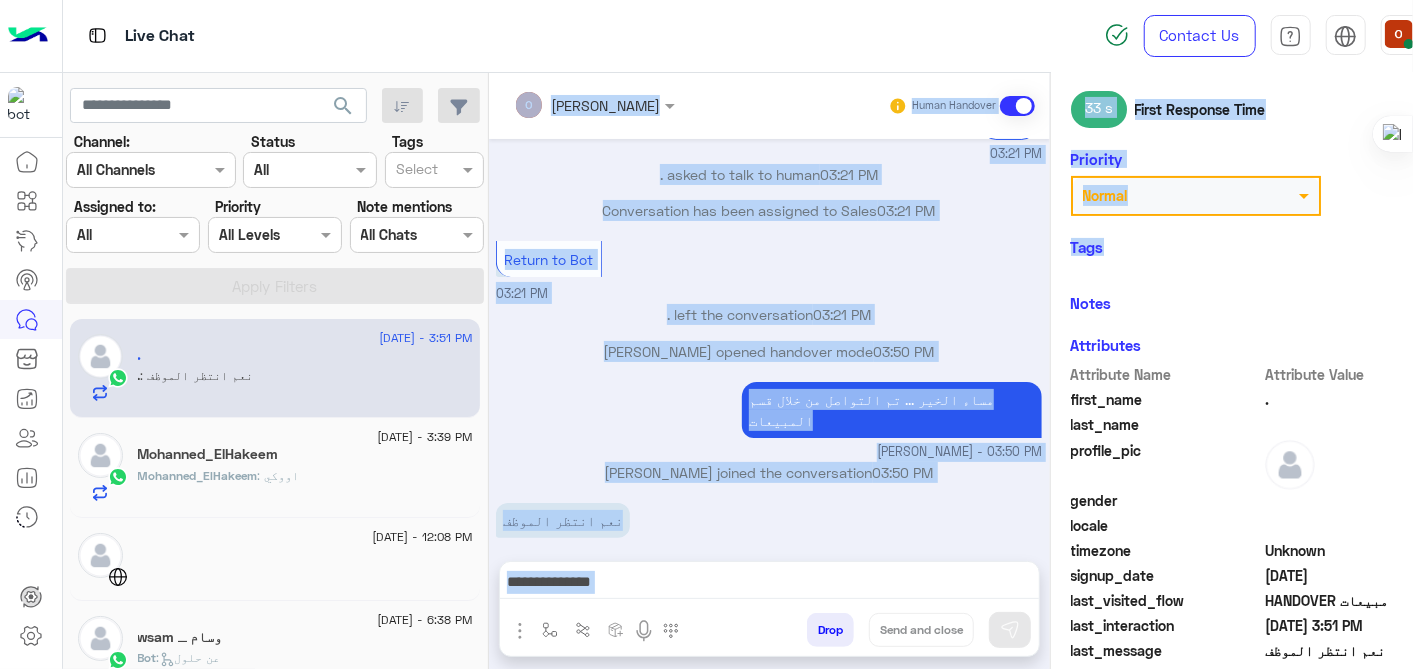 scroll, scrollTop: 460, scrollLeft: 0, axis: vertical 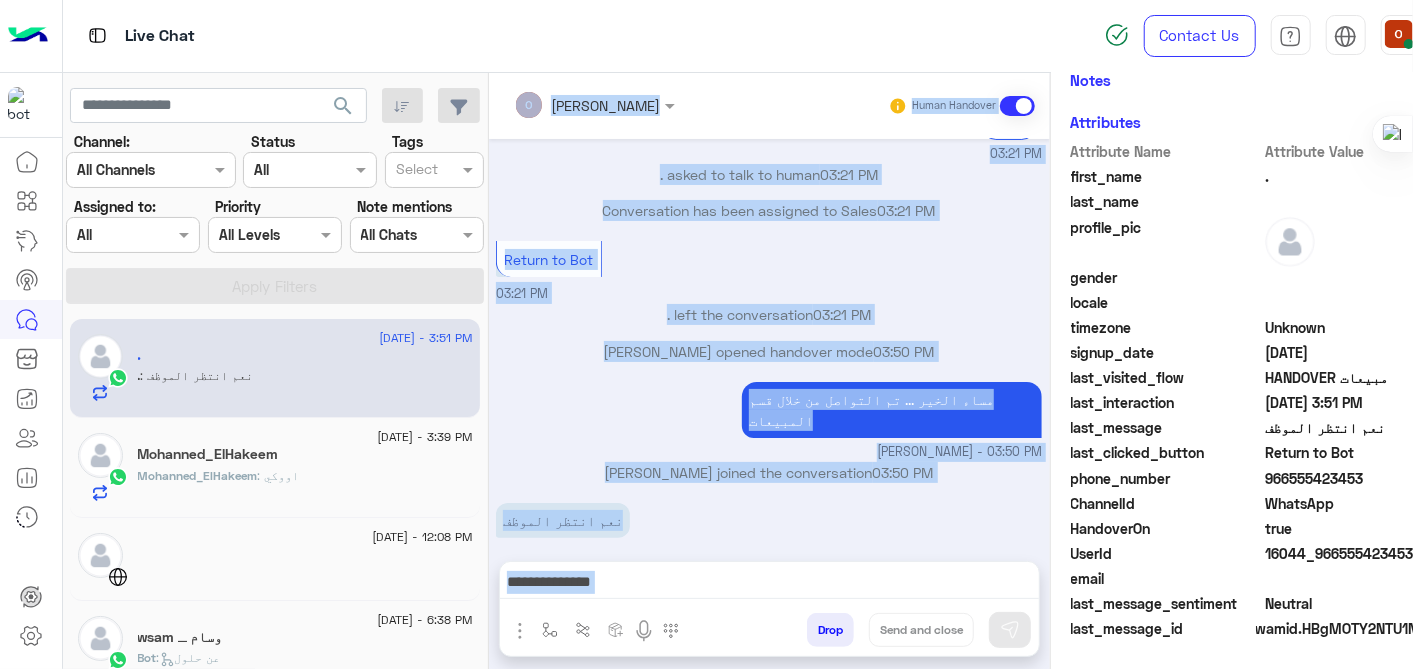 drag, startPoint x: 1381, startPoint y: 497, endPoint x: 1362, endPoint y: 717, distance: 220.81892 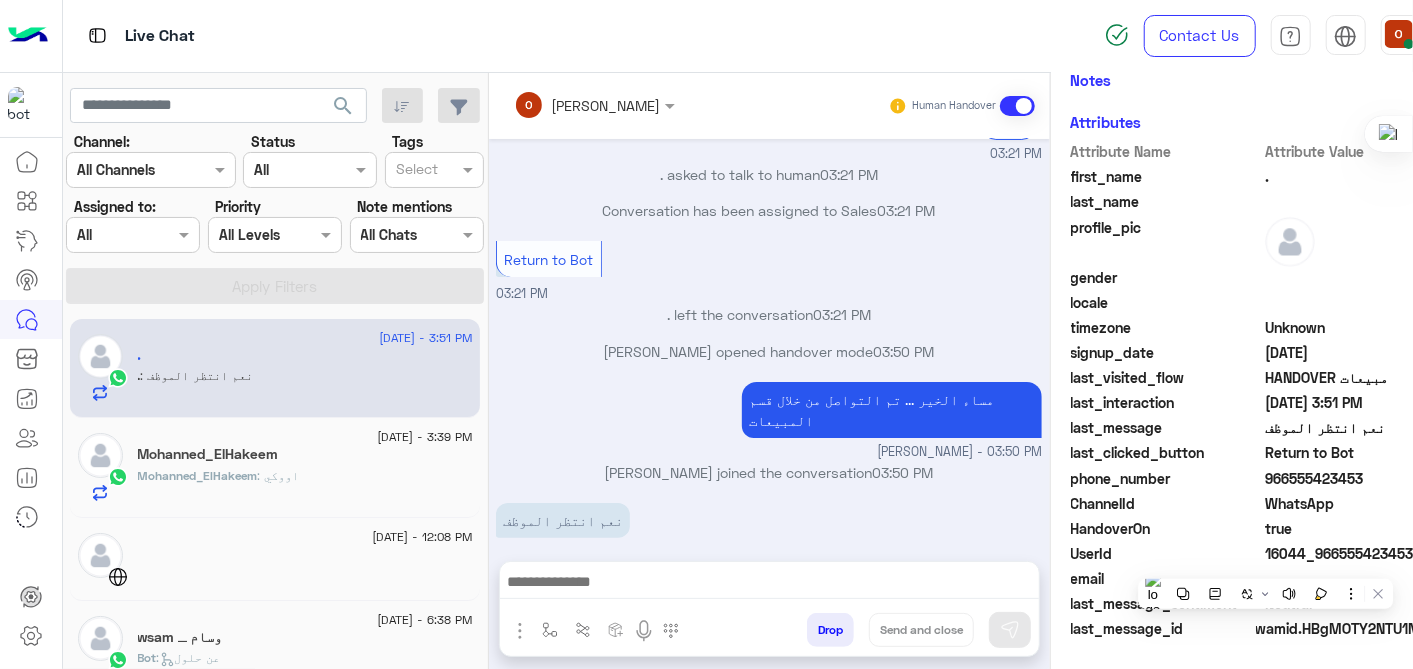 click on "966555423453" 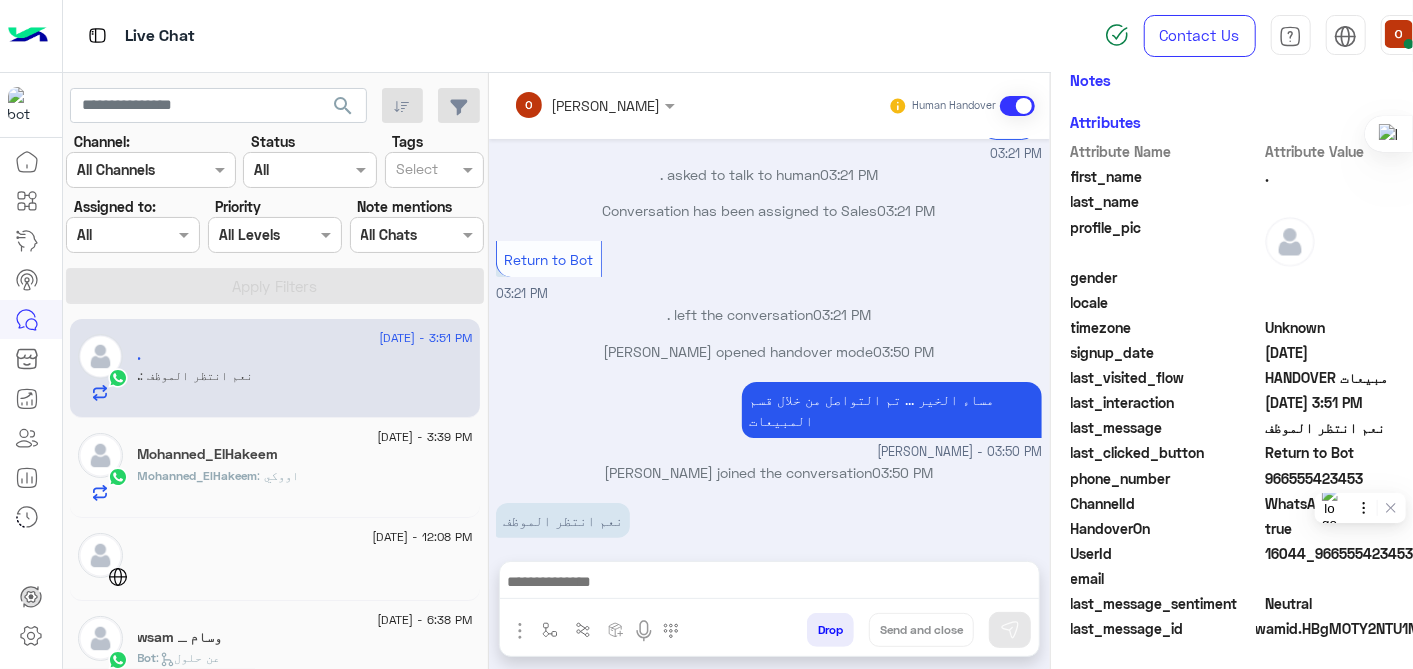 click on "966555423453" 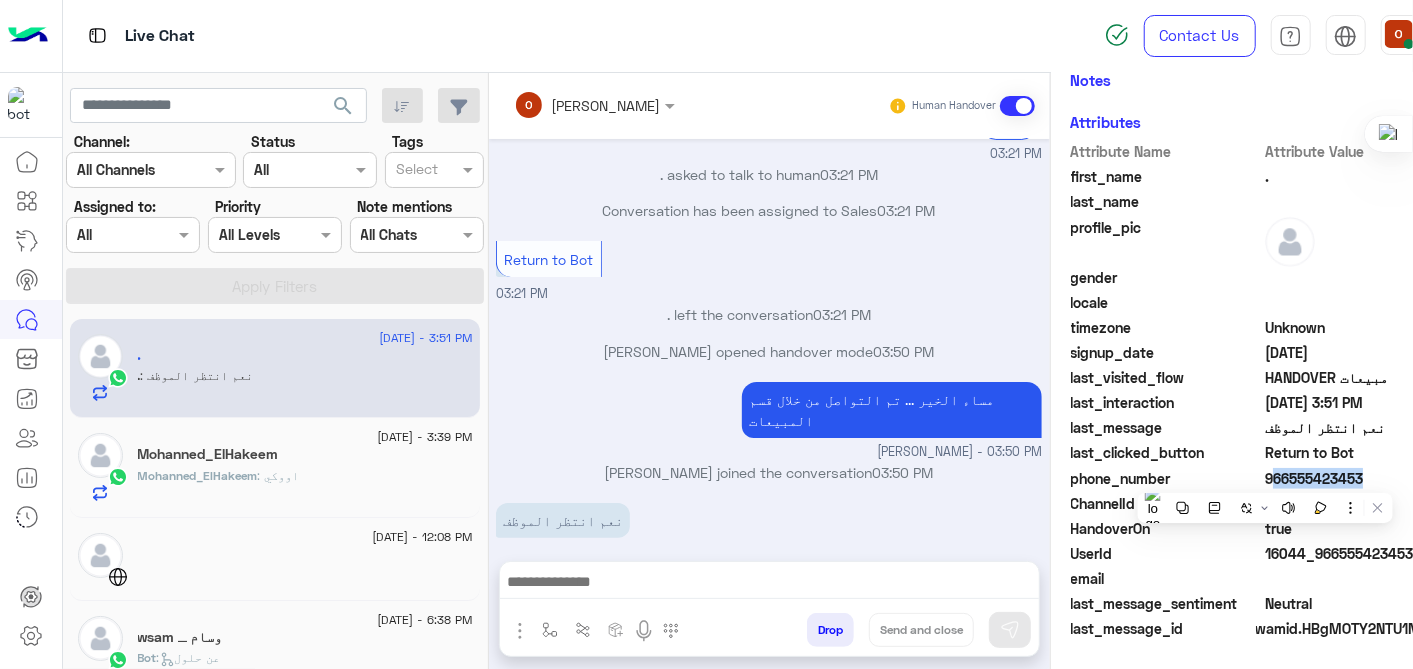 copy on "966555423453" 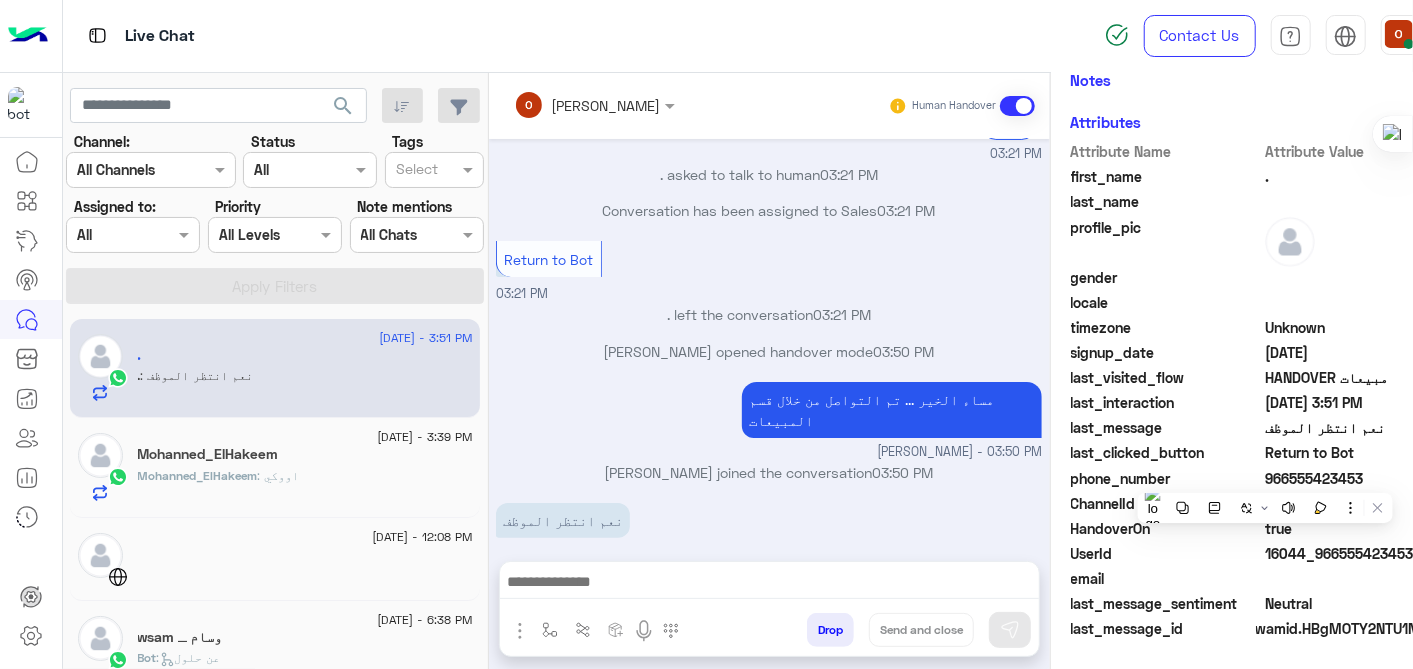 click on ": اووكي" 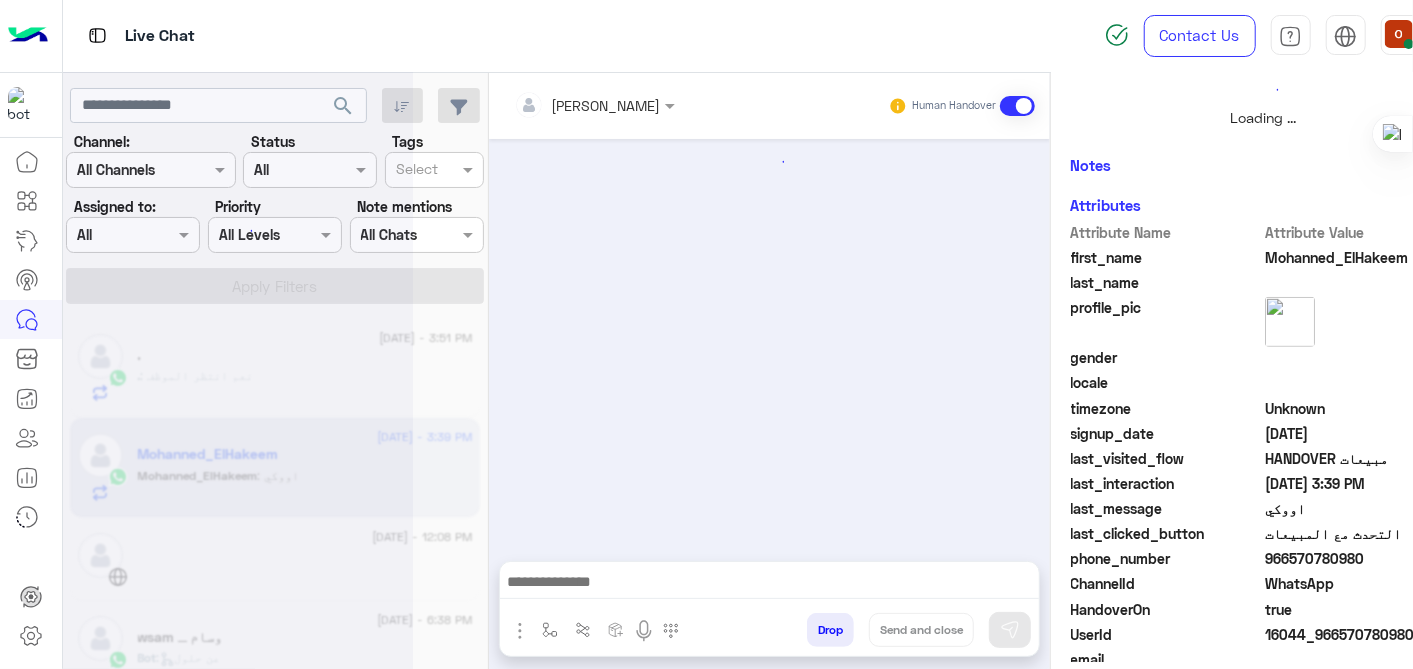 scroll, scrollTop: 542, scrollLeft: 0, axis: vertical 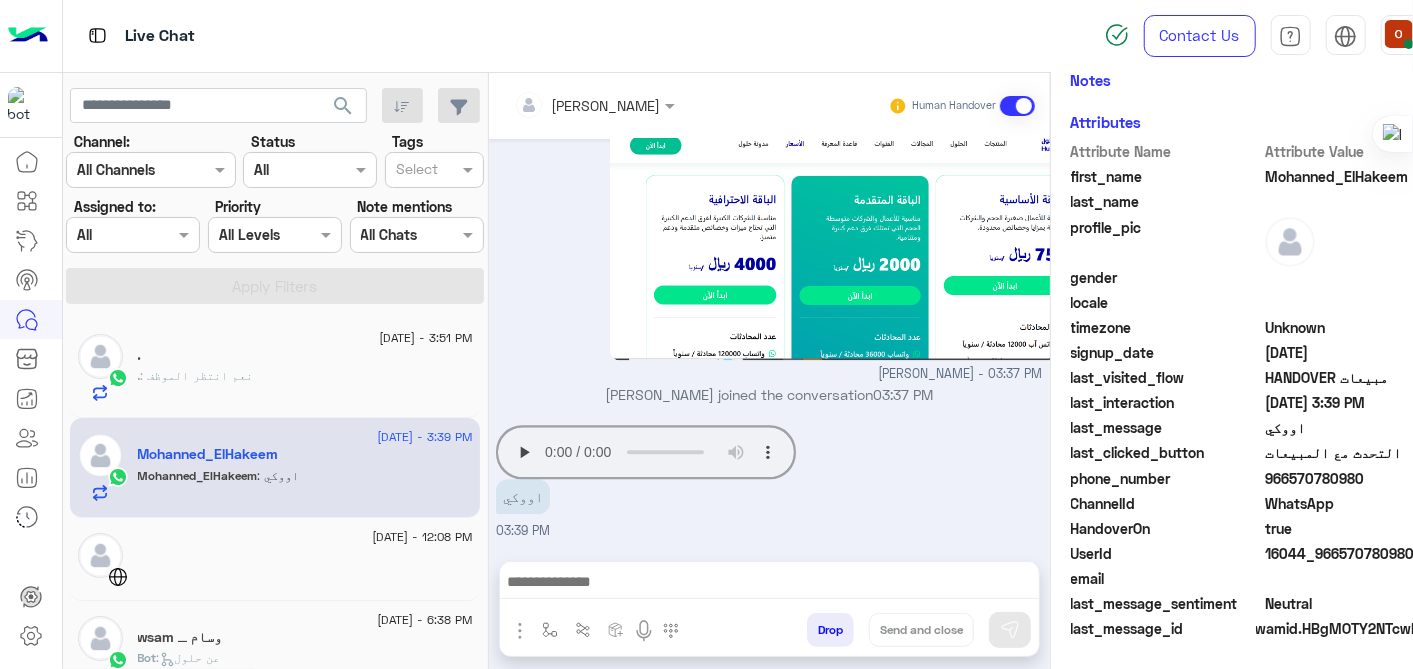 click on ": نعم انتظر الموظف" 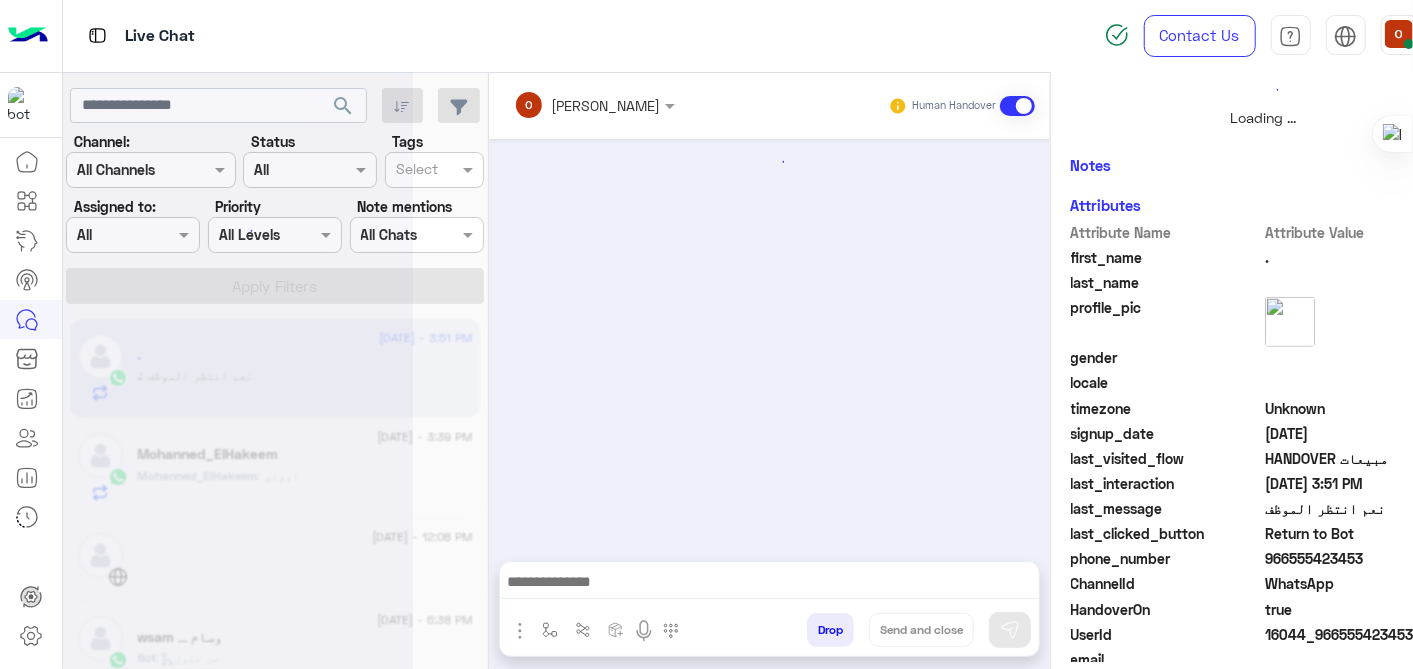 scroll, scrollTop: 542, scrollLeft: 0, axis: vertical 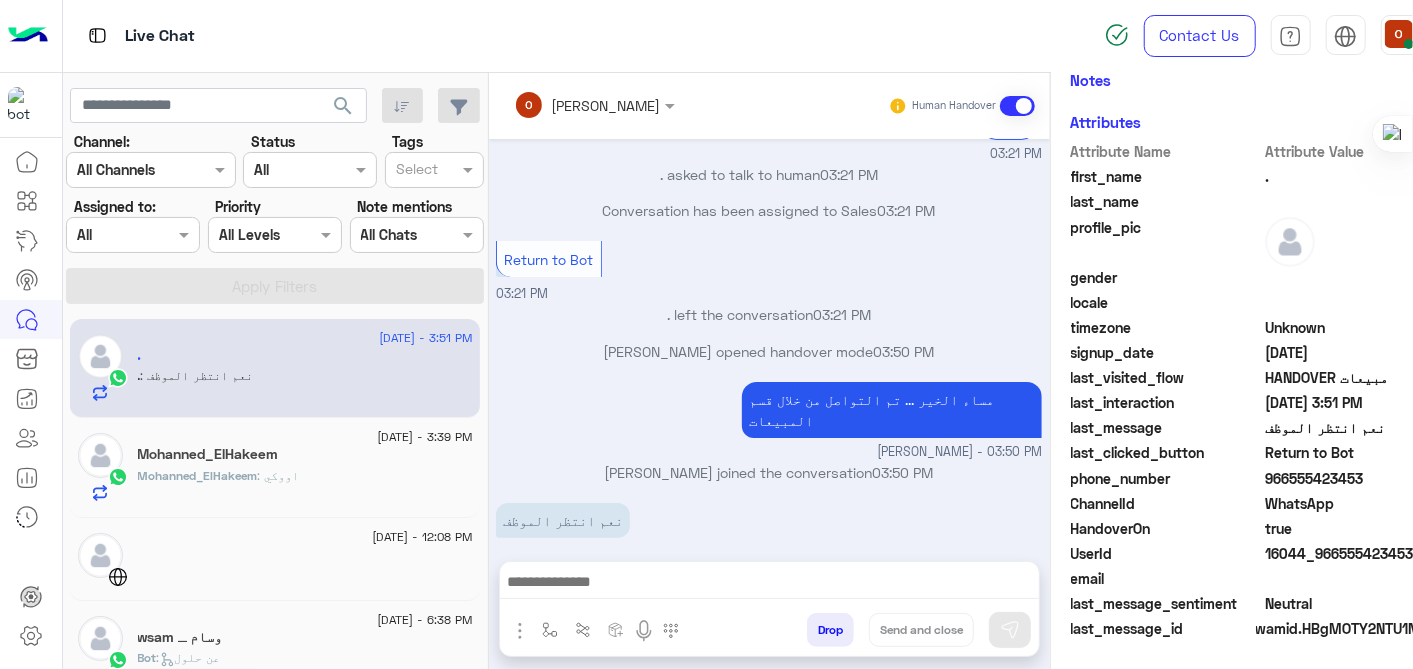 click at bounding box center [1017, 106] 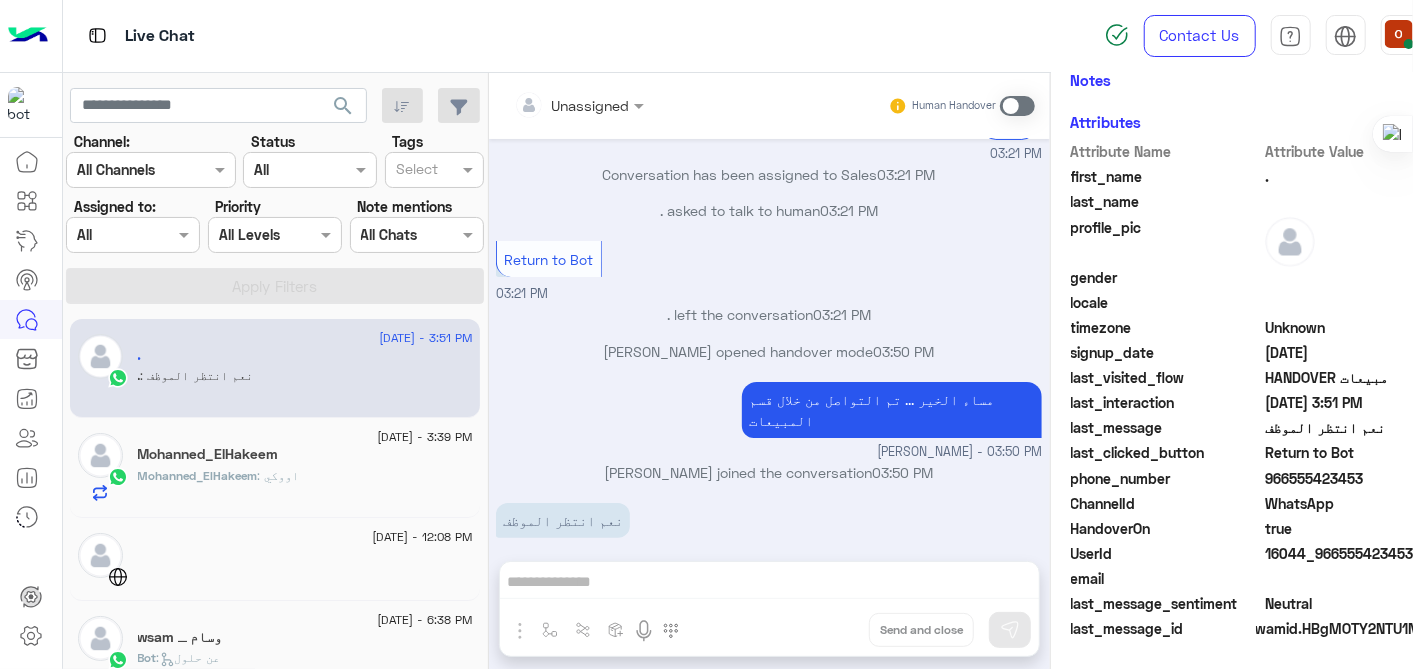 scroll, scrollTop: 257, scrollLeft: 0, axis: vertical 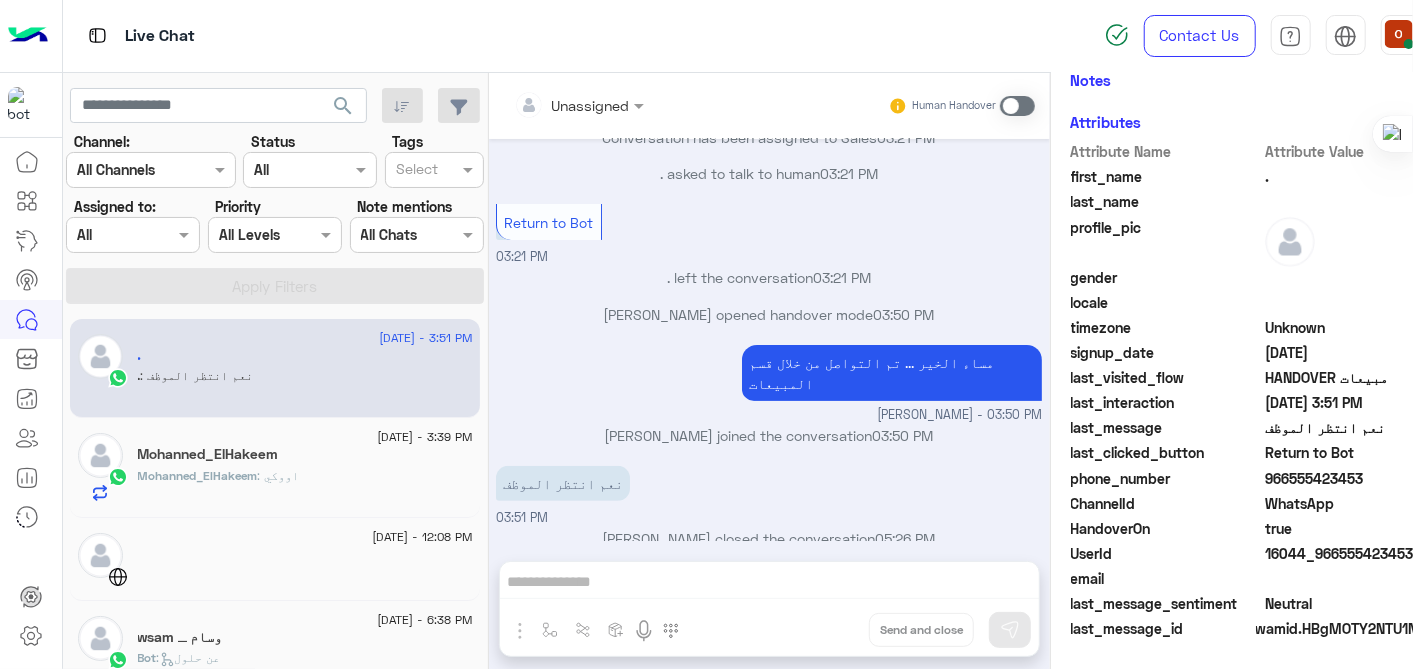 click on "Mohanned_ElHakeem" 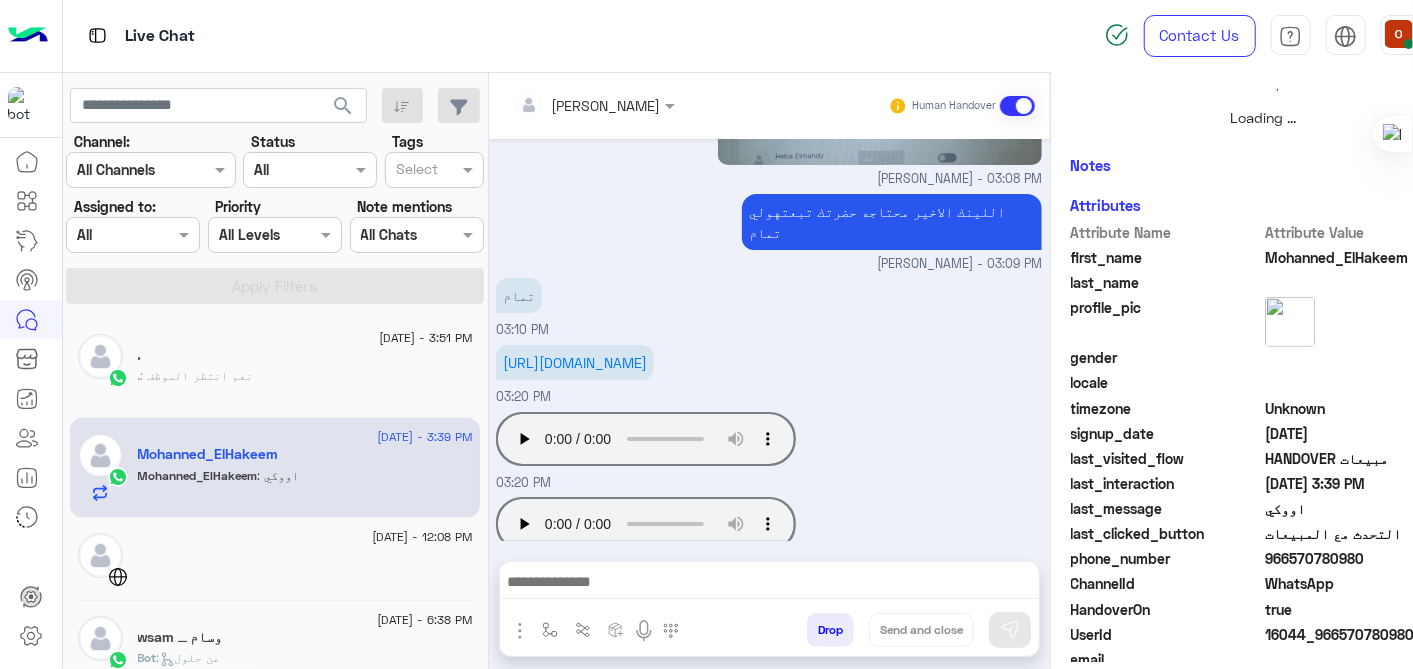 scroll, scrollTop: 542, scrollLeft: 0, axis: vertical 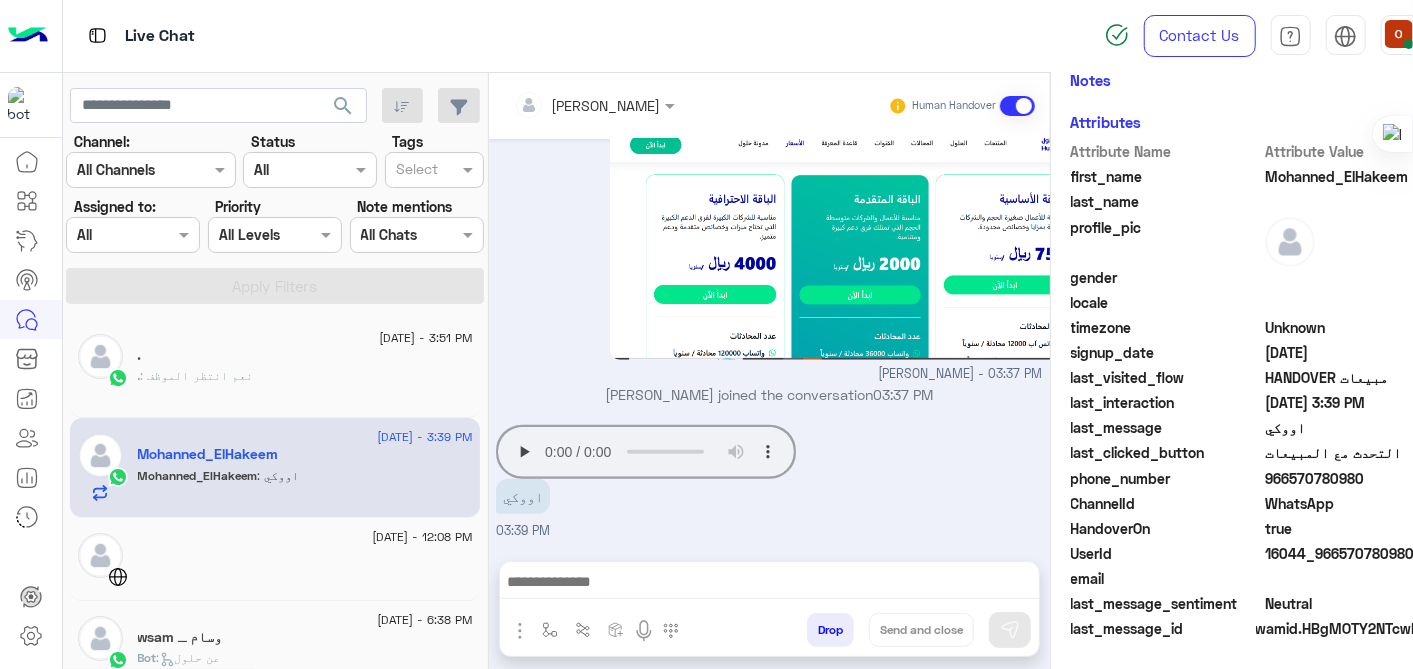 click at bounding box center (1017, 106) 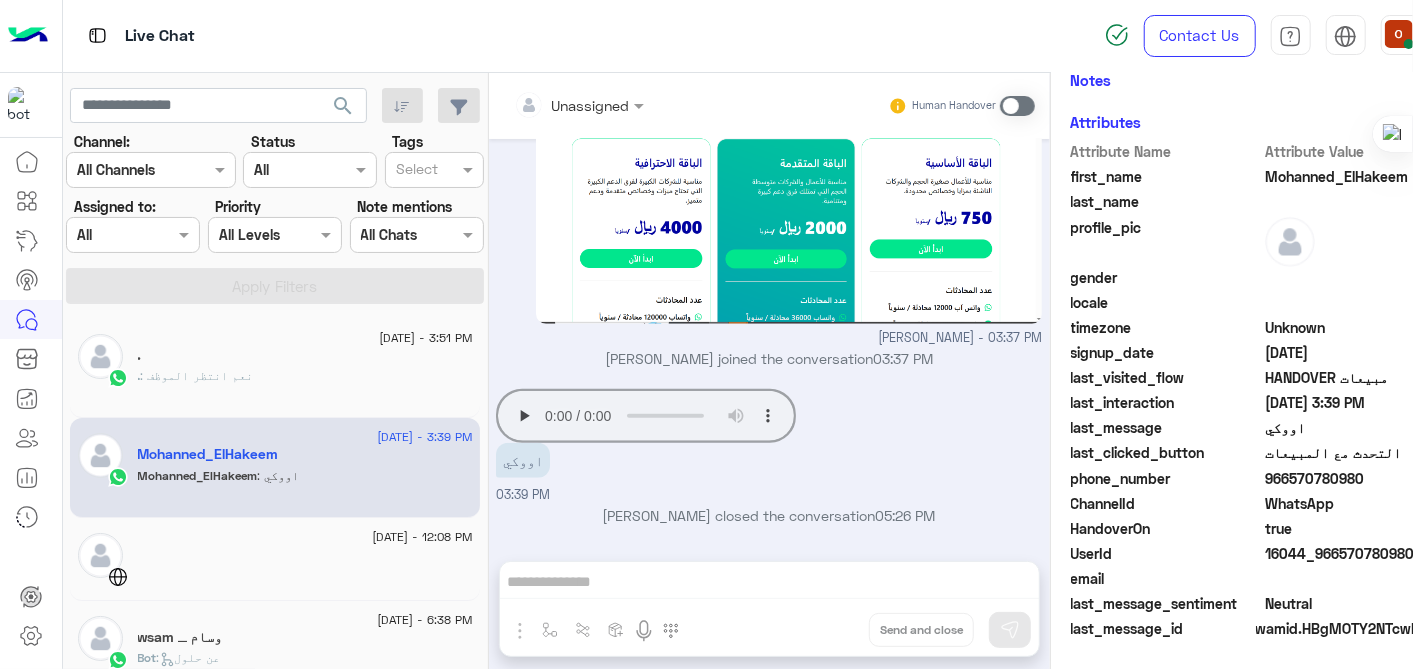 scroll, scrollTop: 1071, scrollLeft: 0, axis: vertical 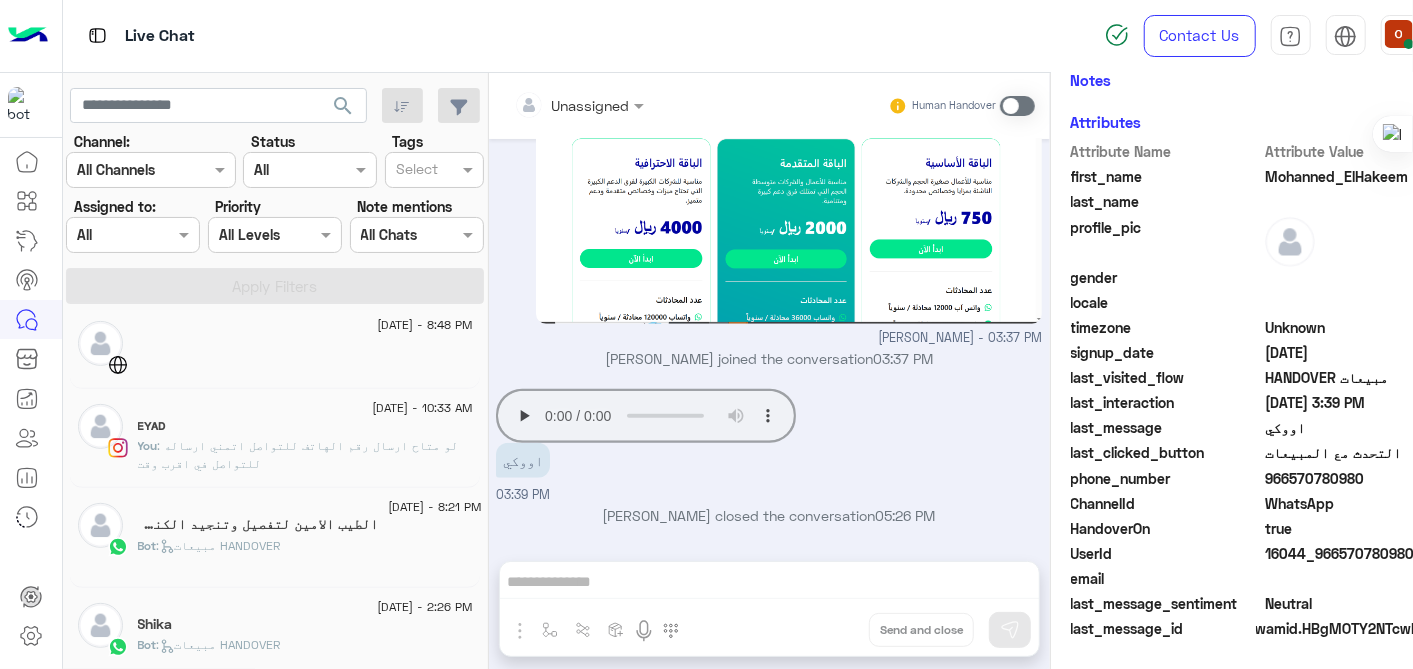 click on "[DATE] - 8:48 PM" 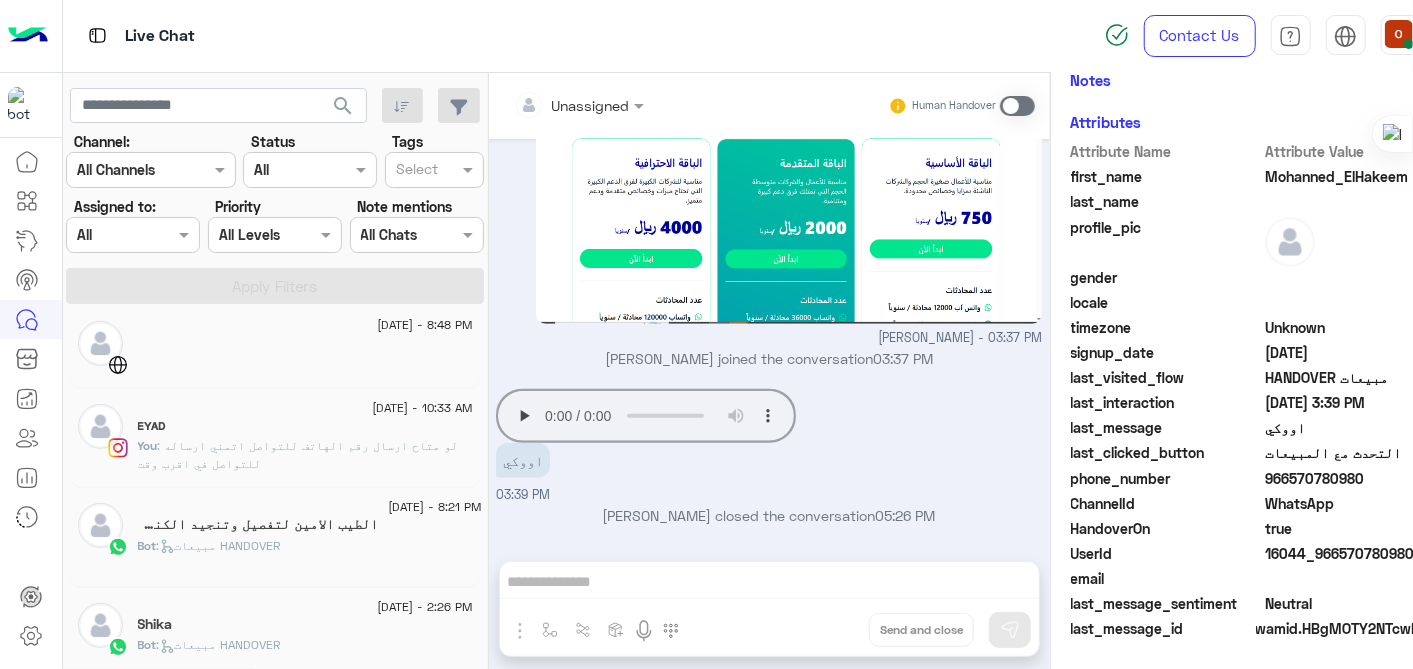 click on "[DATE] - 8:48 PM" 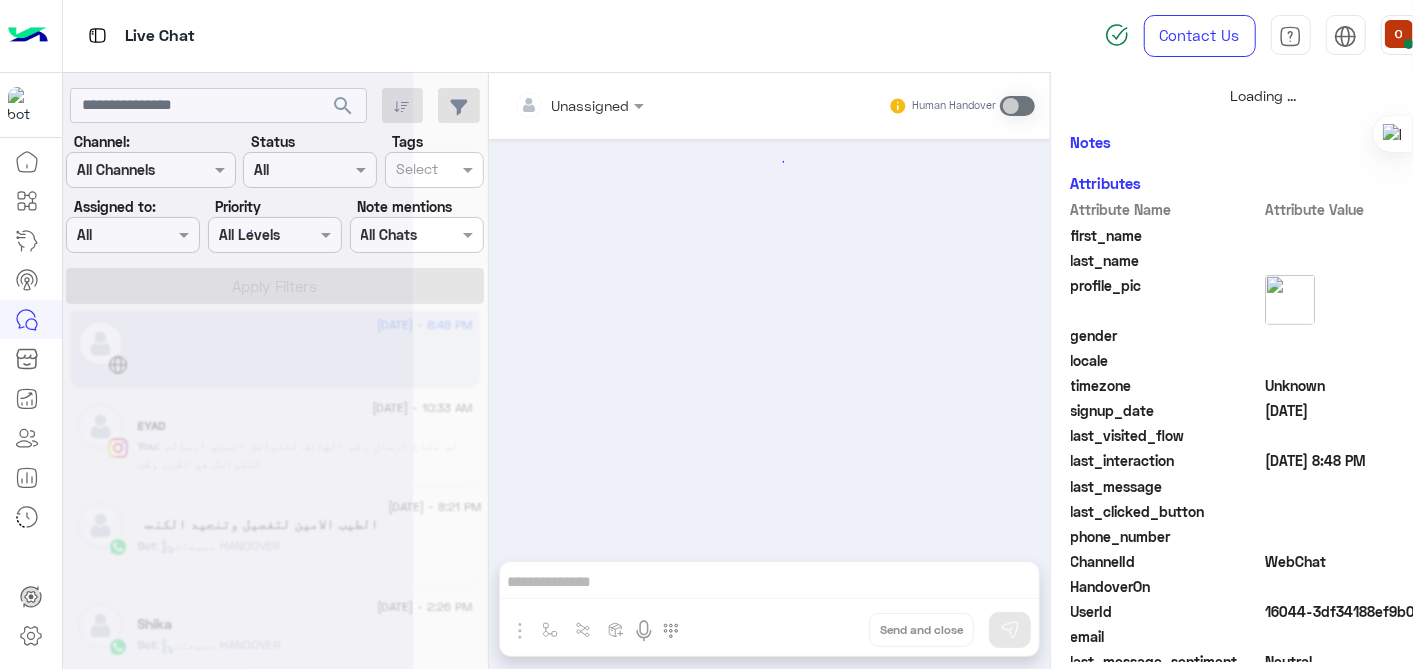 scroll, scrollTop: 519, scrollLeft: 0, axis: vertical 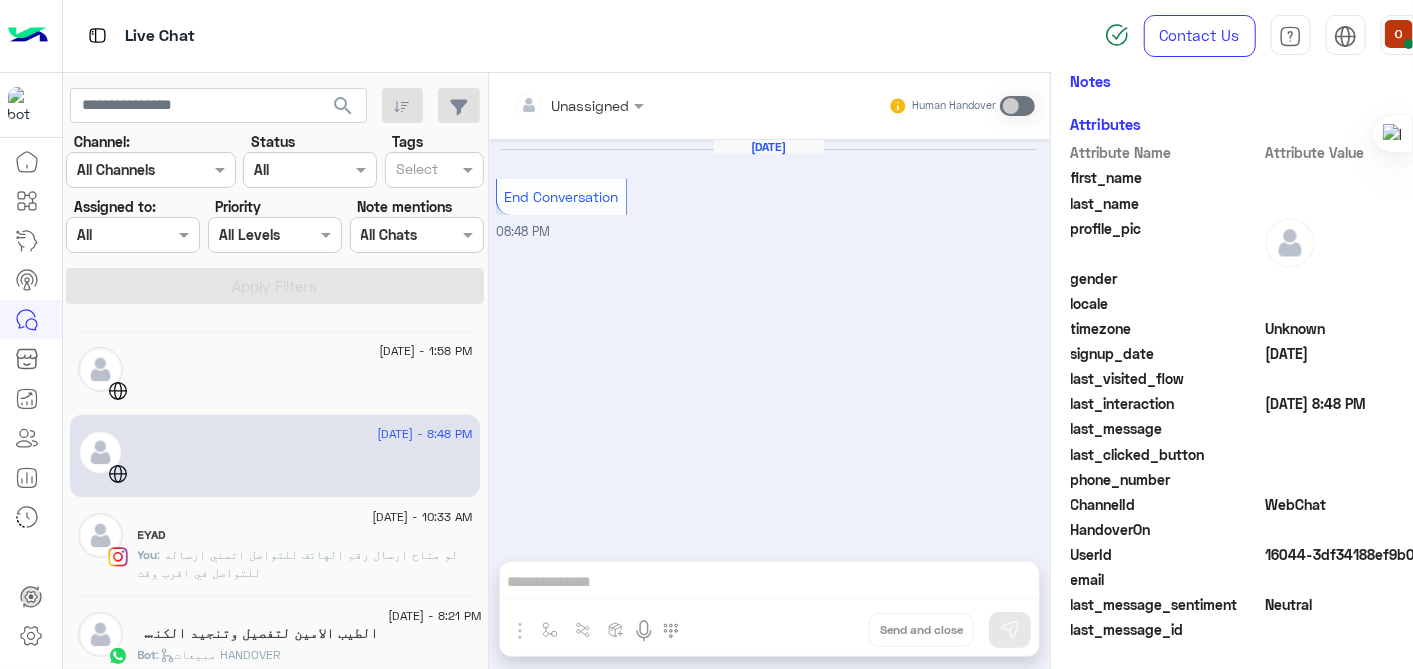 click 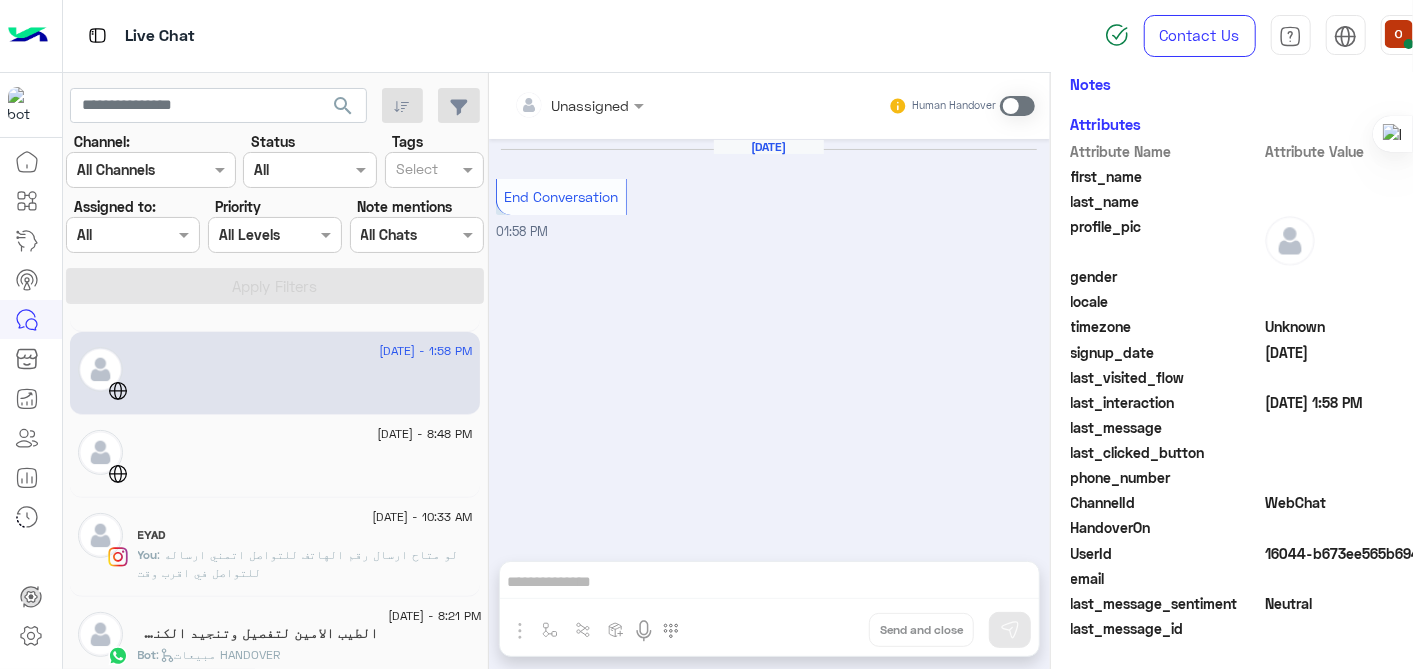 scroll, scrollTop: 400, scrollLeft: 0, axis: vertical 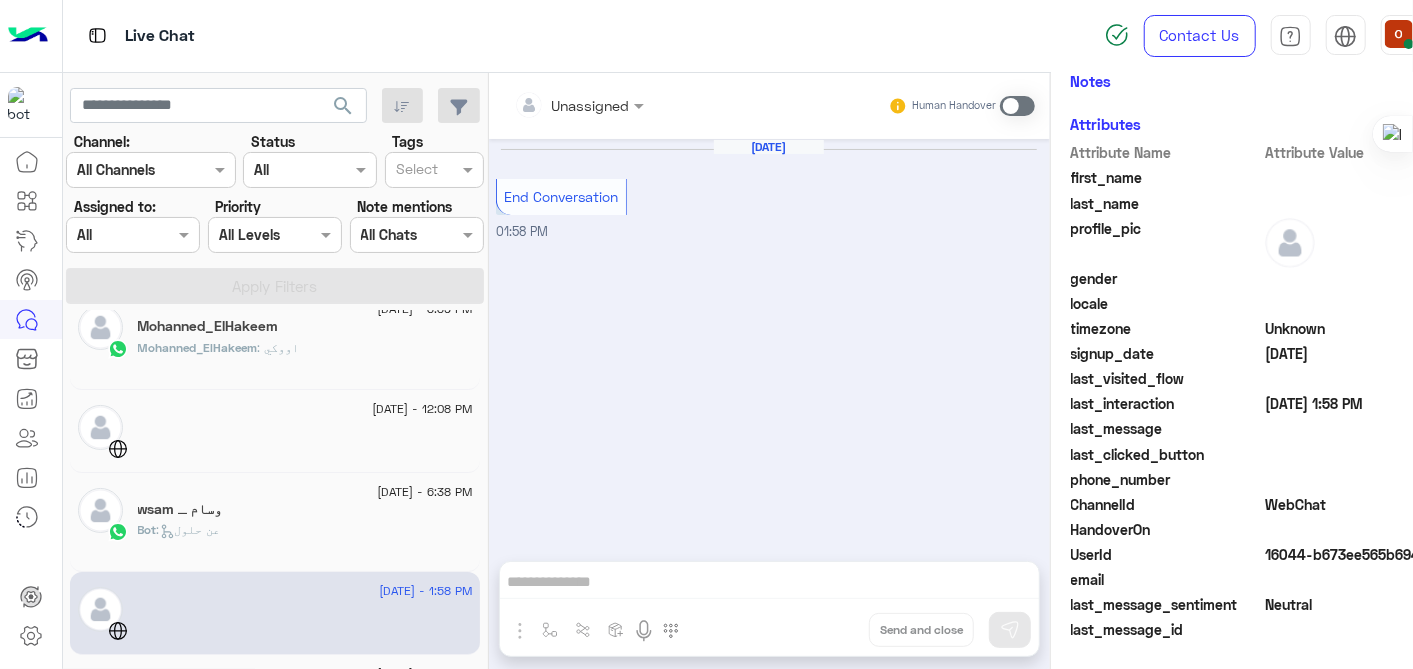 click on "Bot :   عن حلول" 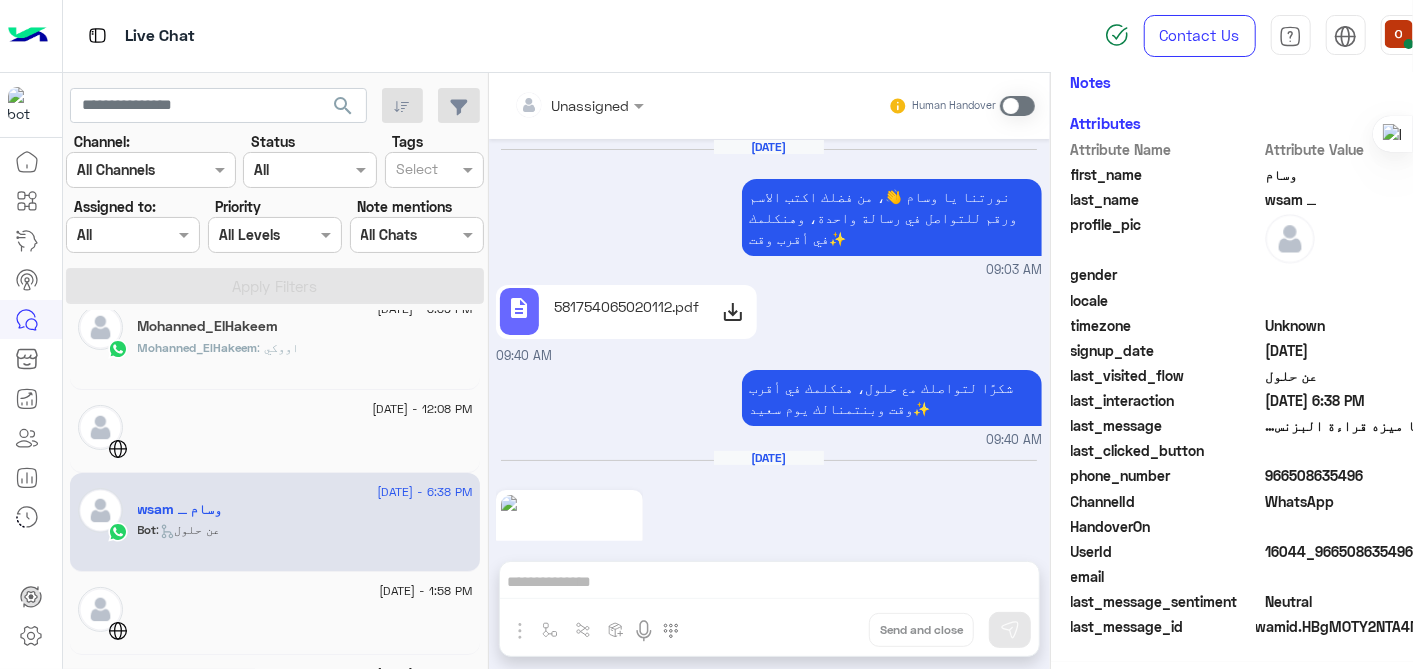 scroll, scrollTop: 508, scrollLeft: 0, axis: vertical 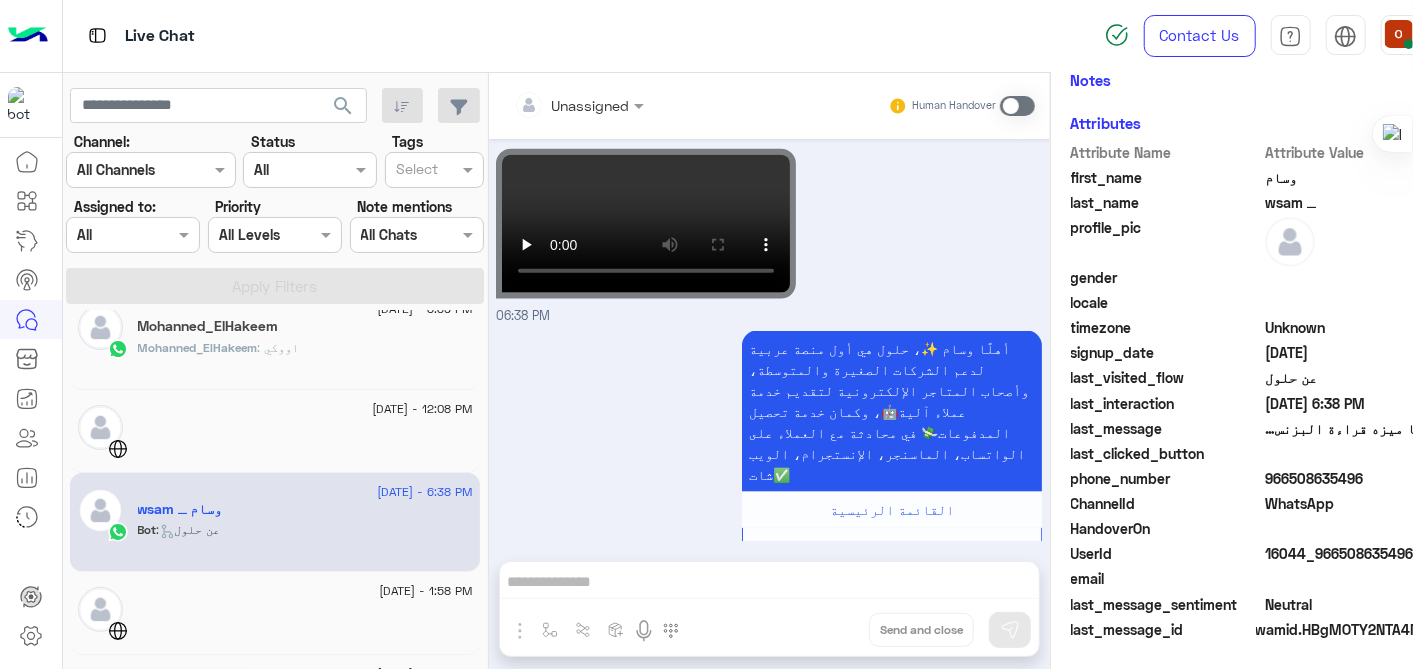 click on "[DATE] - 12:08 PM" 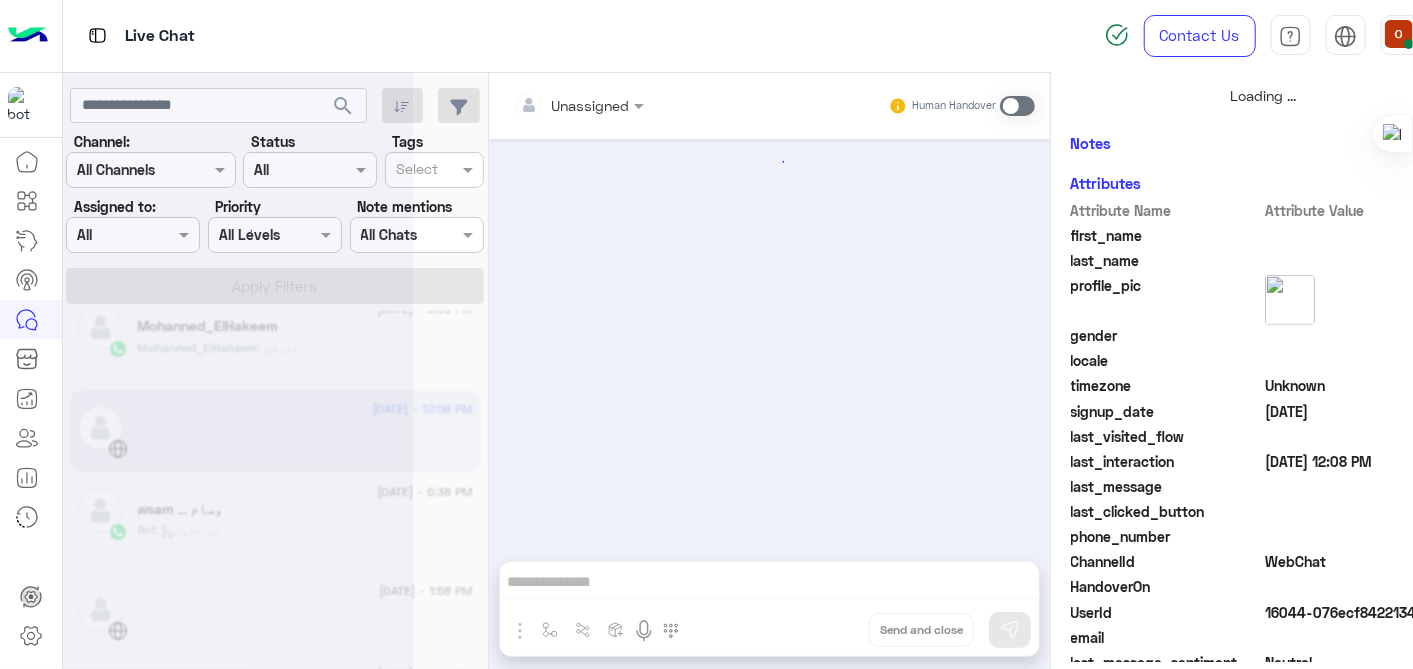 scroll, scrollTop: 572, scrollLeft: 0, axis: vertical 